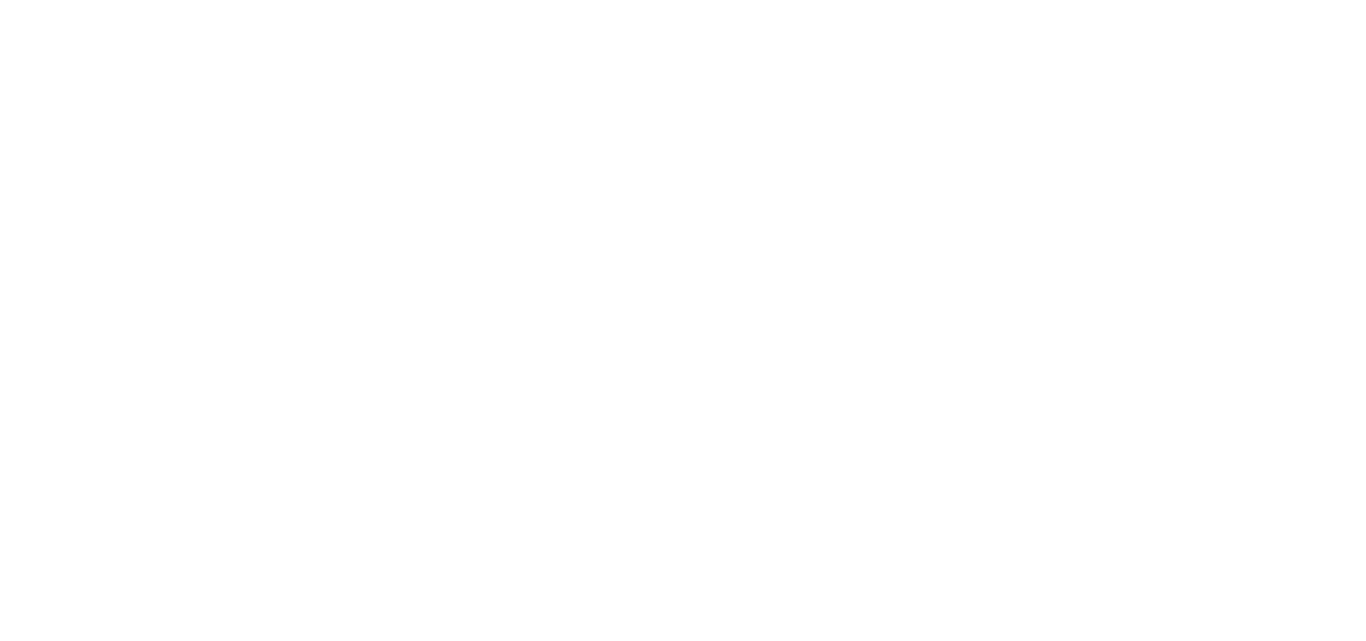 scroll, scrollTop: 0, scrollLeft: 0, axis: both 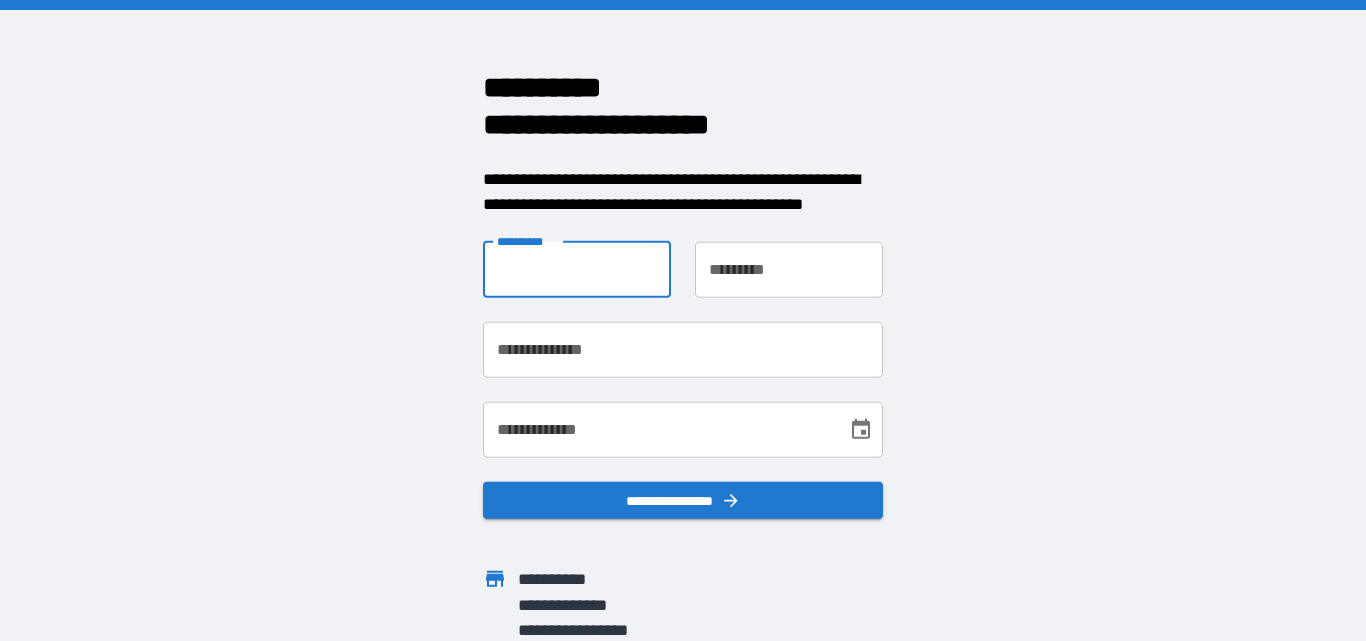 click on "**********" at bounding box center [577, 269] 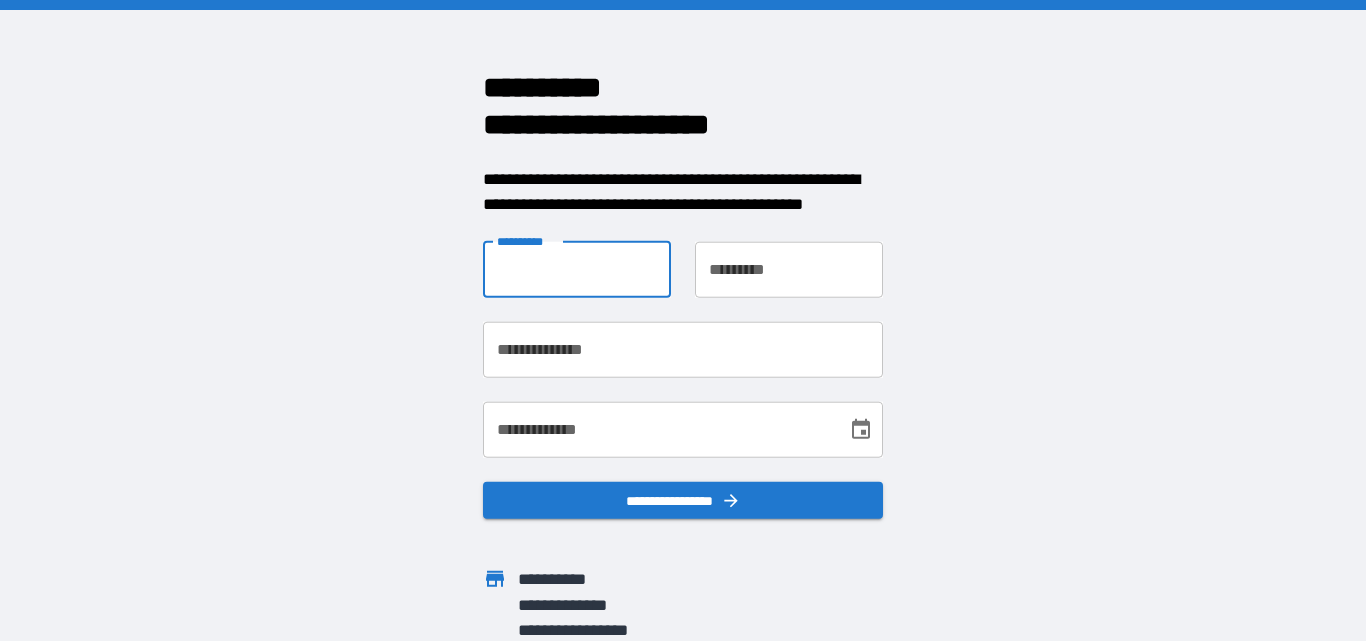 type on "*******" 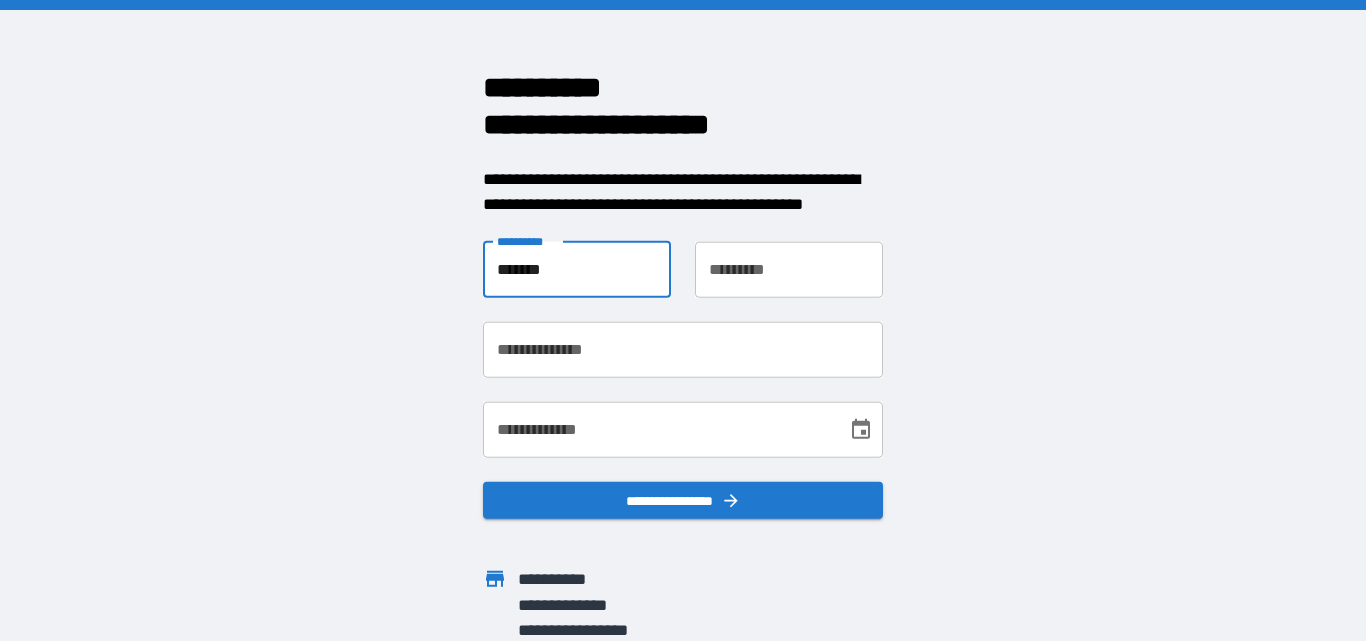 type on "**********" 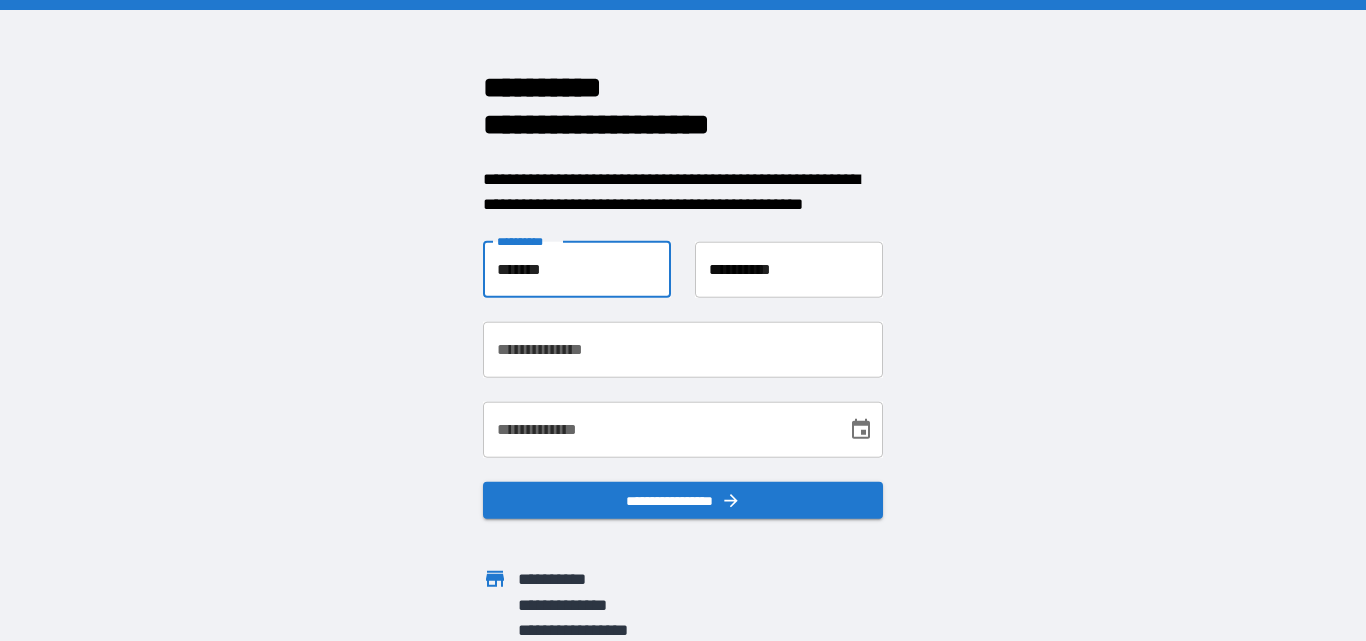 type on "**********" 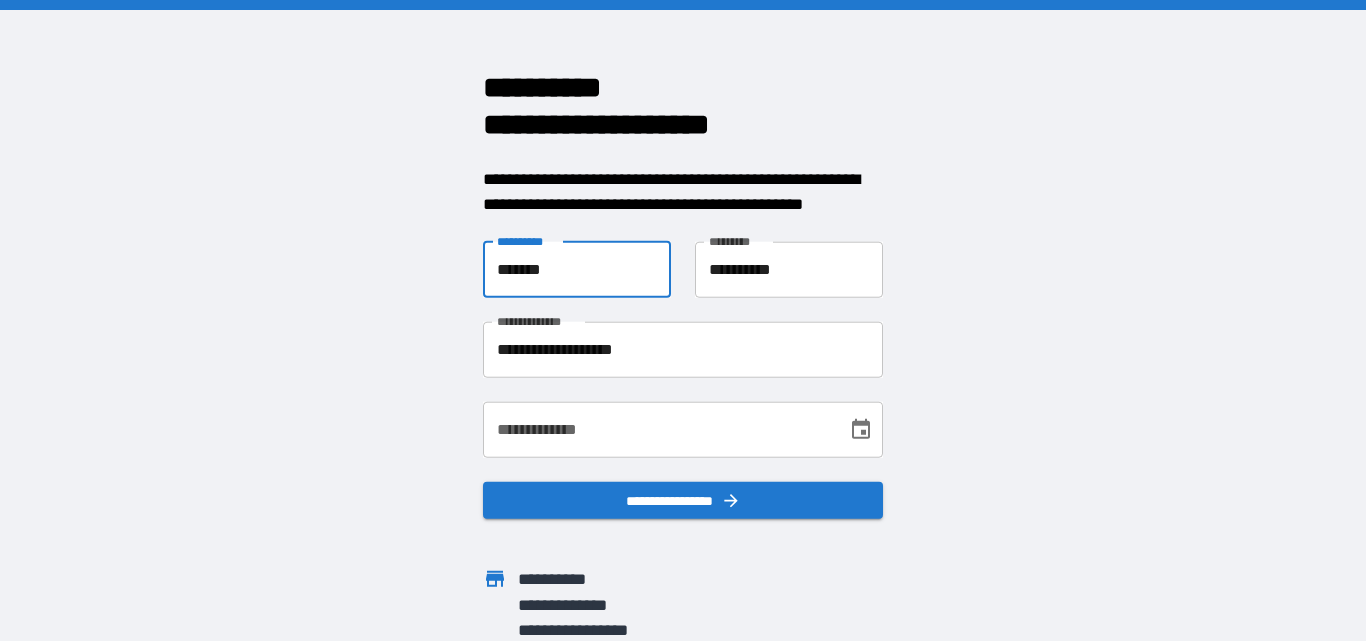 click on "**********" at bounding box center (658, 429) 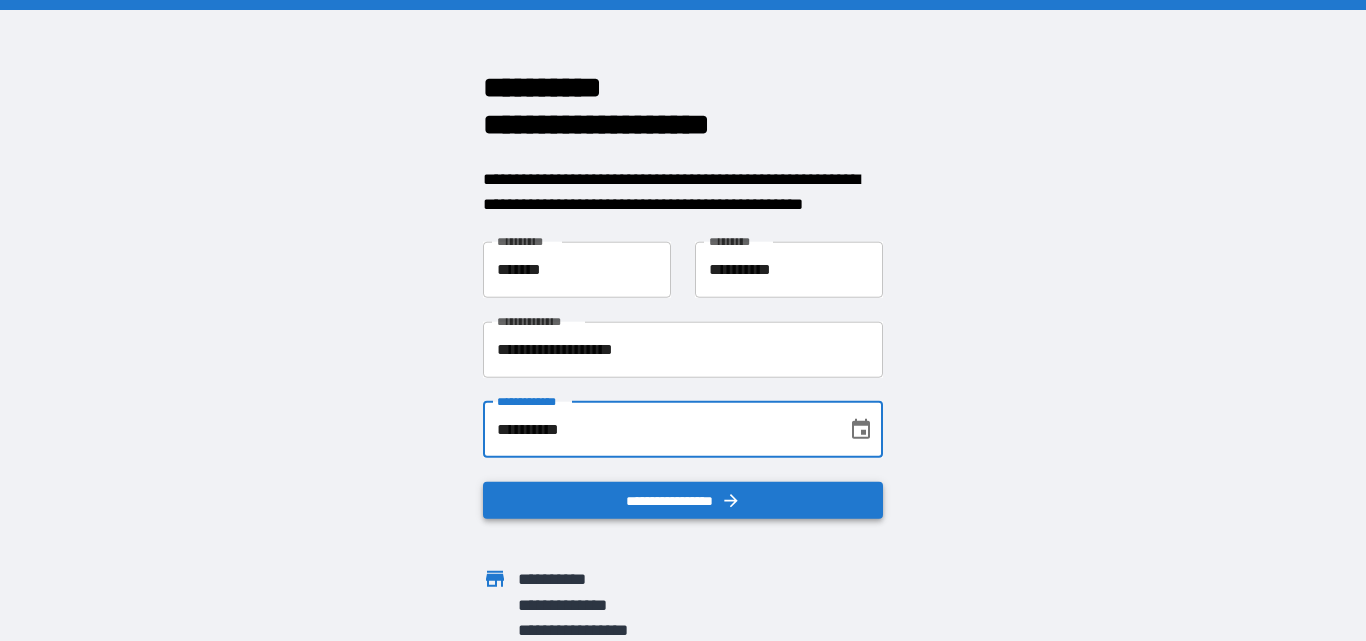 type on "**********" 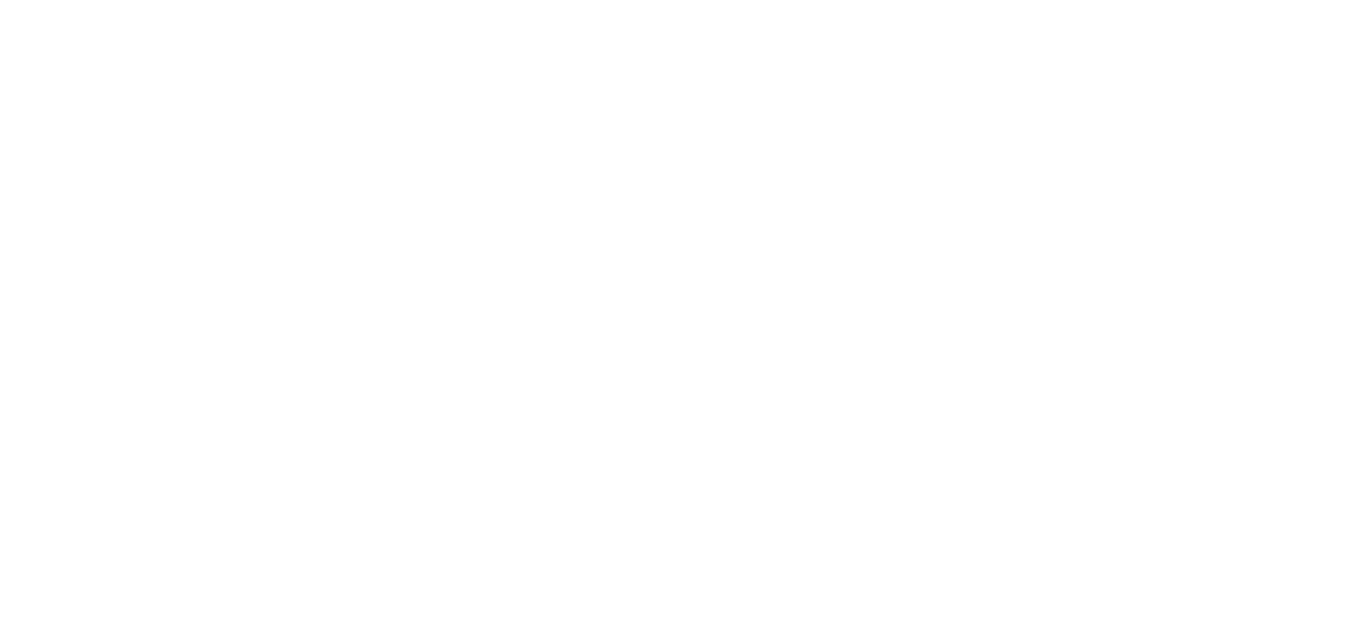 scroll, scrollTop: 0, scrollLeft: 0, axis: both 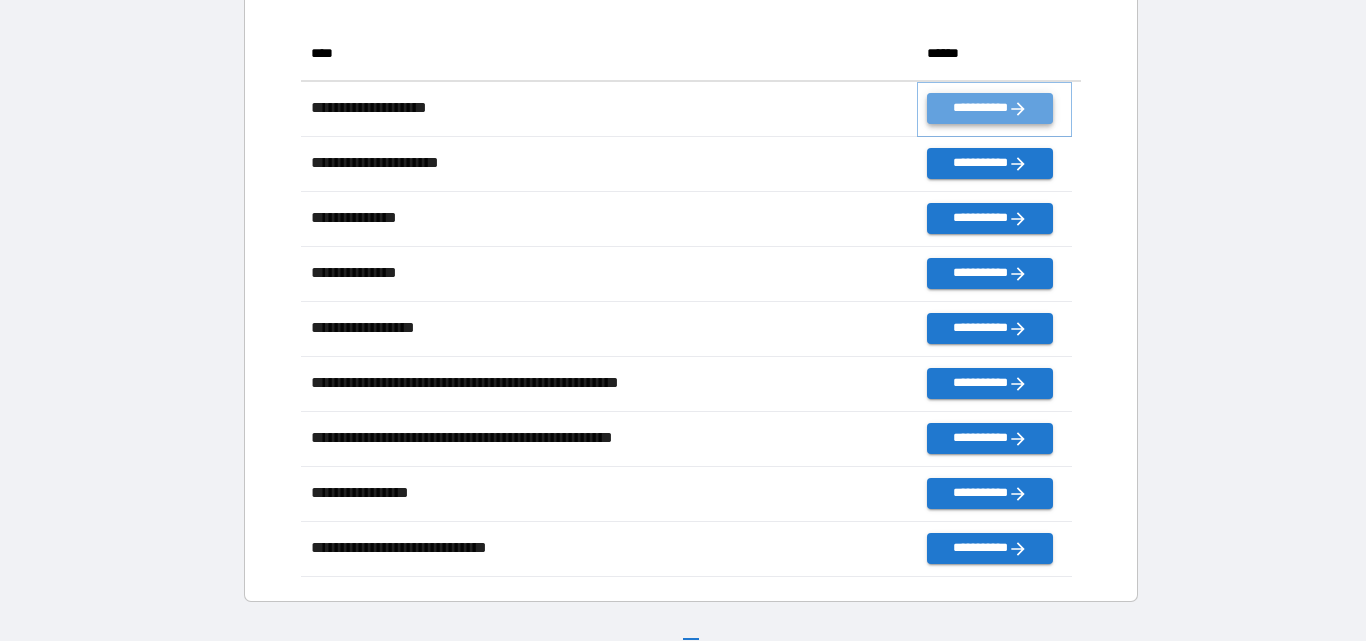 click on "**********" at bounding box center (989, 108) 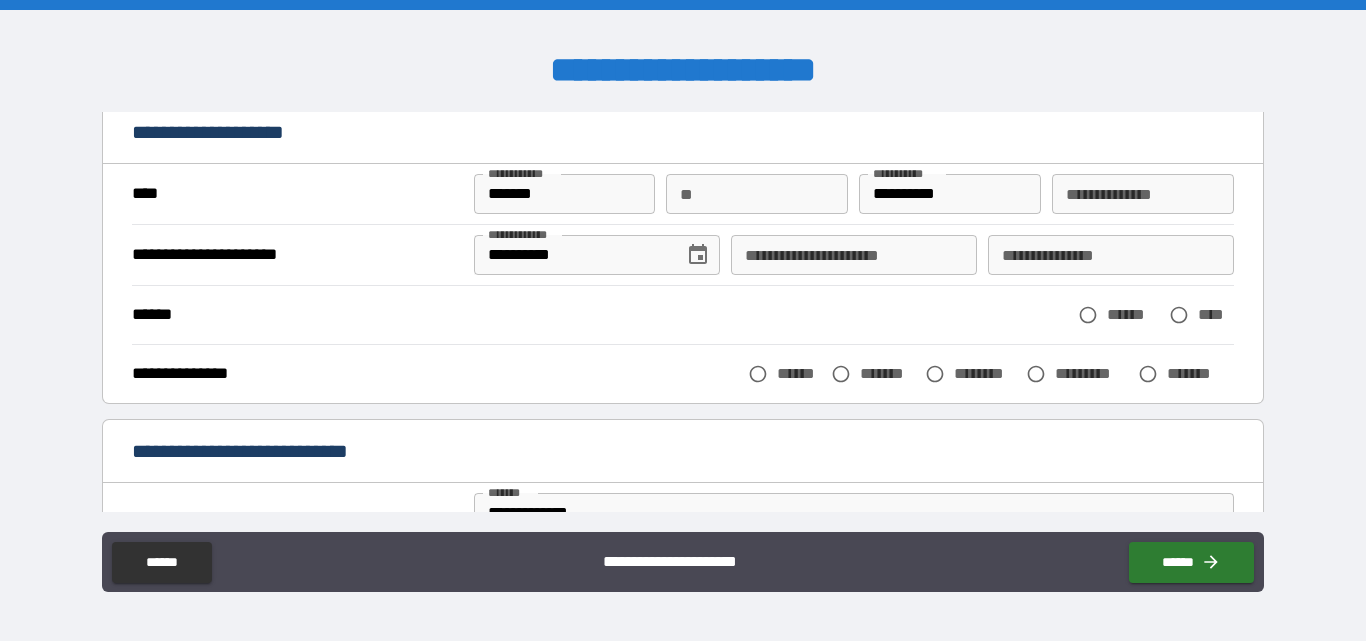 scroll, scrollTop: 100, scrollLeft: 0, axis: vertical 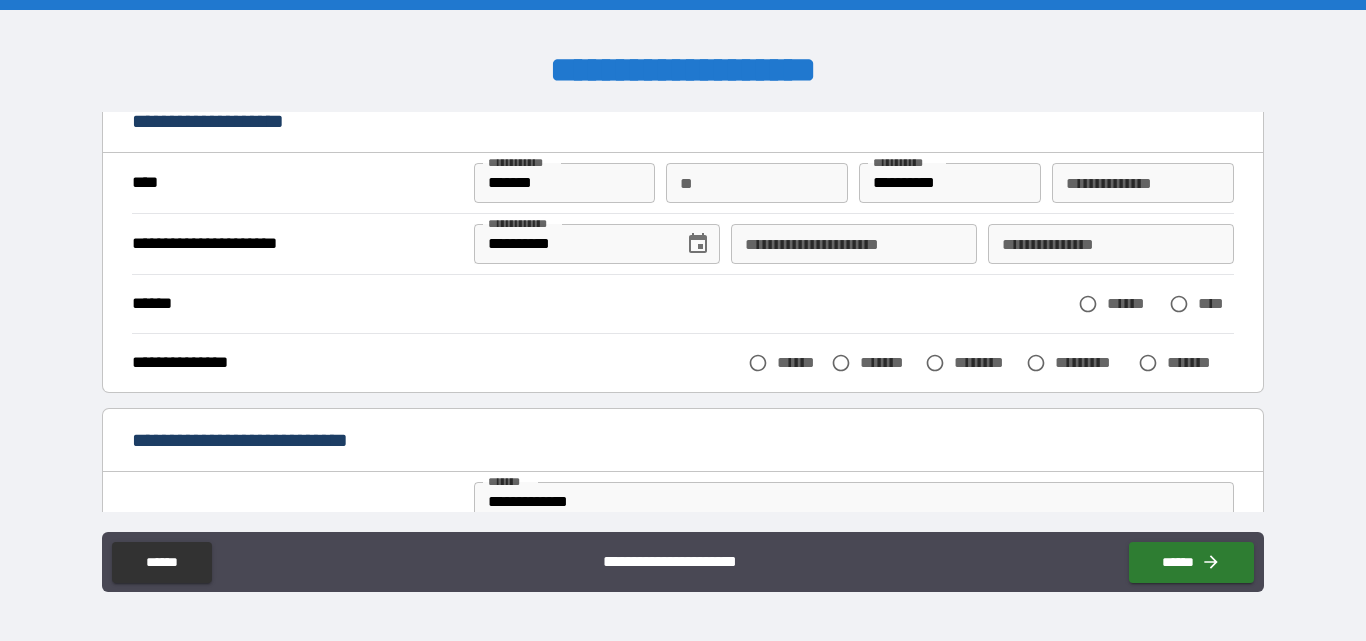 click on "**********" at bounding box center [854, 244] 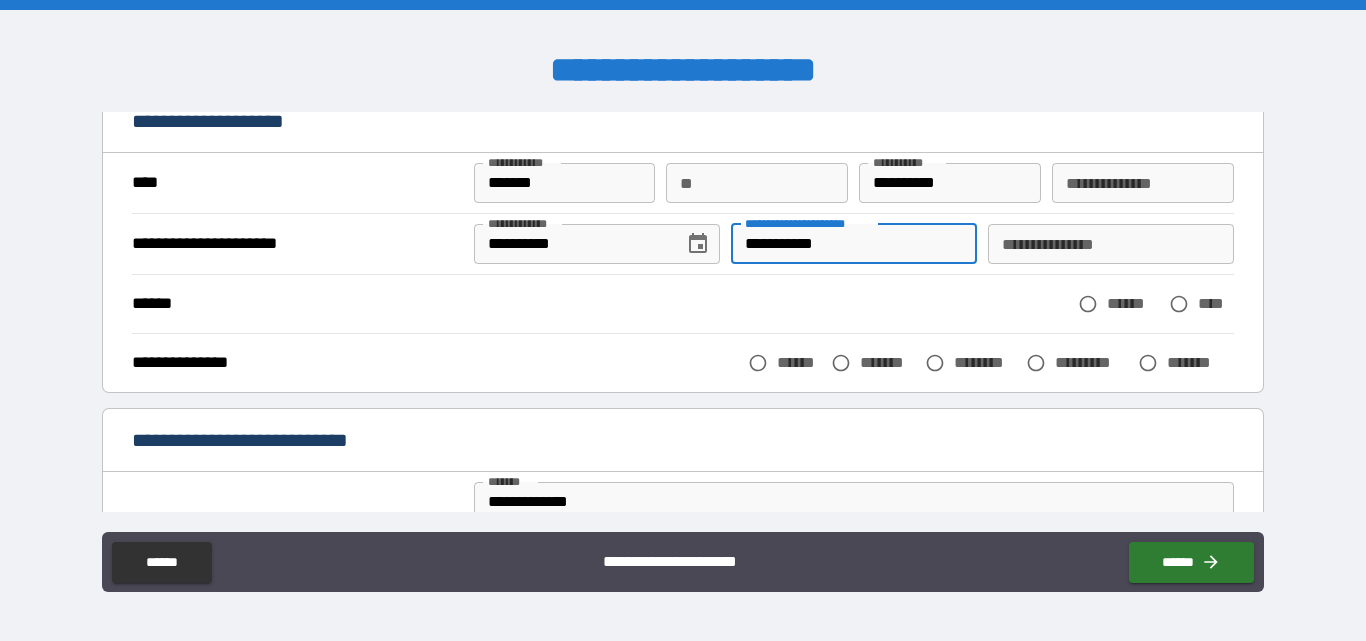 type on "**********" 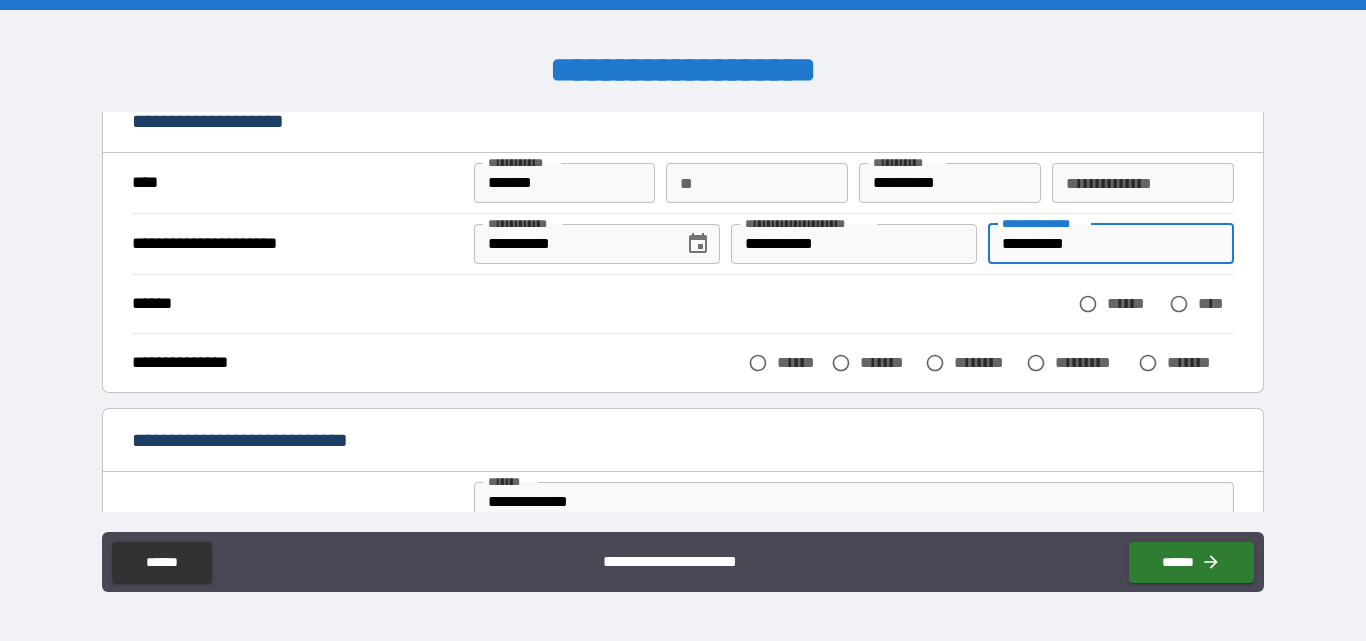 type on "**********" 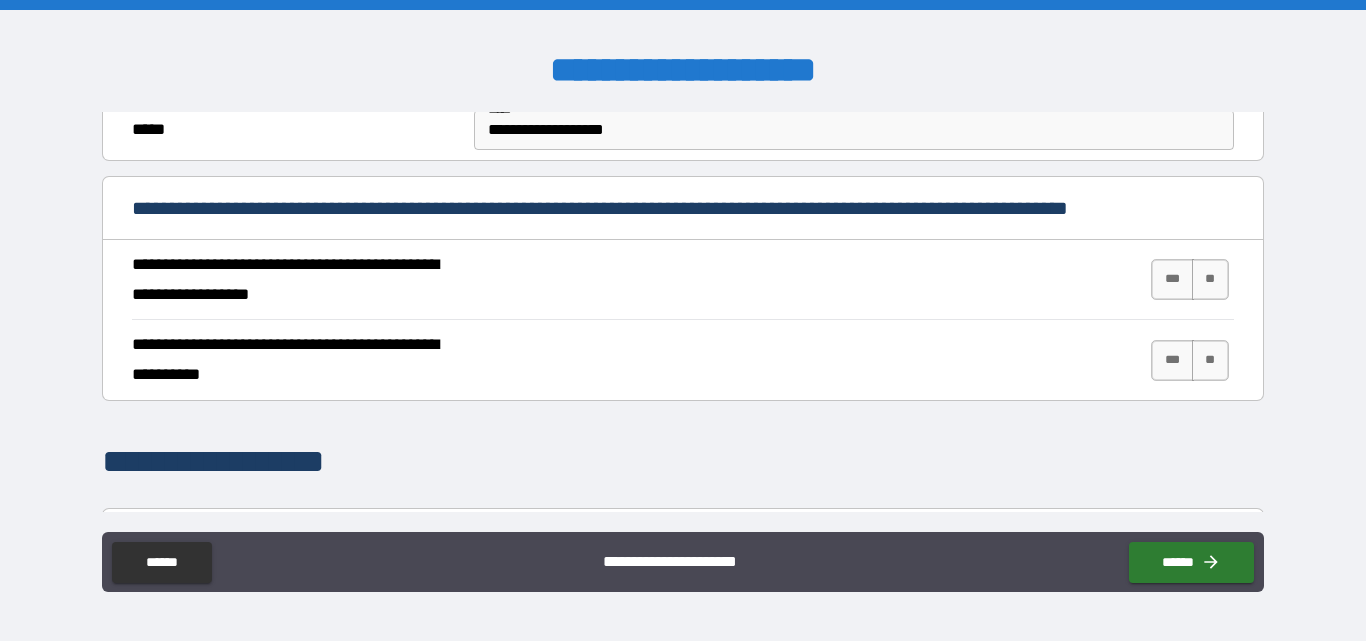 scroll, scrollTop: 700, scrollLeft: 0, axis: vertical 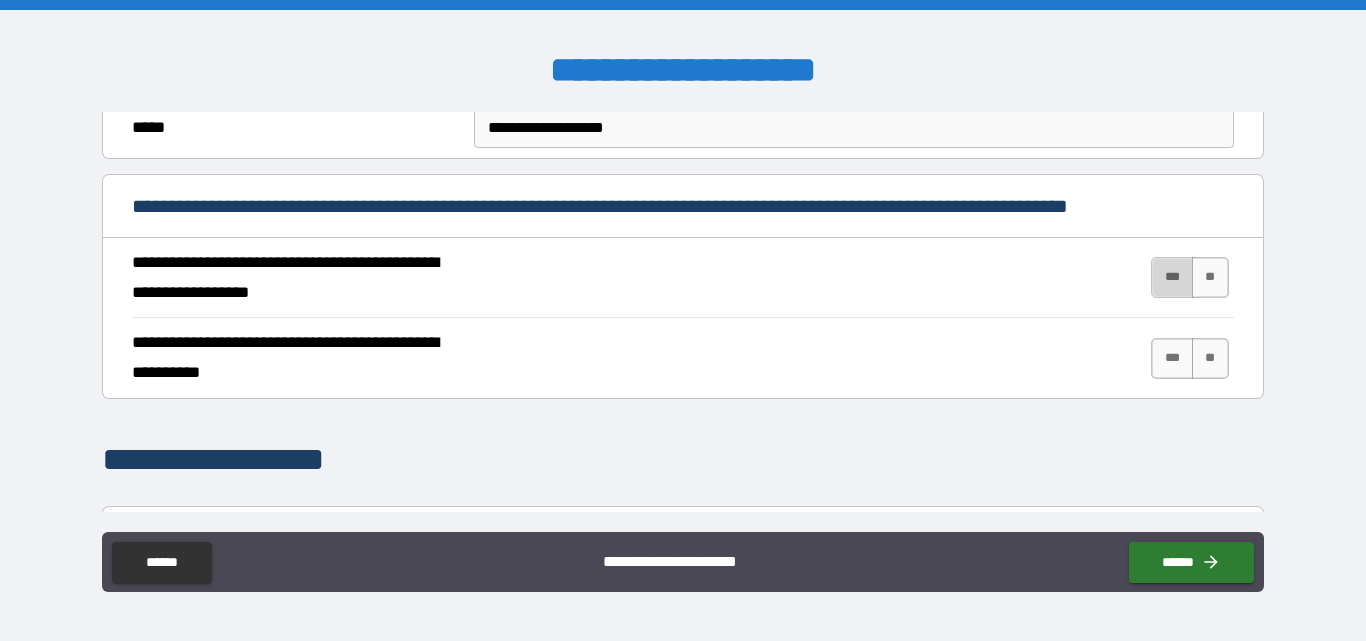 click on "***" at bounding box center (1172, 277) 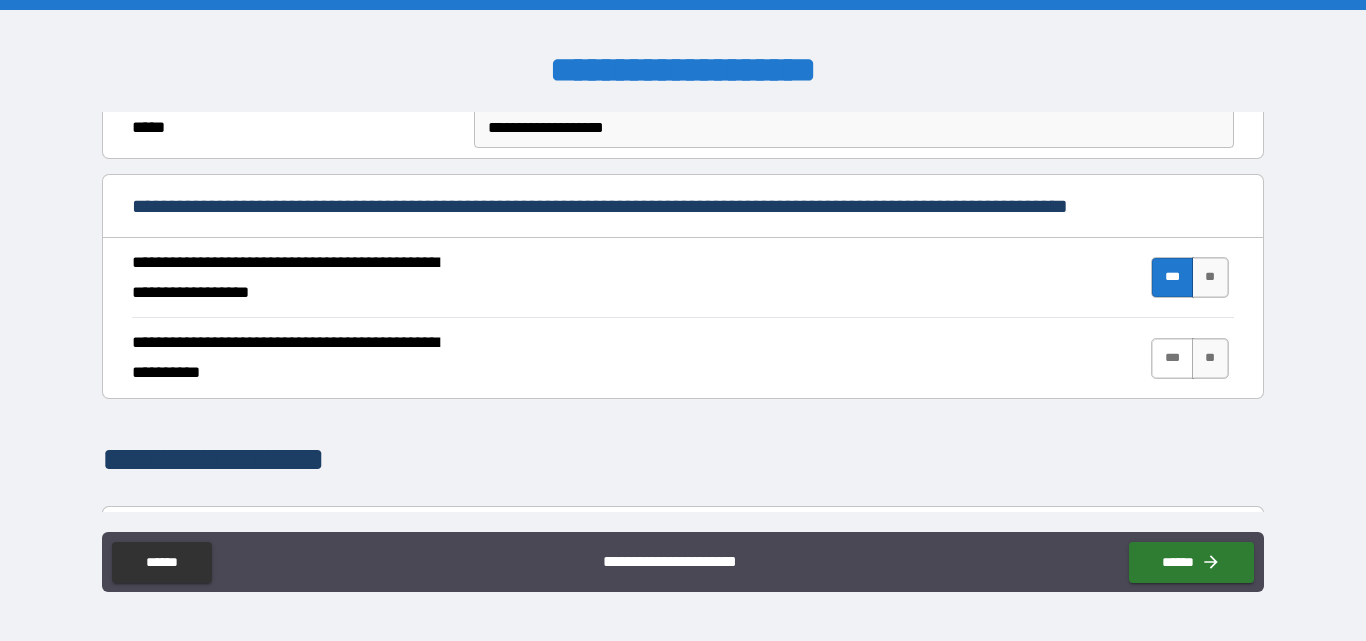click on "***" at bounding box center (1172, 358) 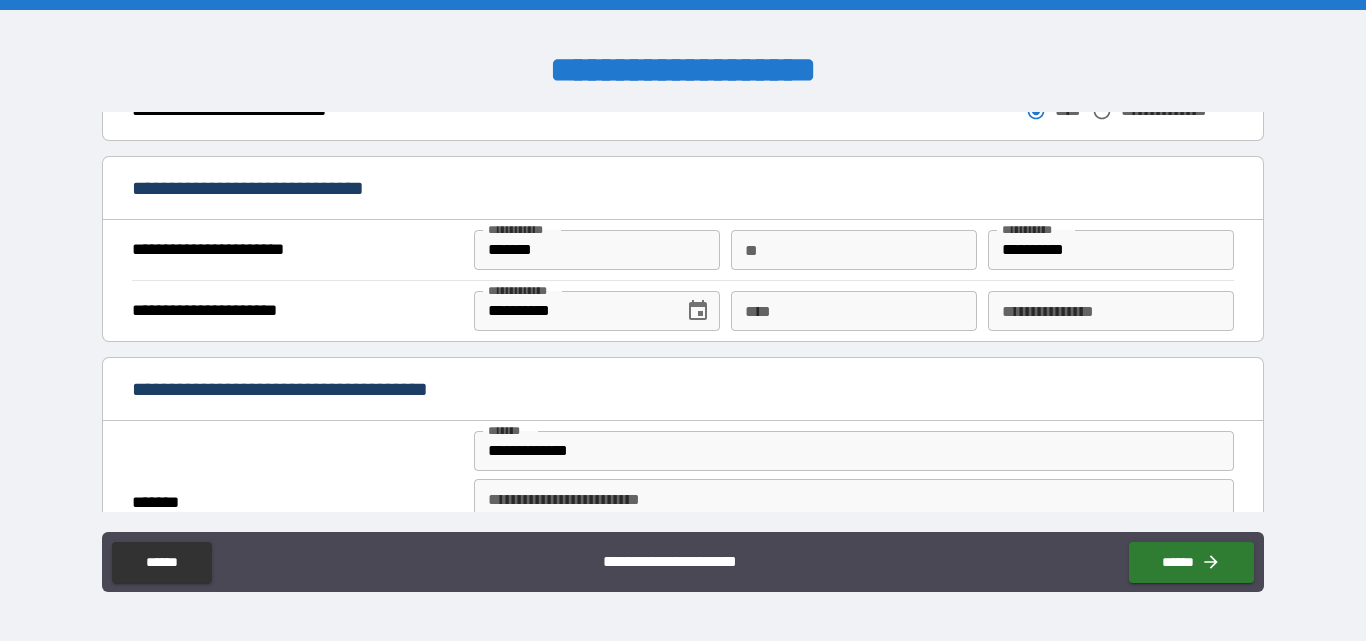 scroll, scrollTop: 1200, scrollLeft: 0, axis: vertical 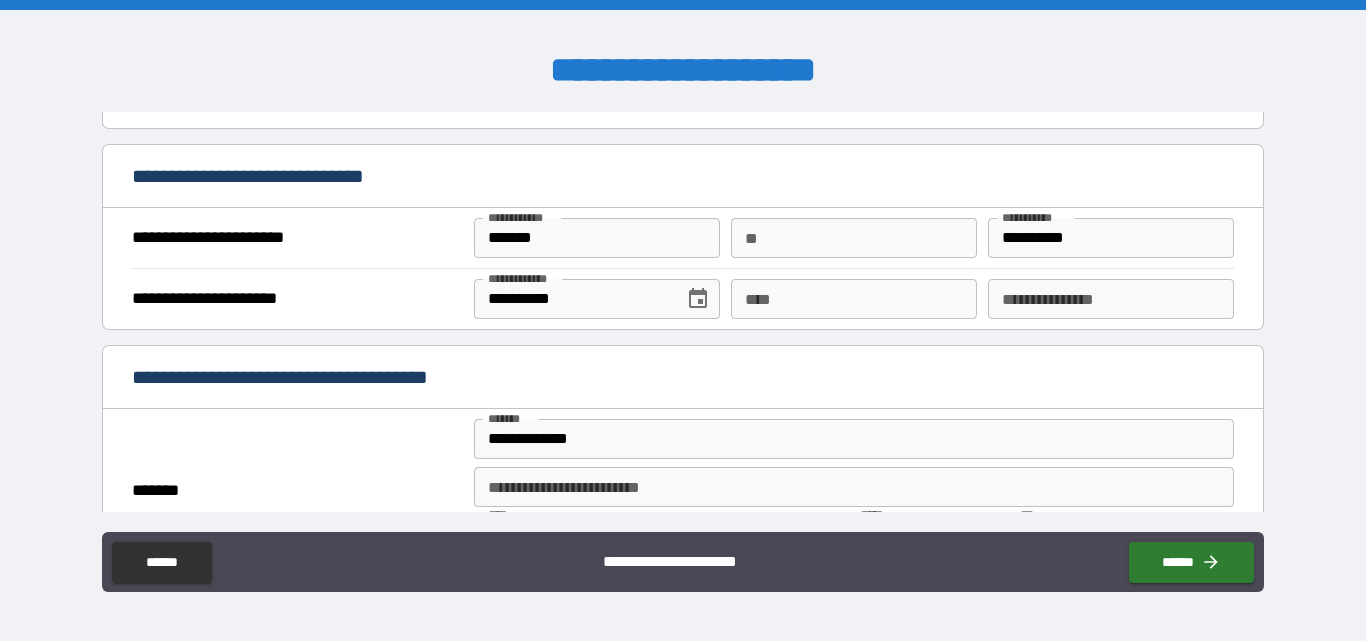 click on "****" at bounding box center (854, 299) 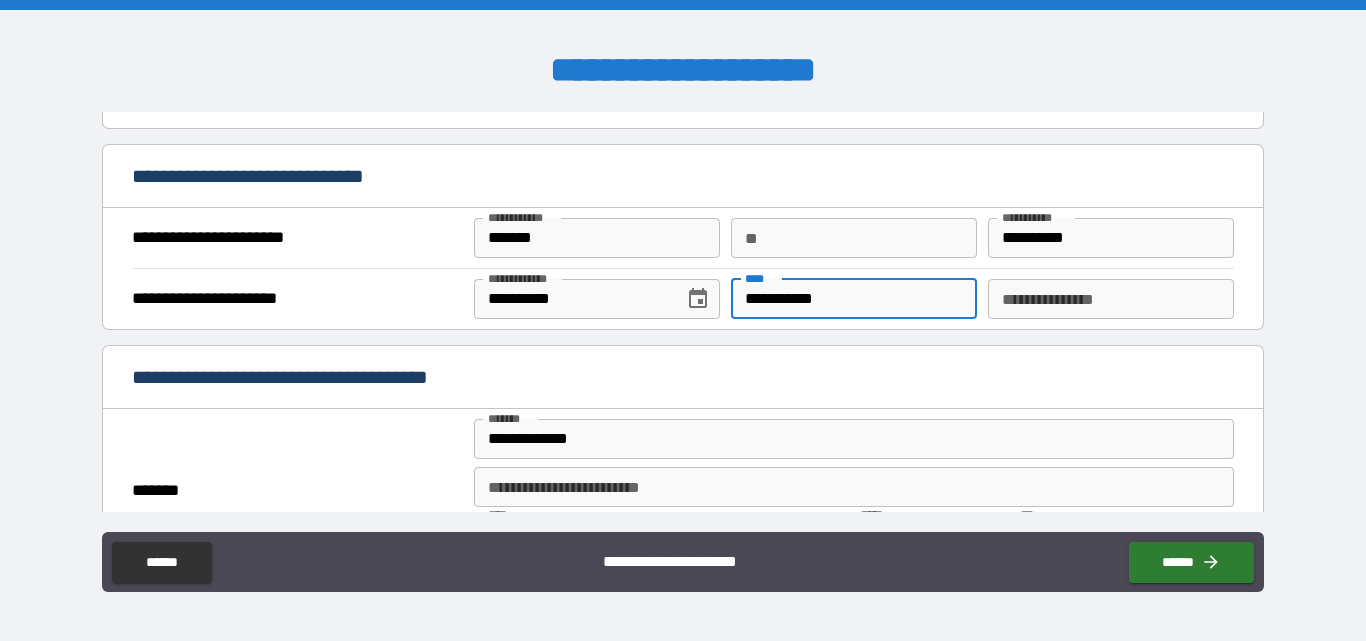type on "**********" 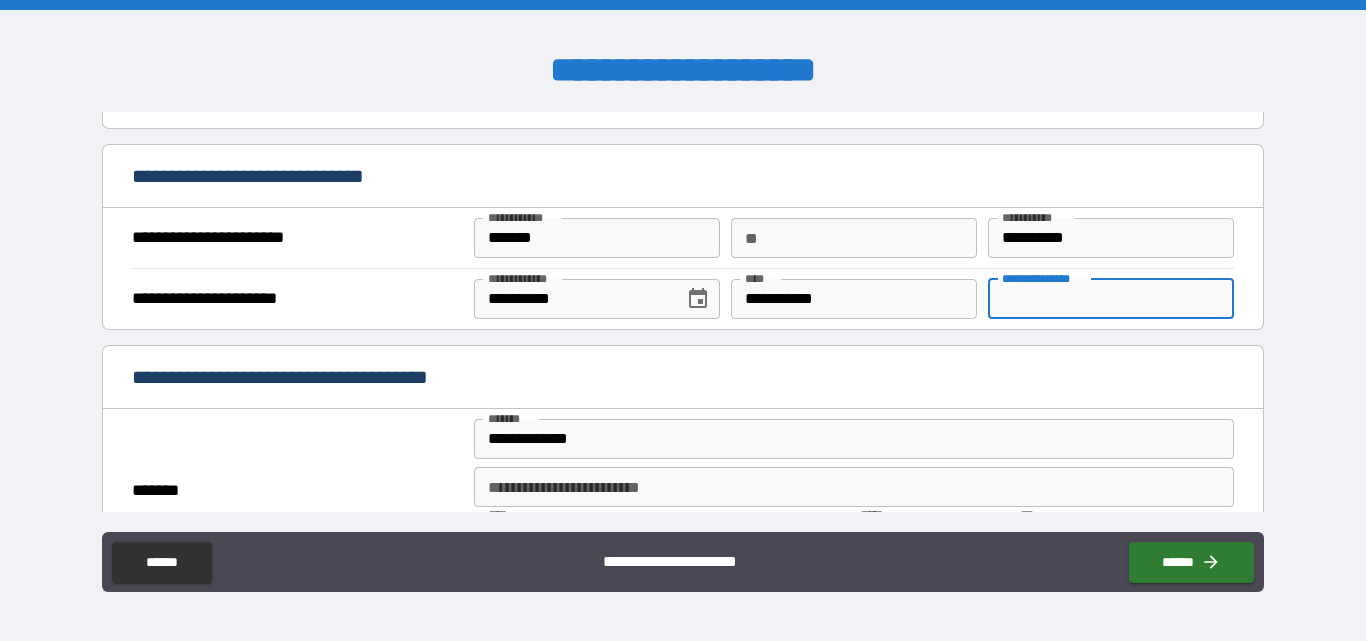 click on "**********" at bounding box center [1111, 299] 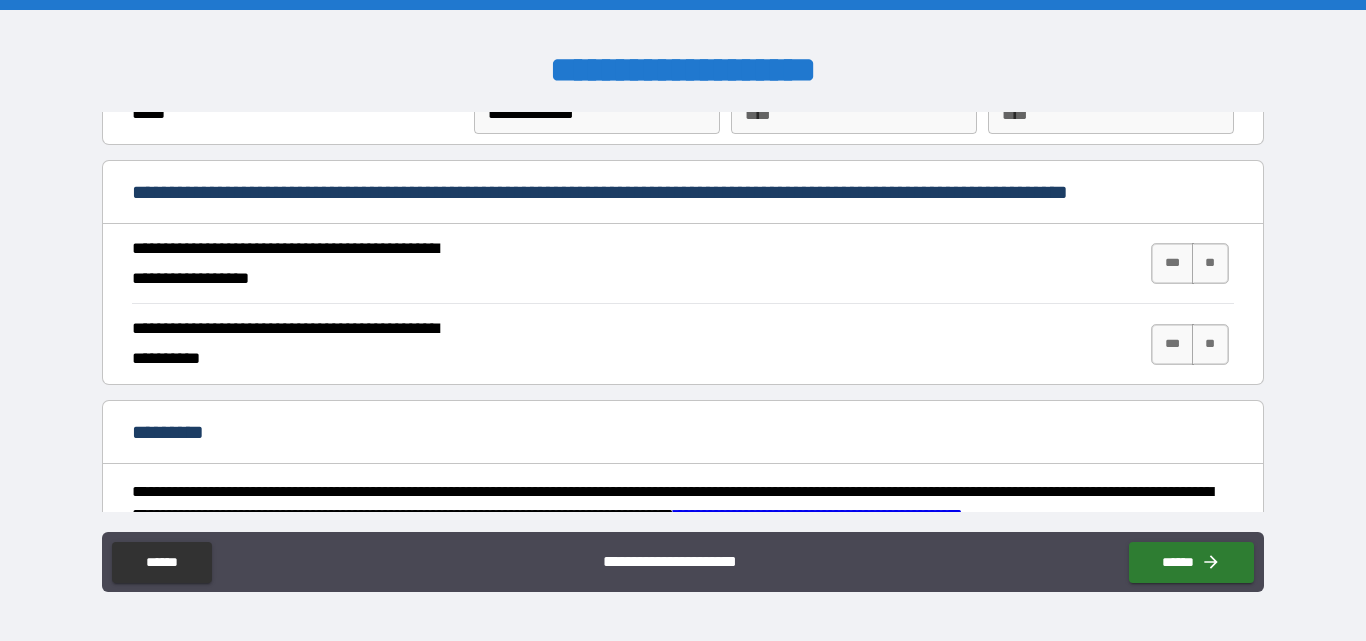 scroll, scrollTop: 1800, scrollLeft: 0, axis: vertical 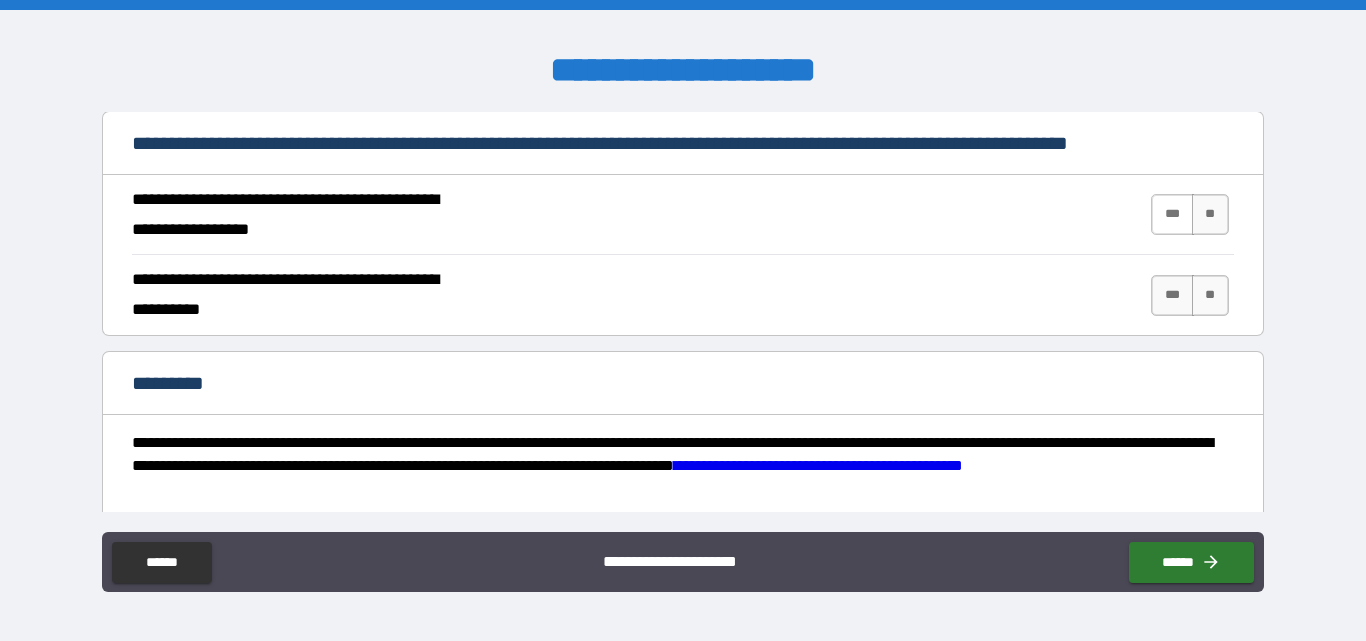 type on "**********" 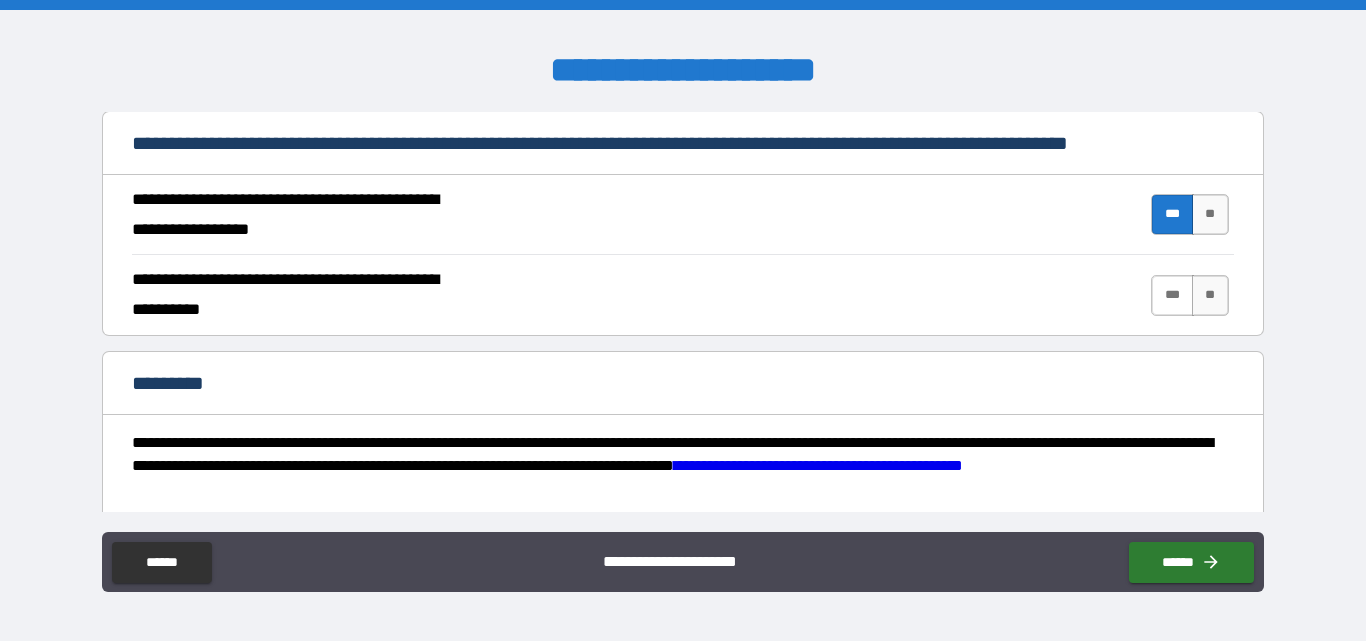 click on "***" at bounding box center (1172, 295) 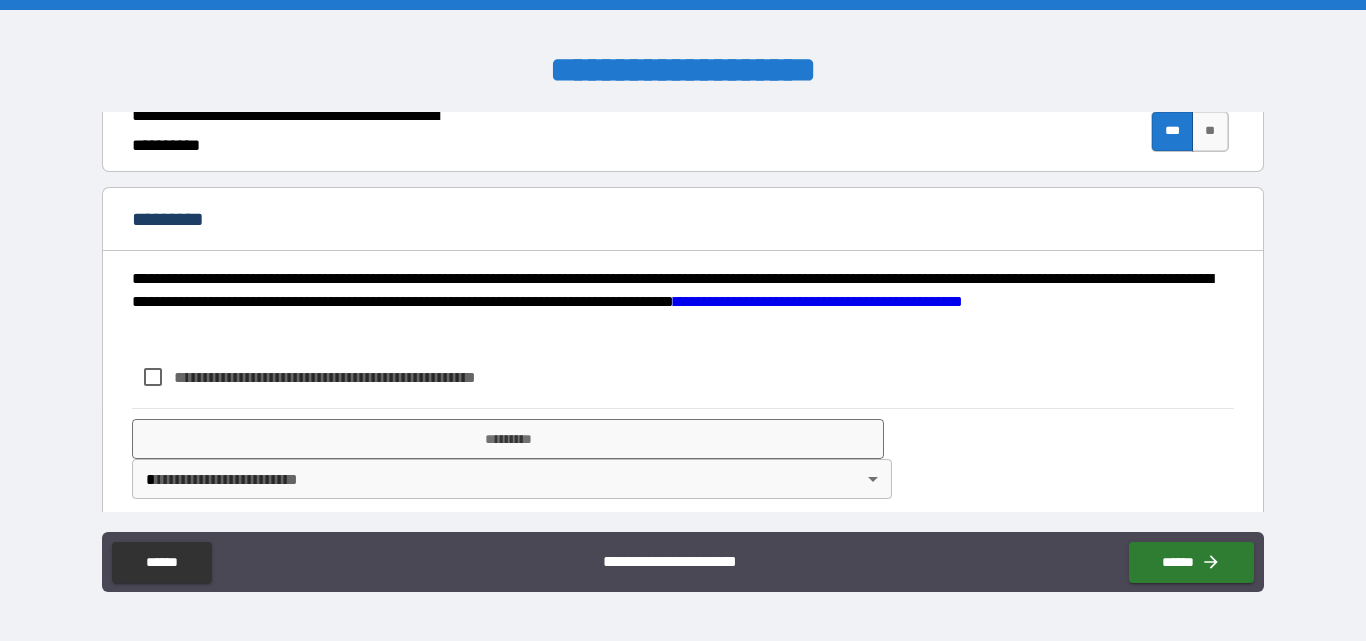 scroll, scrollTop: 1982, scrollLeft: 0, axis: vertical 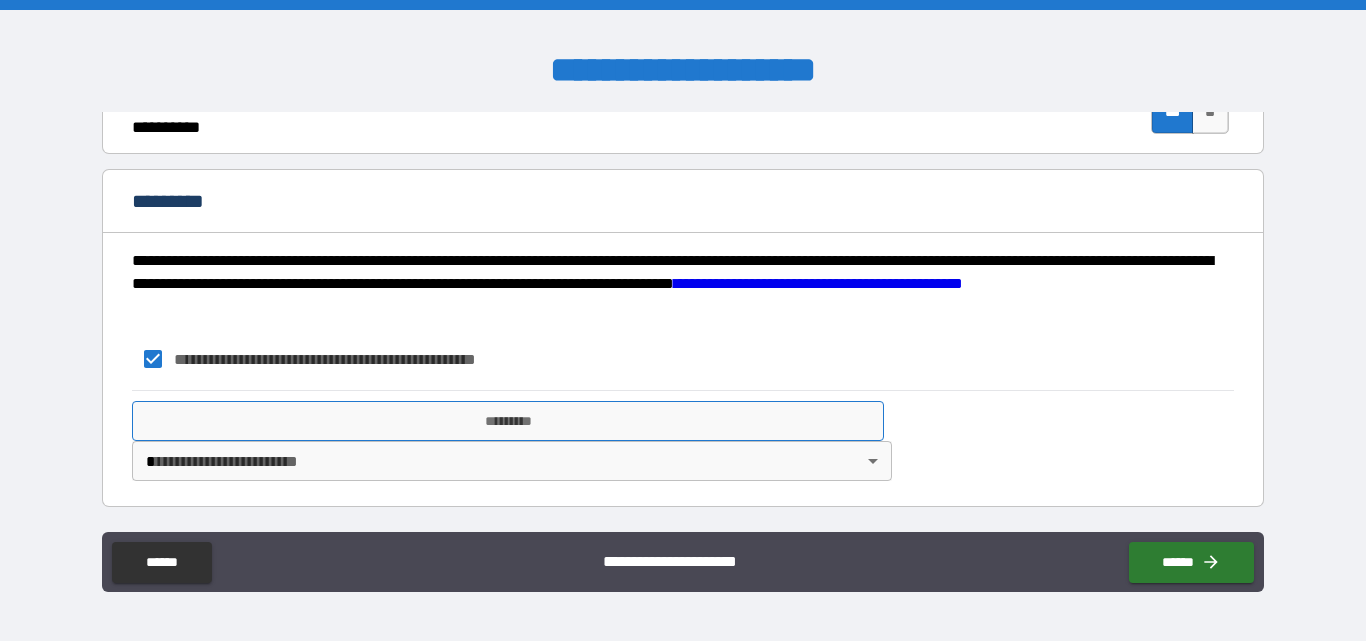 drag, startPoint x: 225, startPoint y: 414, endPoint x: 321, endPoint y: 431, distance: 97.49359 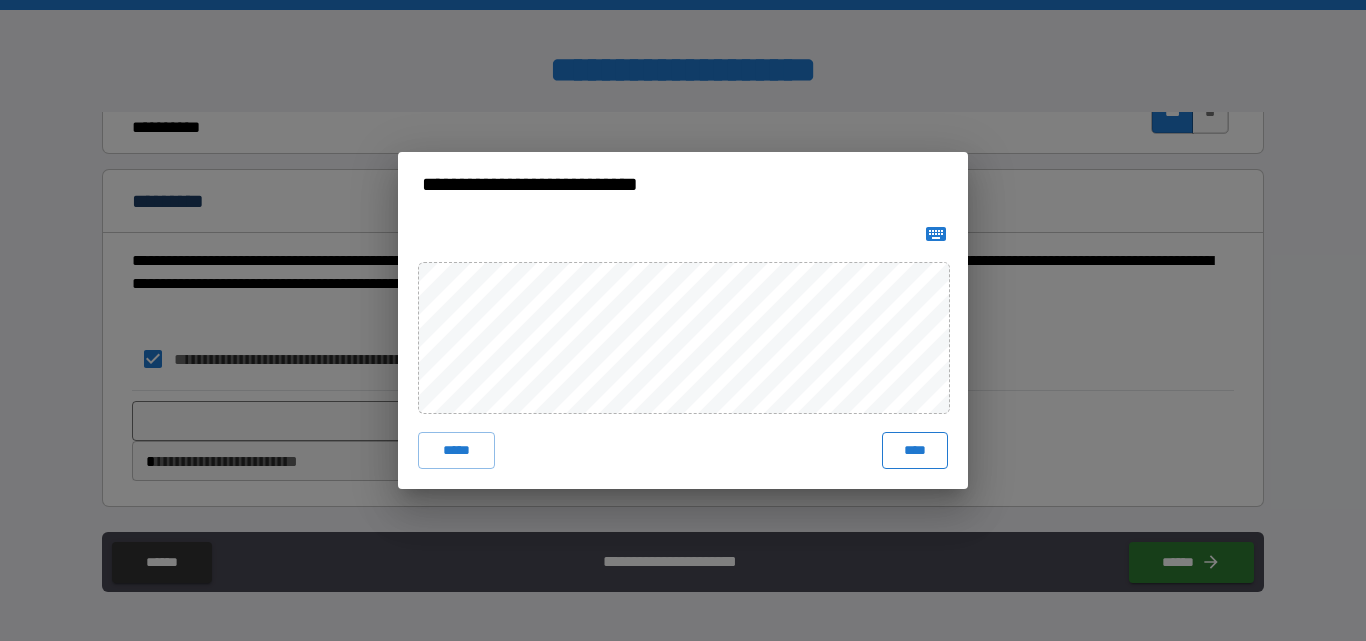 click on "****" at bounding box center [915, 450] 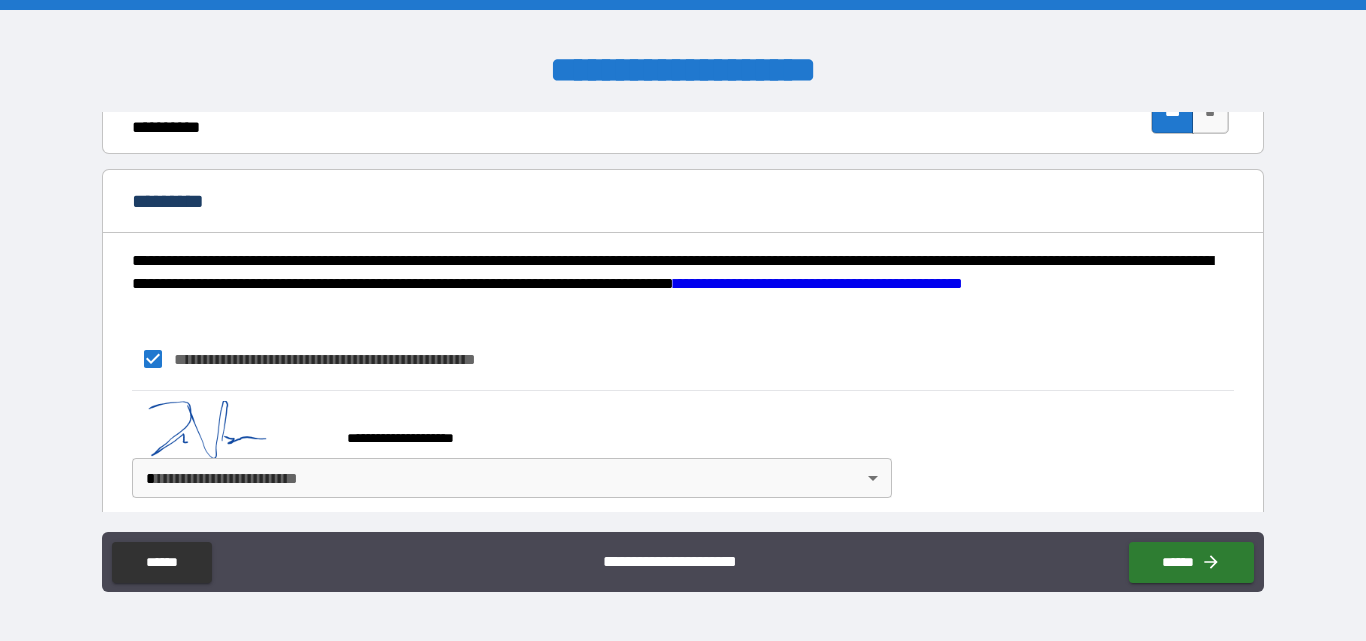 click on "**********" at bounding box center (683, 320) 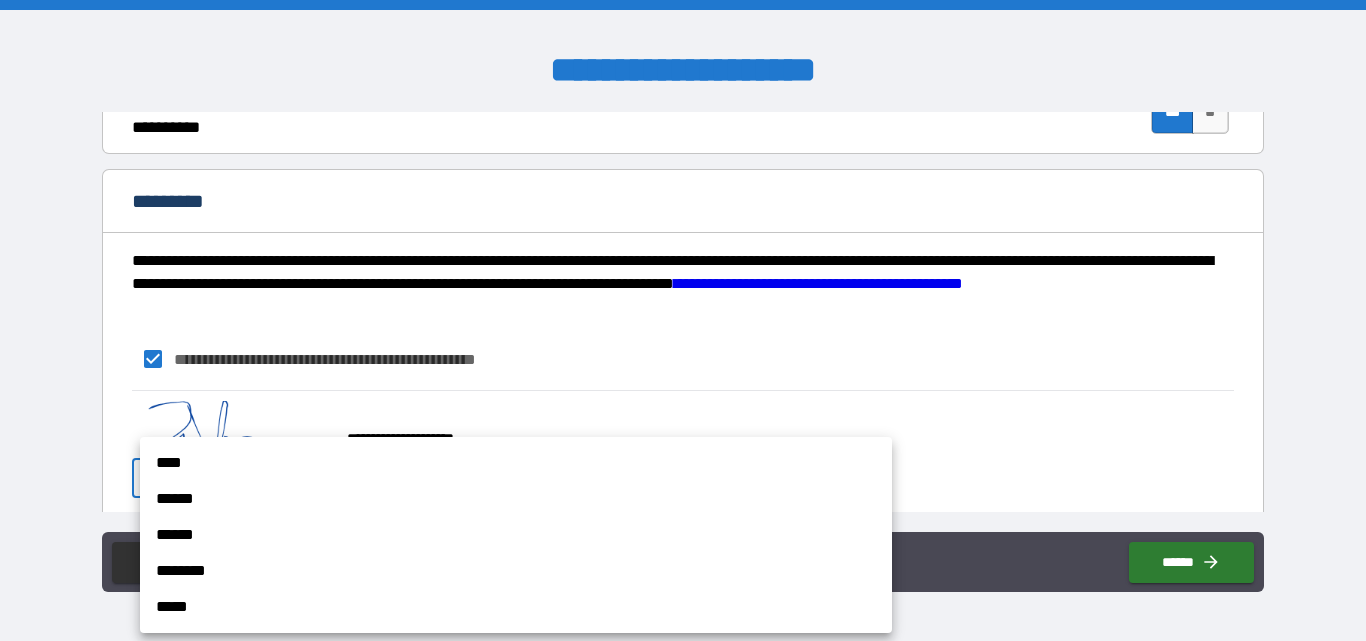 click on "****" at bounding box center [516, 463] 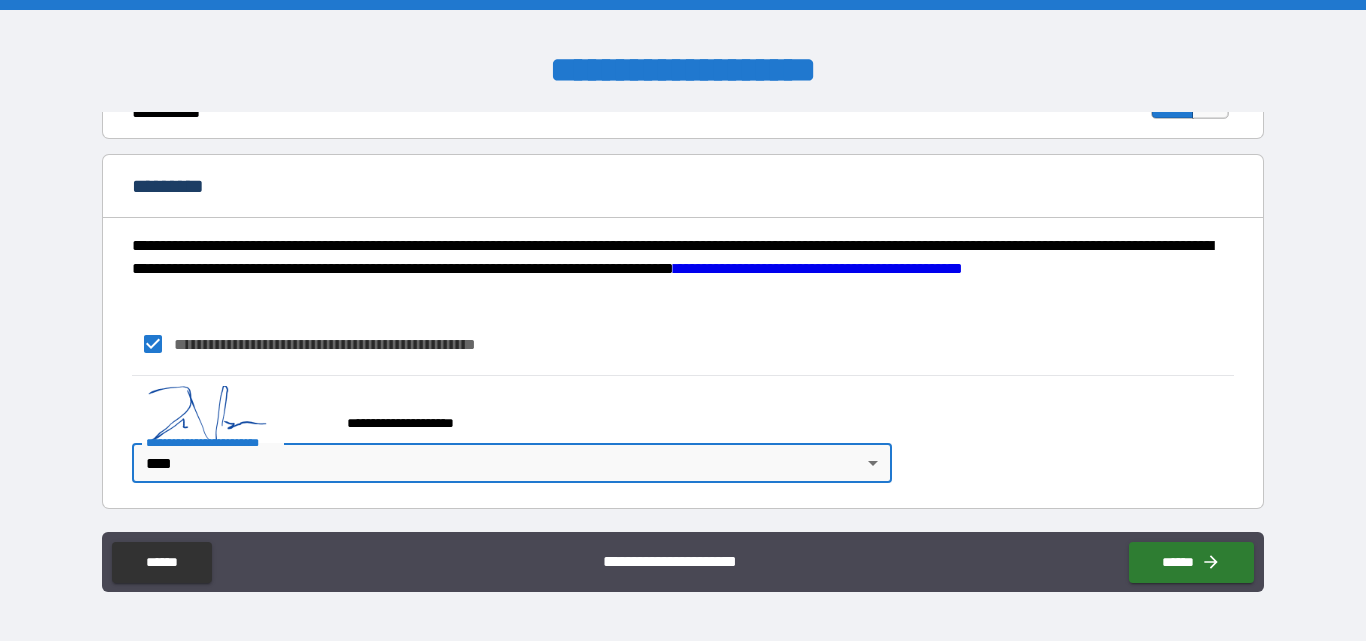 scroll, scrollTop: 1999, scrollLeft: 0, axis: vertical 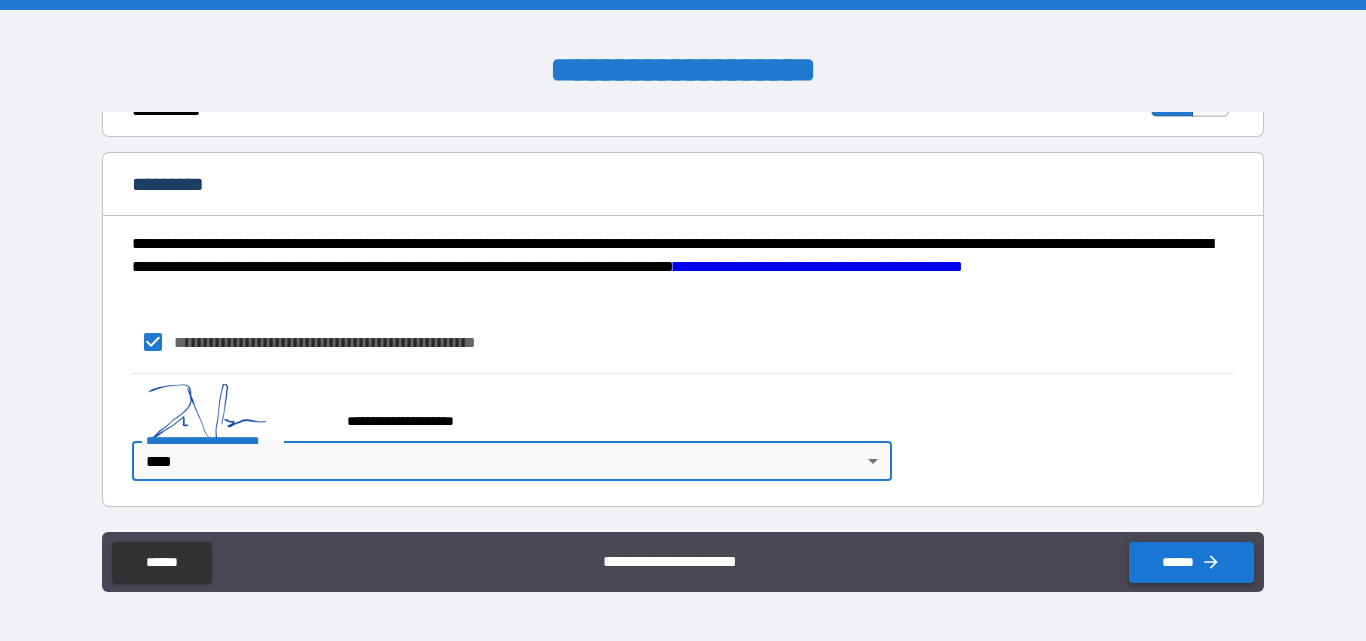 click on "******" at bounding box center (1191, 562) 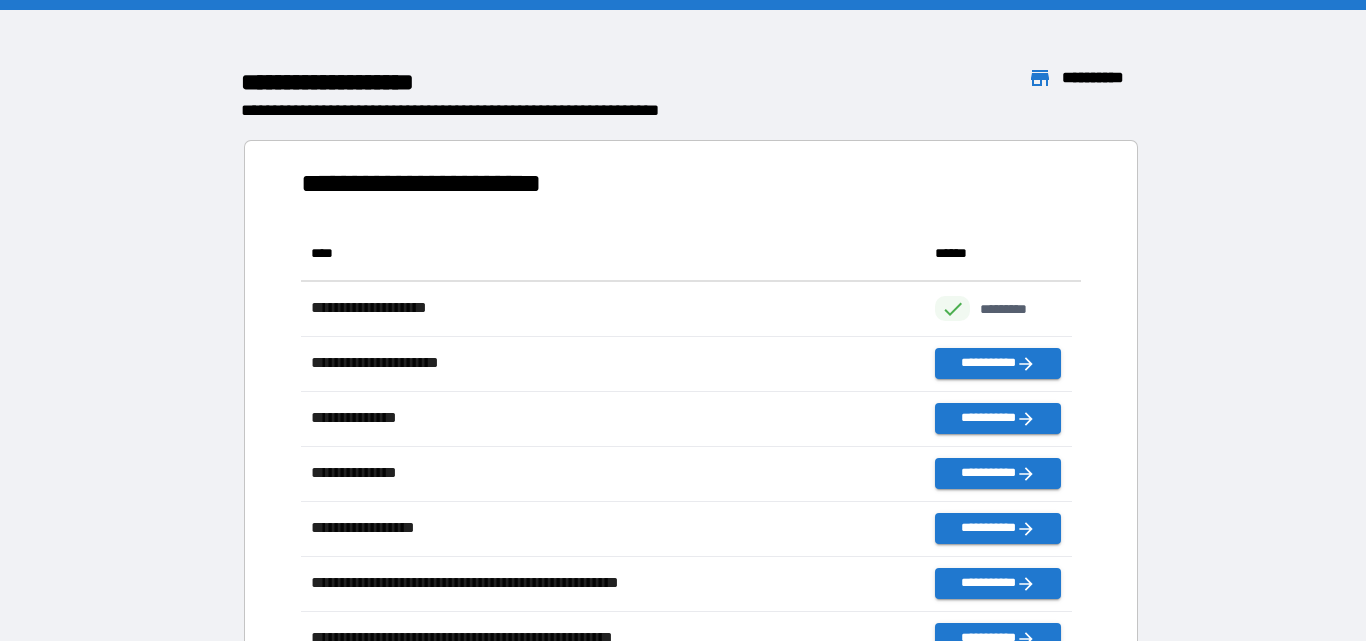 scroll, scrollTop: 16, scrollLeft: 16, axis: both 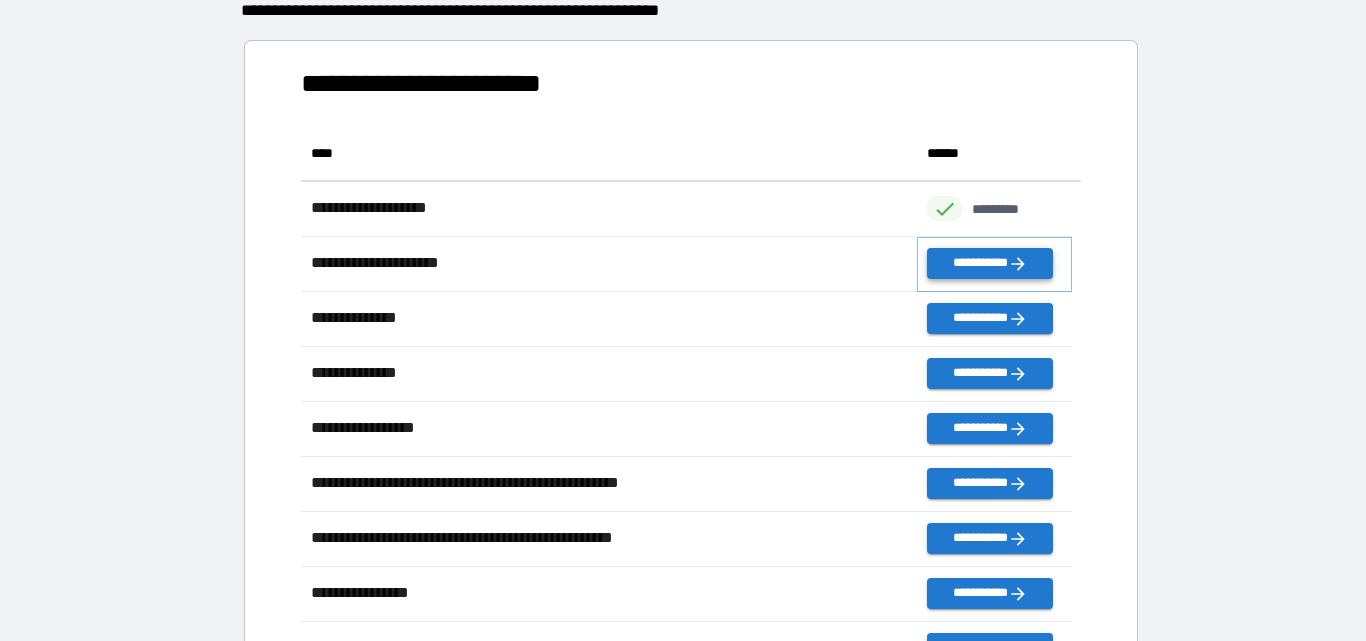 click on "**********" at bounding box center (989, 263) 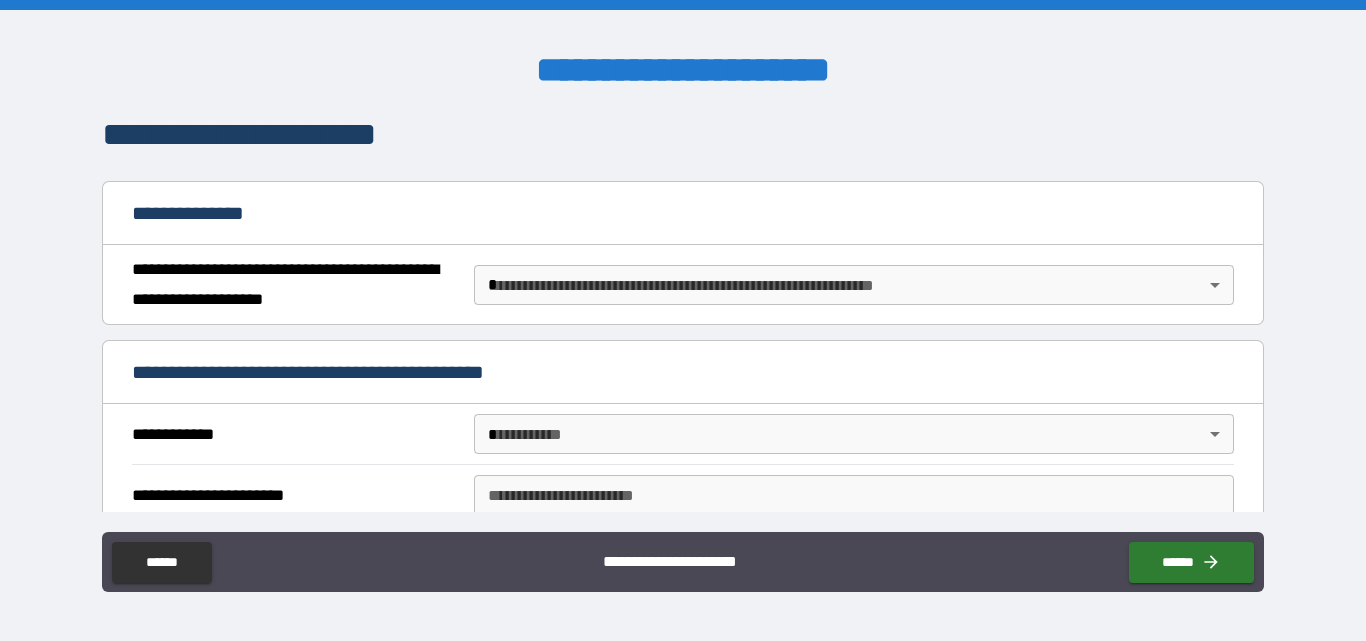 scroll, scrollTop: 200, scrollLeft: 0, axis: vertical 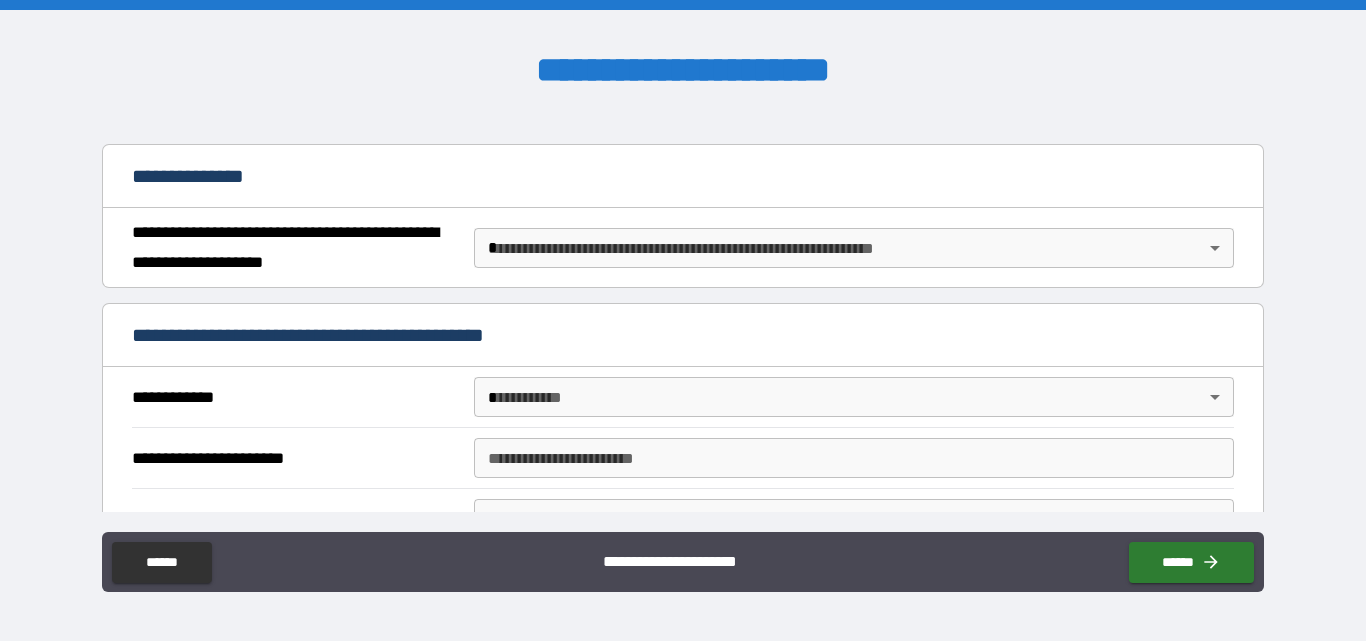 click on "**********" at bounding box center [683, 320] 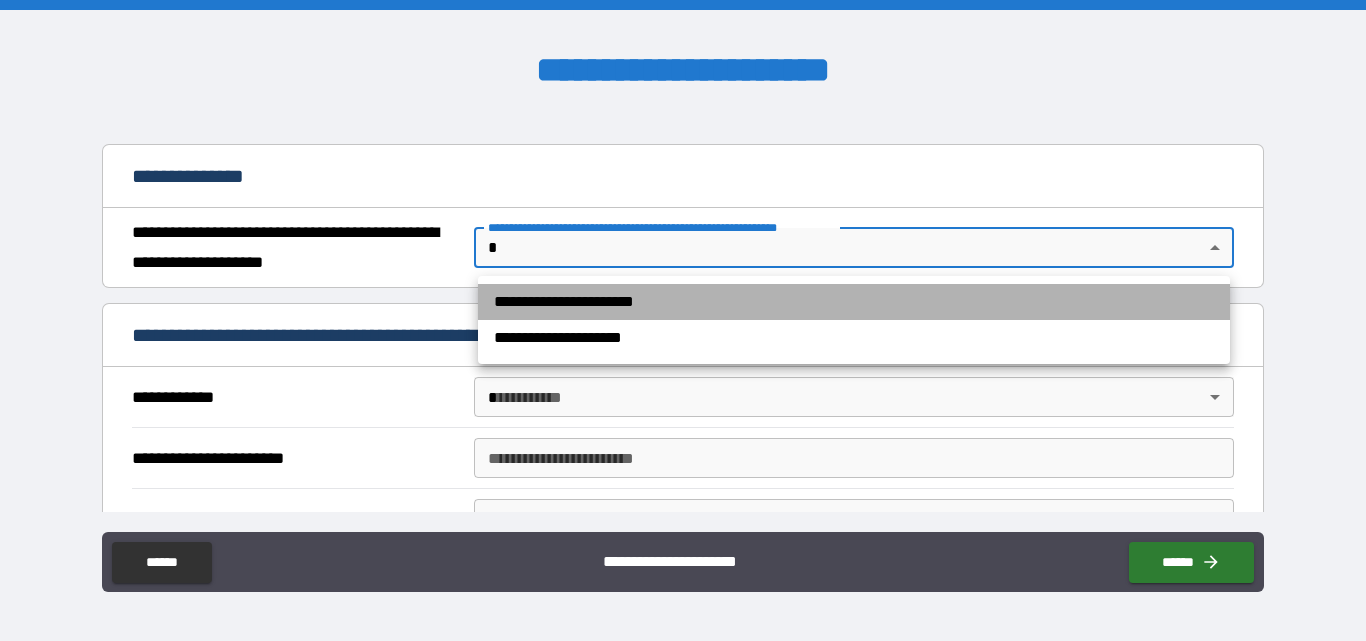 click on "**********" at bounding box center (854, 302) 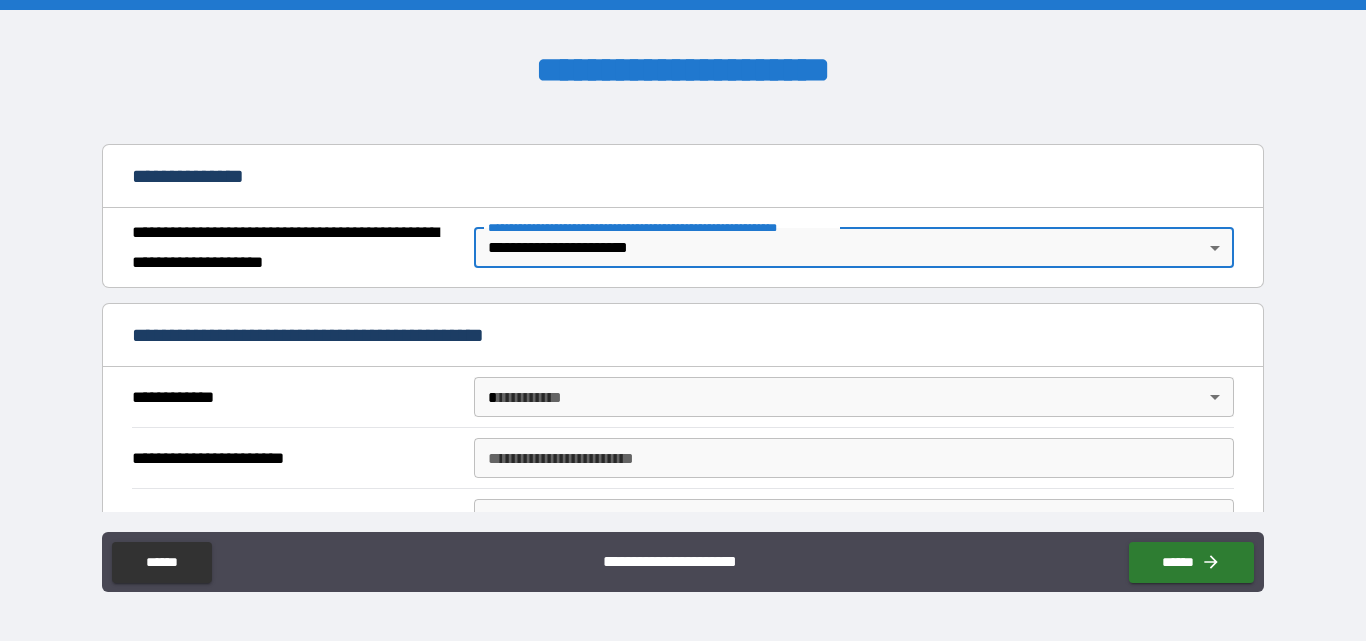 click on "**********" at bounding box center [683, 320] 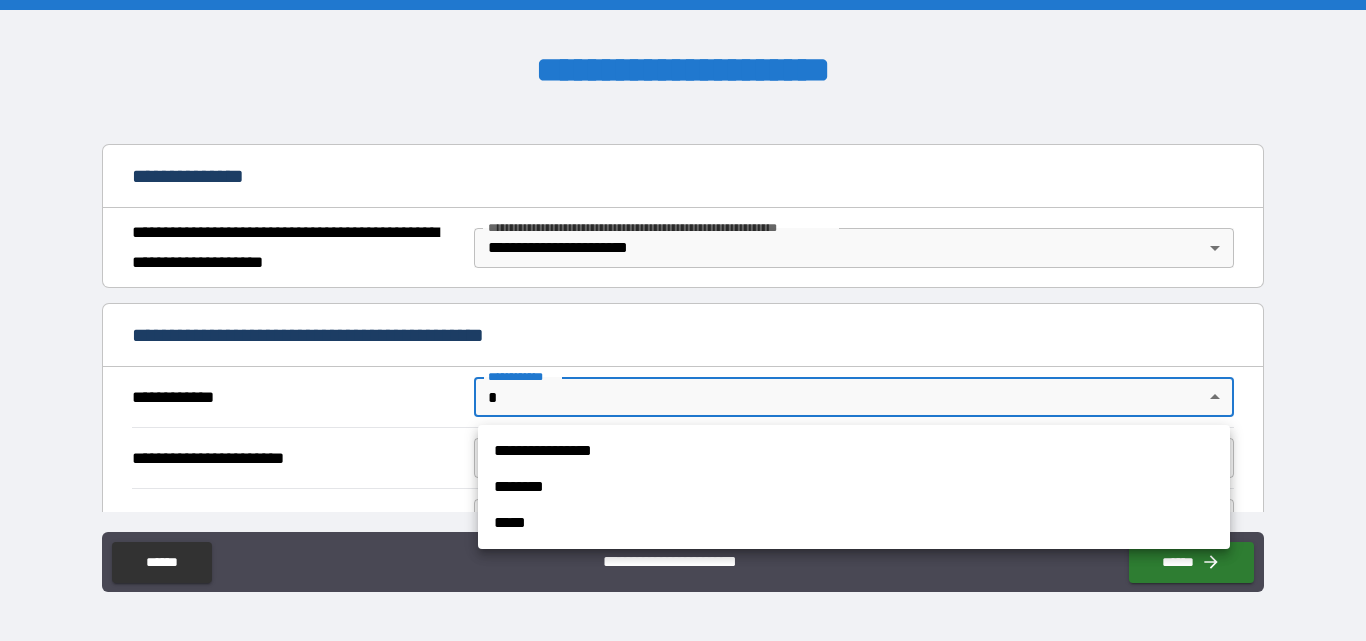 click on "**********" at bounding box center (854, 451) 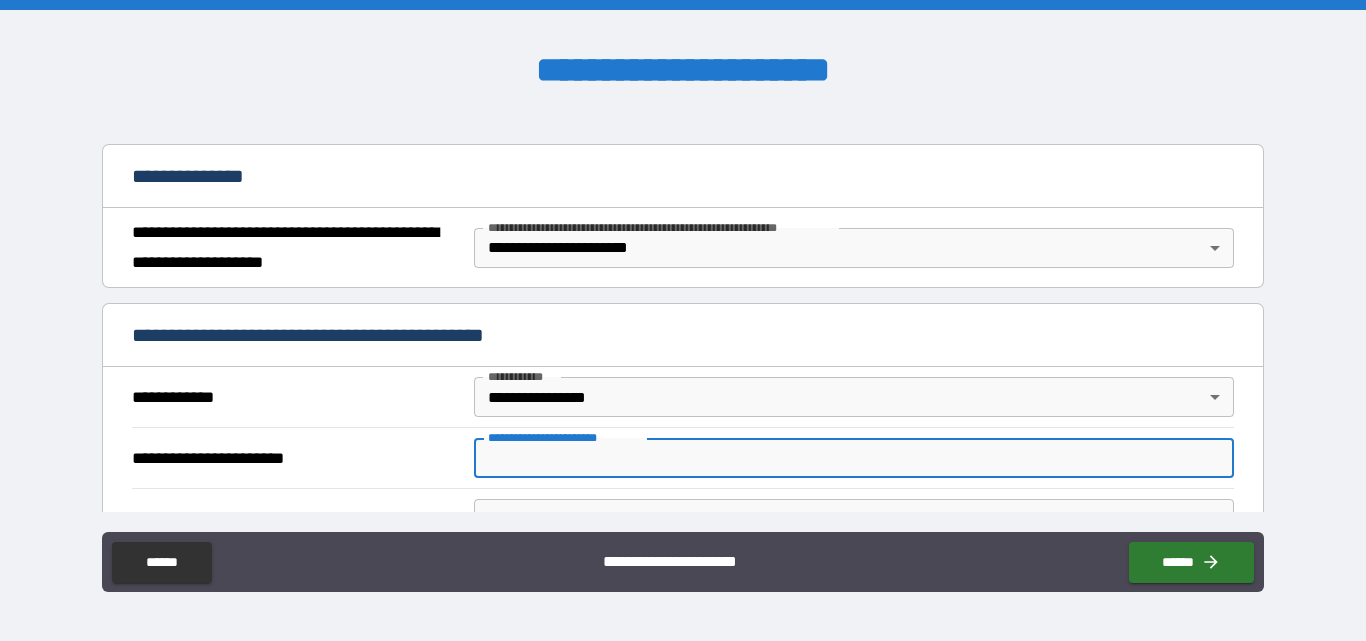 click on "**********" at bounding box center (854, 458) 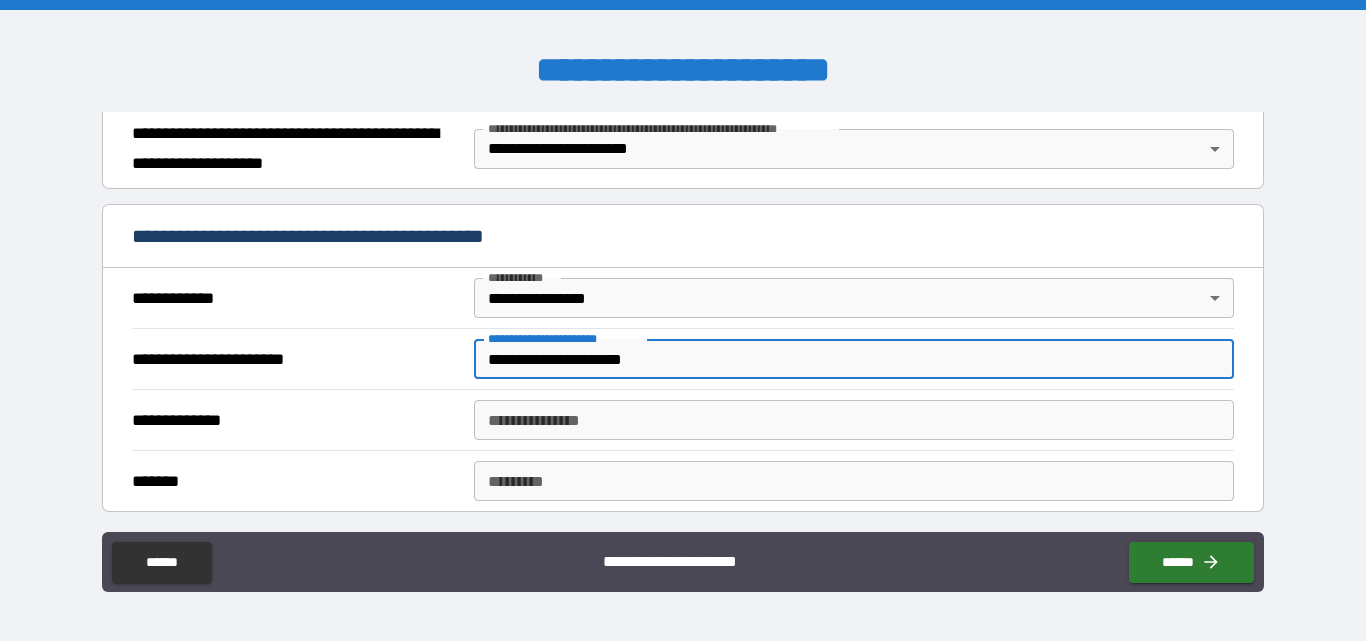 scroll, scrollTop: 400, scrollLeft: 0, axis: vertical 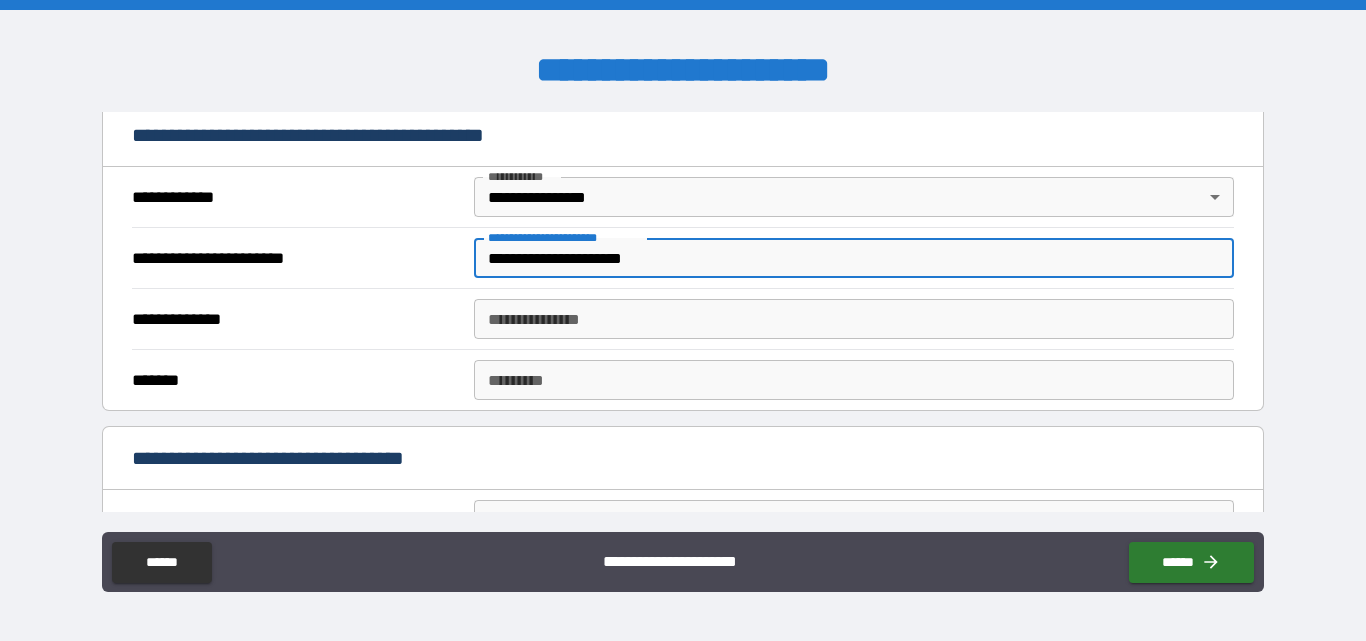 type on "**********" 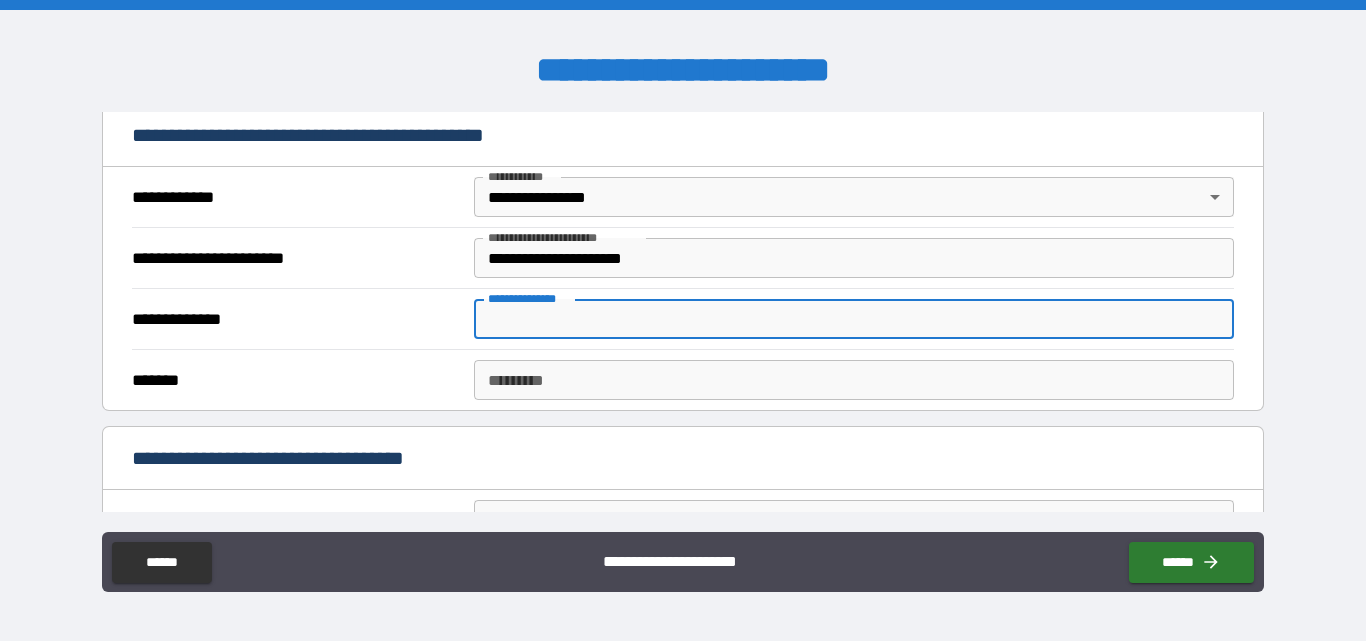 click on "**********" at bounding box center [854, 319] 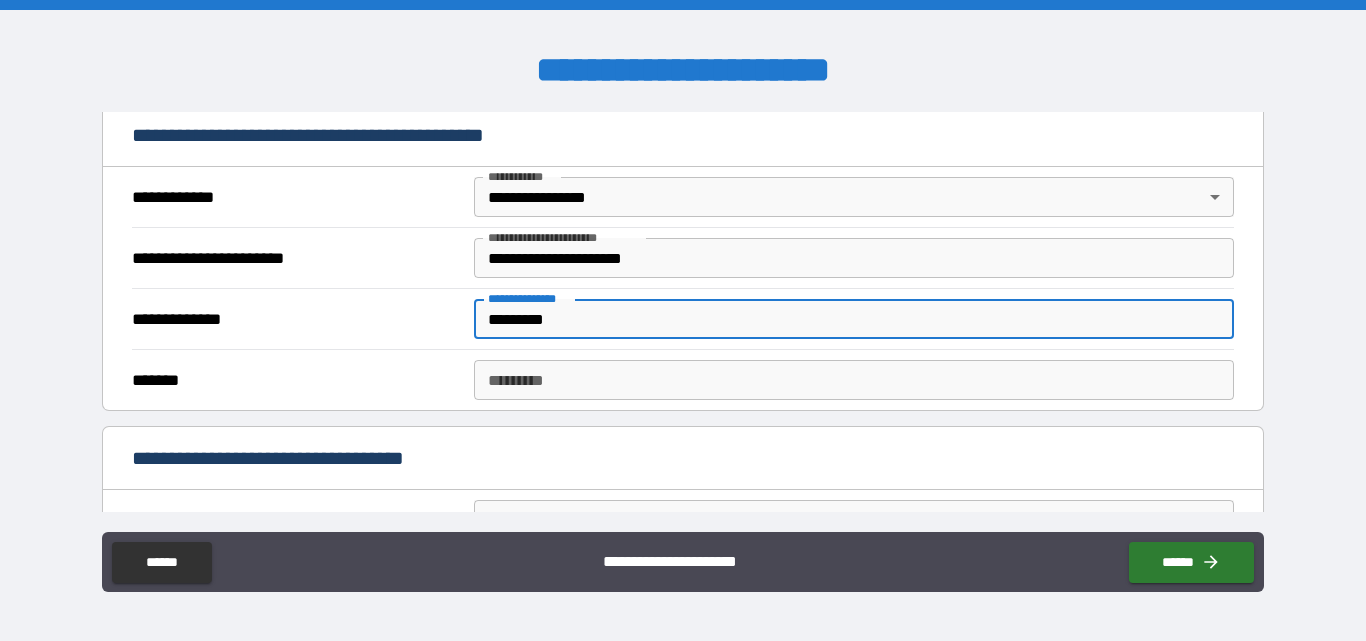 type on "*********" 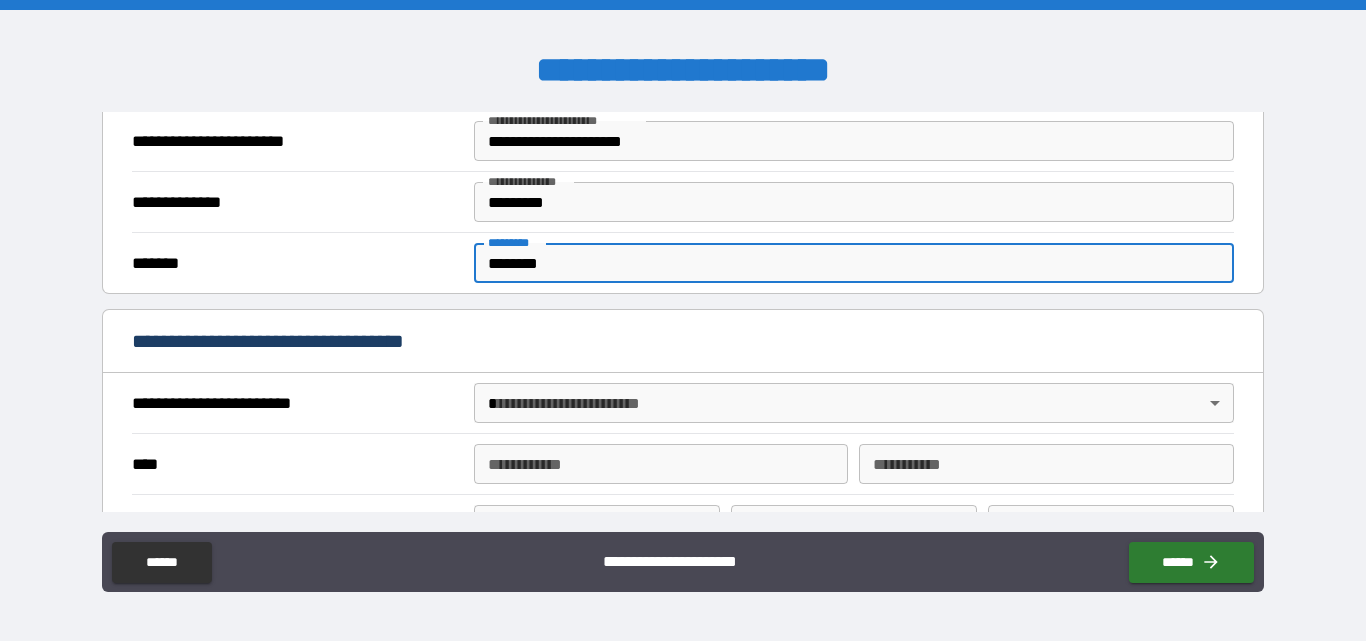 scroll, scrollTop: 600, scrollLeft: 0, axis: vertical 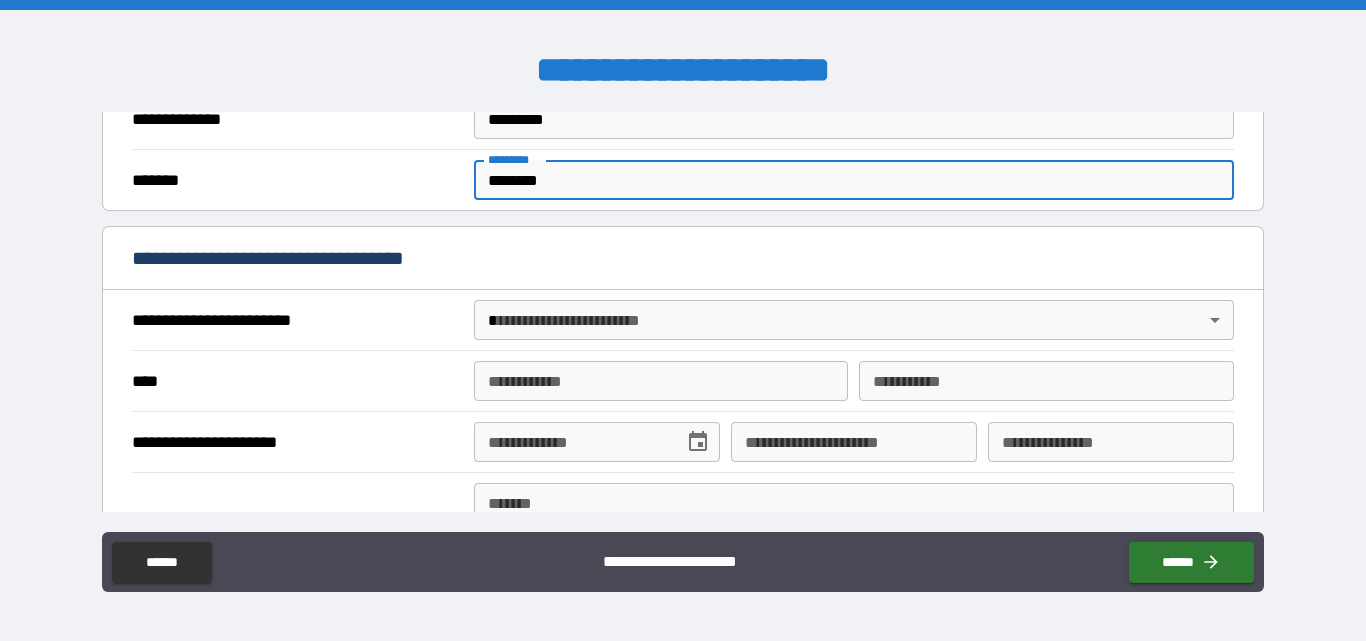 type on "********" 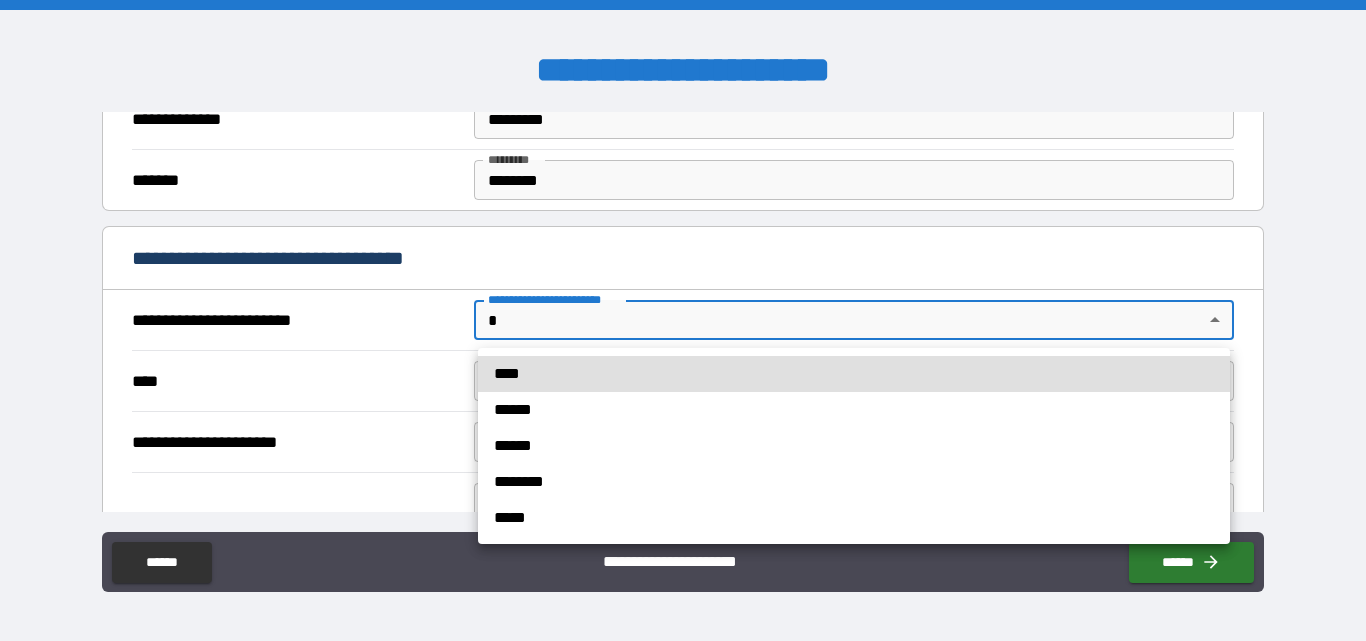 click on "**********" at bounding box center [683, 320] 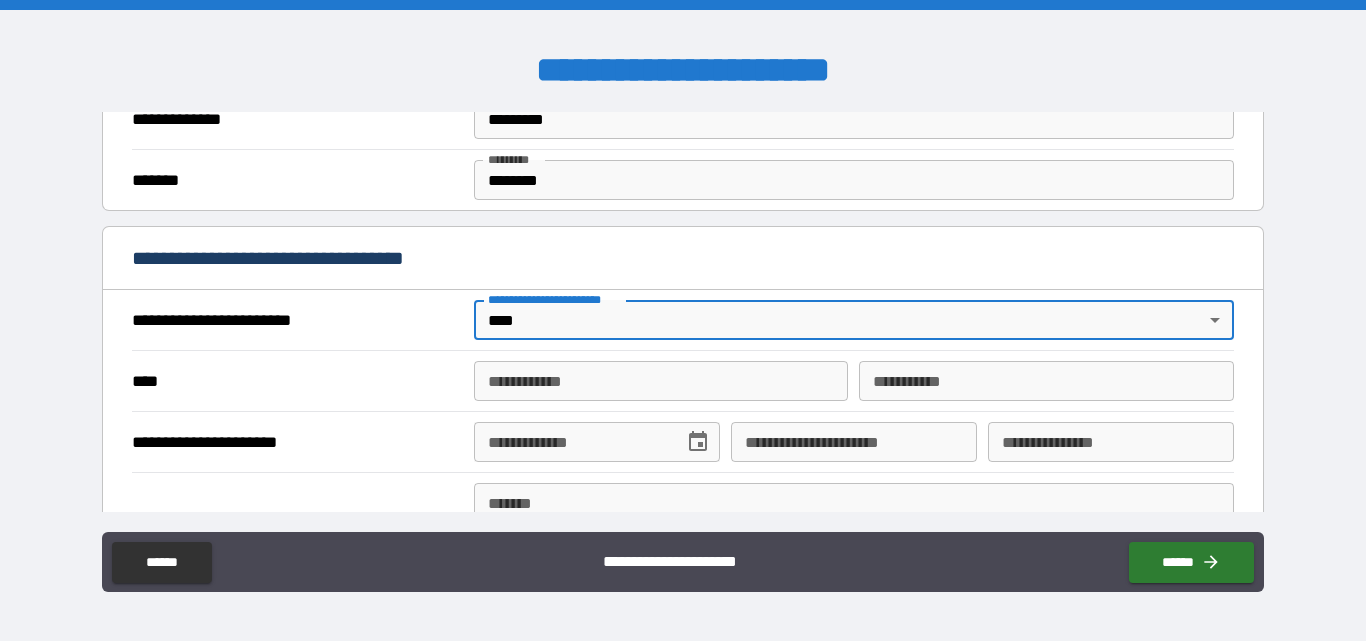 click on "**********" at bounding box center (661, 381) 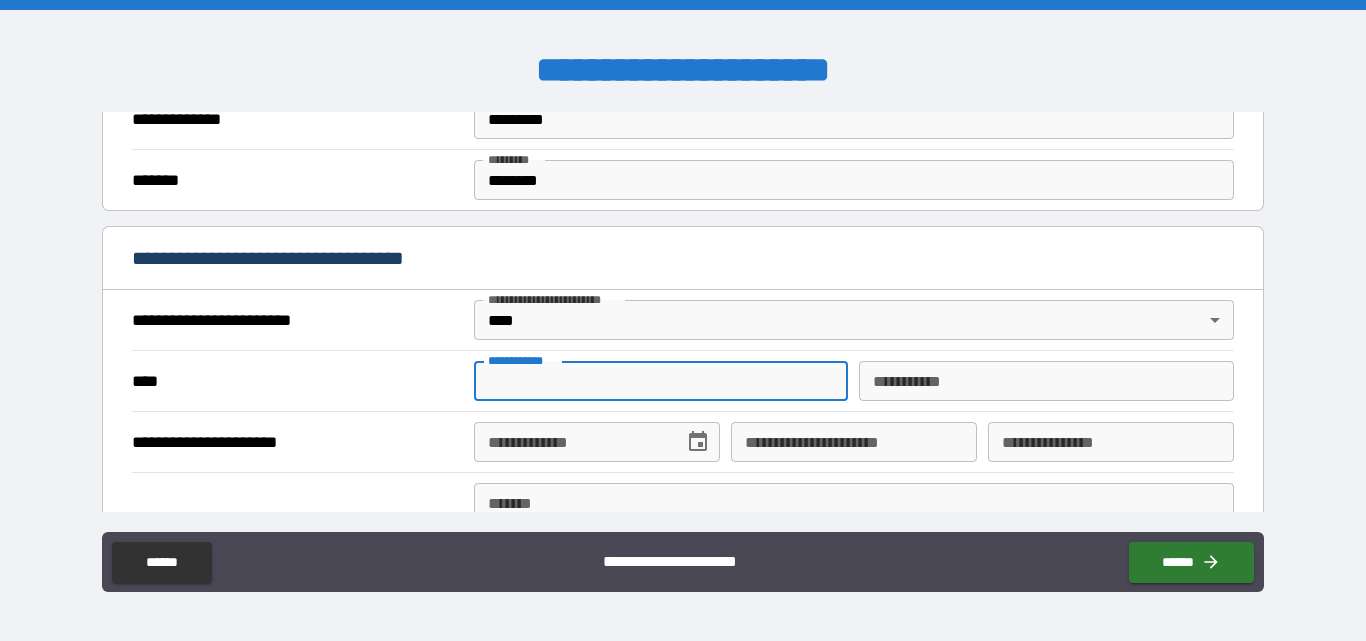 type on "*******" 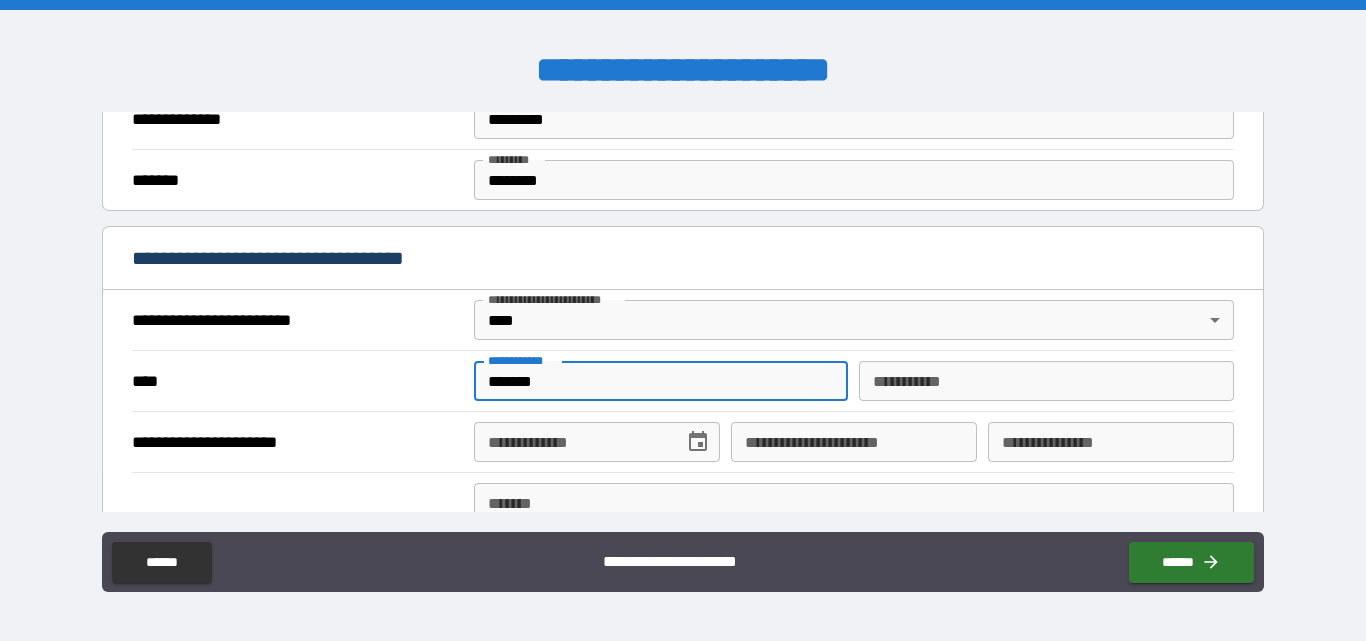 type on "**********" 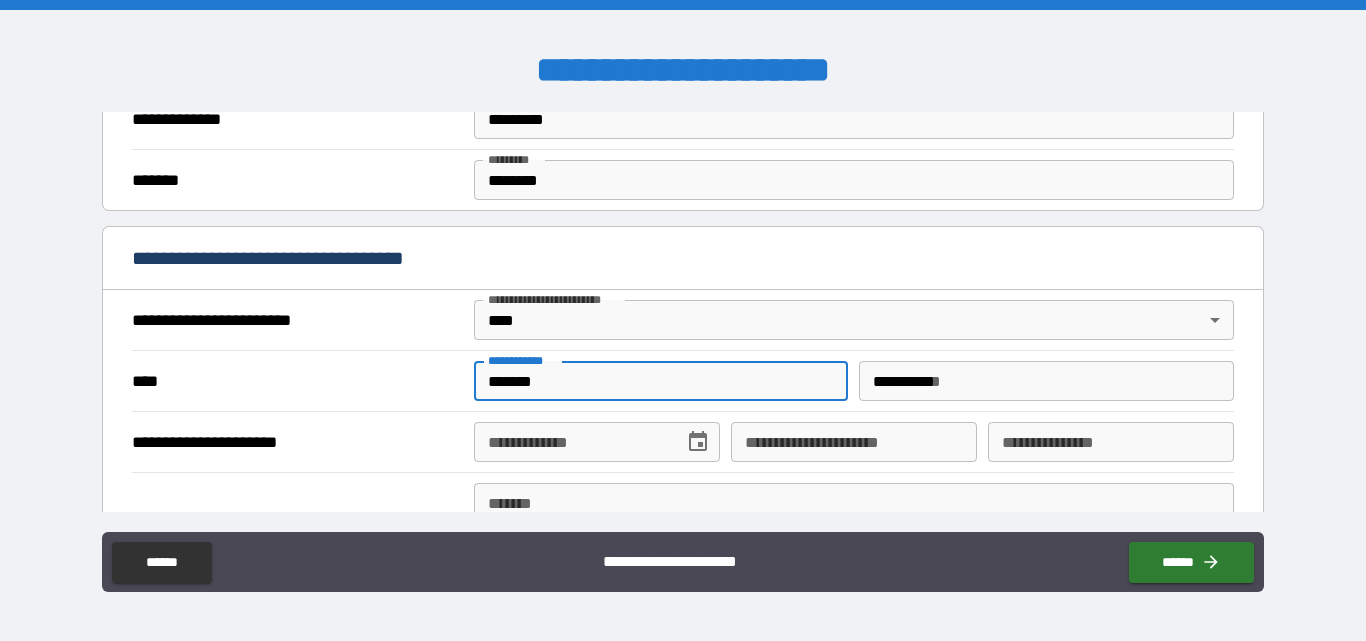 type on "**********" 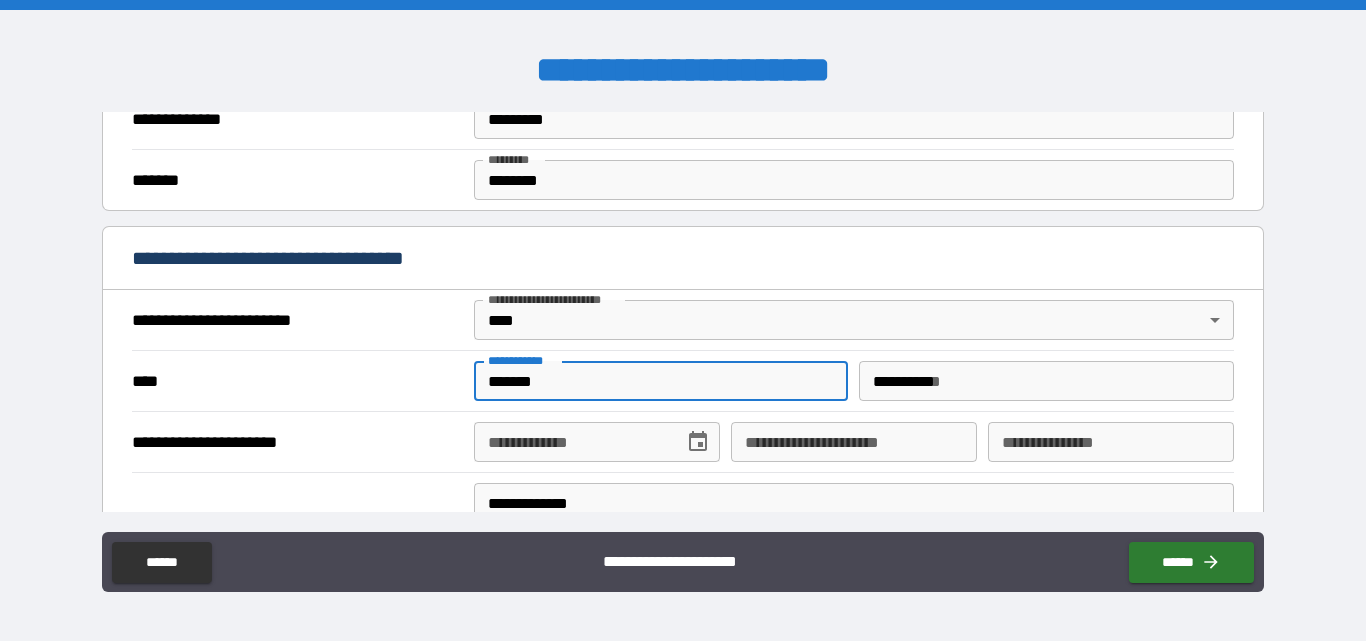 type on "******" 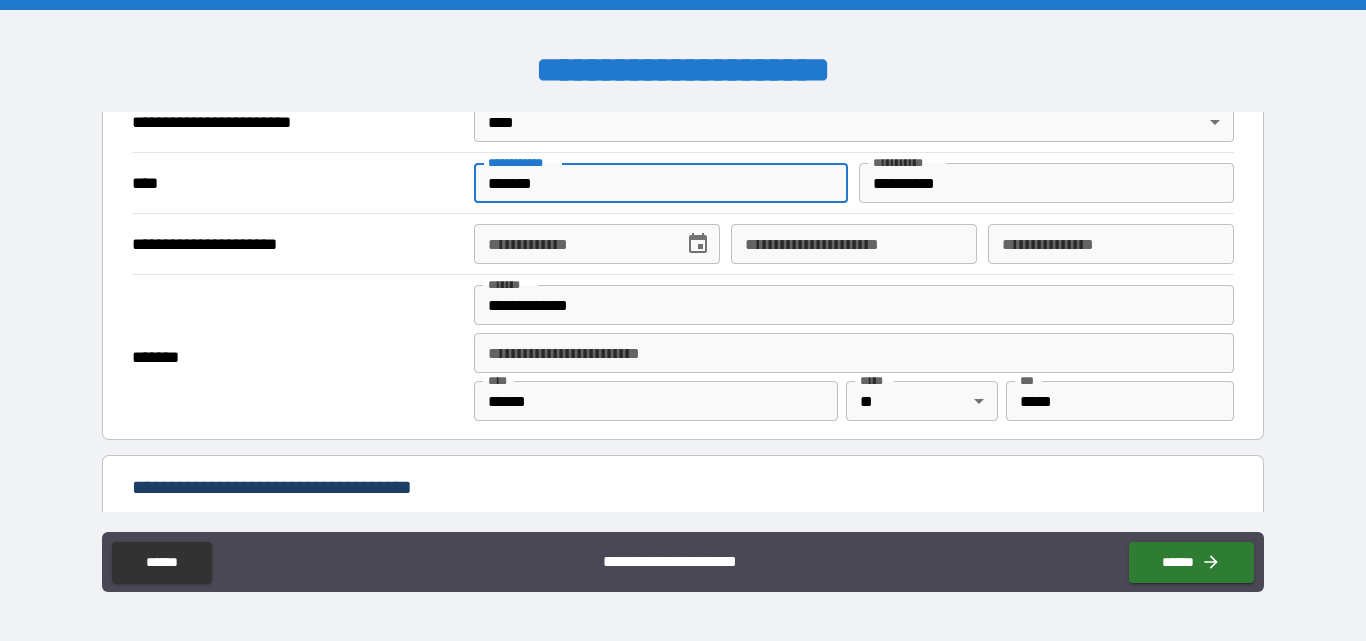 scroll, scrollTop: 800, scrollLeft: 0, axis: vertical 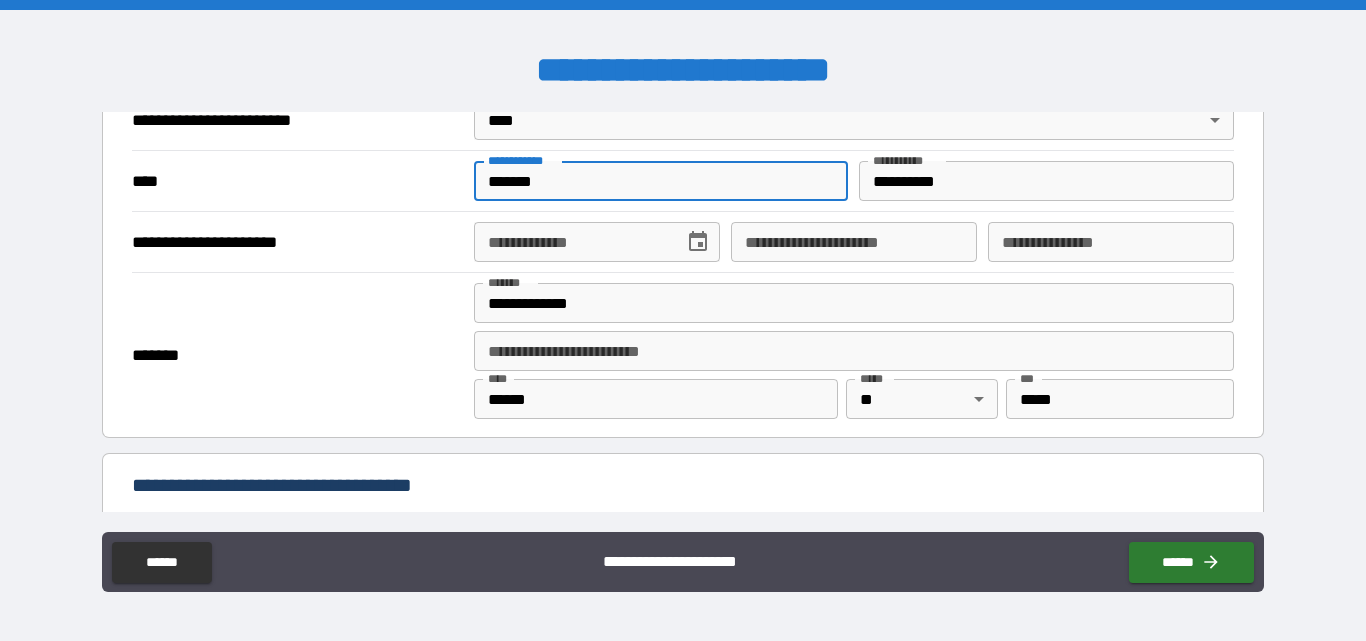 click on "**********" at bounding box center [572, 242] 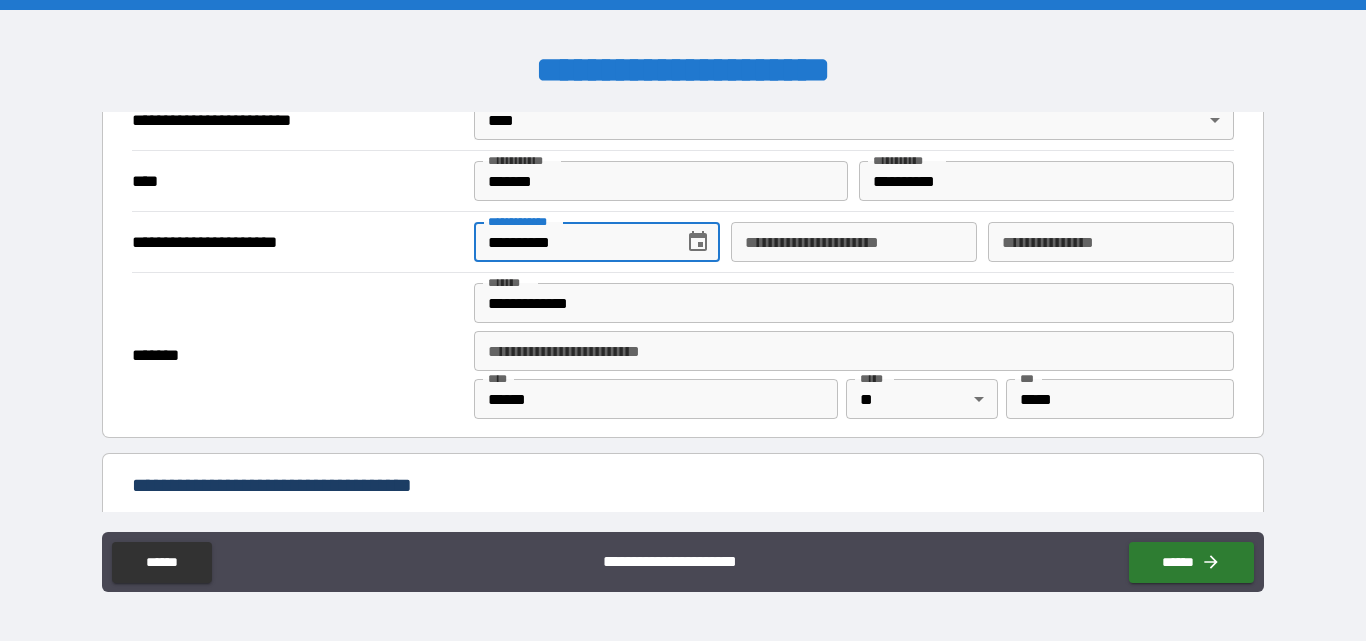 type on "**********" 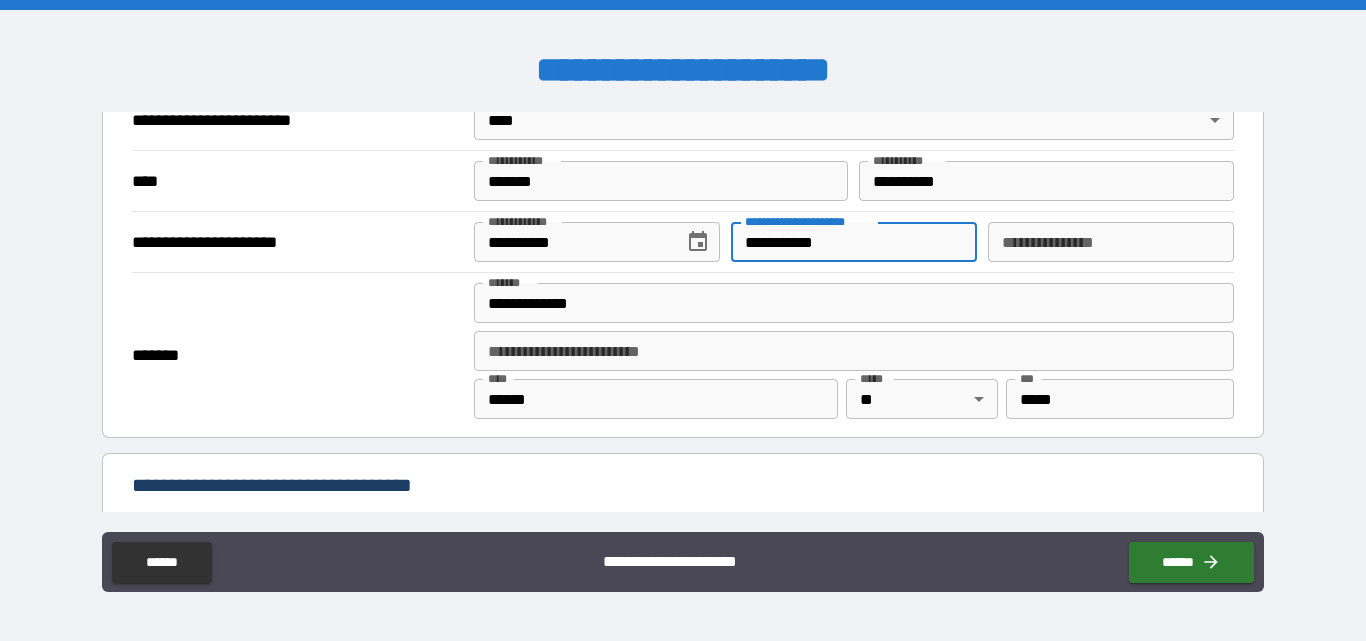 type on "**********" 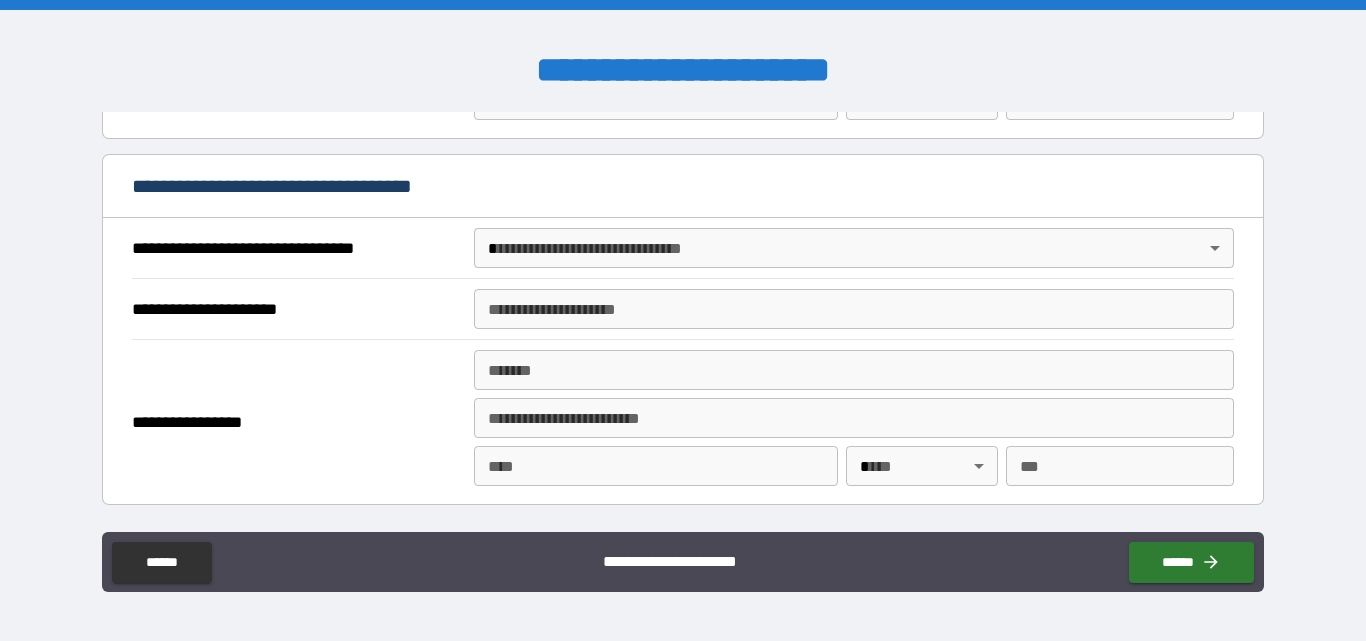 scroll, scrollTop: 1100, scrollLeft: 0, axis: vertical 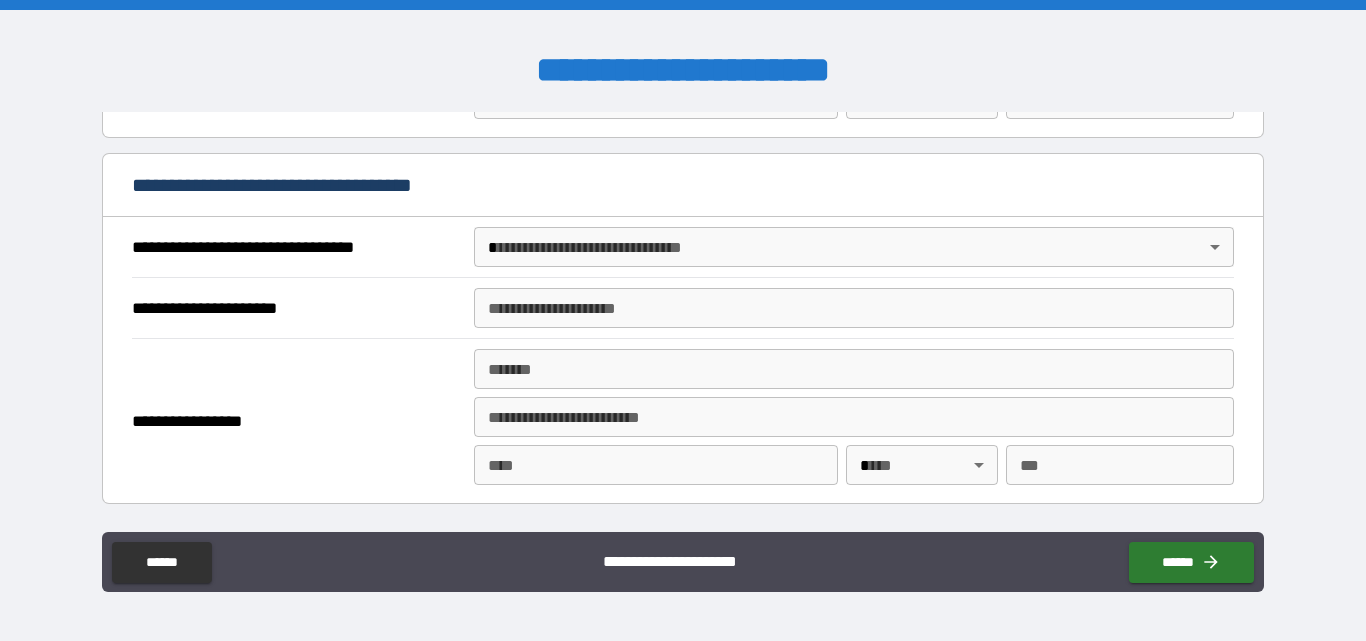 type on "**********" 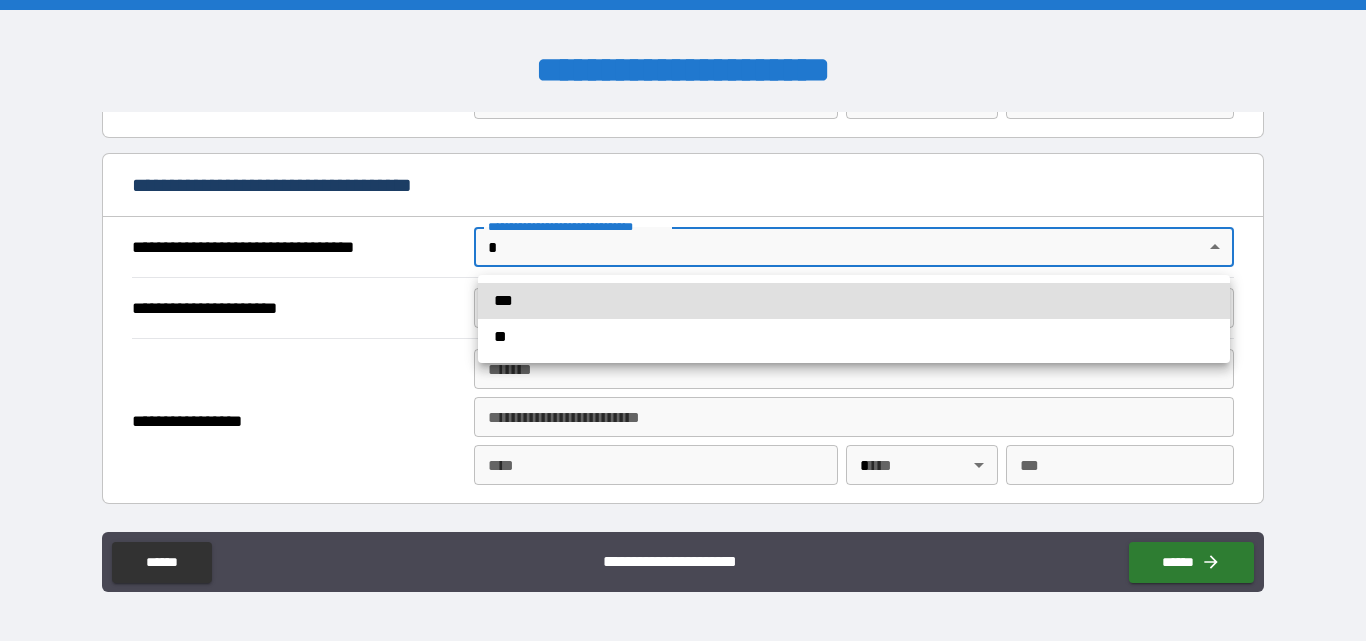 click on "**" at bounding box center [854, 337] 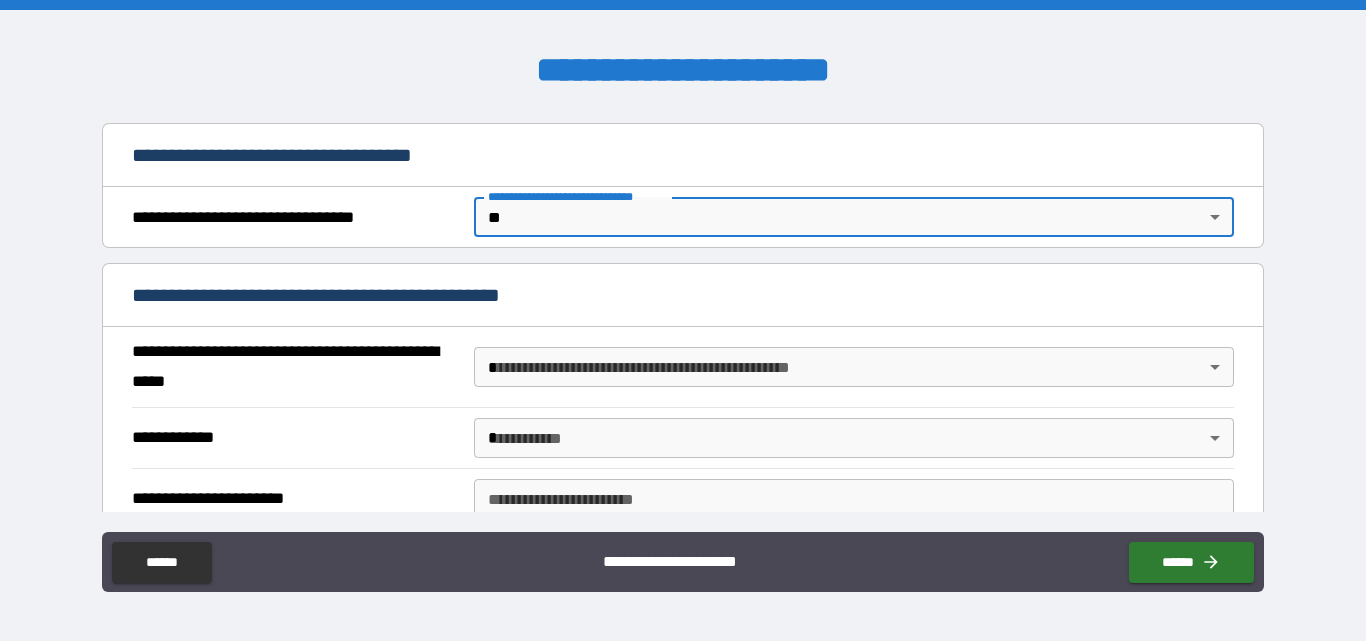 scroll, scrollTop: 1200, scrollLeft: 0, axis: vertical 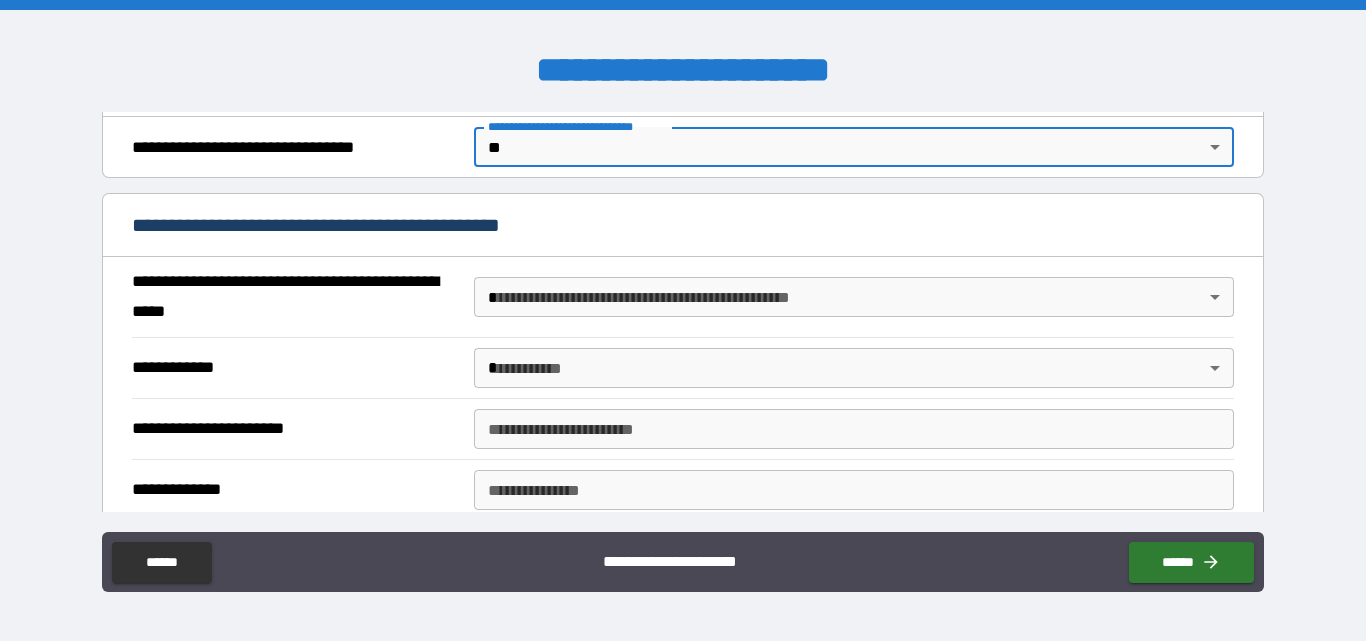 click on "**********" at bounding box center (683, 320) 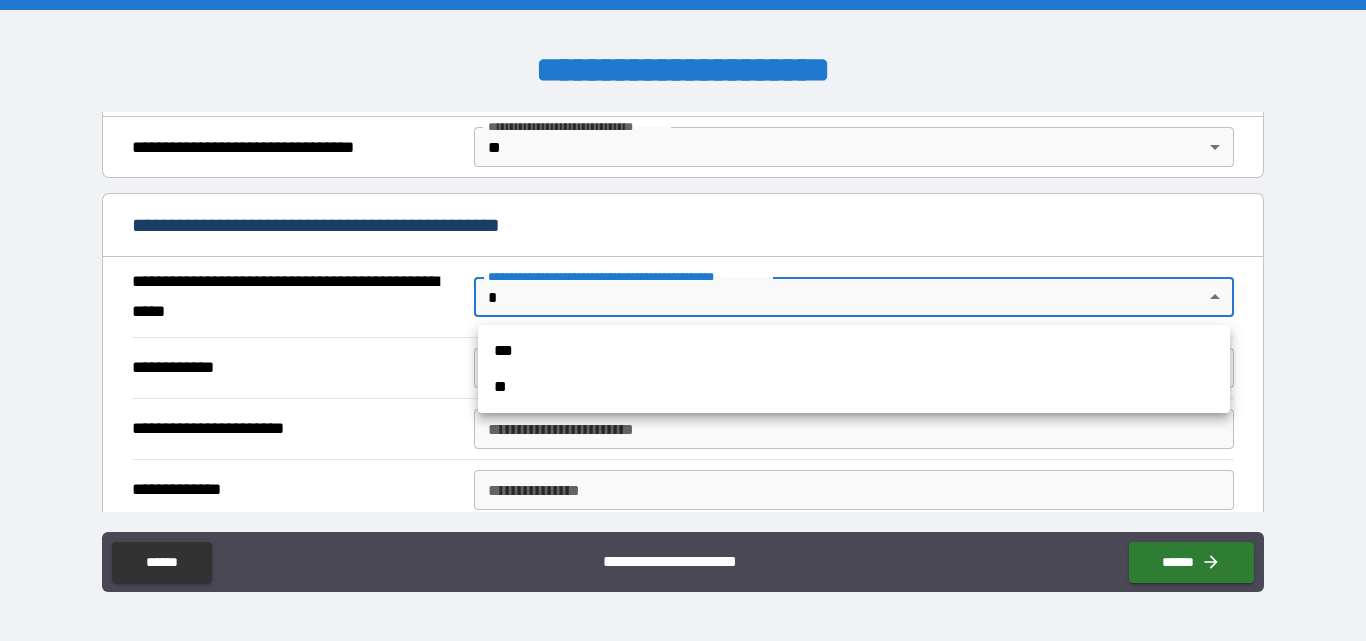 click on "**" at bounding box center [854, 387] 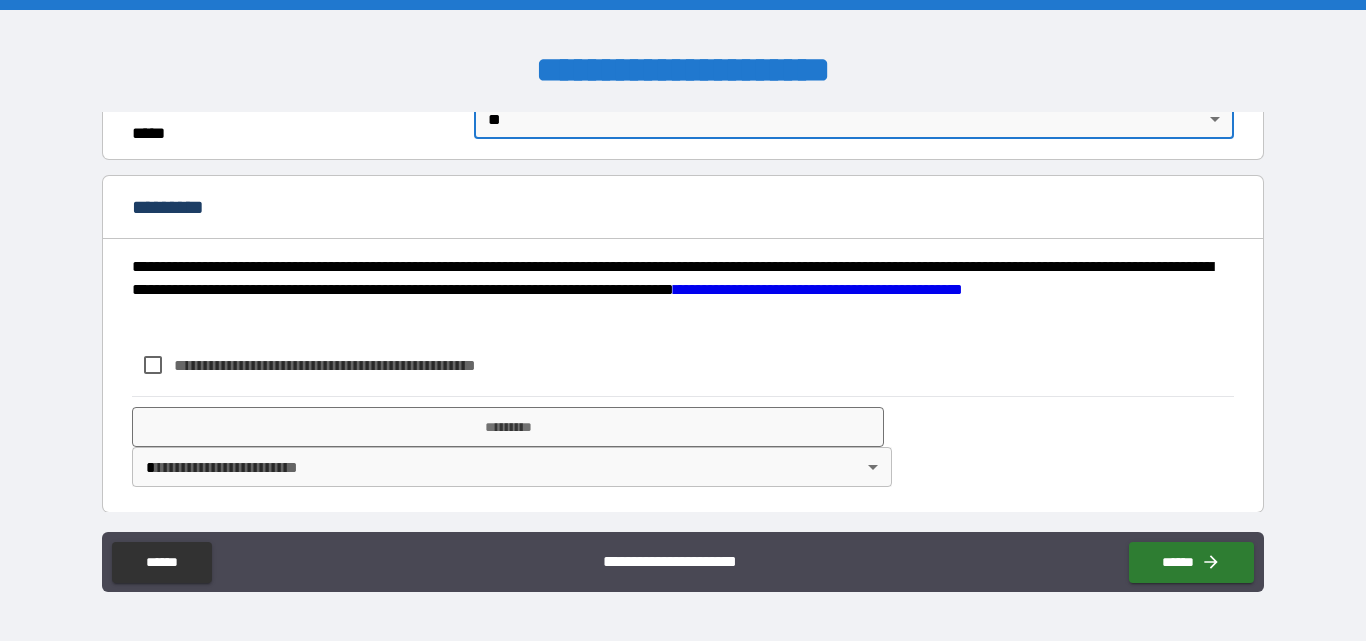 scroll, scrollTop: 1384, scrollLeft: 0, axis: vertical 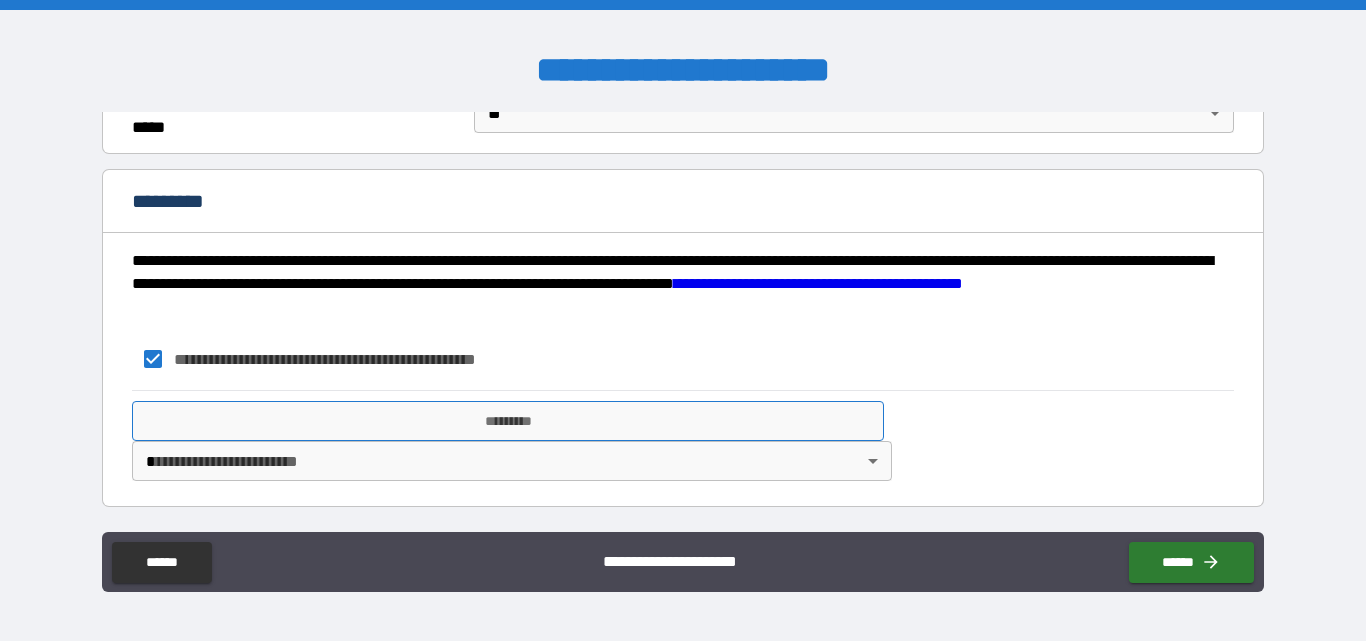 click on "*********" at bounding box center (508, 421) 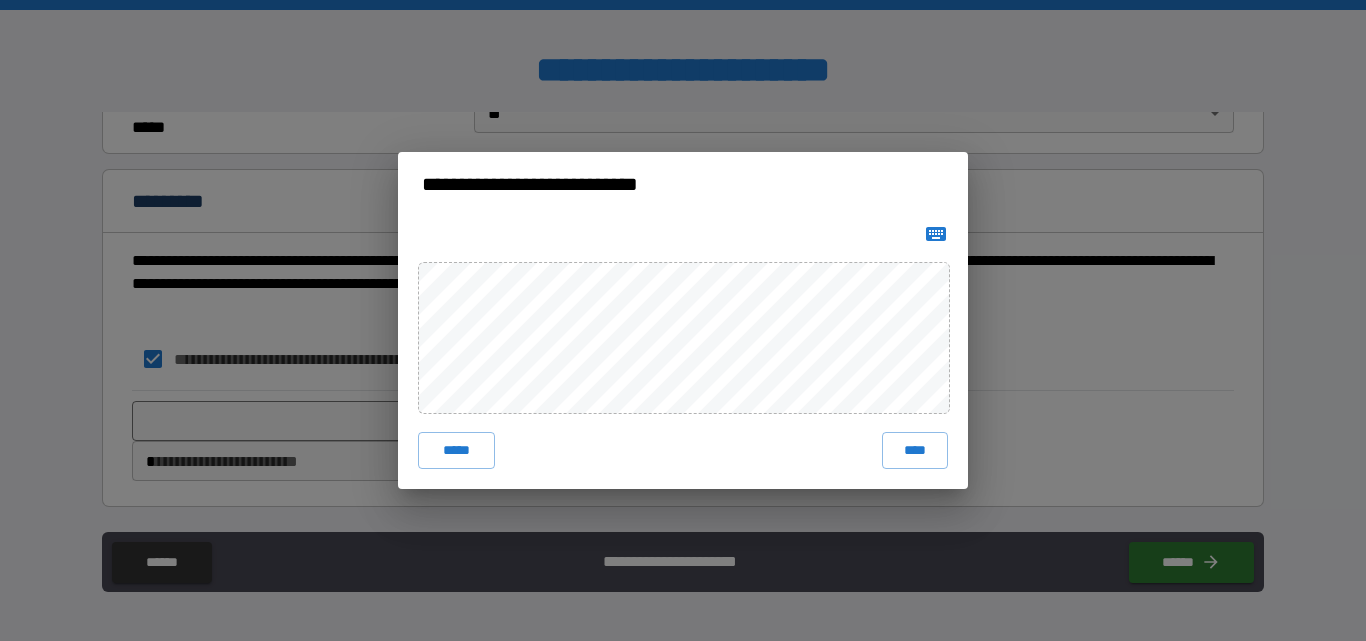 click on "****" at bounding box center [915, 450] 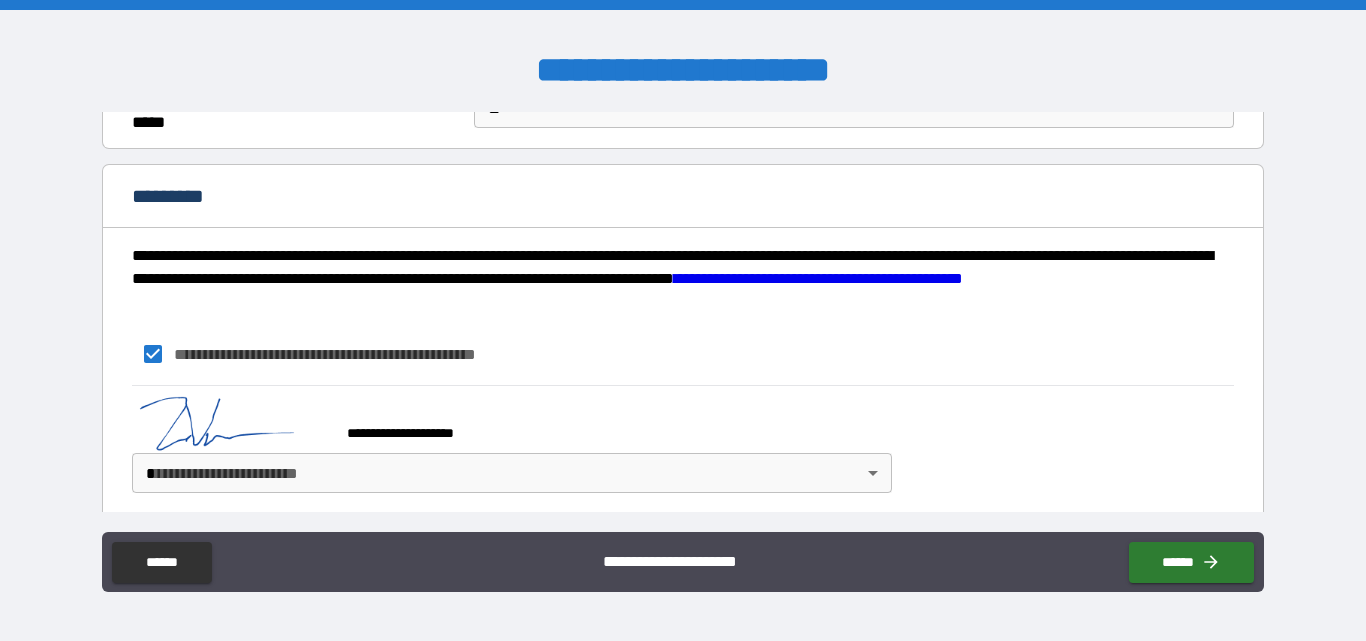 scroll, scrollTop: 1401, scrollLeft: 0, axis: vertical 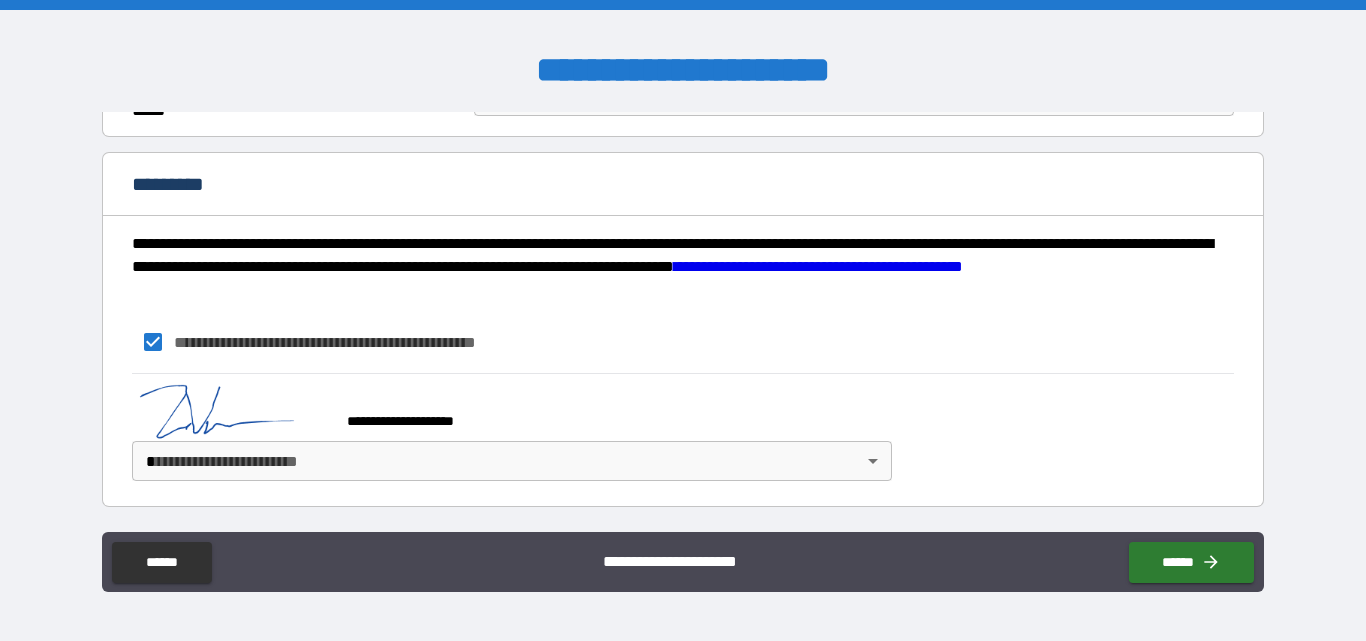click on "**********" at bounding box center [683, 320] 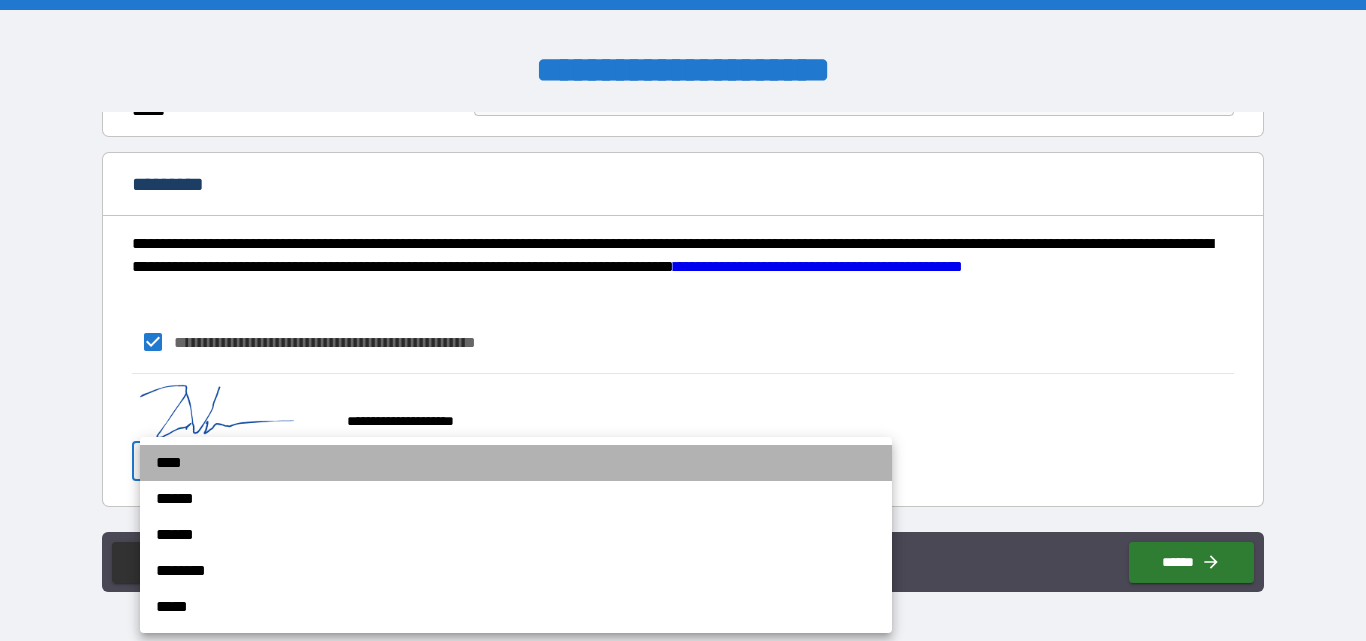 click on "****" at bounding box center [516, 463] 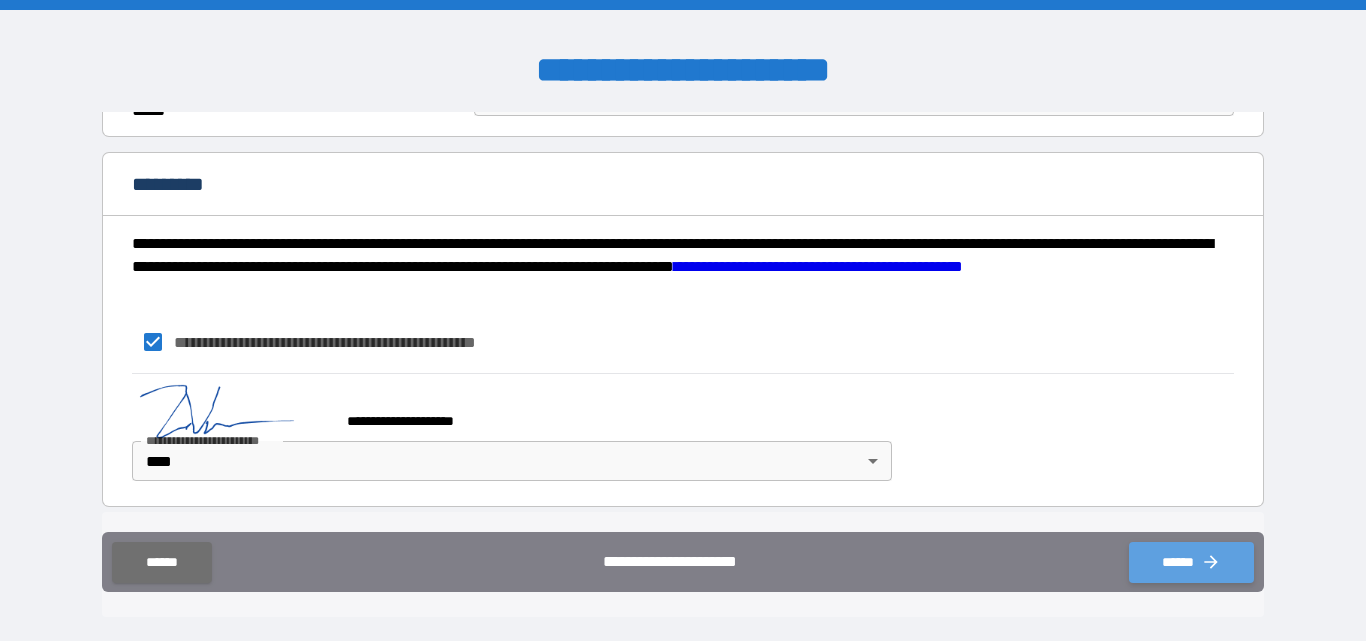 click on "******" at bounding box center [1191, 562] 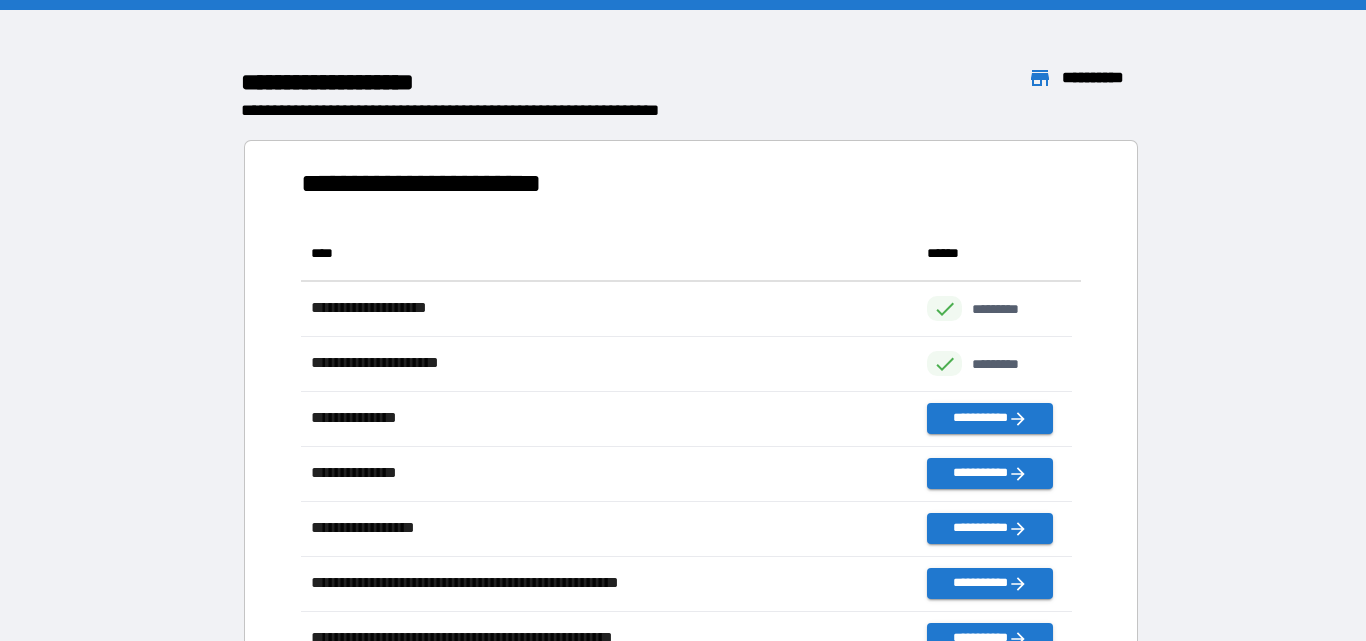 scroll, scrollTop: 16, scrollLeft: 16, axis: both 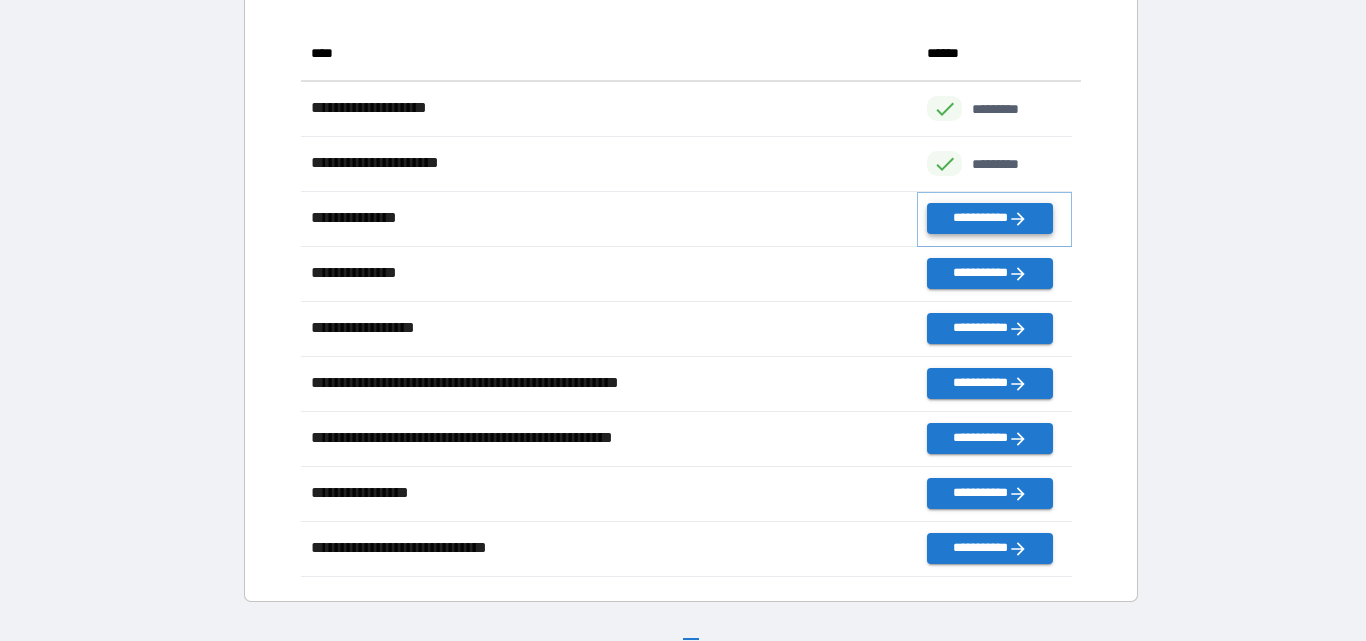 click on "**********" at bounding box center (989, 218) 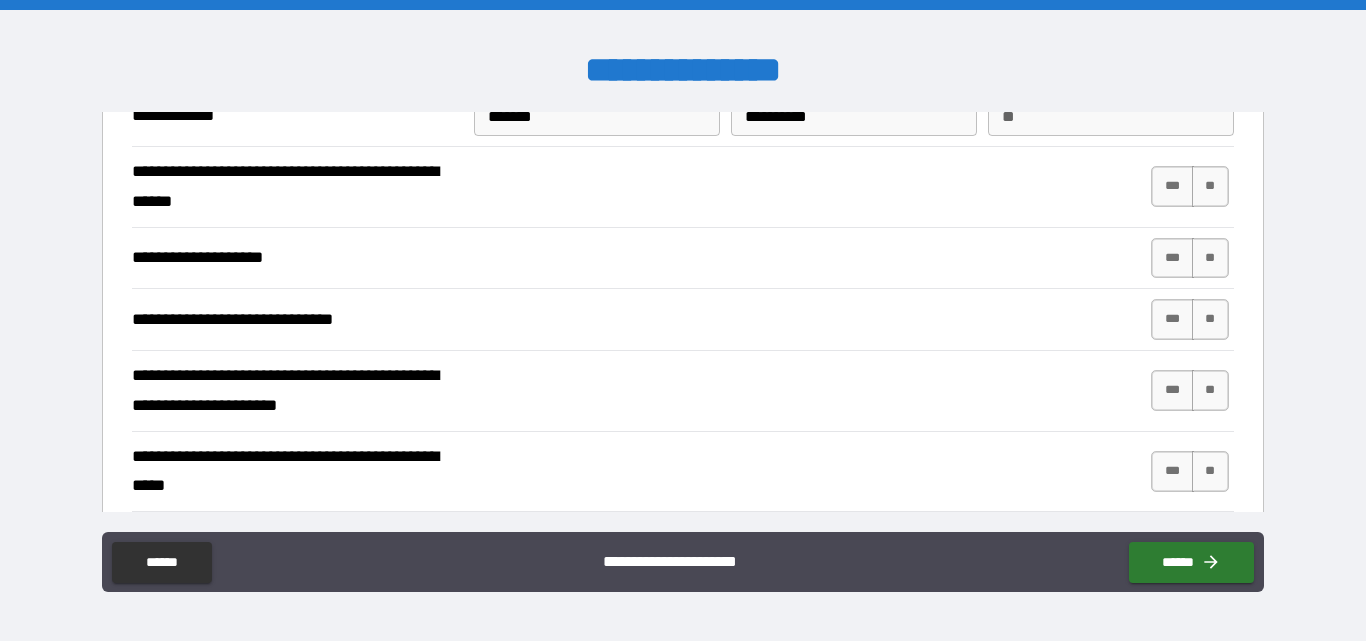 scroll, scrollTop: 100, scrollLeft: 0, axis: vertical 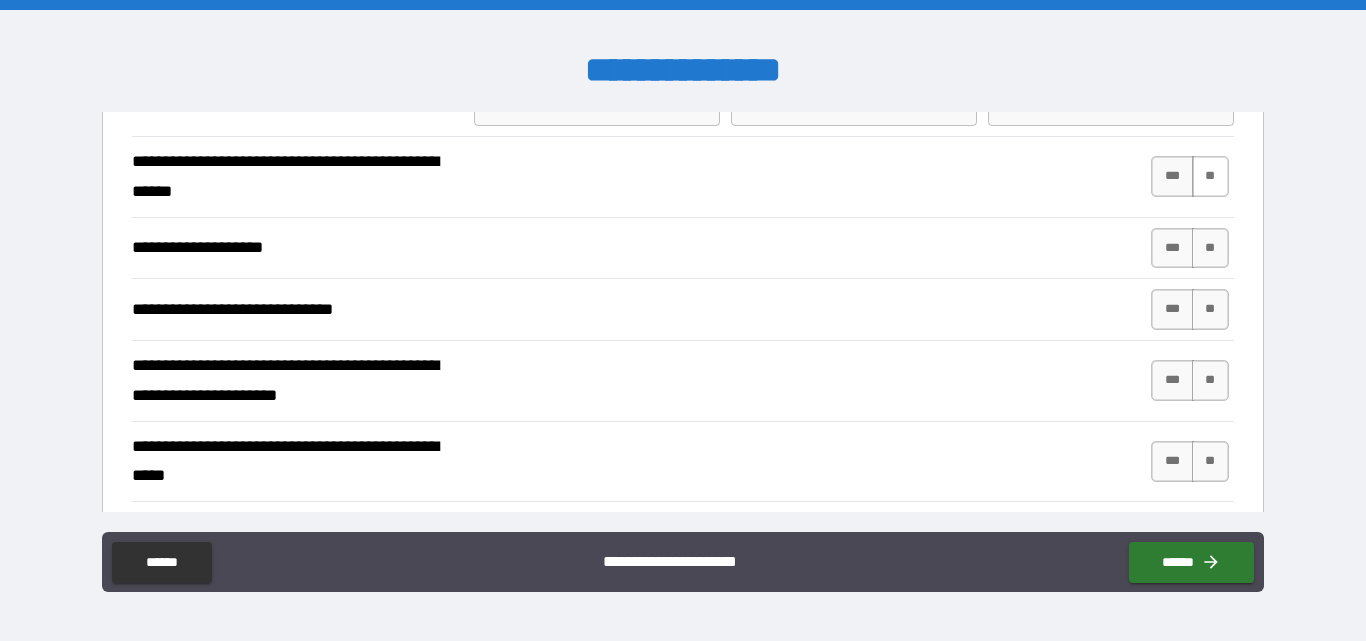 click on "**" at bounding box center (1210, 176) 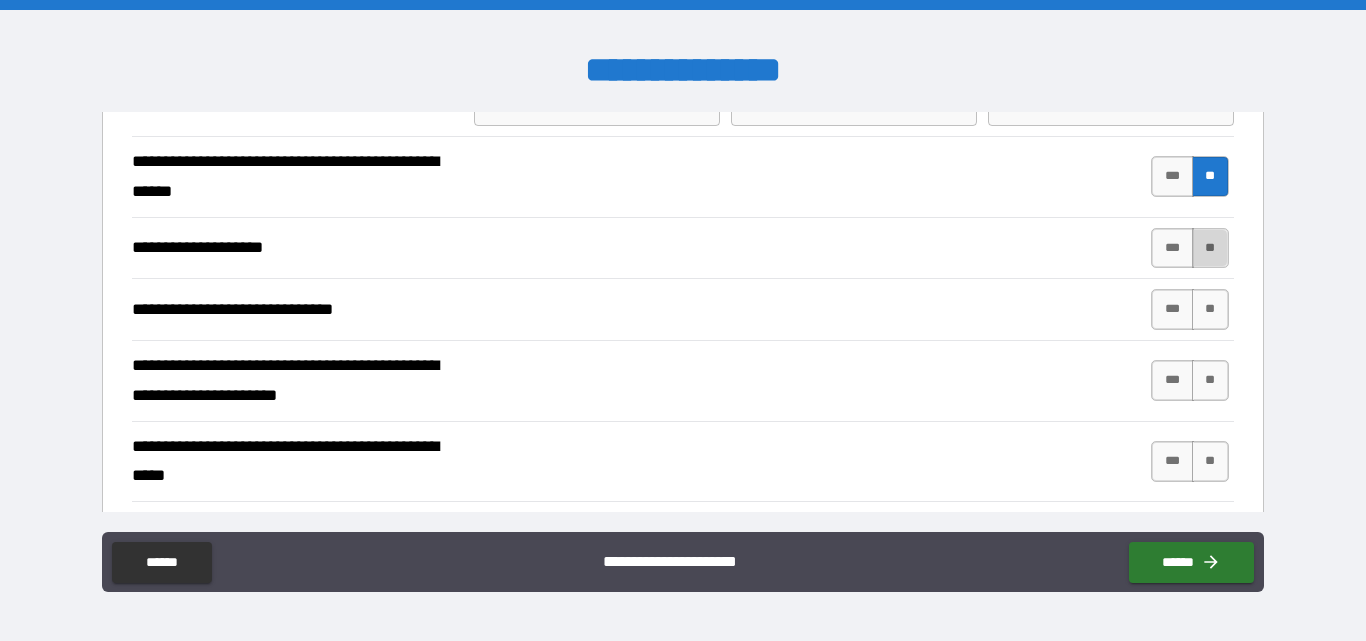 click on "**" at bounding box center (1210, 248) 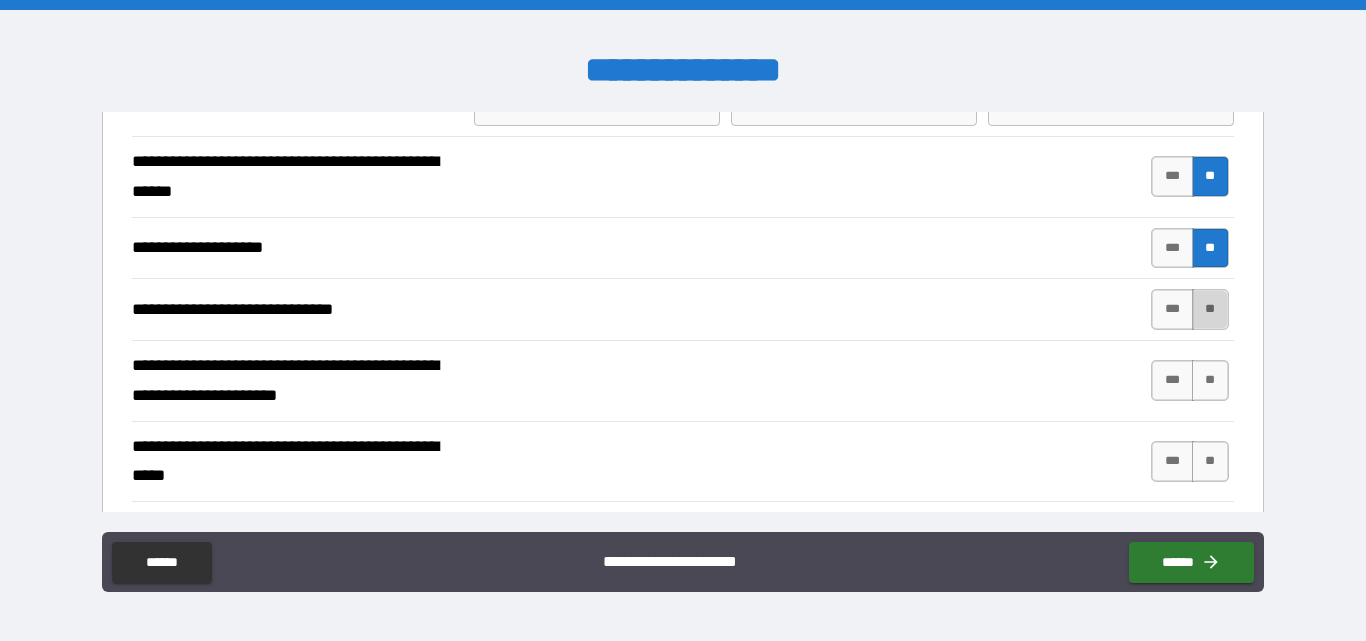 click on "**" at bounding box center (1210, 309) 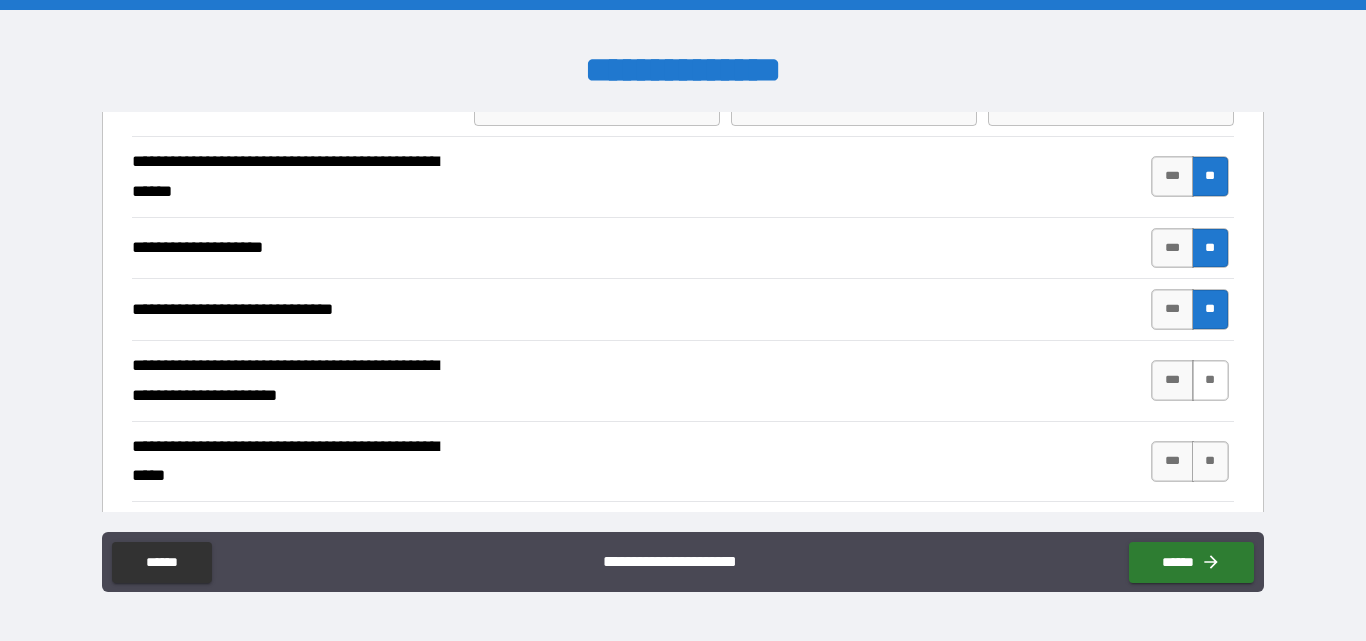 click on "**" at bounding box center [1210, 380] 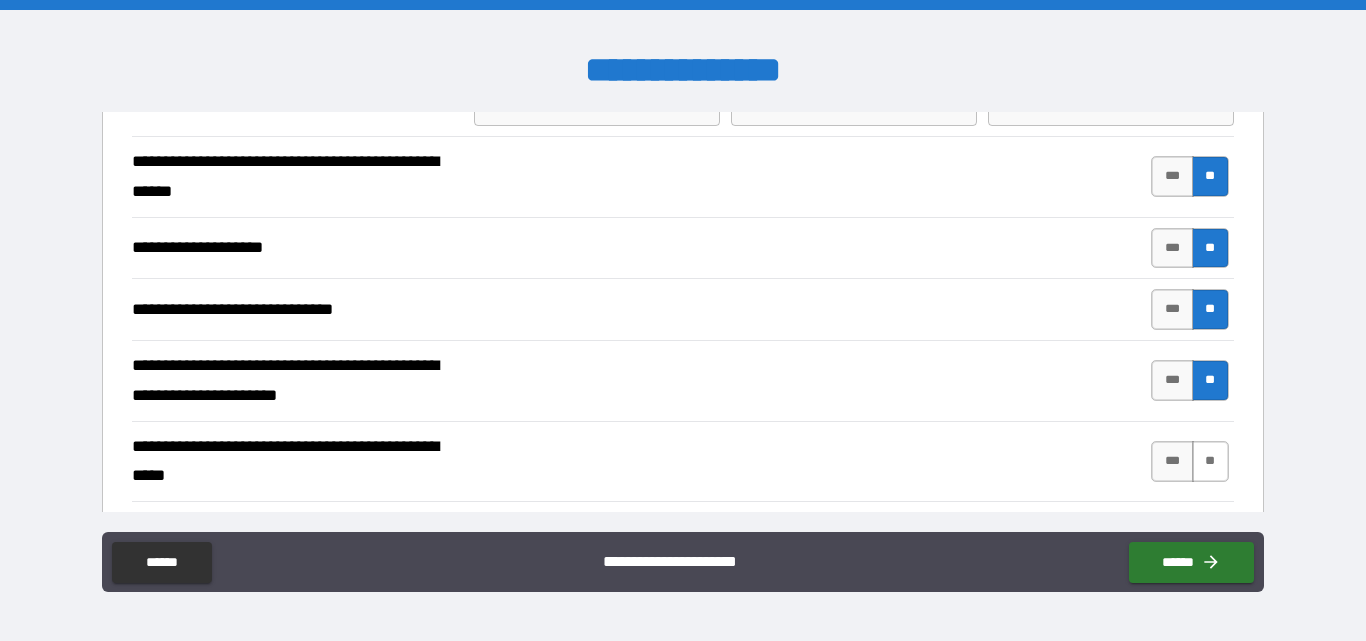 click on "**" at bounding box center [1210, 461] 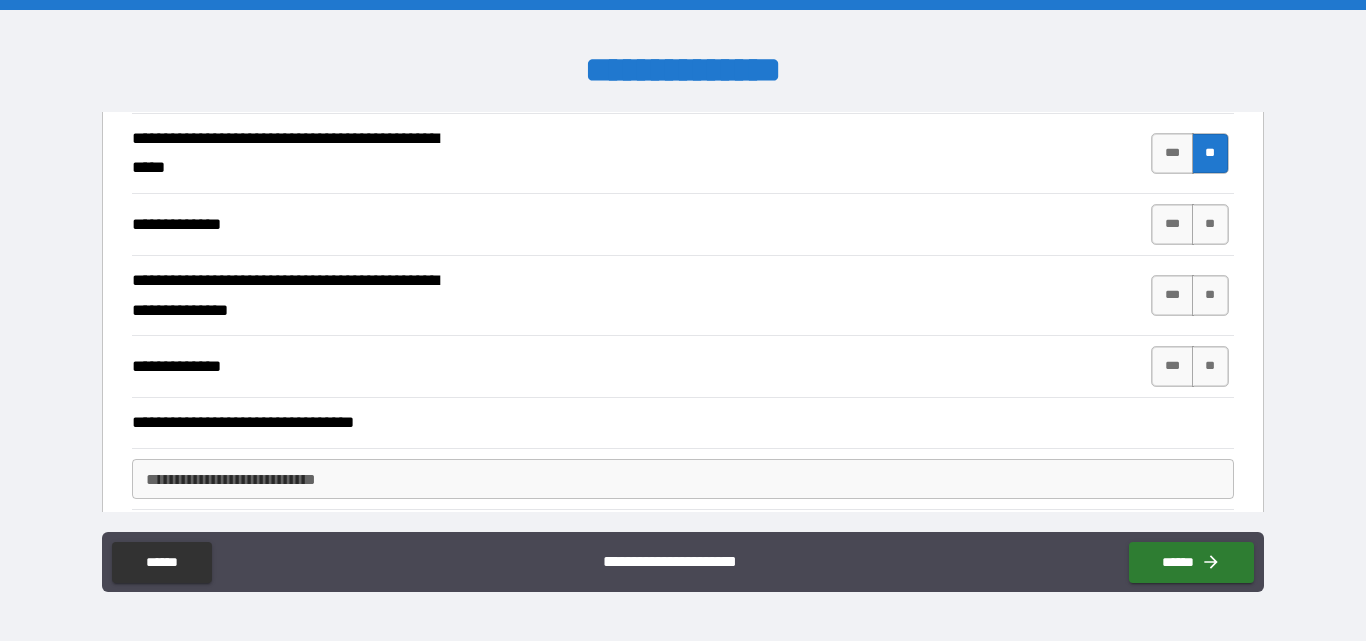 scroll, scrollTop: 400, scrollLeft: 0, axis: vertical 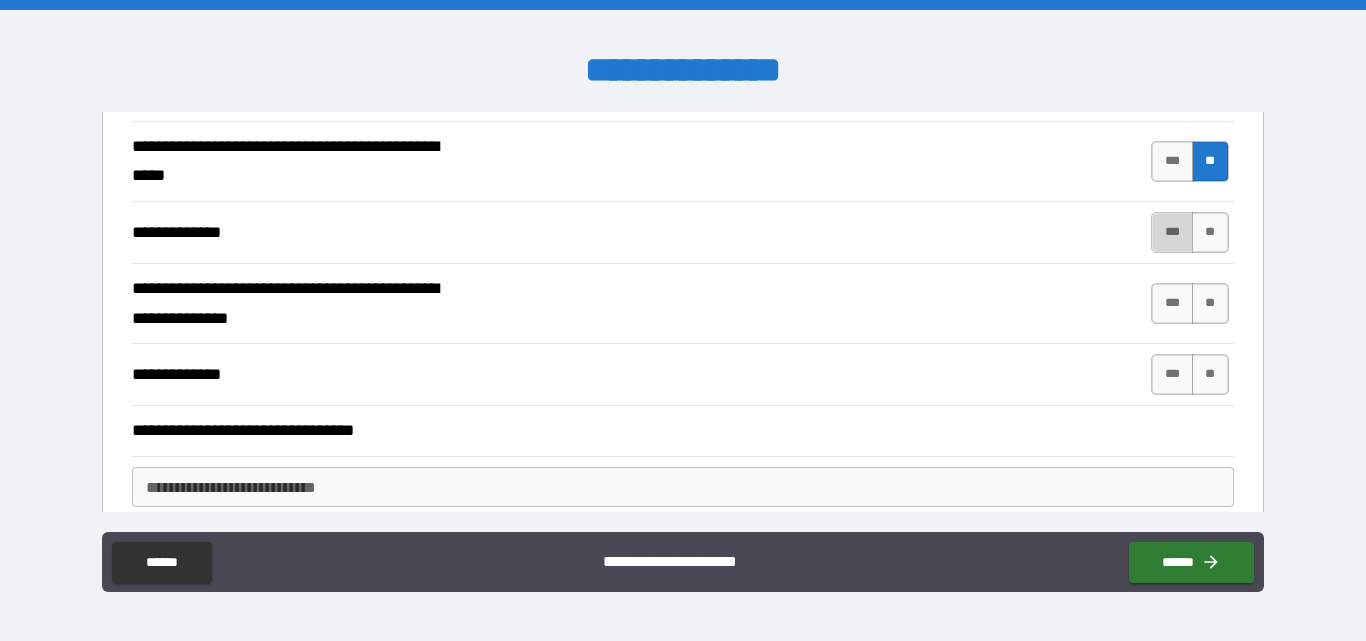click on "***" at bounding box center [1172, 232] 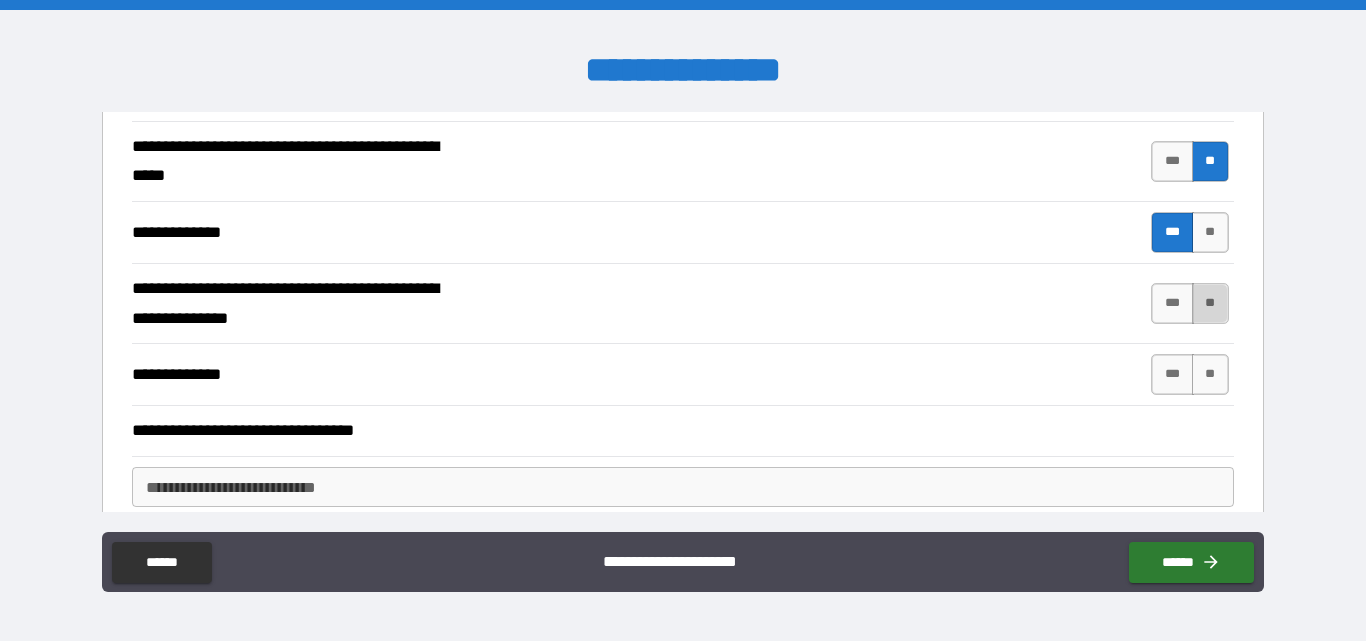 click on "**" at bounding box center [1210, 303] 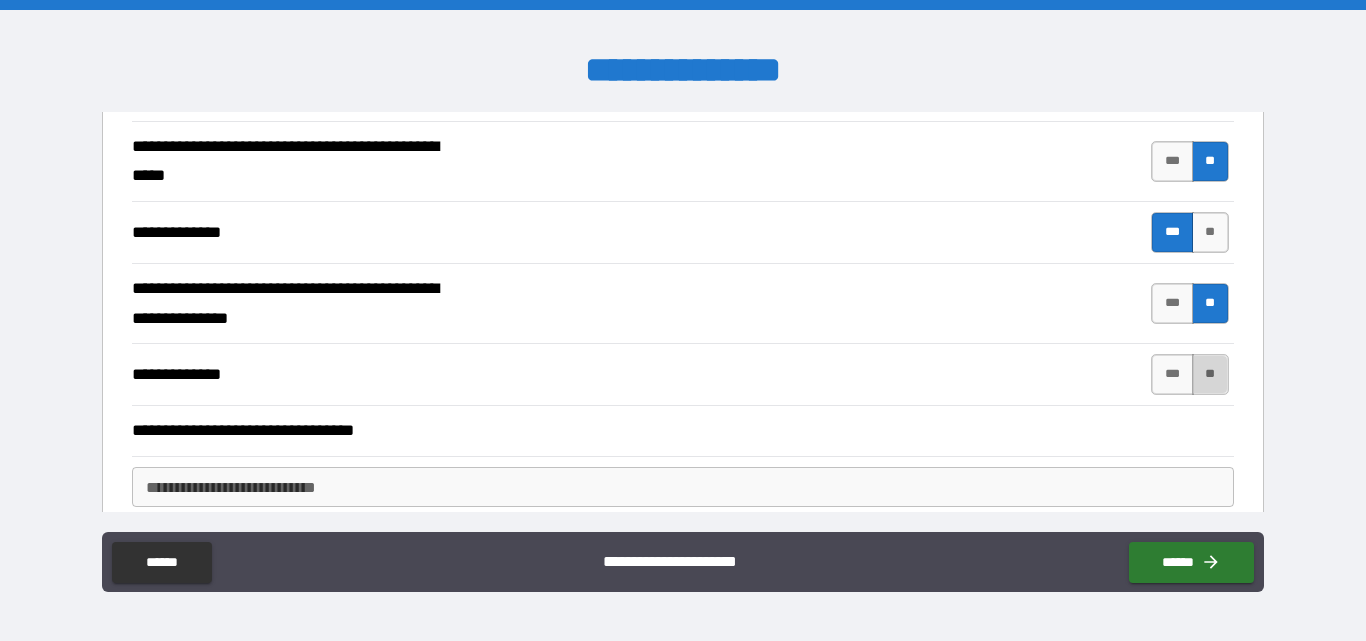 click on "**" at bounding box center (1210, 374) 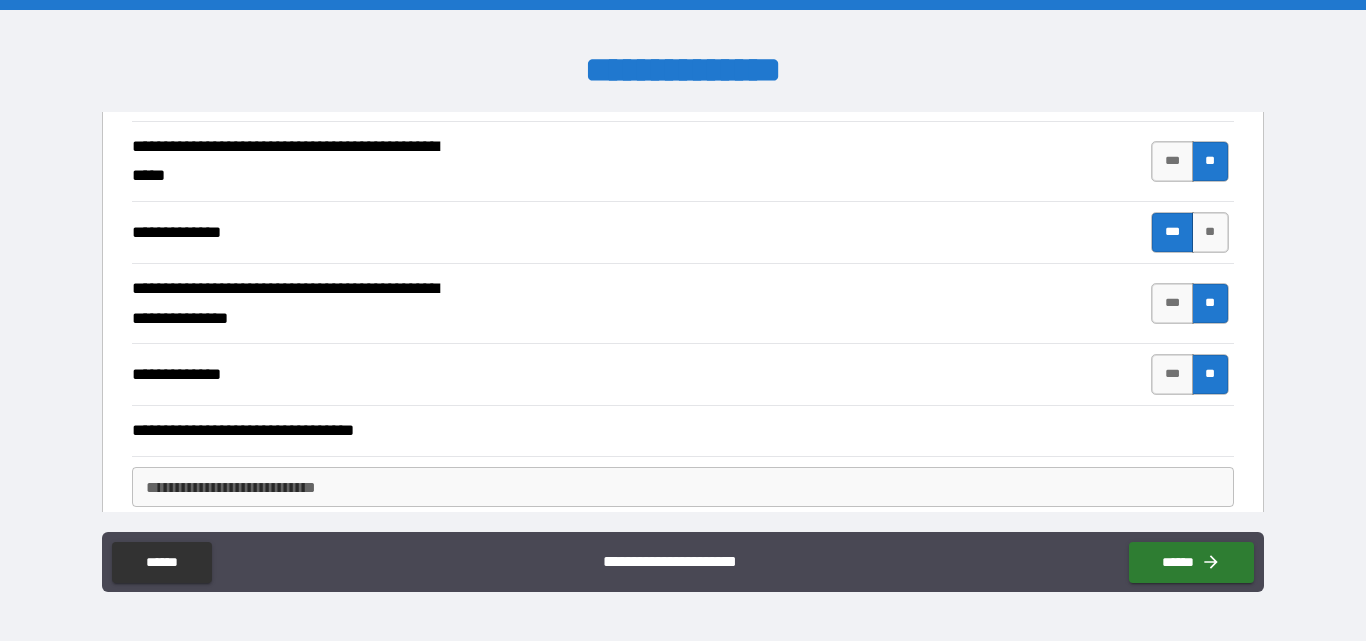 type on "*" 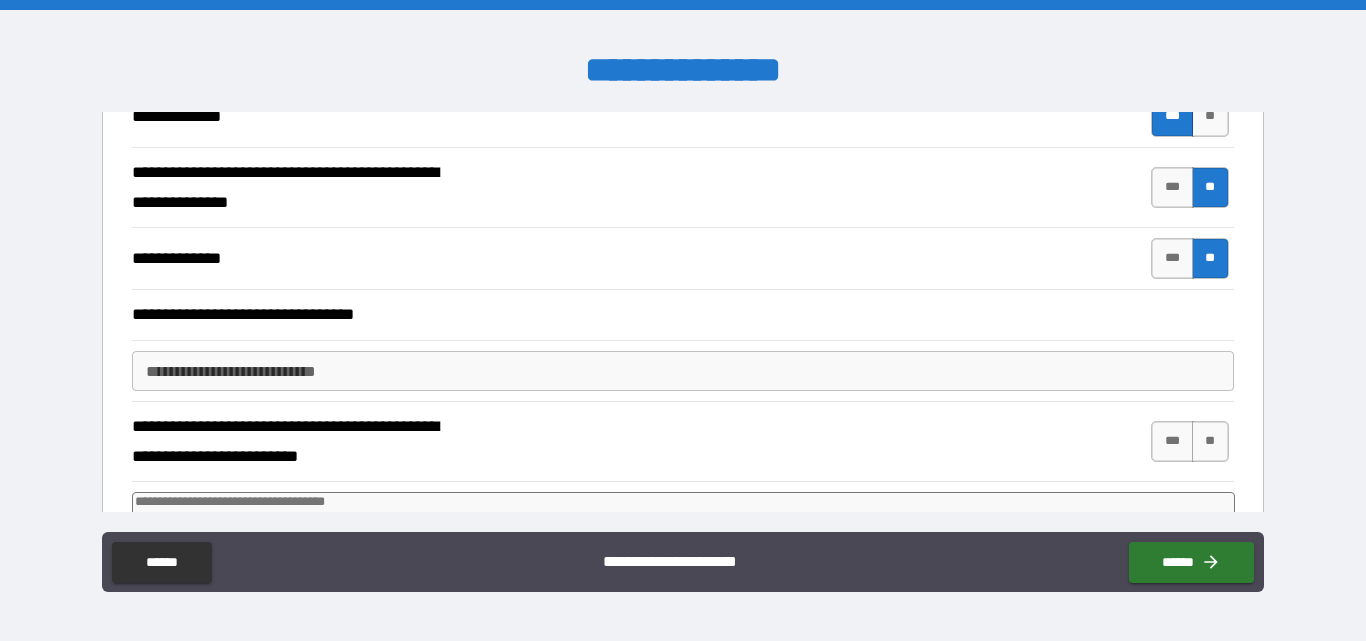 scroll, scrollTop: 600, scrollLeft: 0, axis: vertical 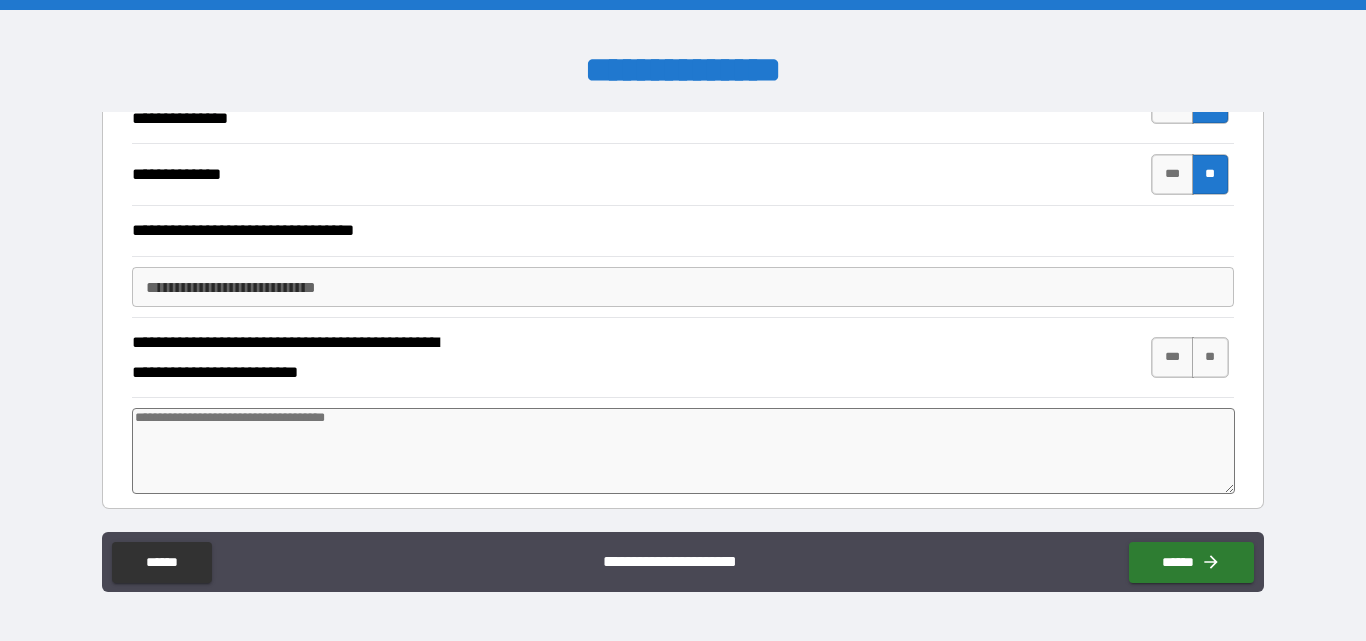 click on "**********" at bounding box center (682, 287) 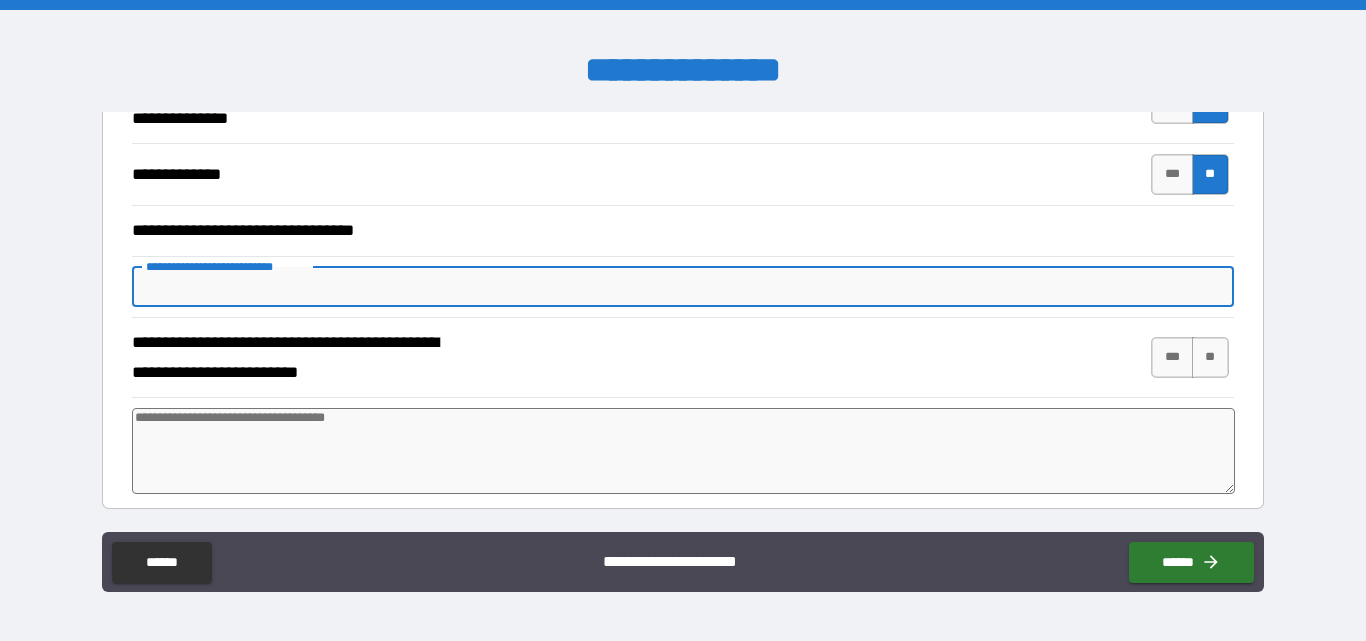 type on "*" 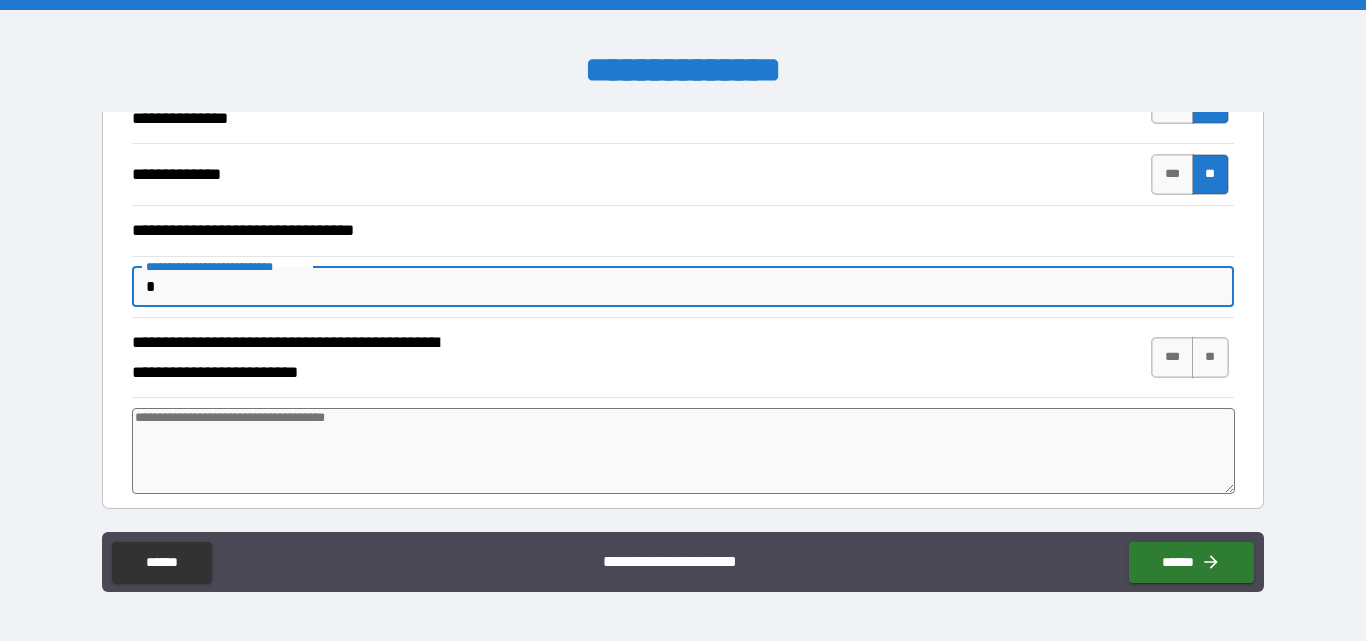 type on "*" 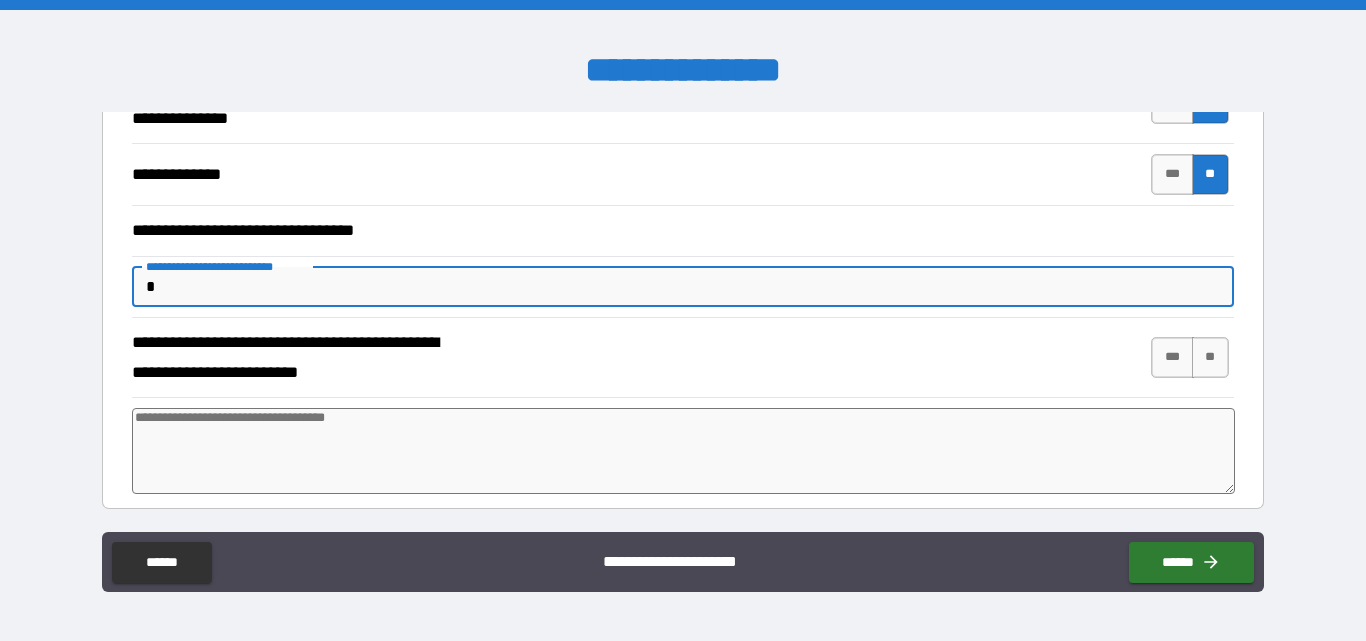 type on "**" 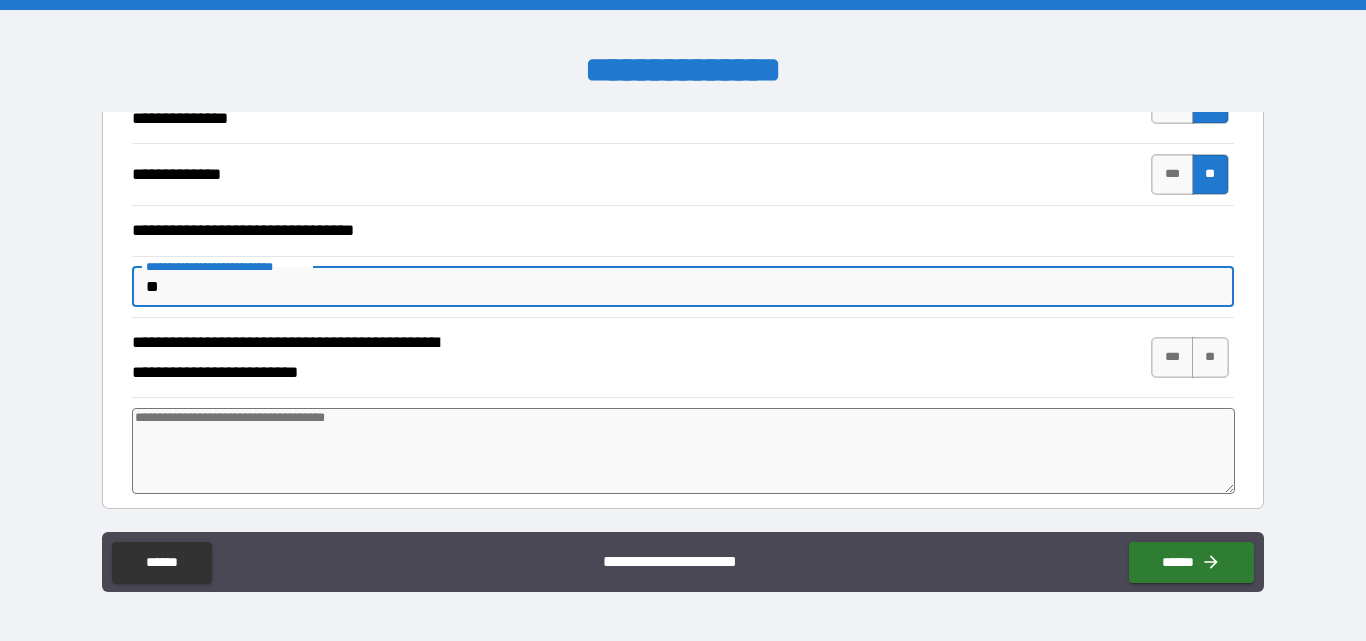 type on "***" 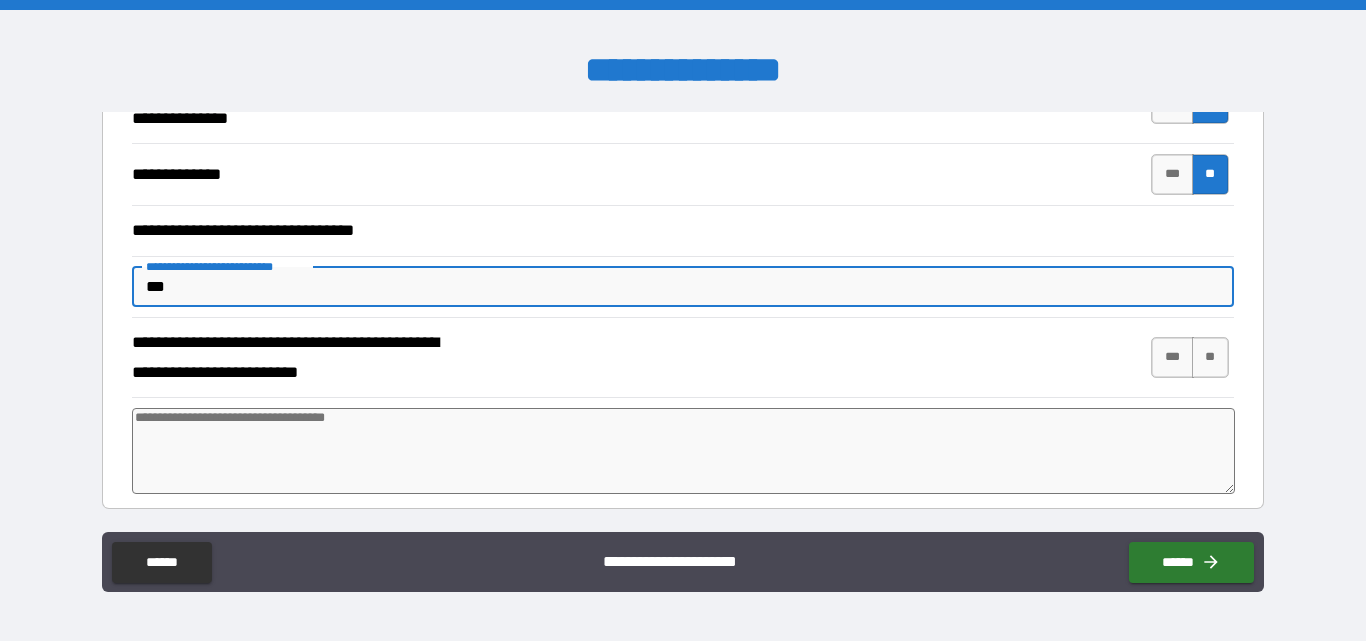 type on "*" 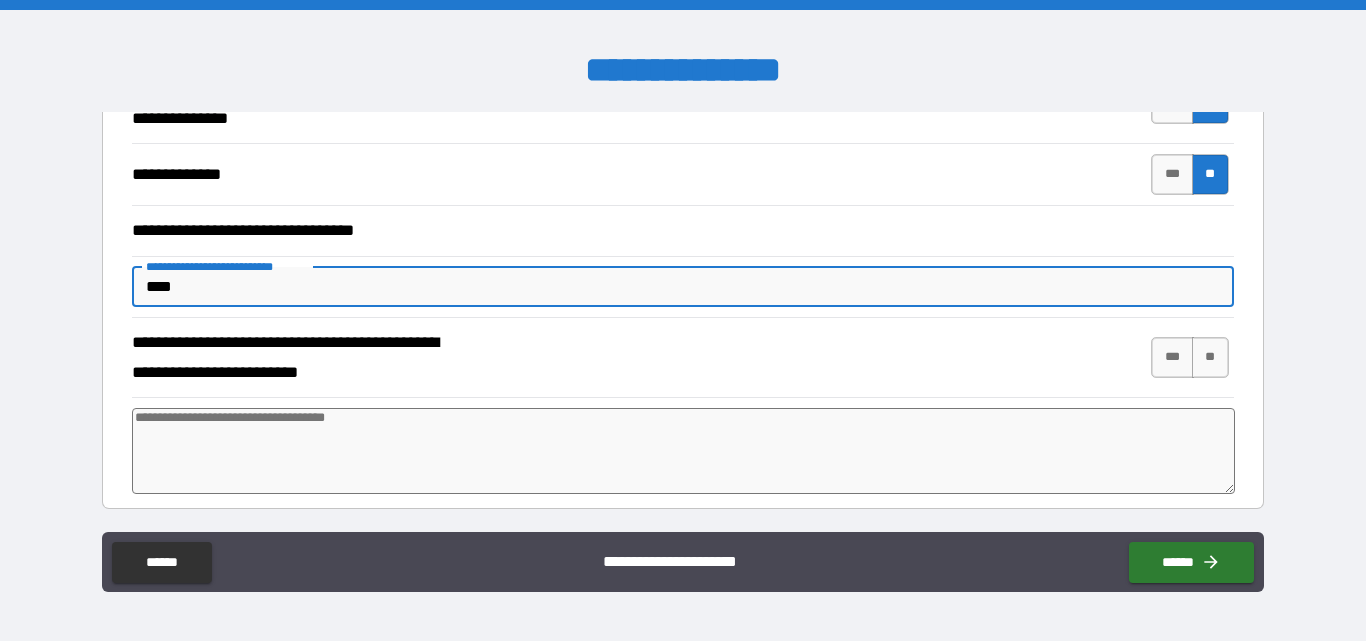 type on "*" 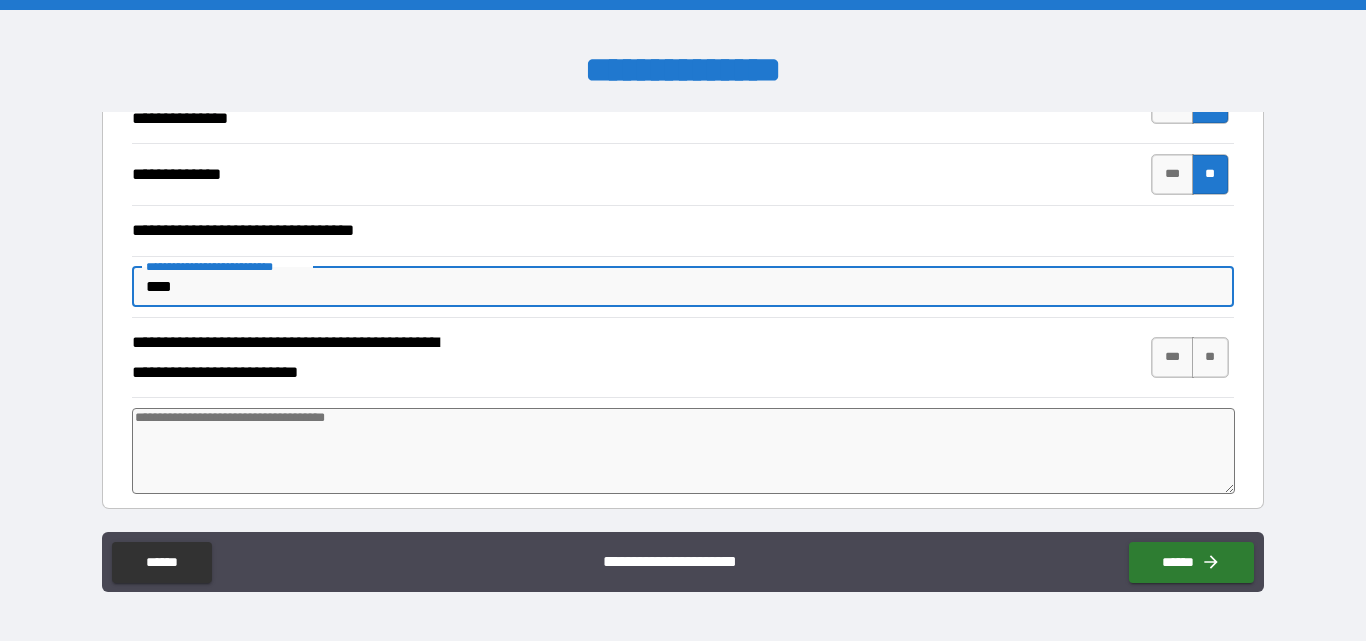 type on "*****" 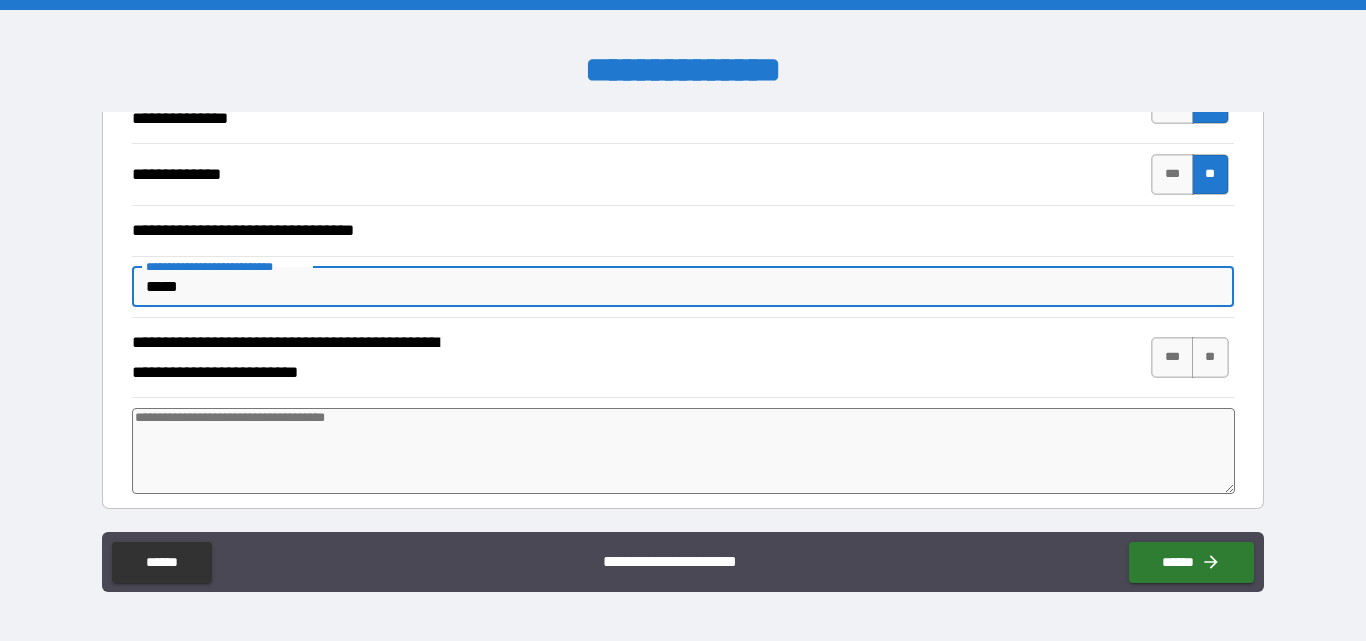type on "*" 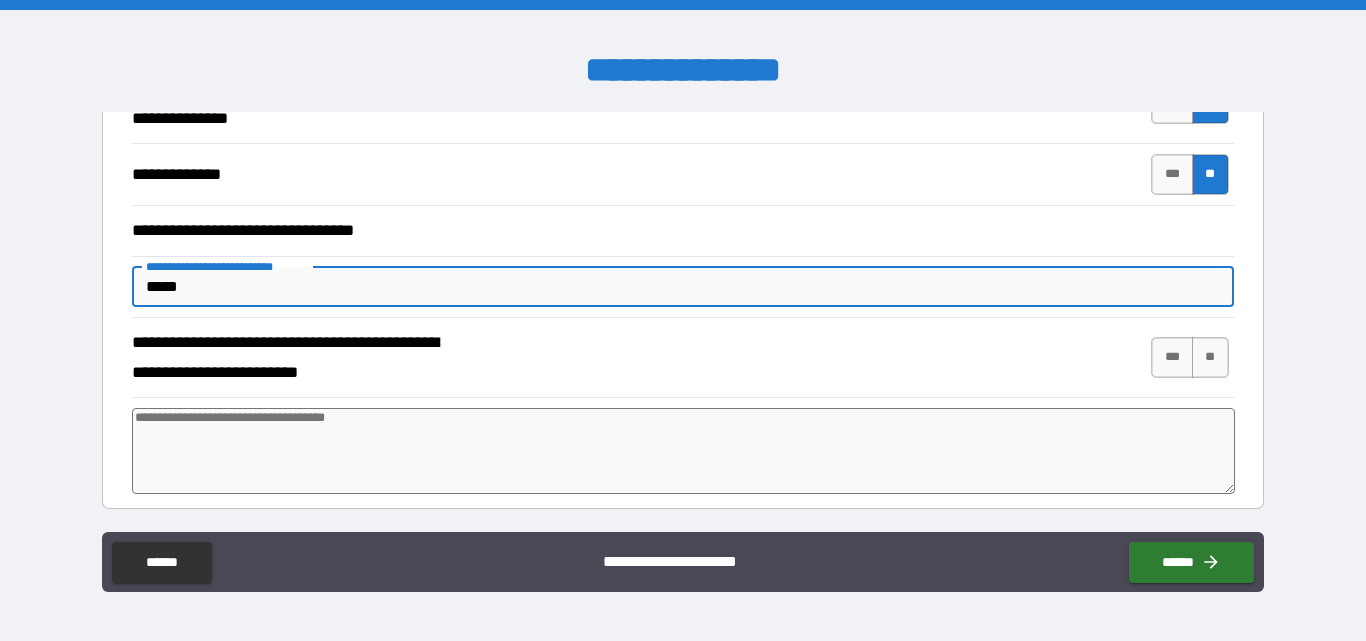 type on "******" 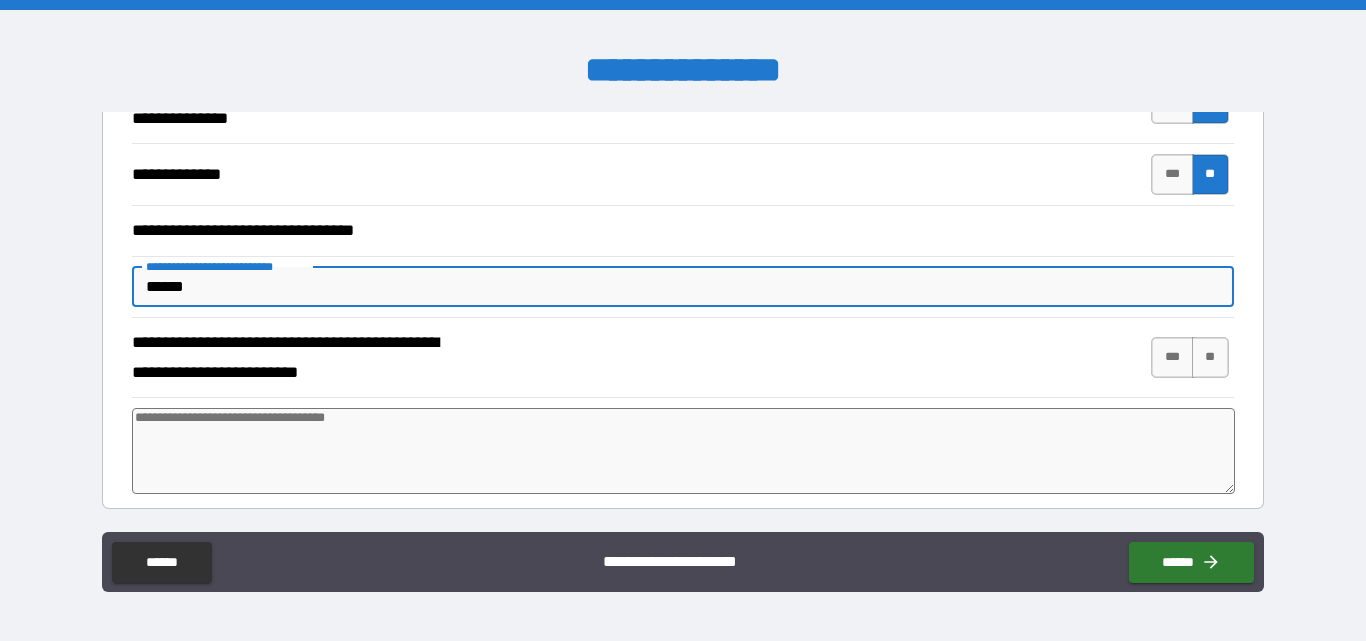 type on "*" 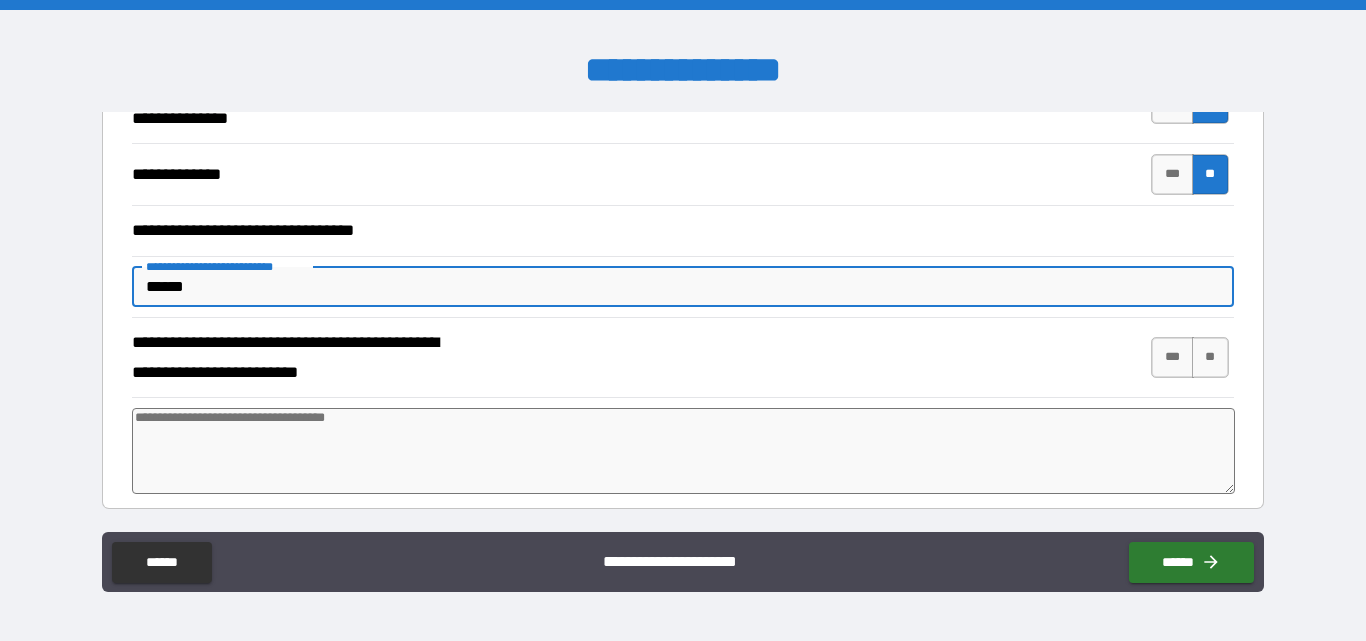 type on "*******" 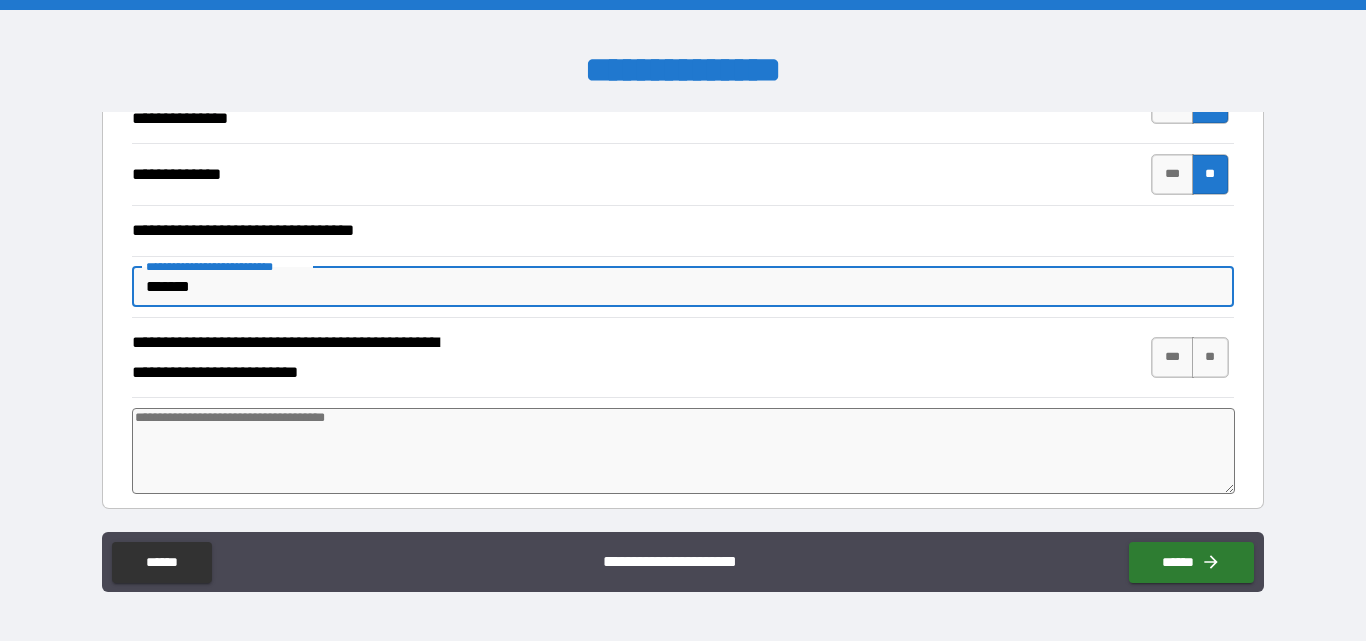 type on "*" 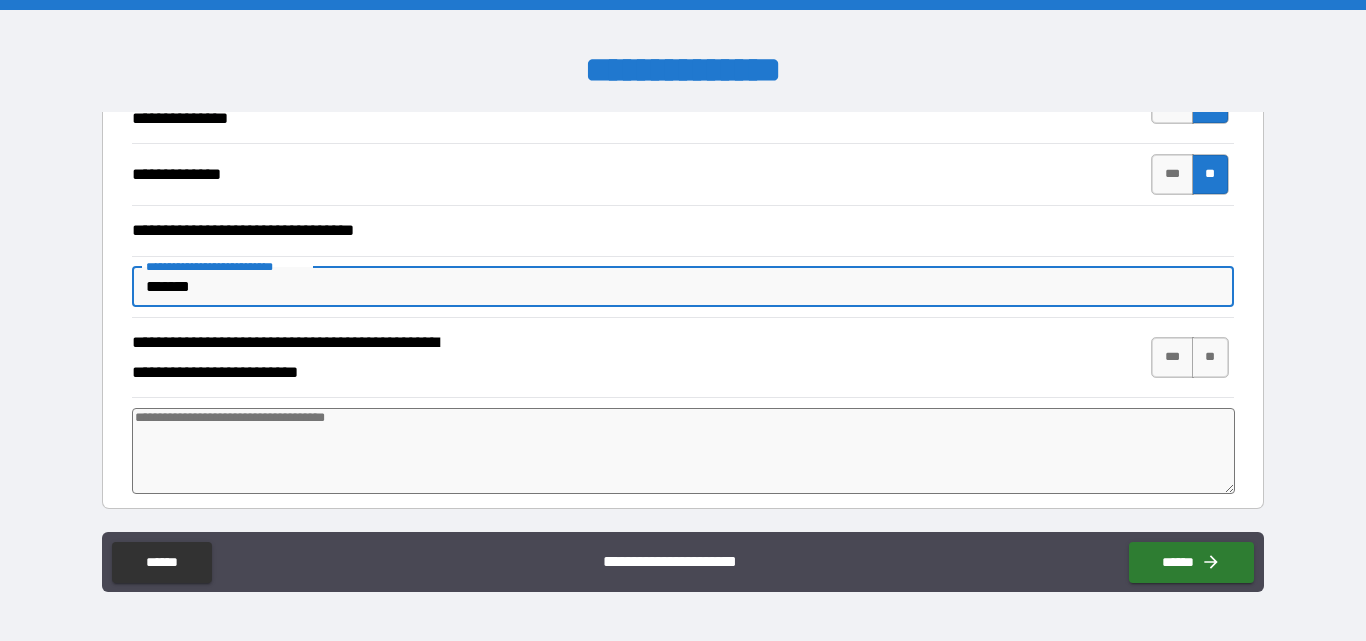 type on "********" 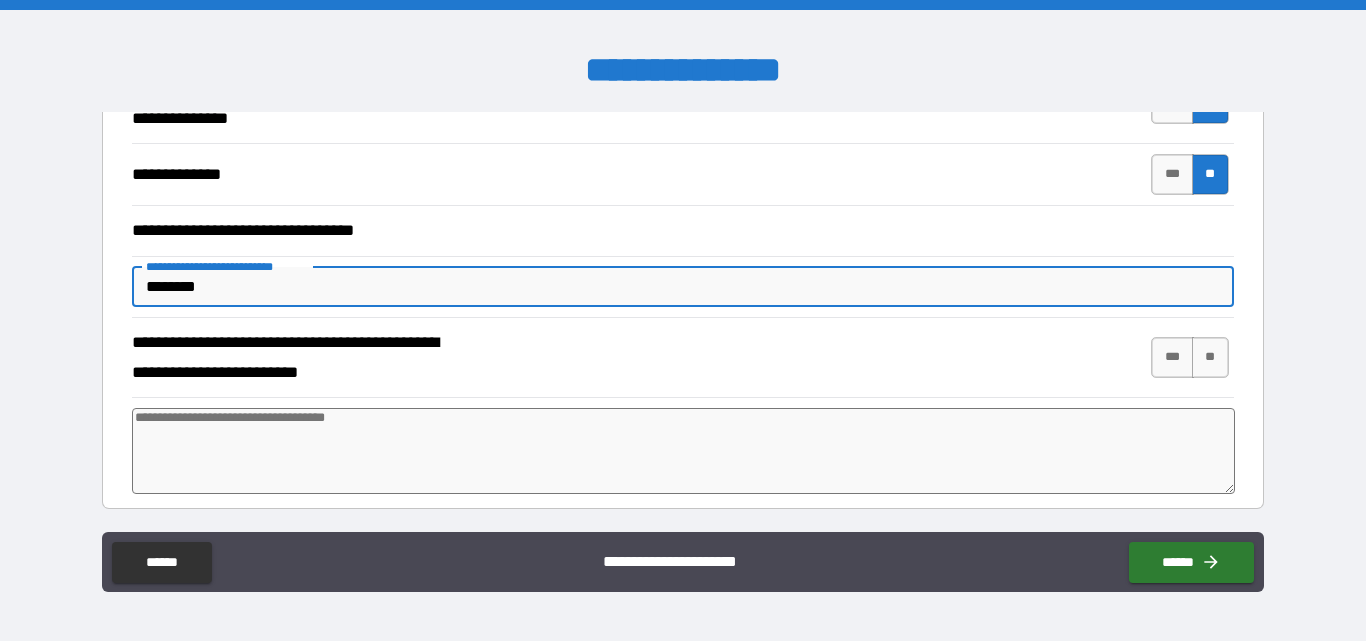 type on "*" 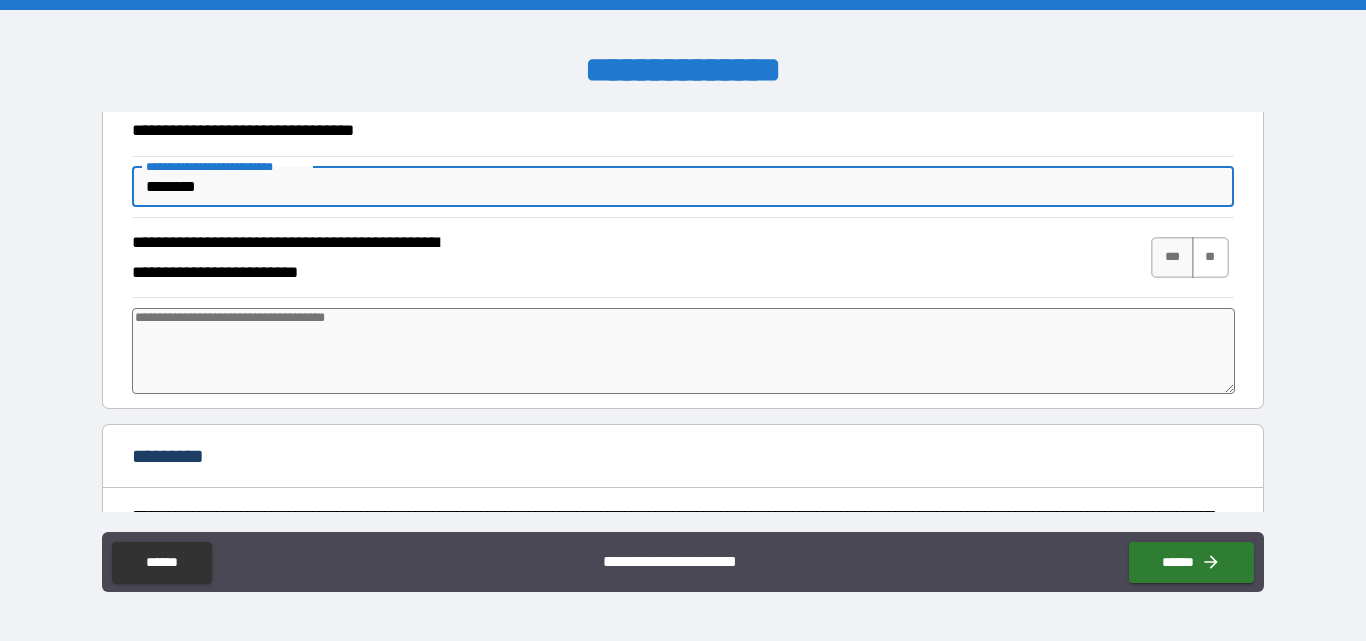 type on "********" 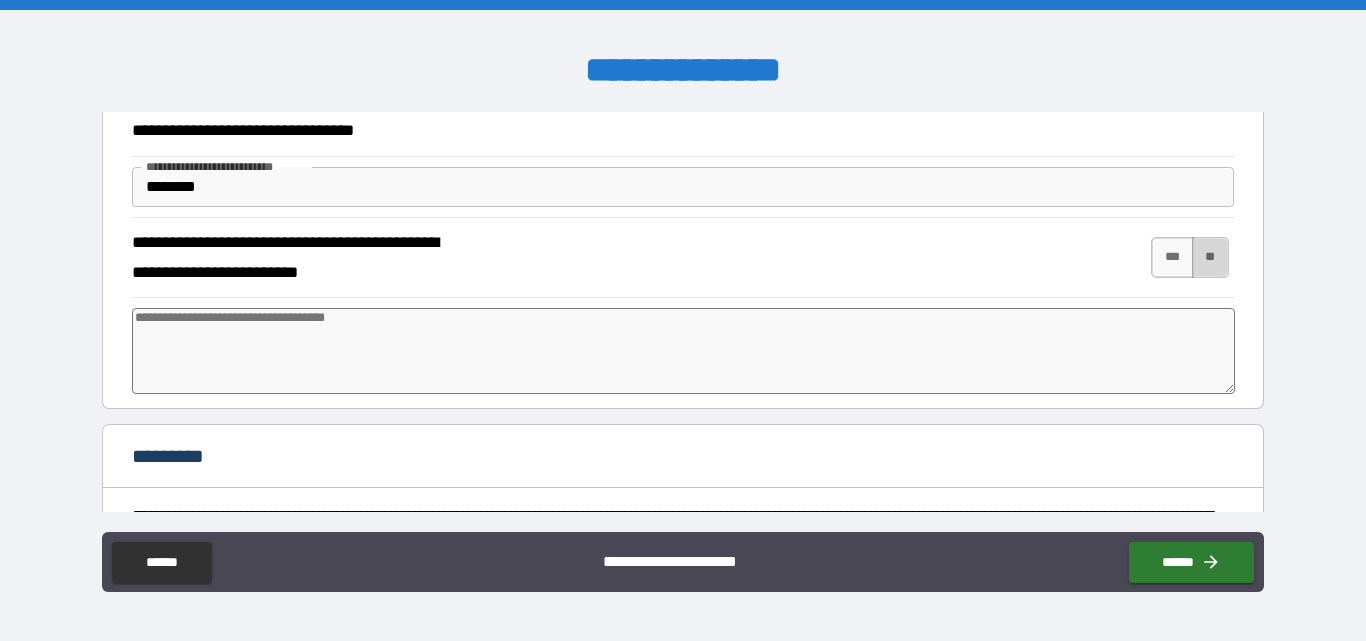 click on "**" at bounding box center (1210, 257) 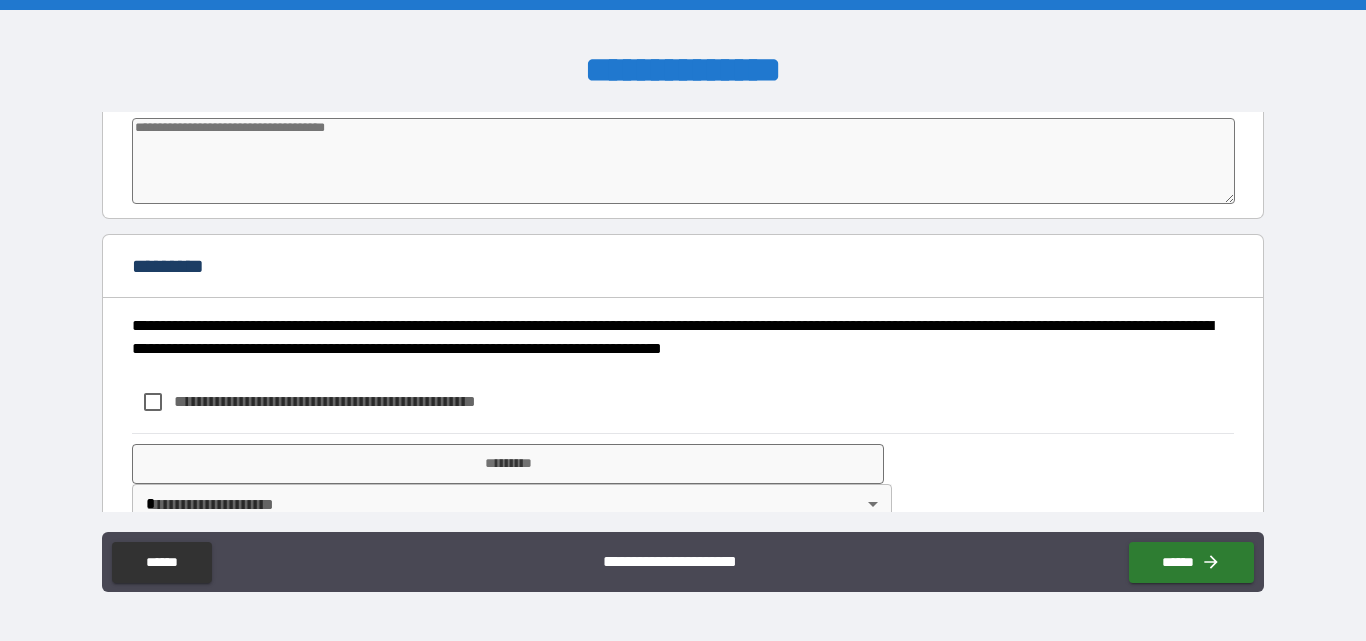 scroll, scrollTop: 933, scrollLeft: 0, axis: vertical 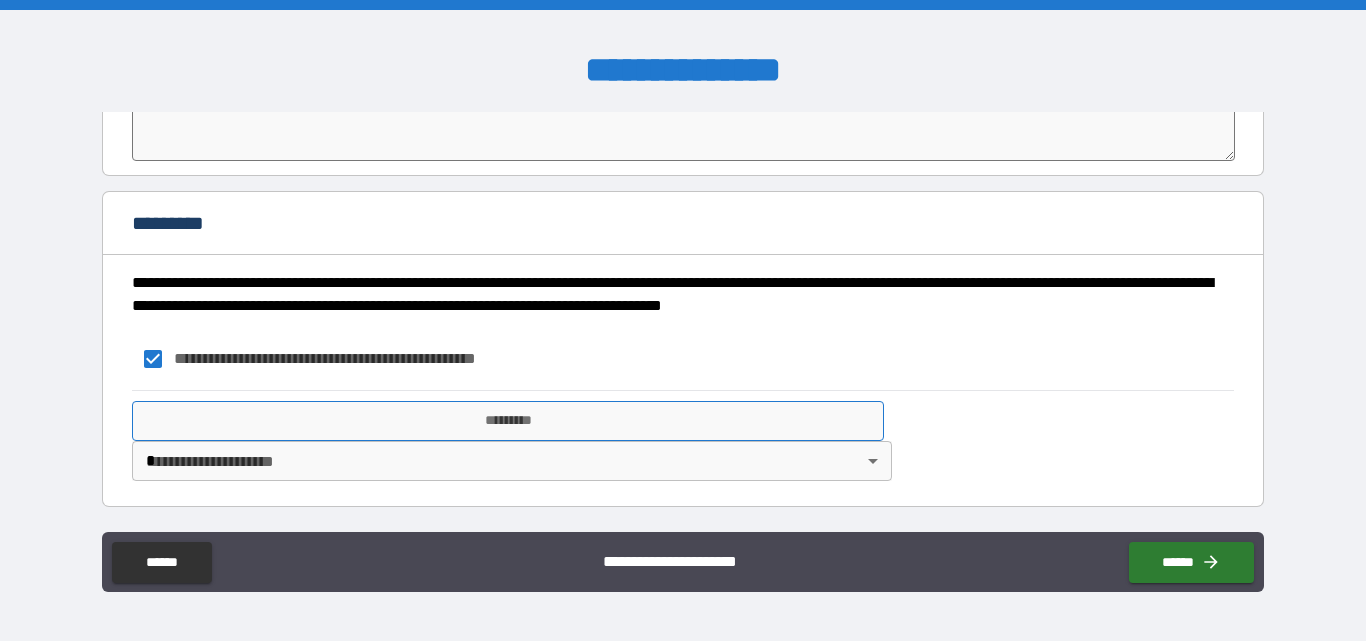 click on "*********" at bounding box center [508, 421] 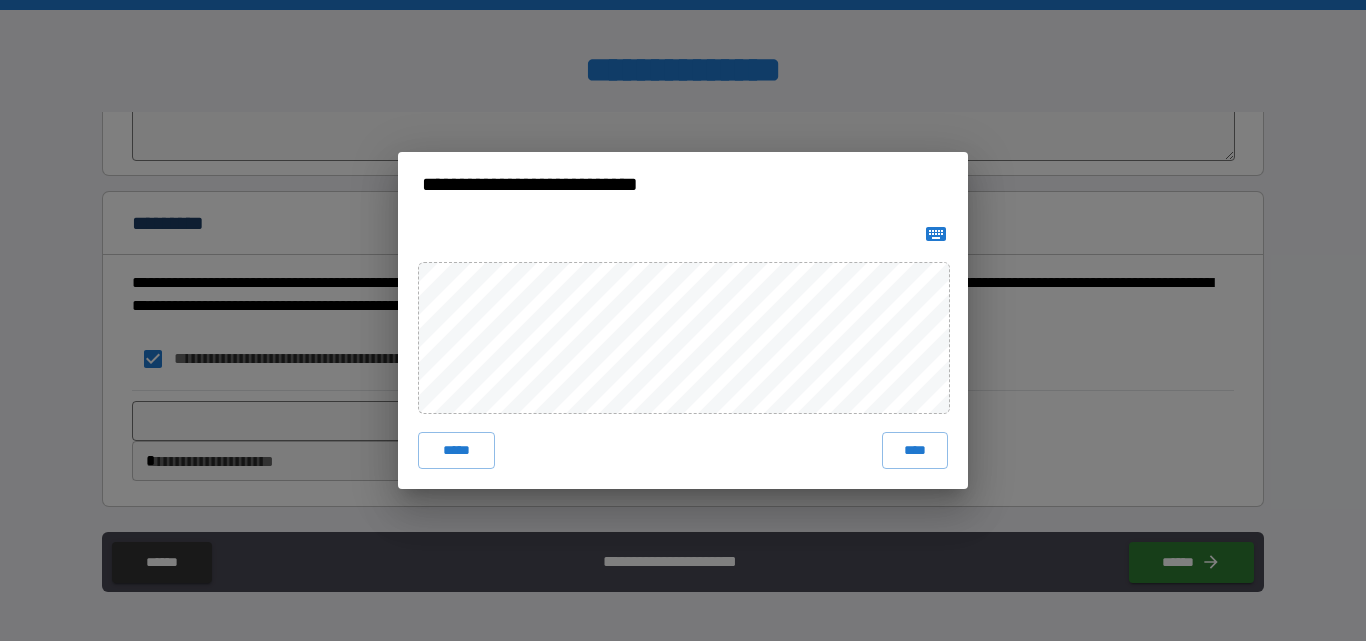 click on "***** ****" at bounding box center [683, 352] 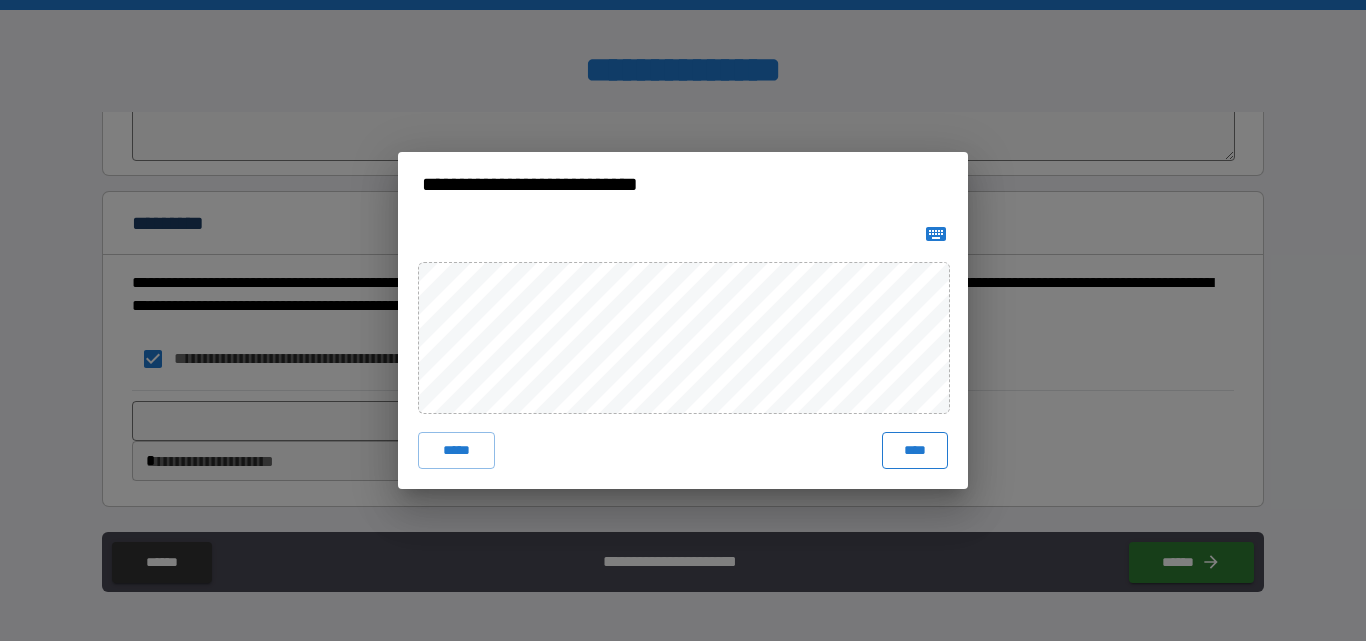 click on "****" at bounding box center [915, 450] 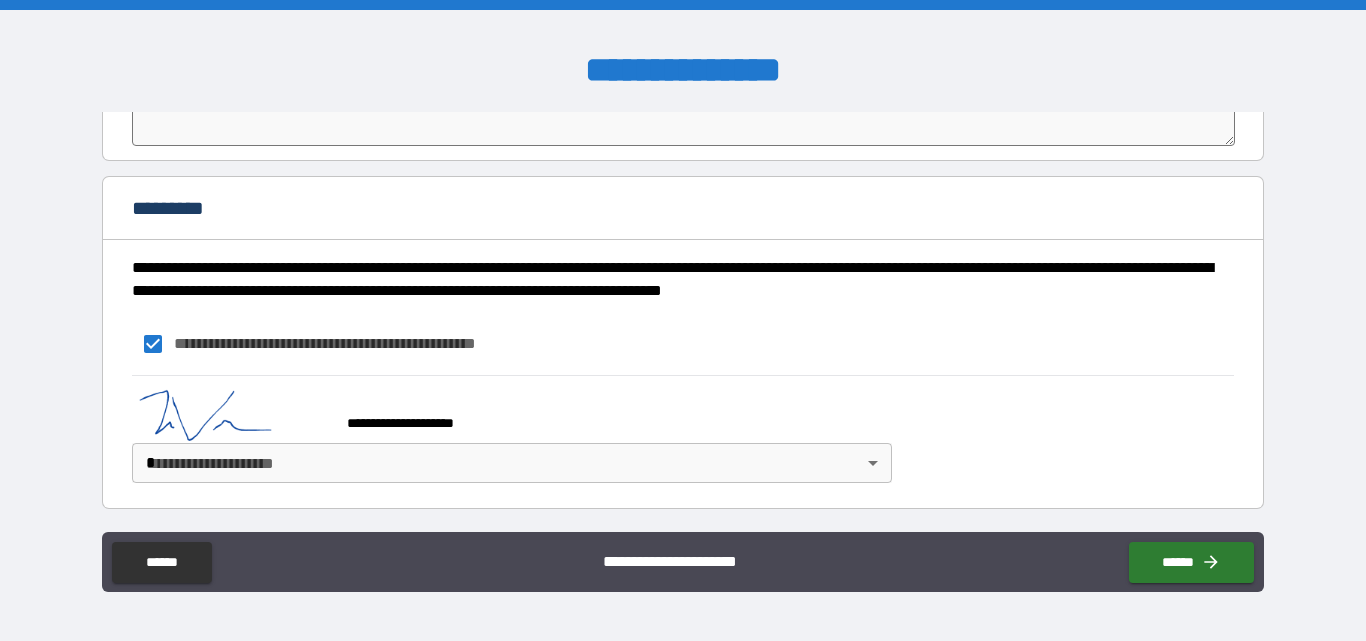 scroll, scrollTop: 950, scrollLeft: 0, axis: vertical 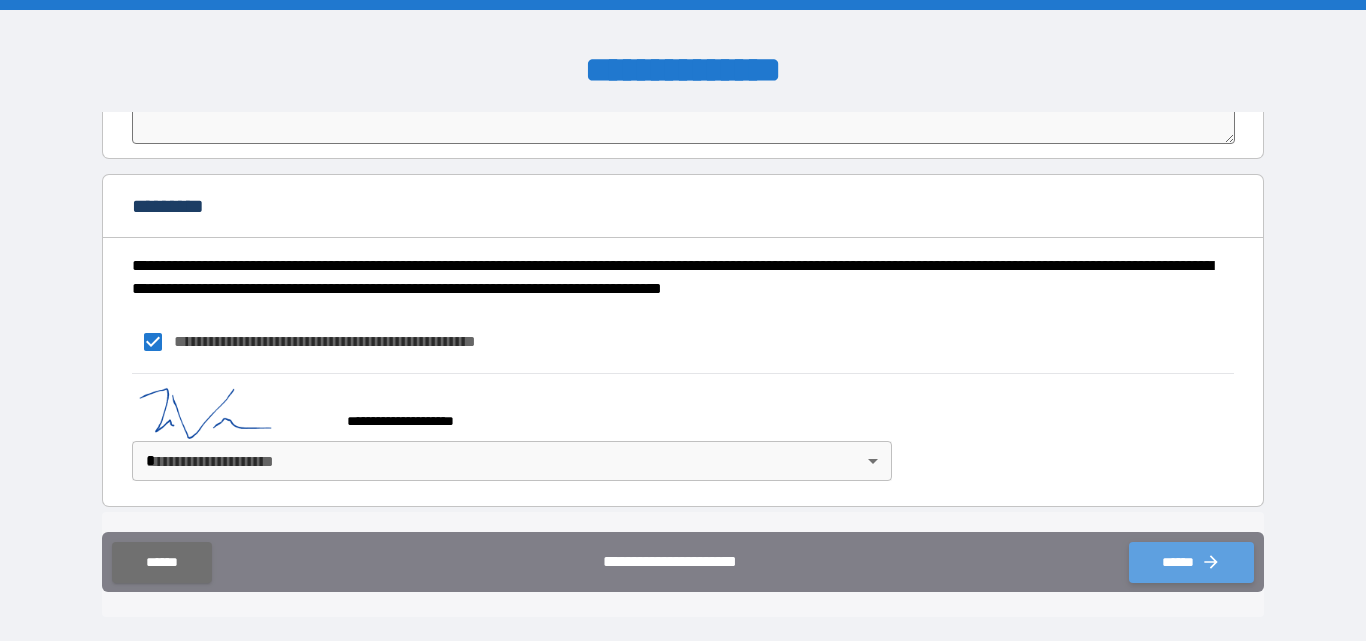 click 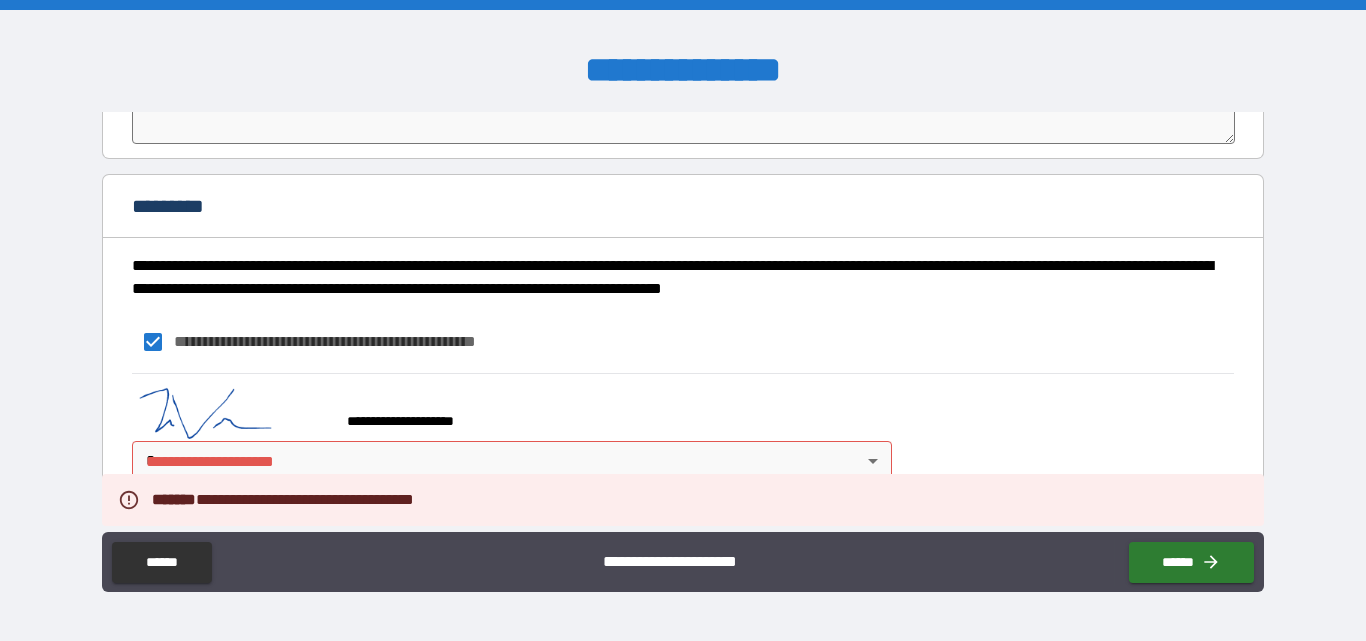 click on "**********" at bounding box center [683, 320] 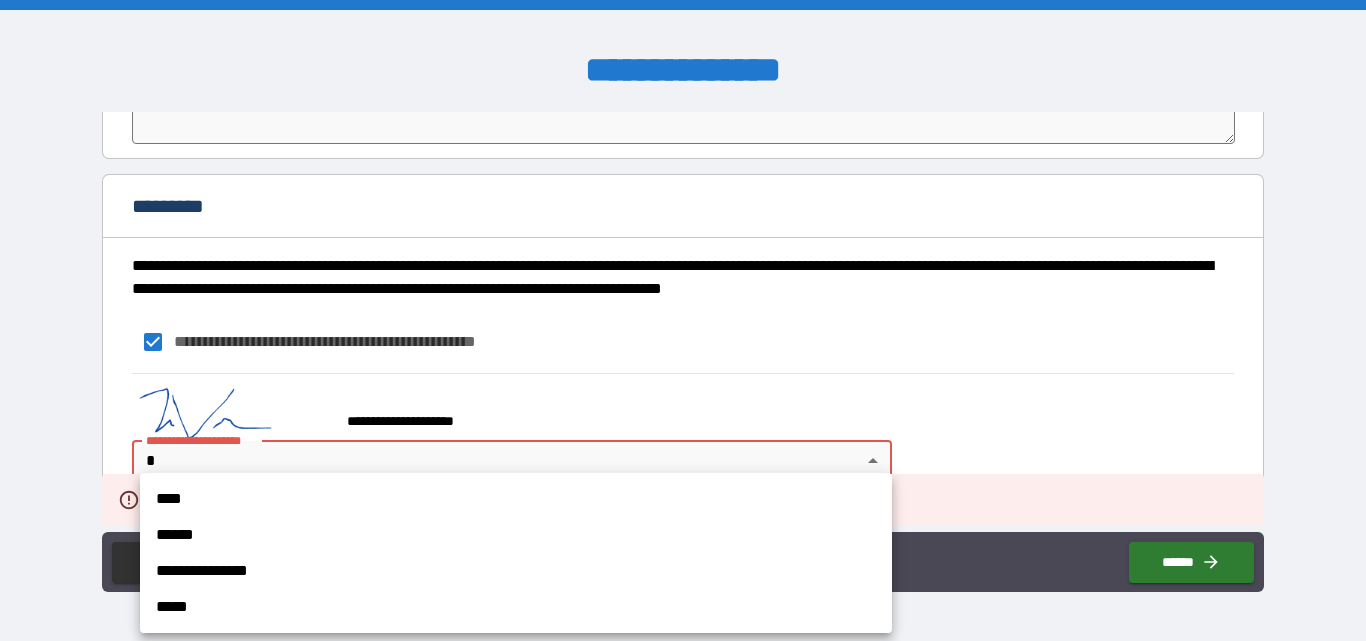 click on "****" at bounding box center (516, 499) 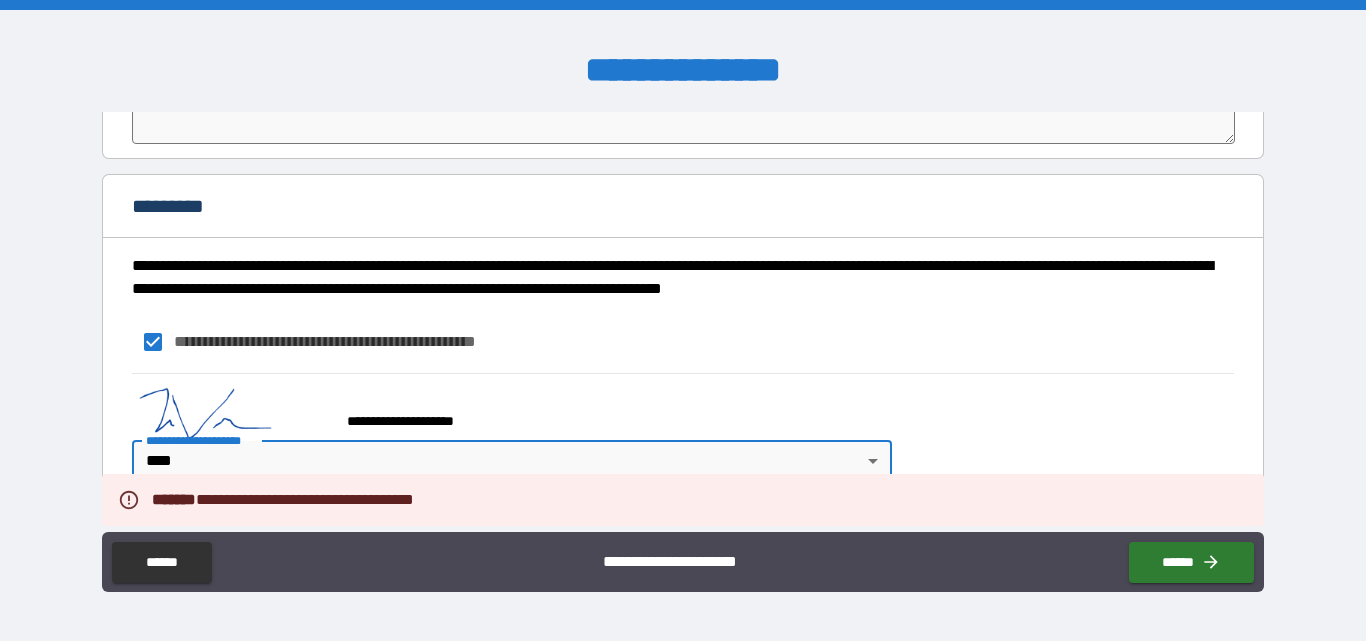 type on "*" 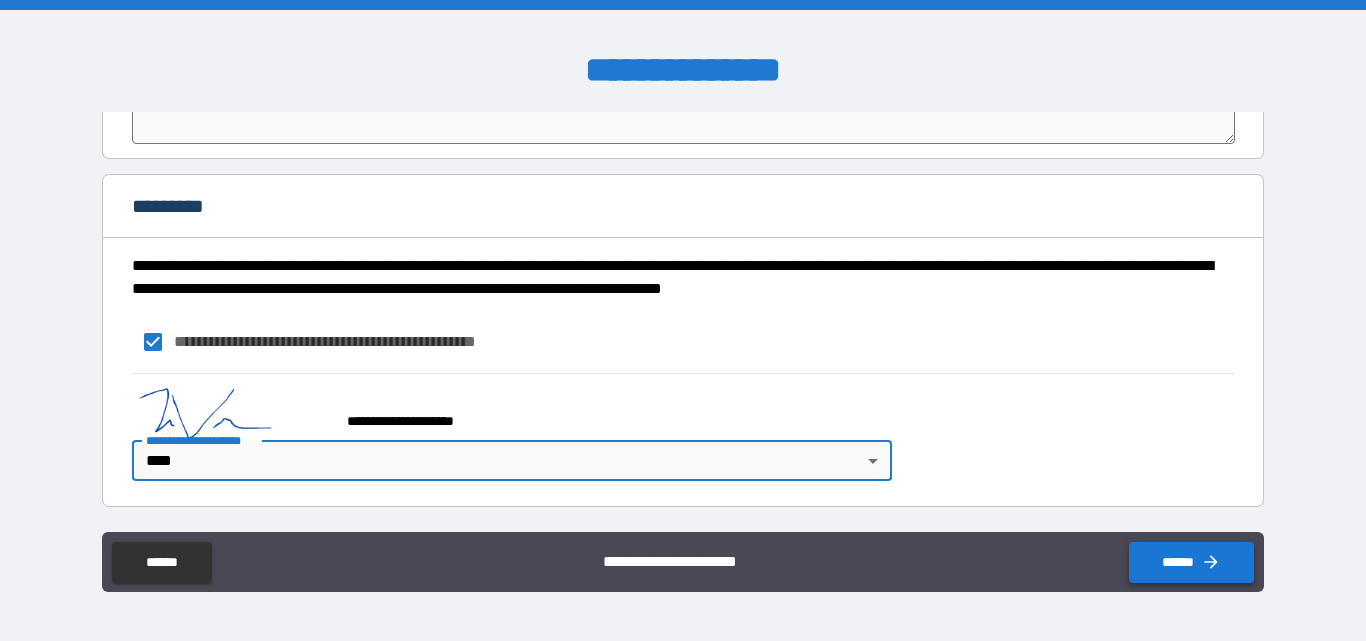 click on "******" at bounding box center [1191, 562] 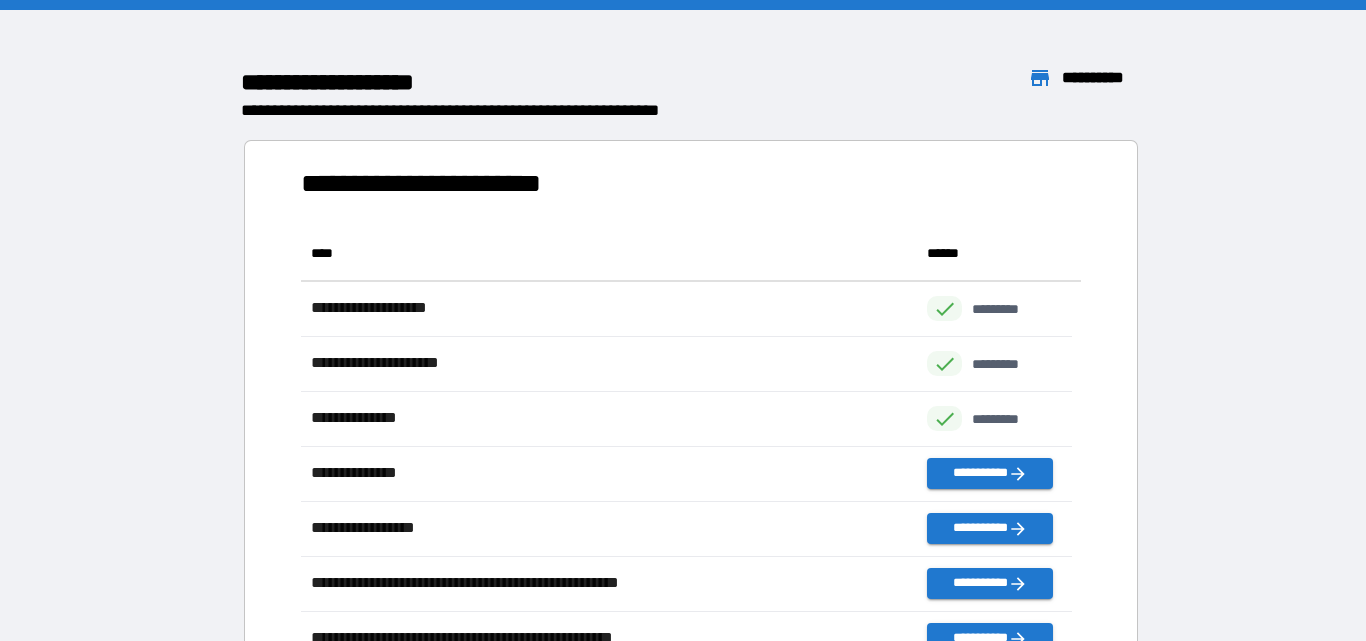 scroll, scrollTop: 16, scrollLeft: 16, axis: both 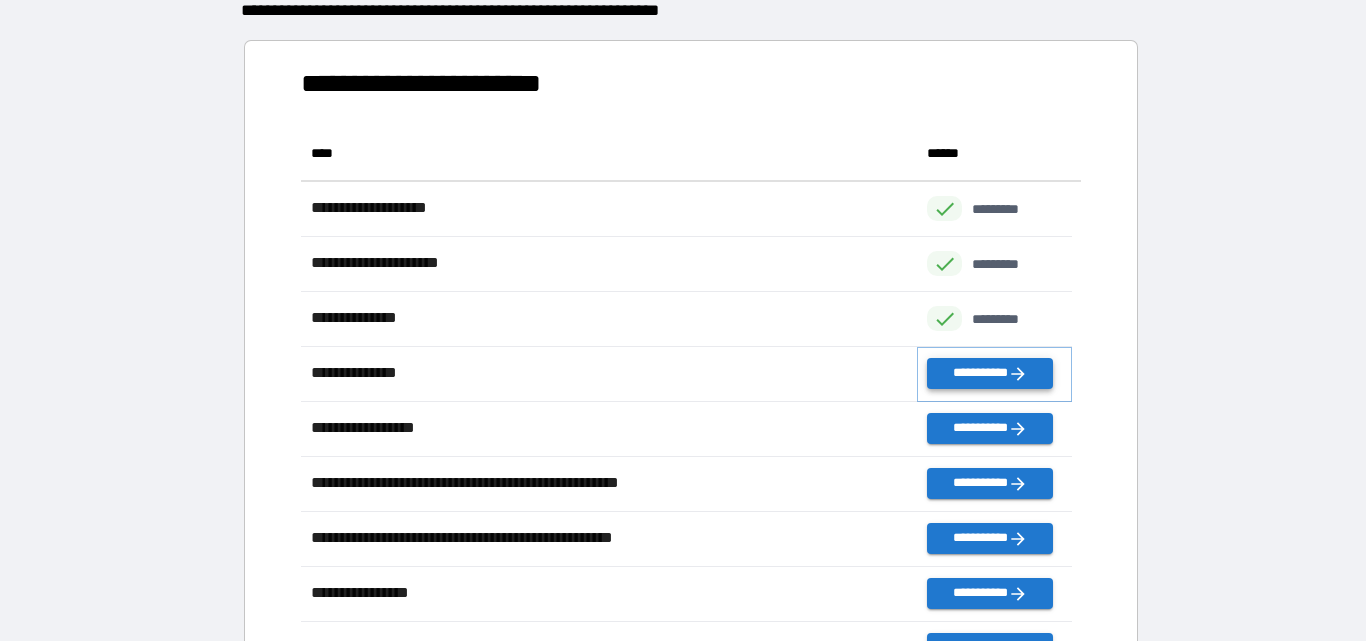 click on "**********" at bounding box center [989, 373] 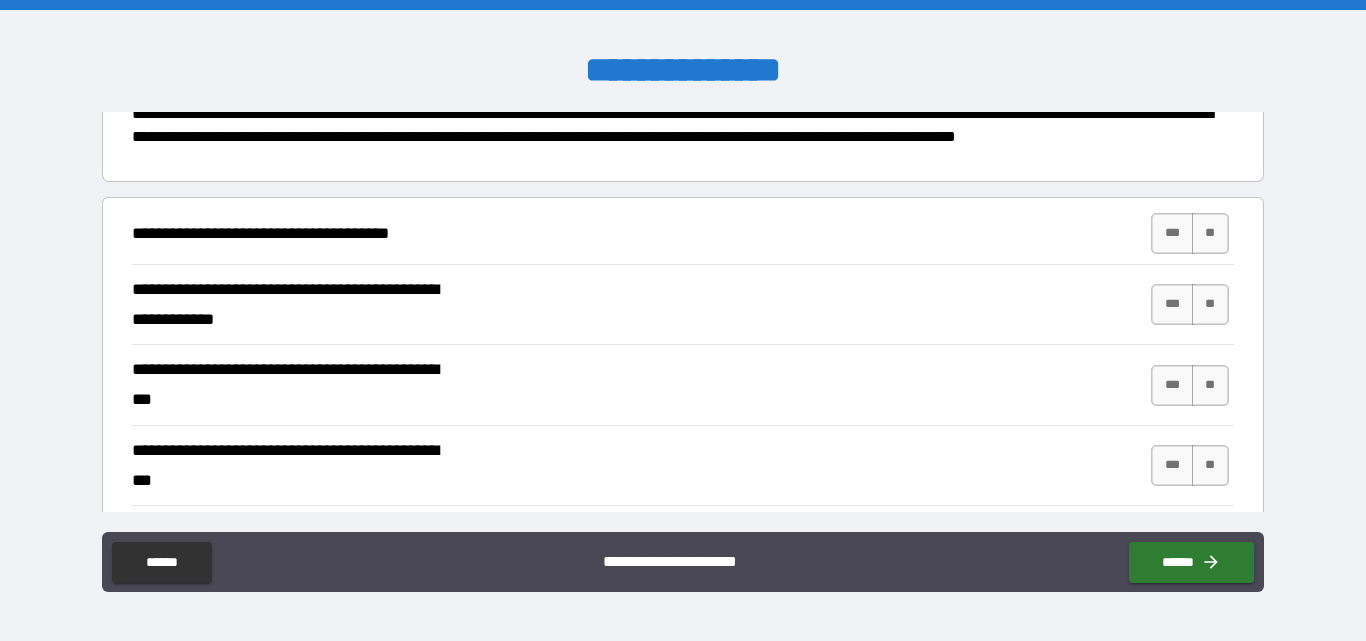 scroll, scrollTop: 200, scrollLeft: 0, axis: vertical 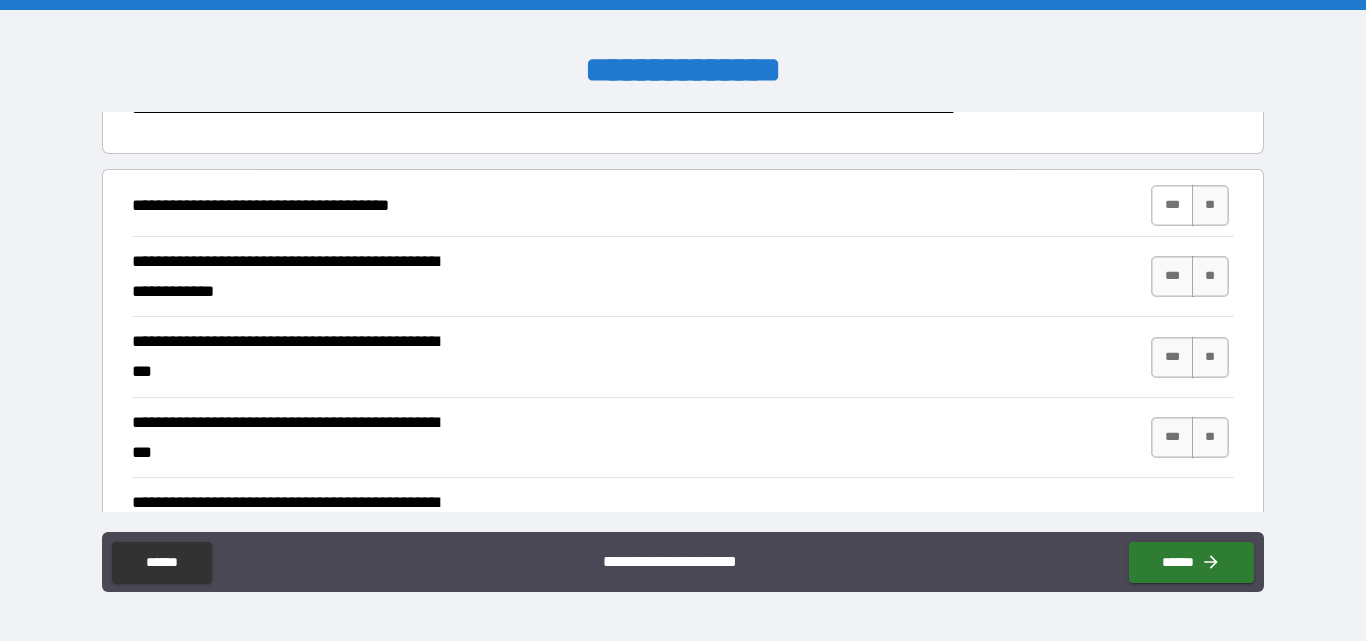 click on "***" at bounding box center [1172, 205] 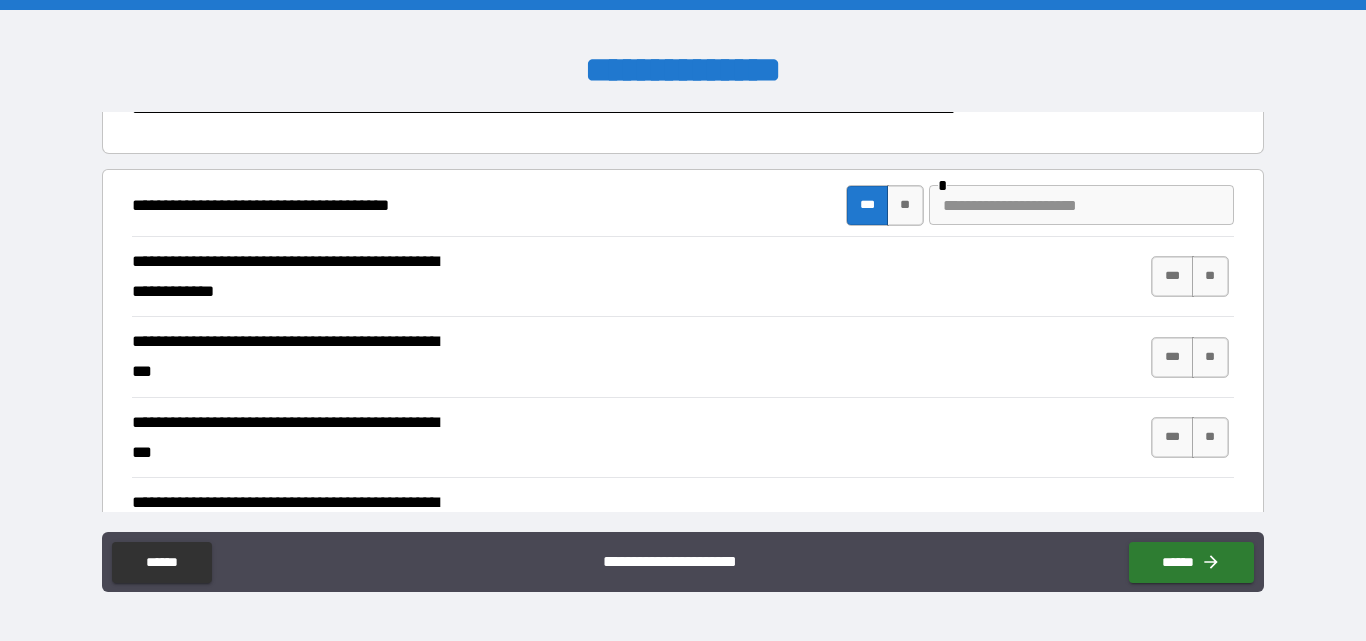 click at bounding box center [1081, 205] 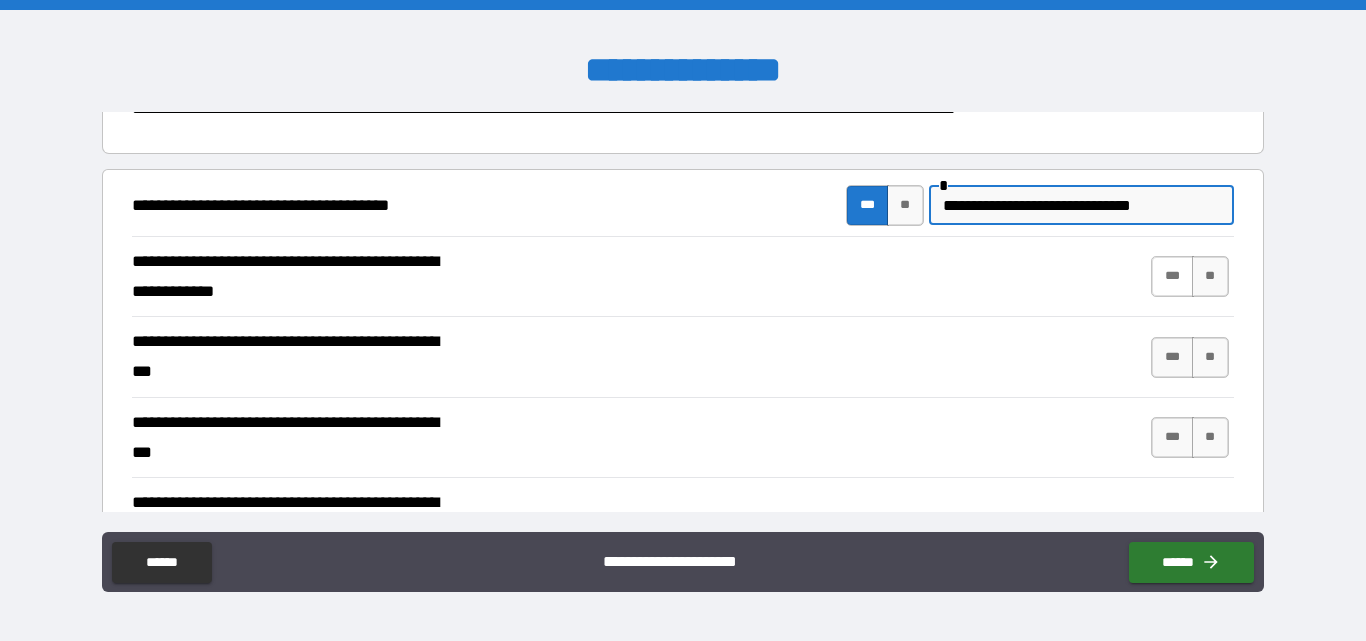 type on "**********" 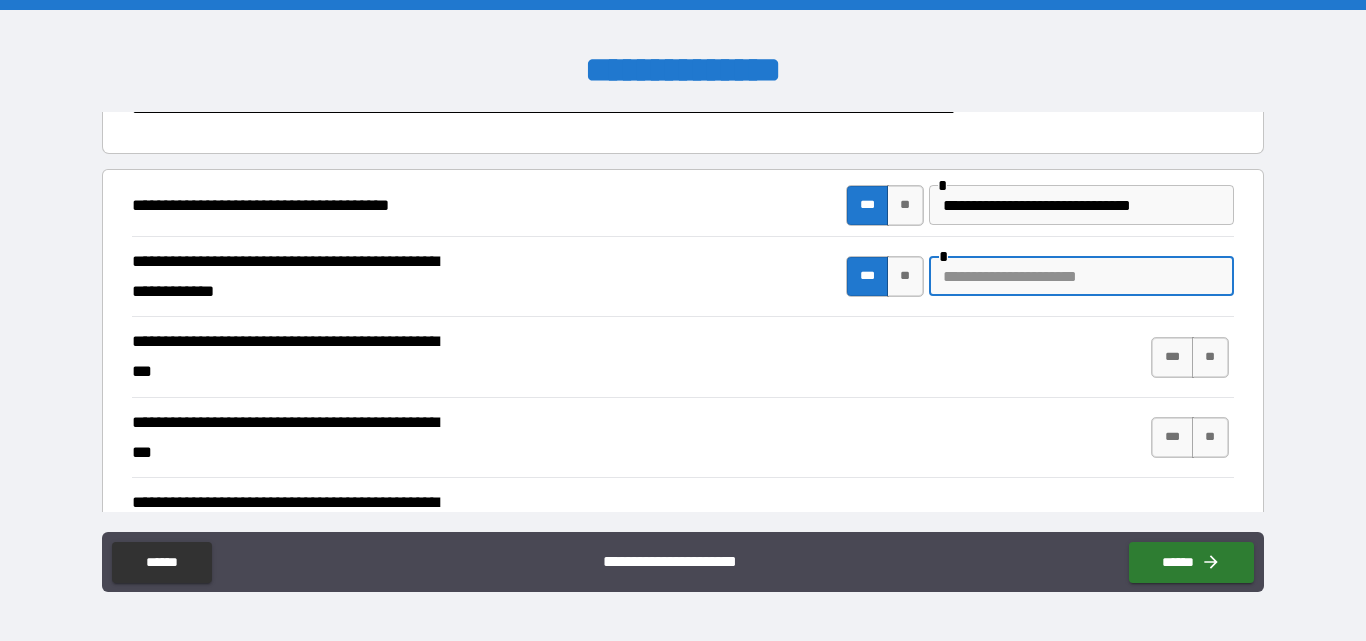 click at bounding box center (1081, 276) 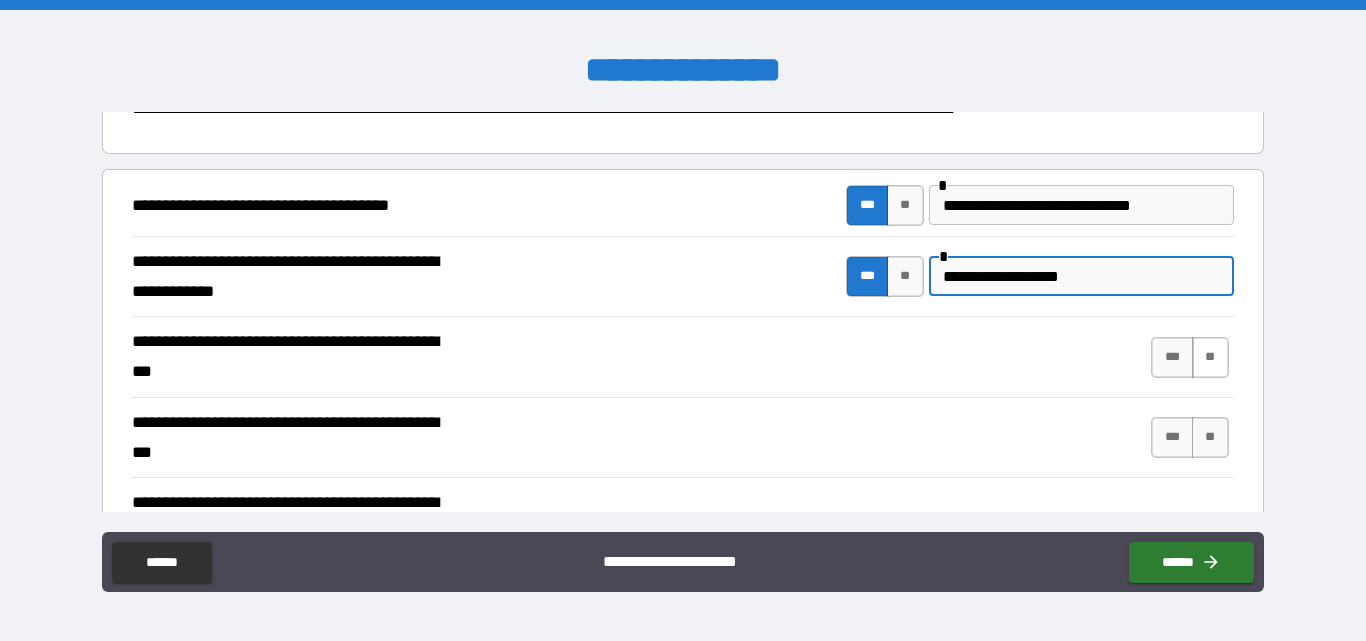 type on "**********" 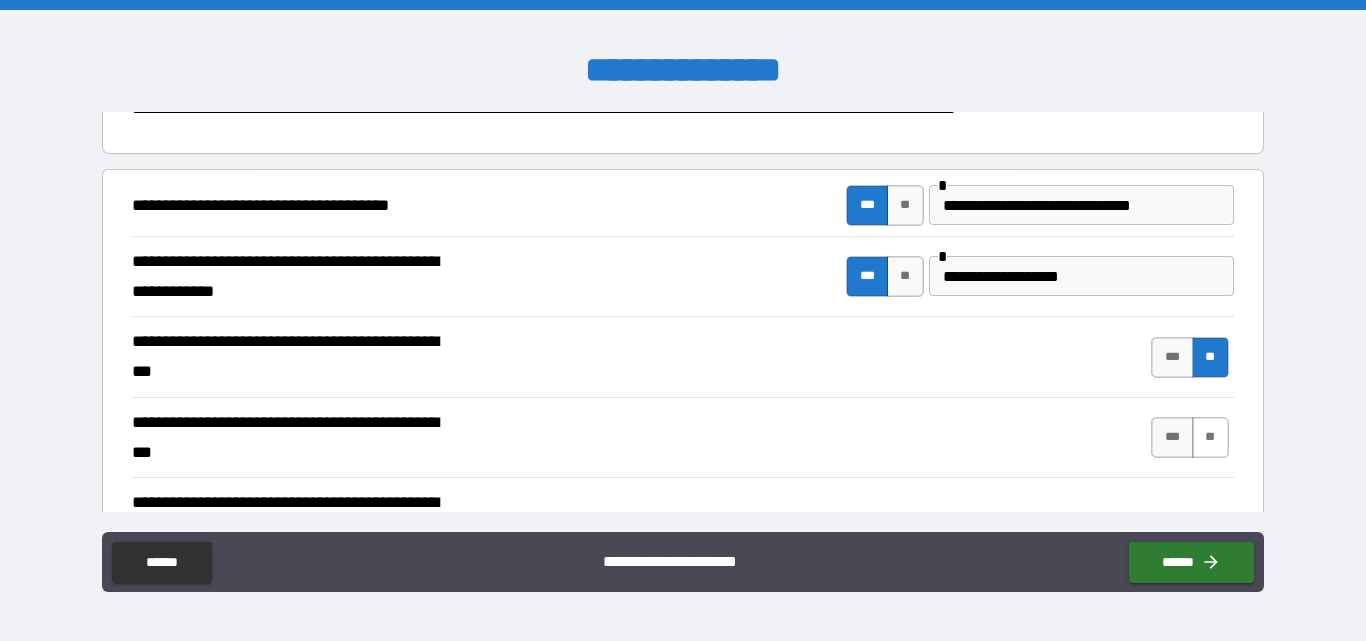 click on "**" at bounding box center (1210, 437) 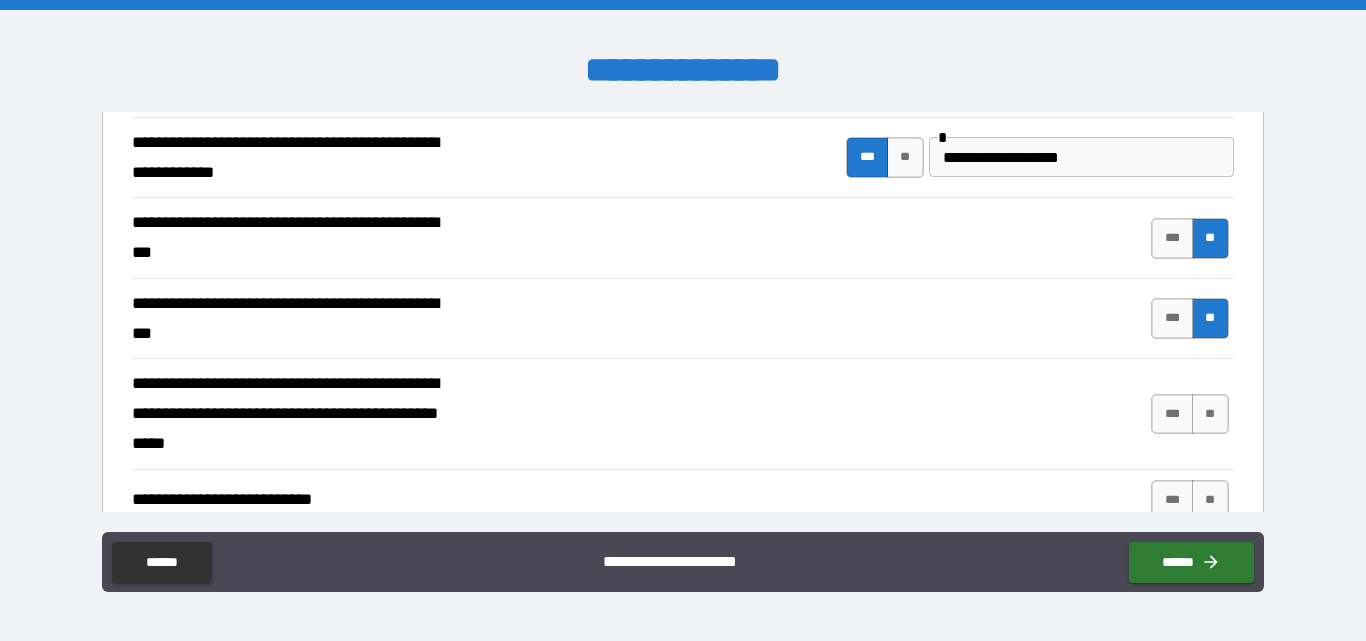 scroll, scrollTop: 500, scrollLeft: 0, axis: vertical 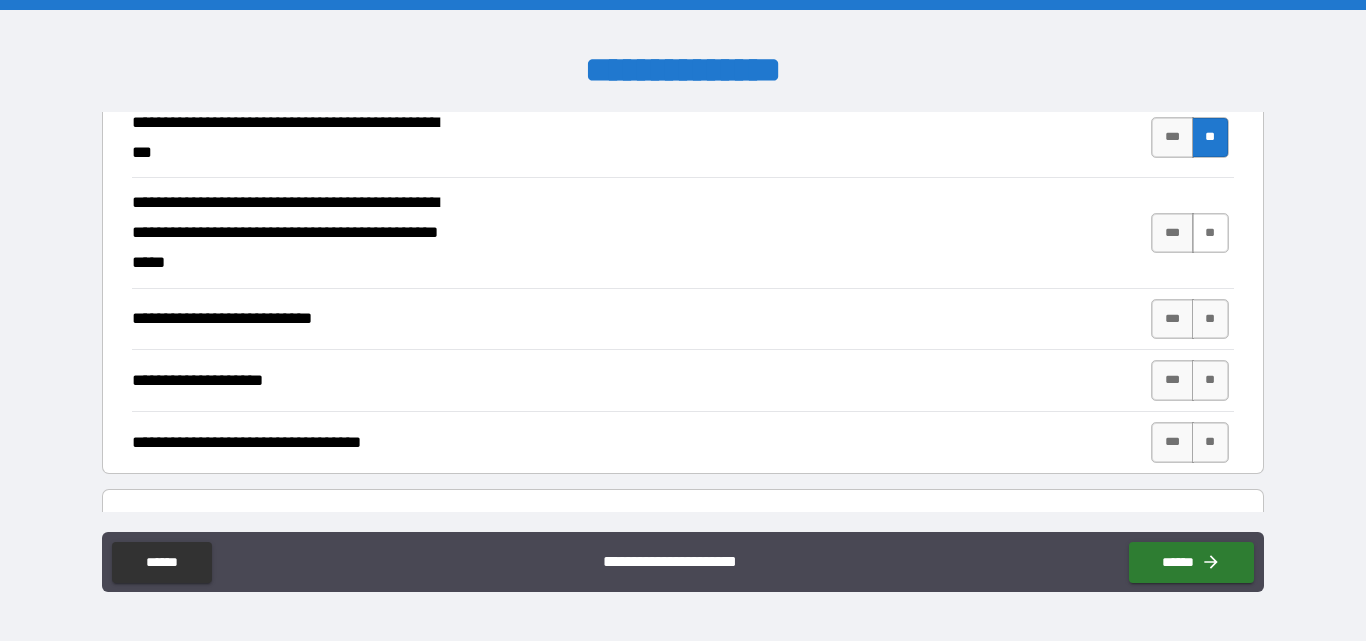 click on "**" at bounding box center [1210, 233] 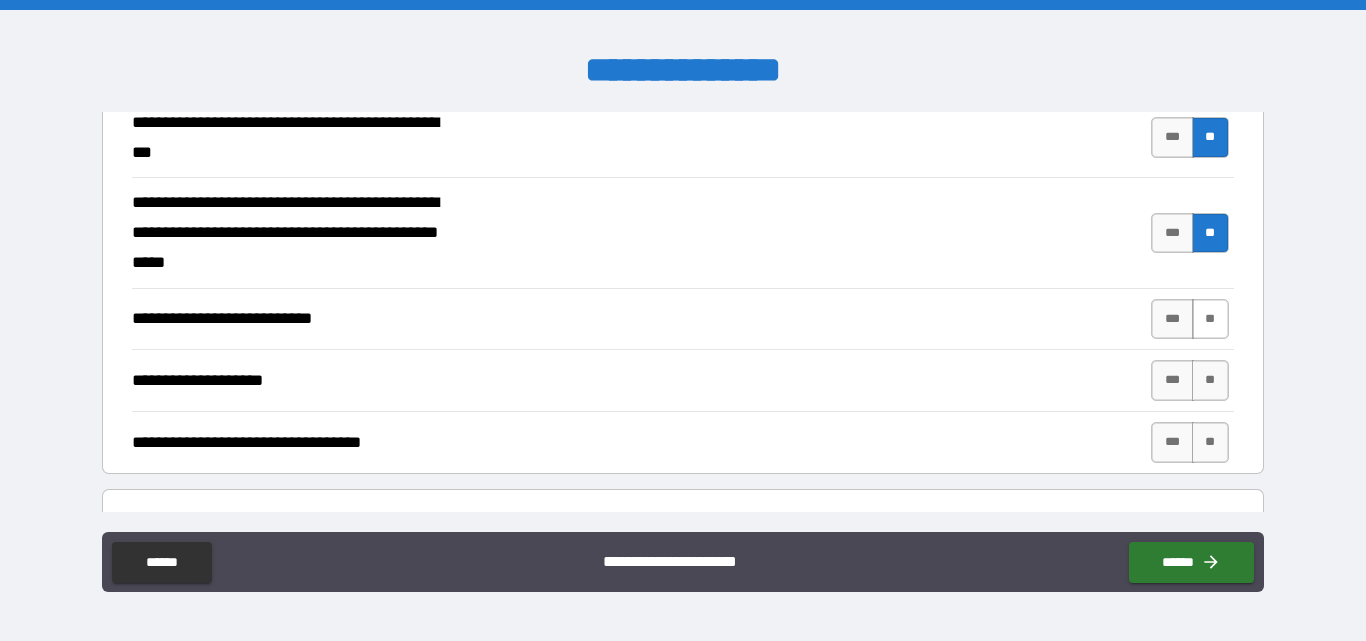 click on "**" at bounding box center (1210, 319) 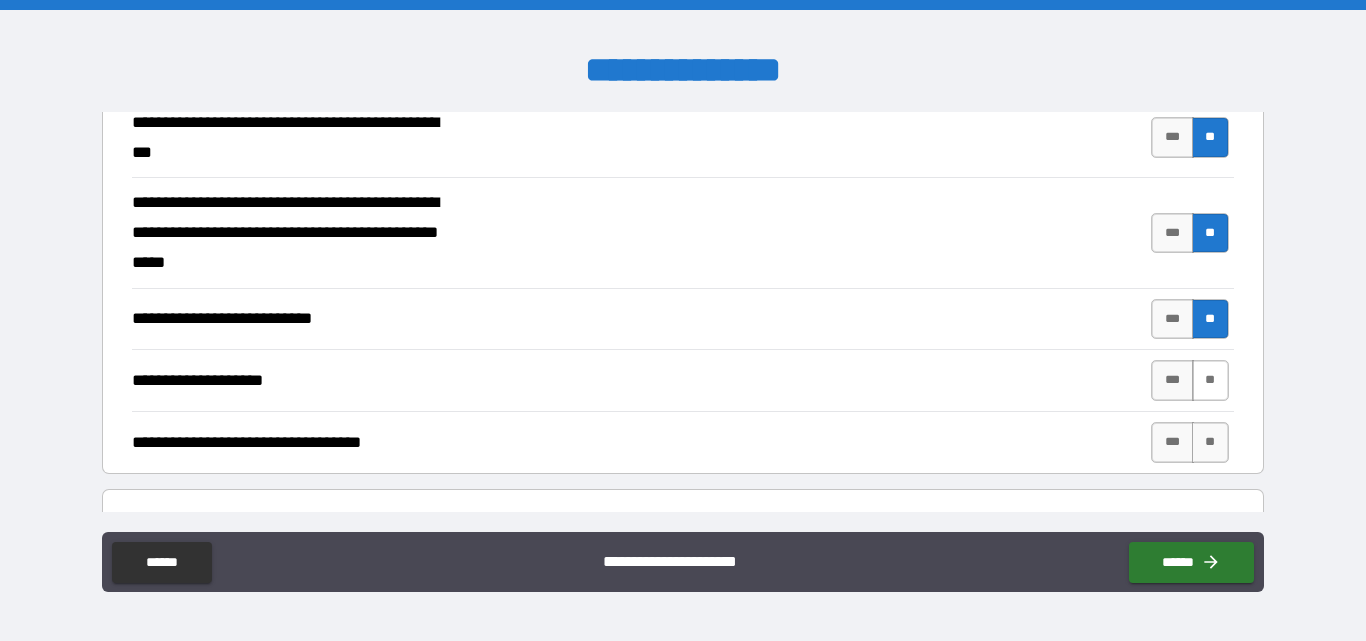click on "**" at bounding box center [1210, 380] 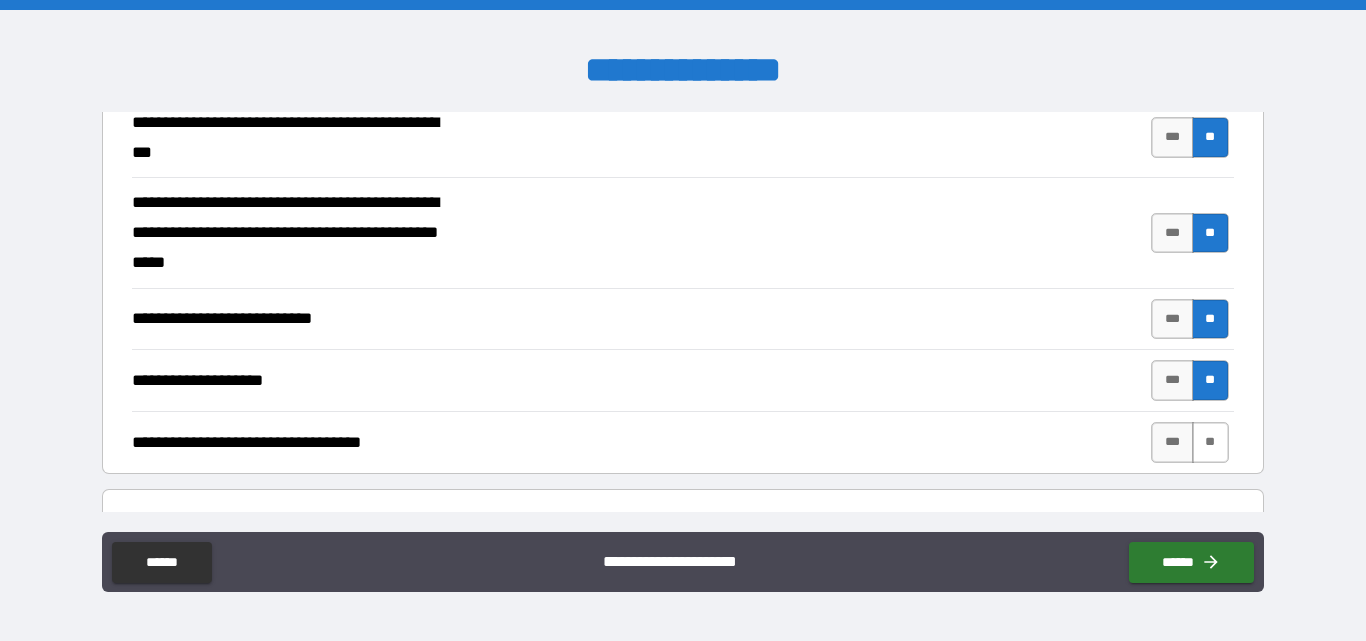 click on "**" at bounding box center (1210, 442) 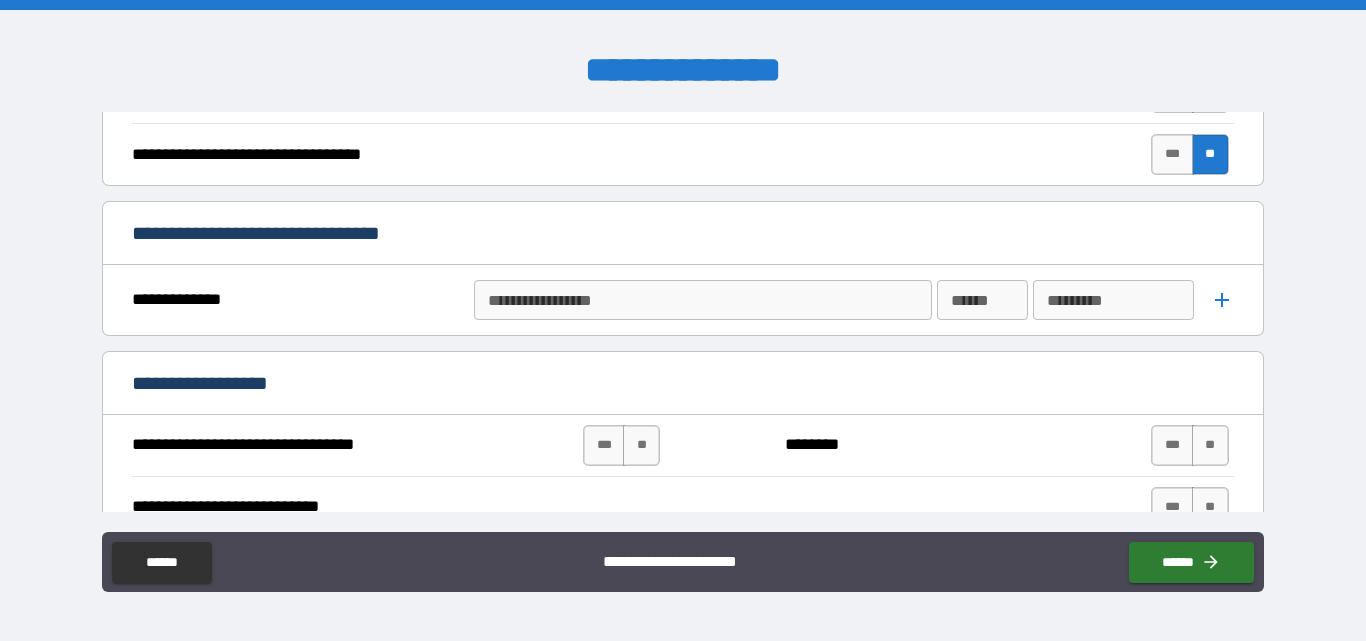 scroll, scrollTop: 800, scrollLeft: 0, axis: vertical 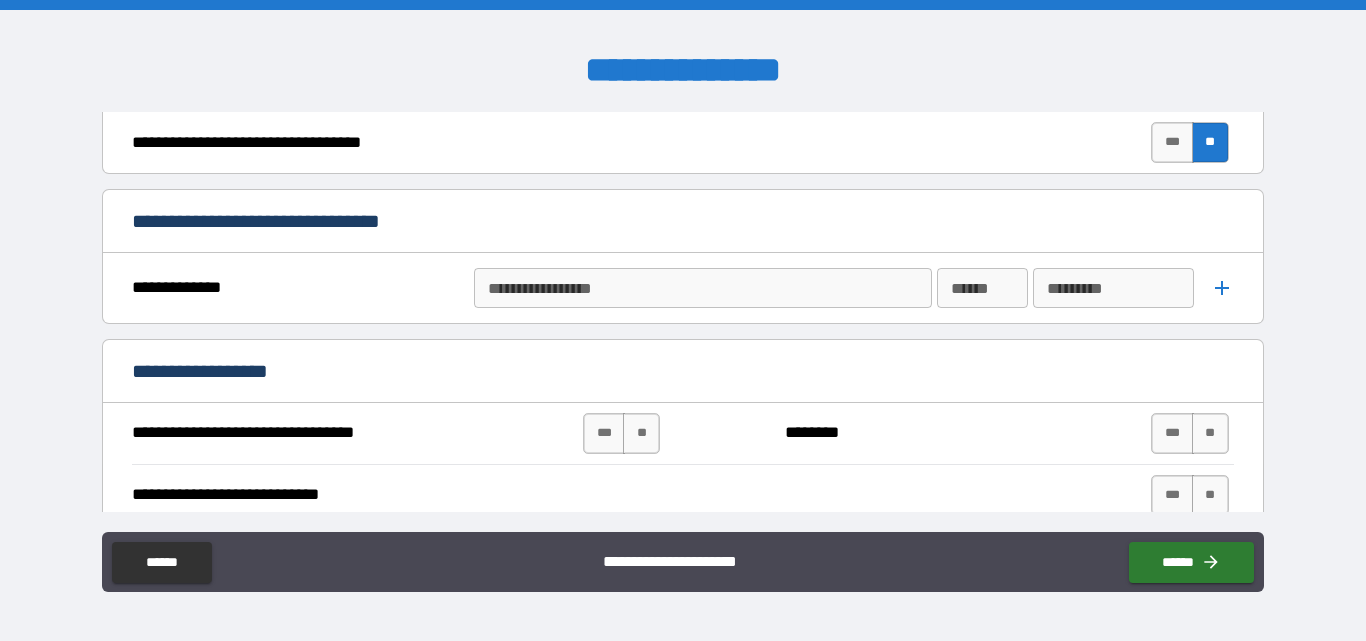 click on "**********" at bounding box center (703, 288) 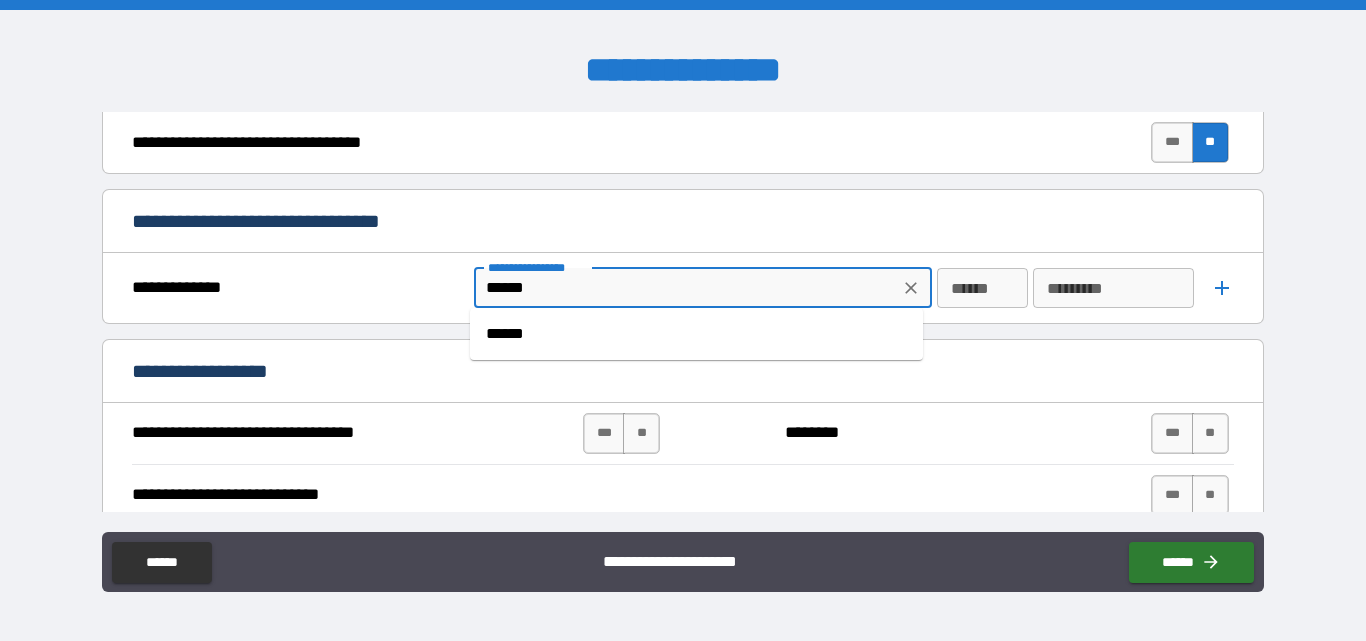 click on "******" at bounding box center [696, 334] 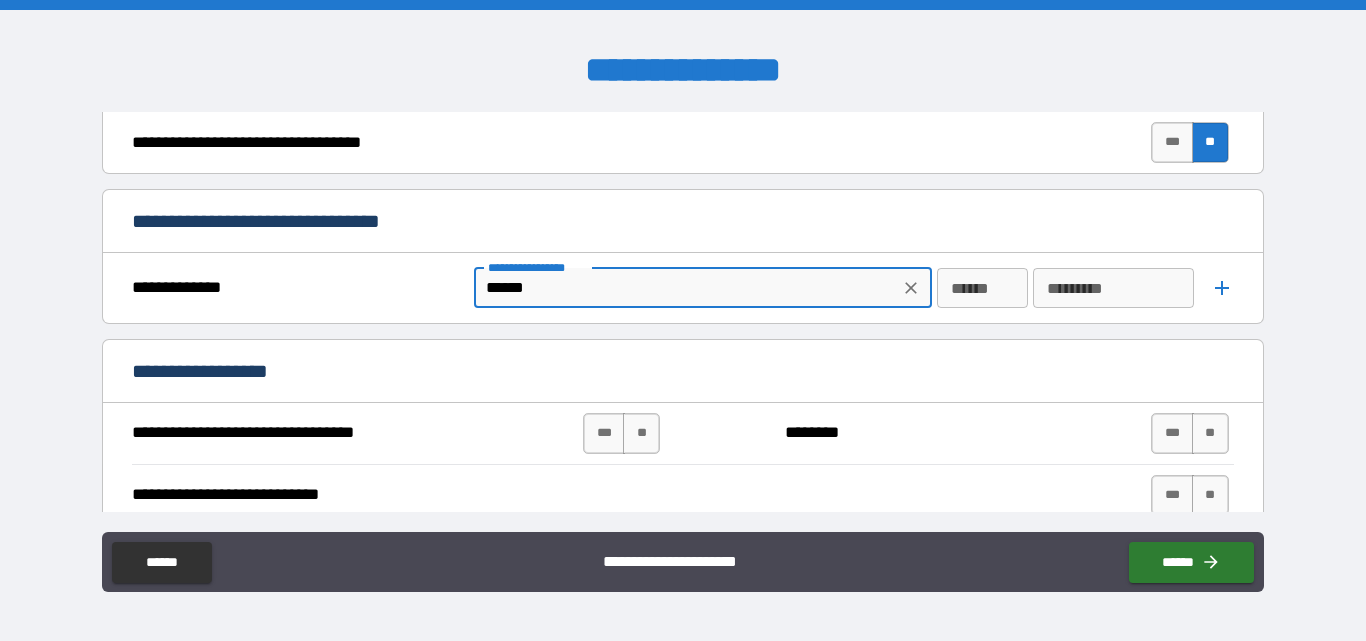 type on "******" 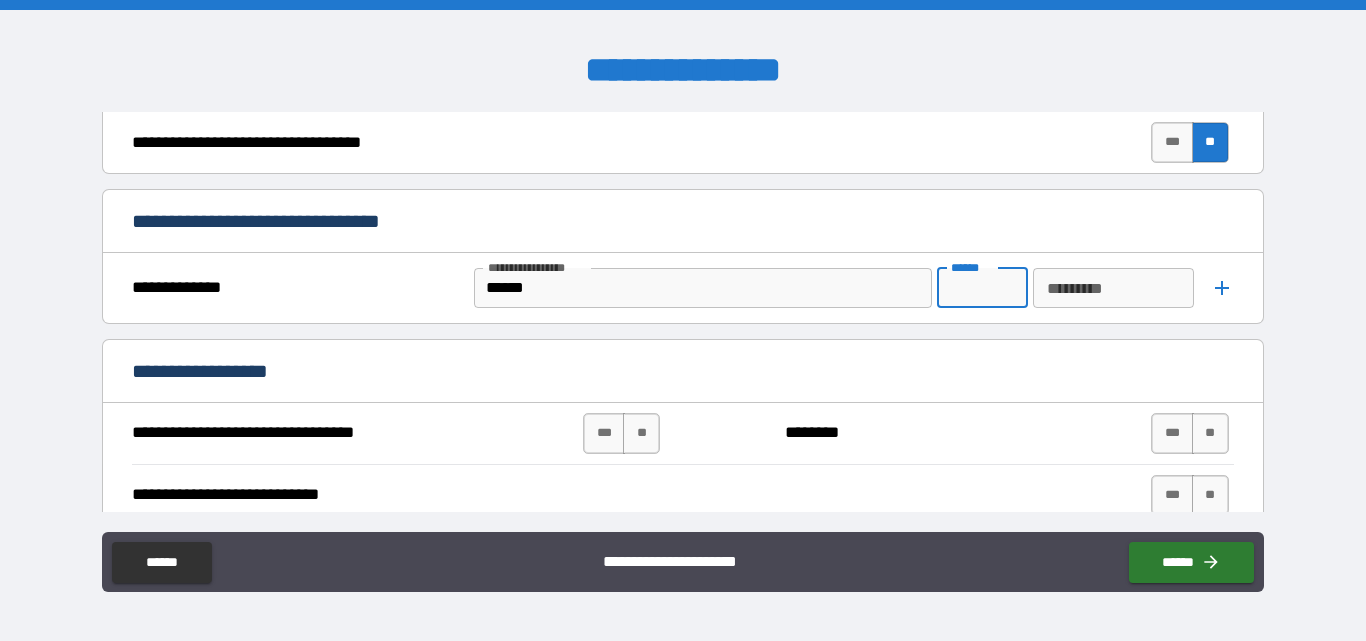 click on "******" at bounding box center [983, 288] 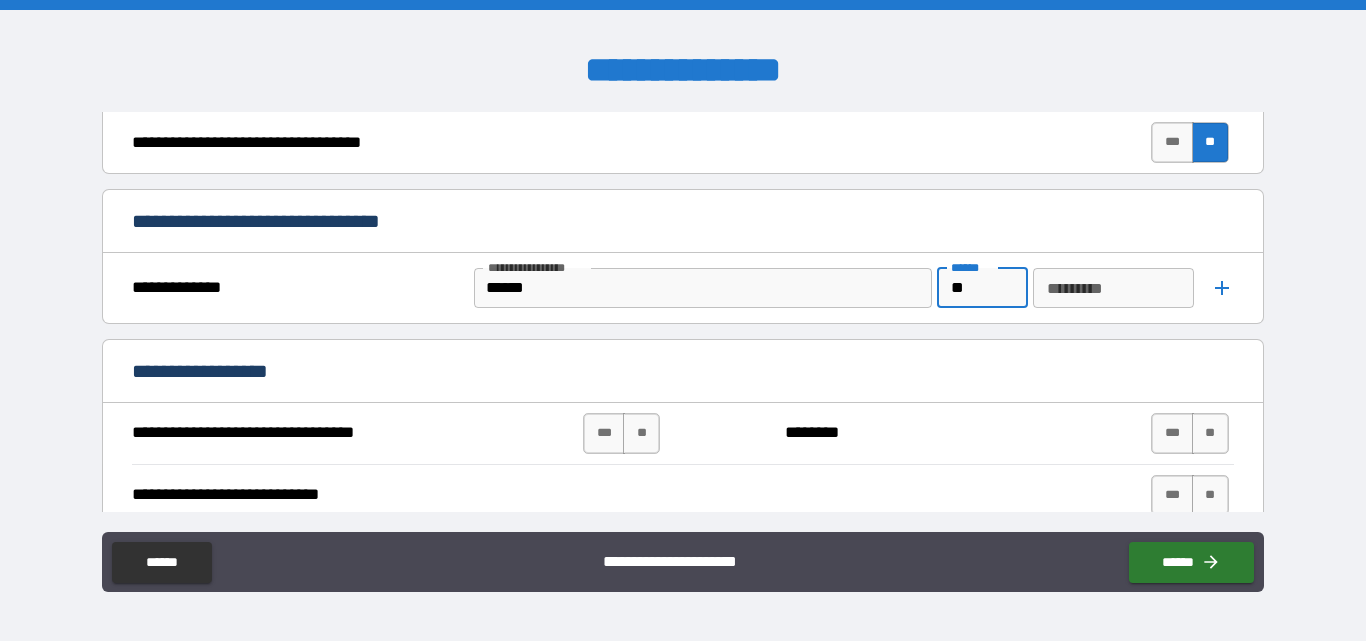 type on "**" 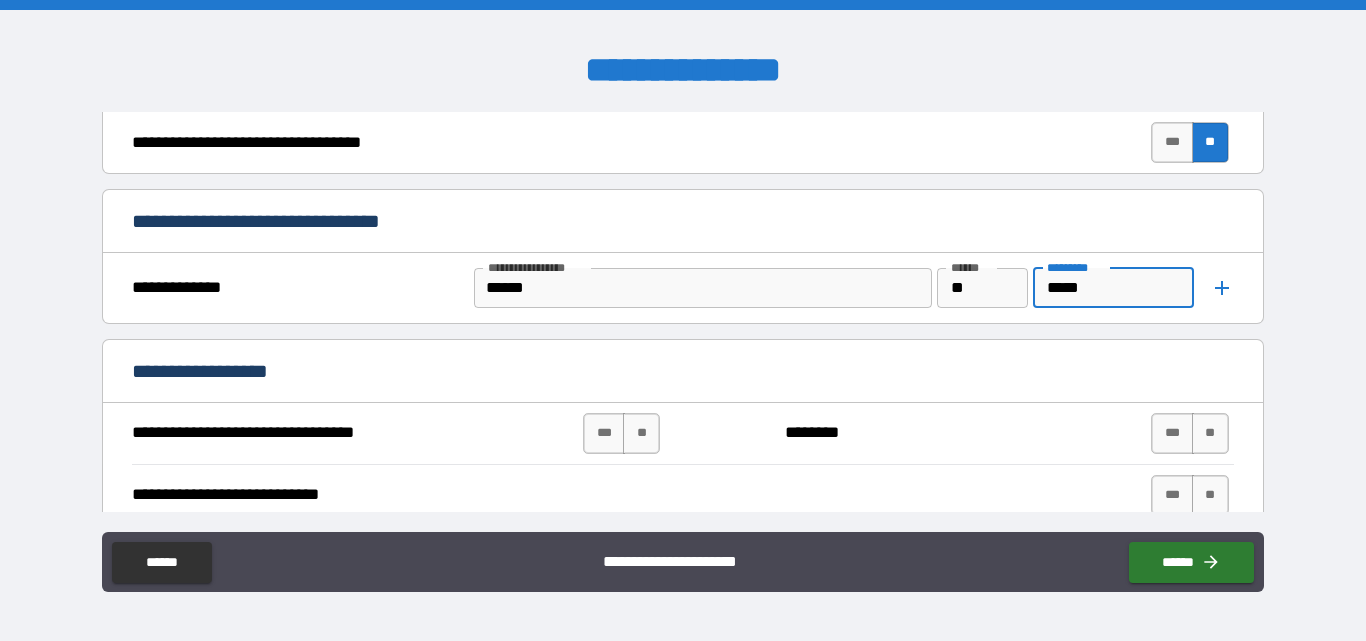 type on "*****" 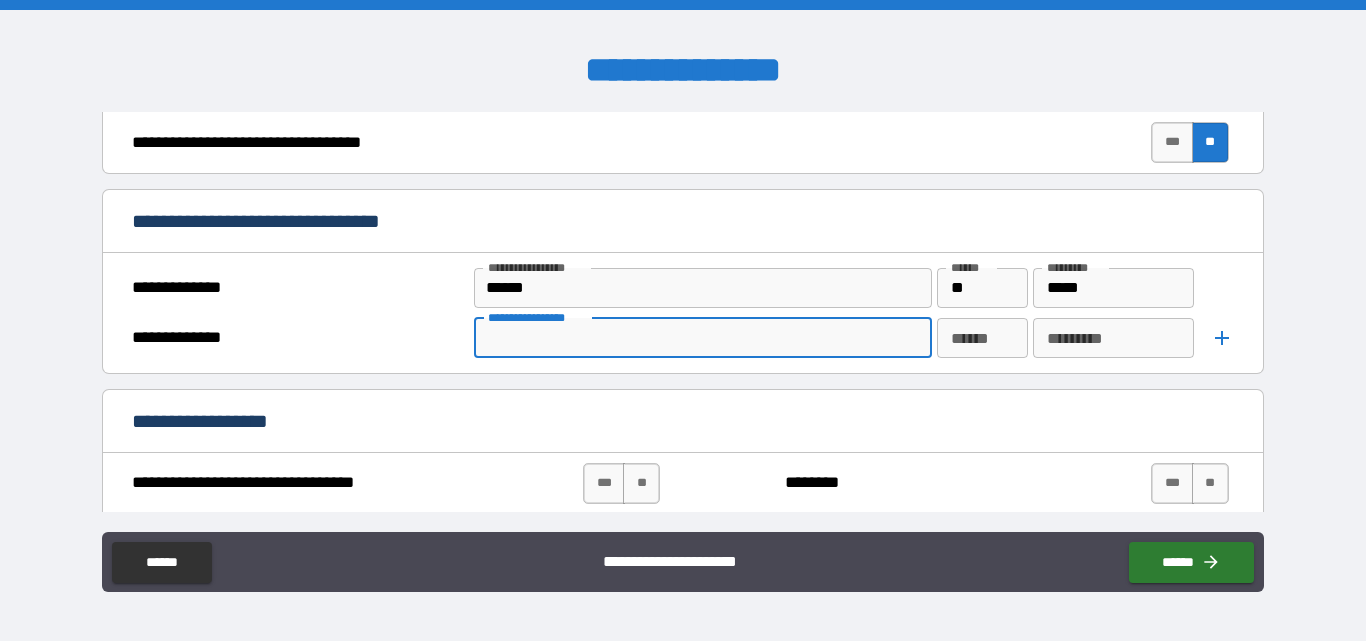 click on "**********" at bounding box center (701, 338) 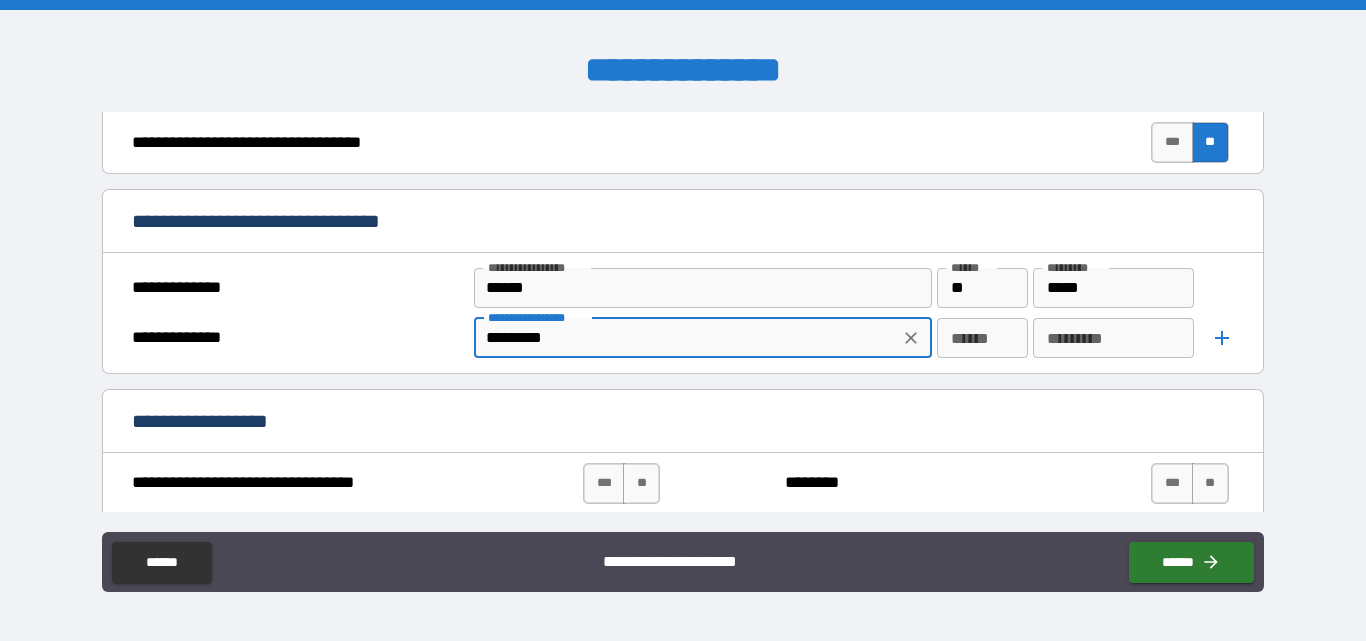 type on "*********" 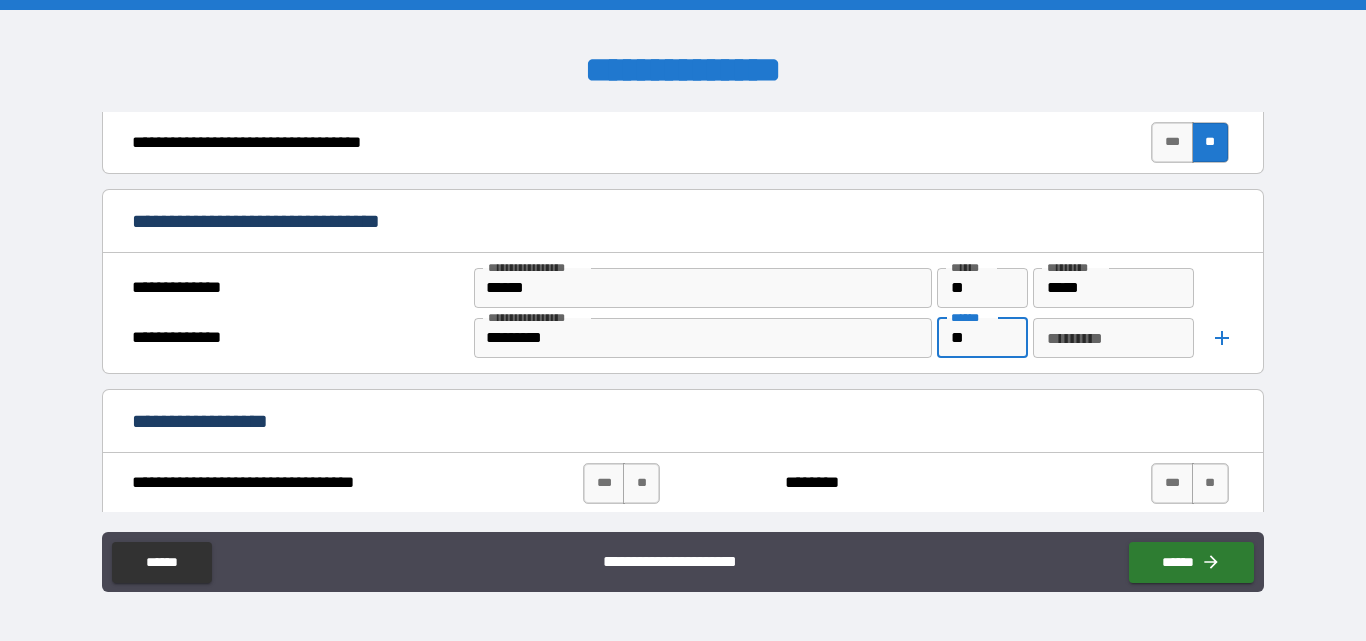type on "**" 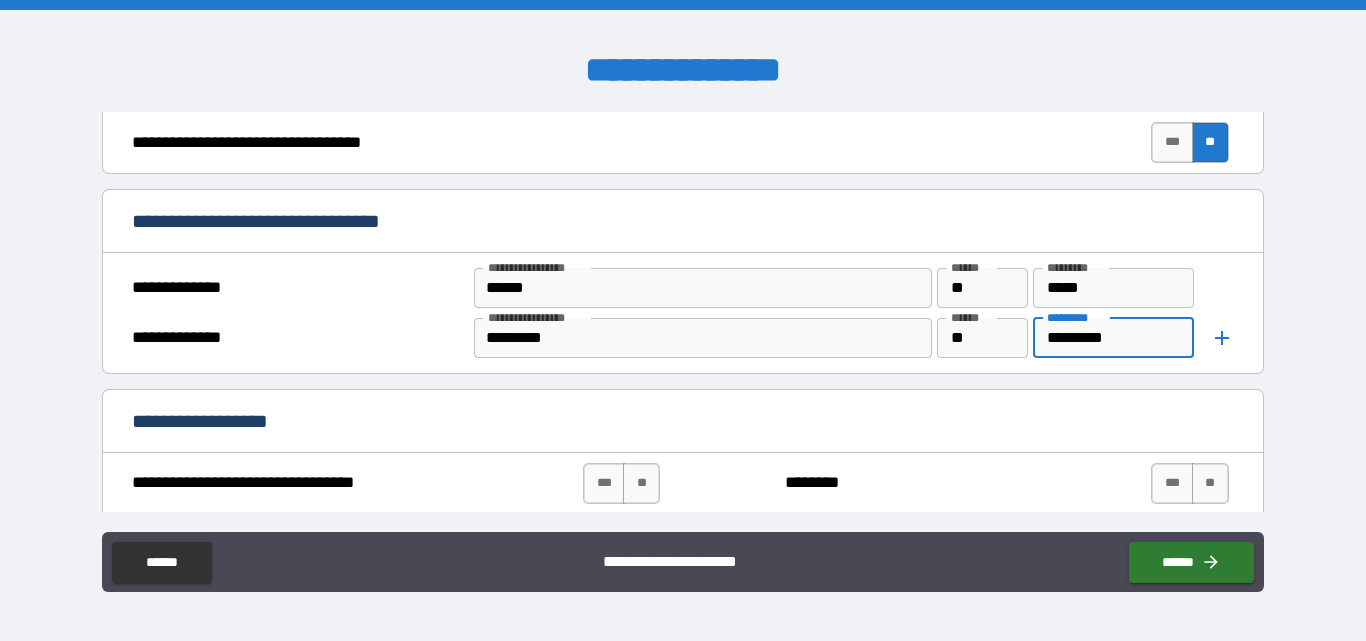 type on "*********" 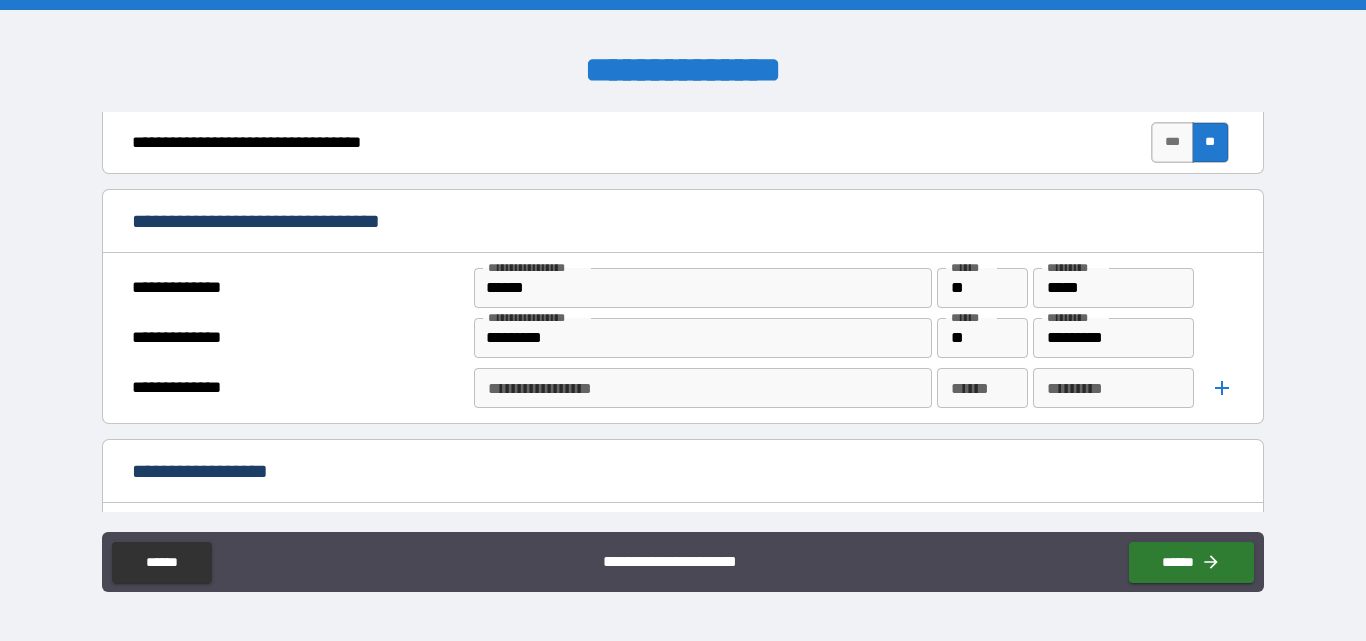 click on "**********" at bounding box center [701, 388] 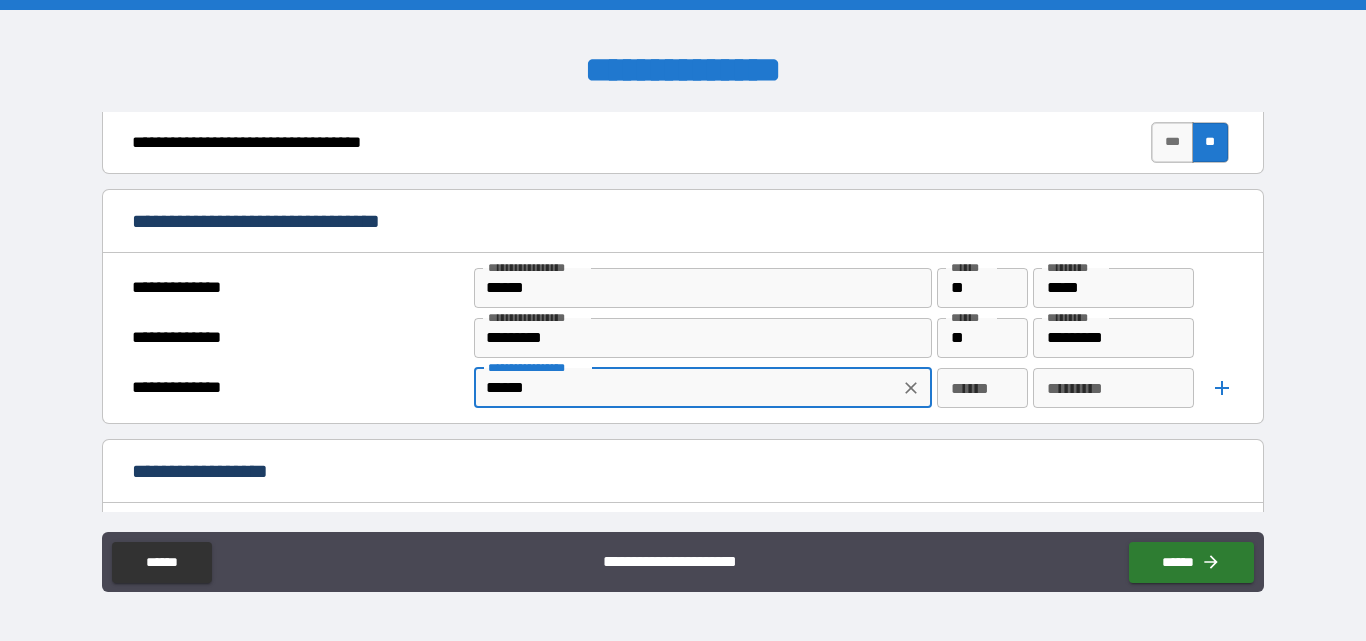 type on "******" 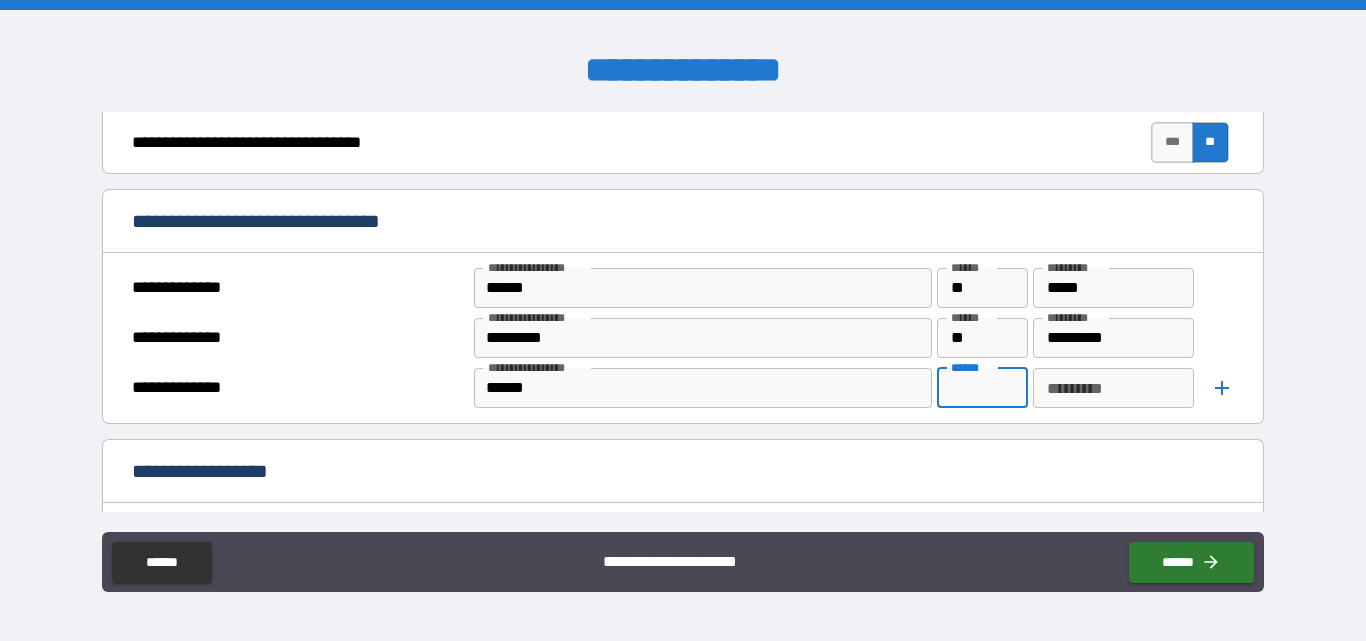 click on "********* *********" at bounding box center (1113, 388) 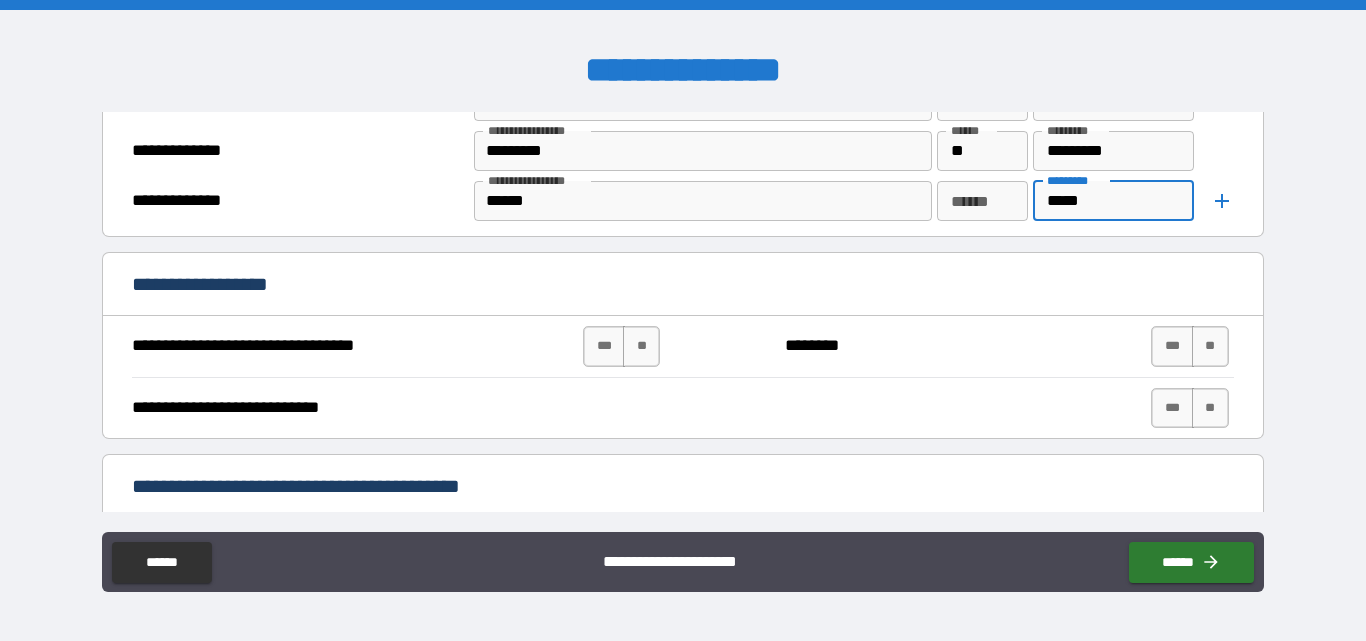 scroll, scrollTop: 1000, scrollLeft: 0, axis: vertical 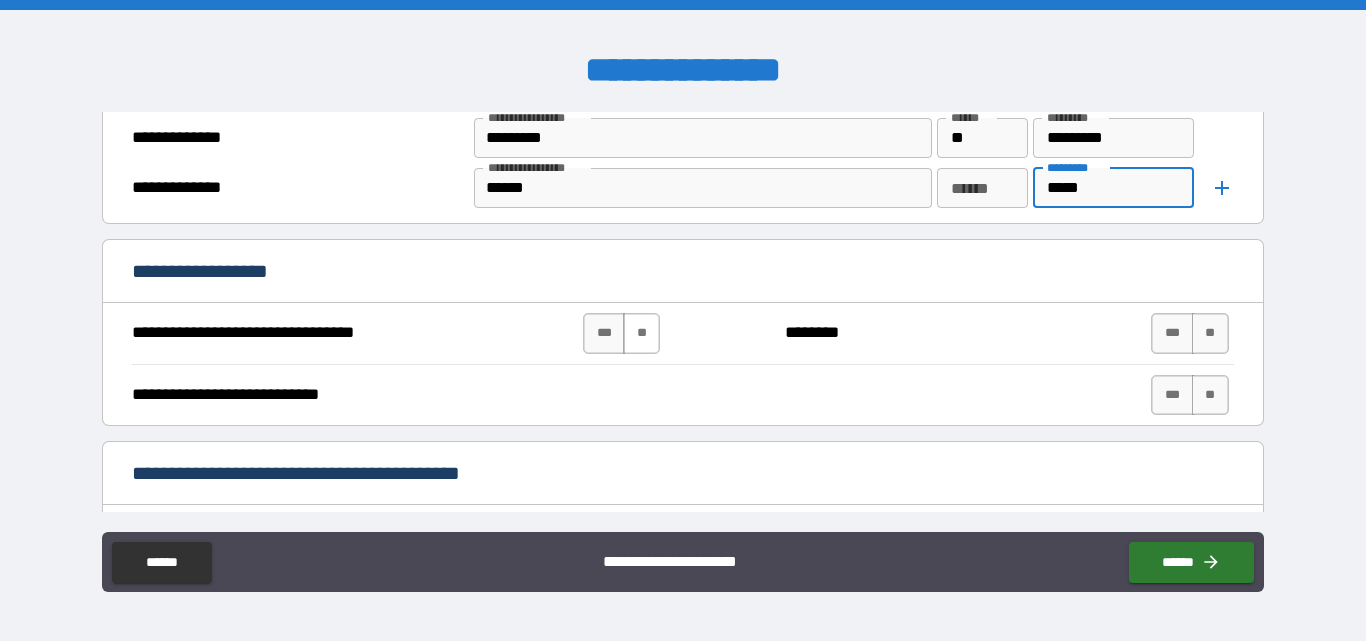 type on "*****" 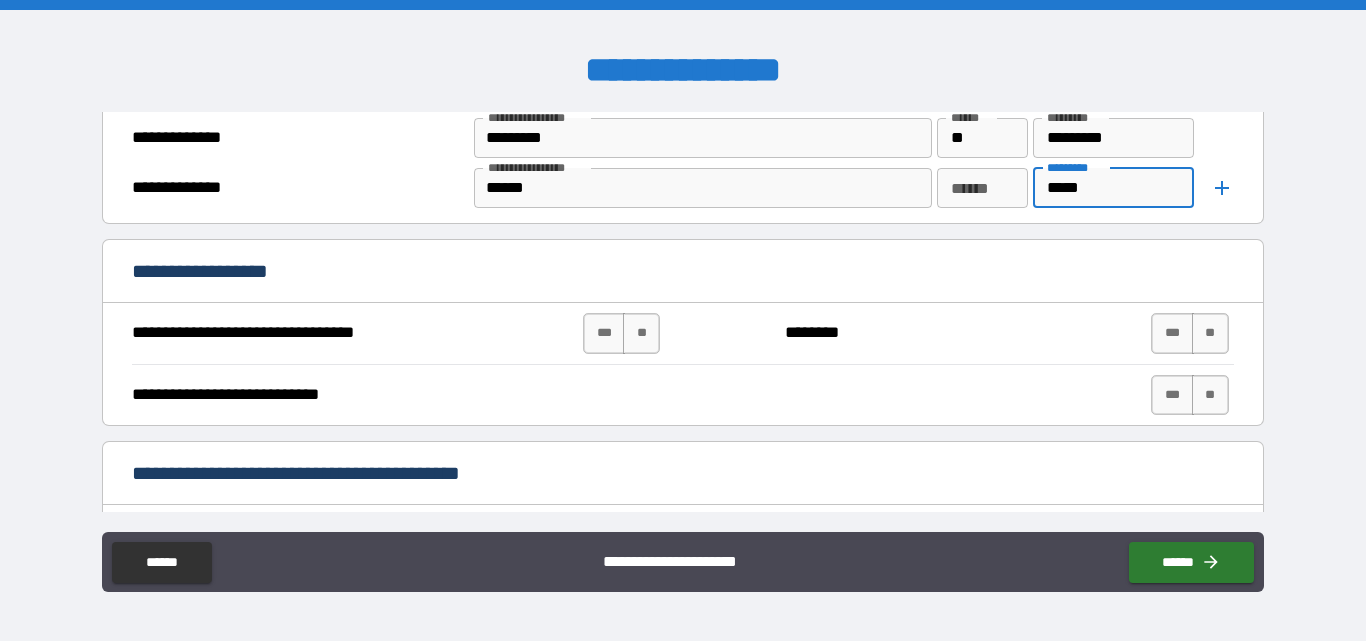 drag, startPoint x: 644, startPoint y: 332, endPoint x: 896, endPoint y: 355, distance: 253.04742 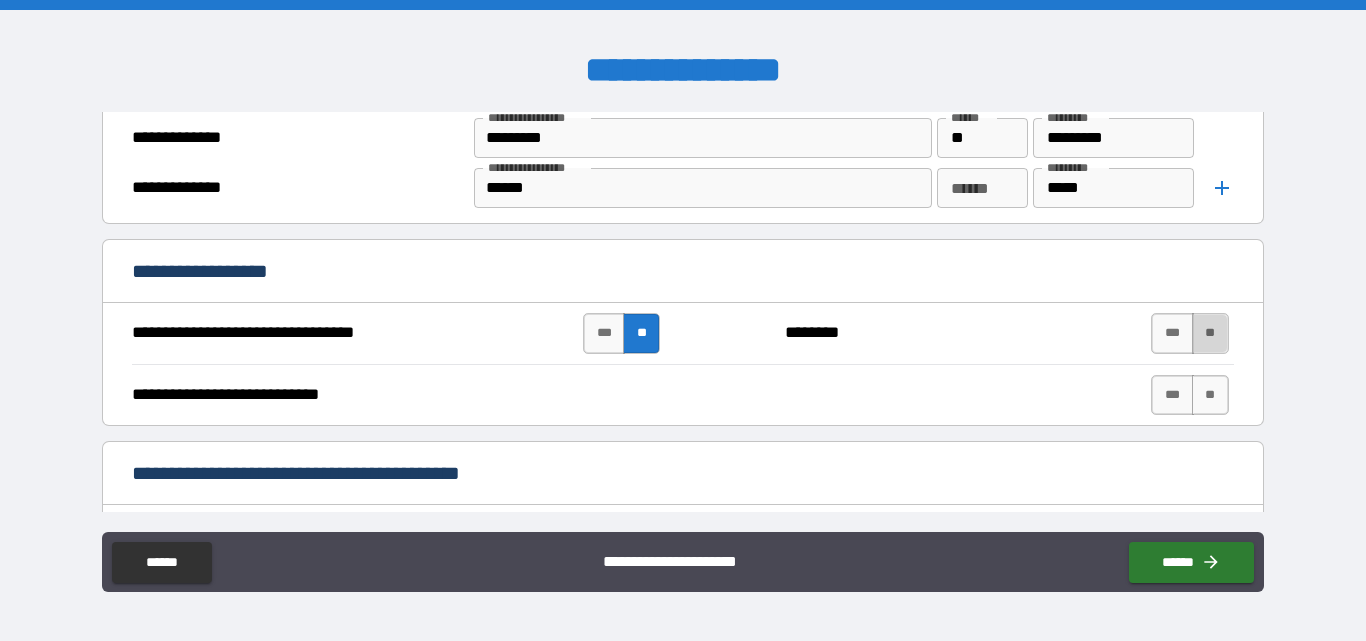 click on "**" at bounding box center (1210, 333) 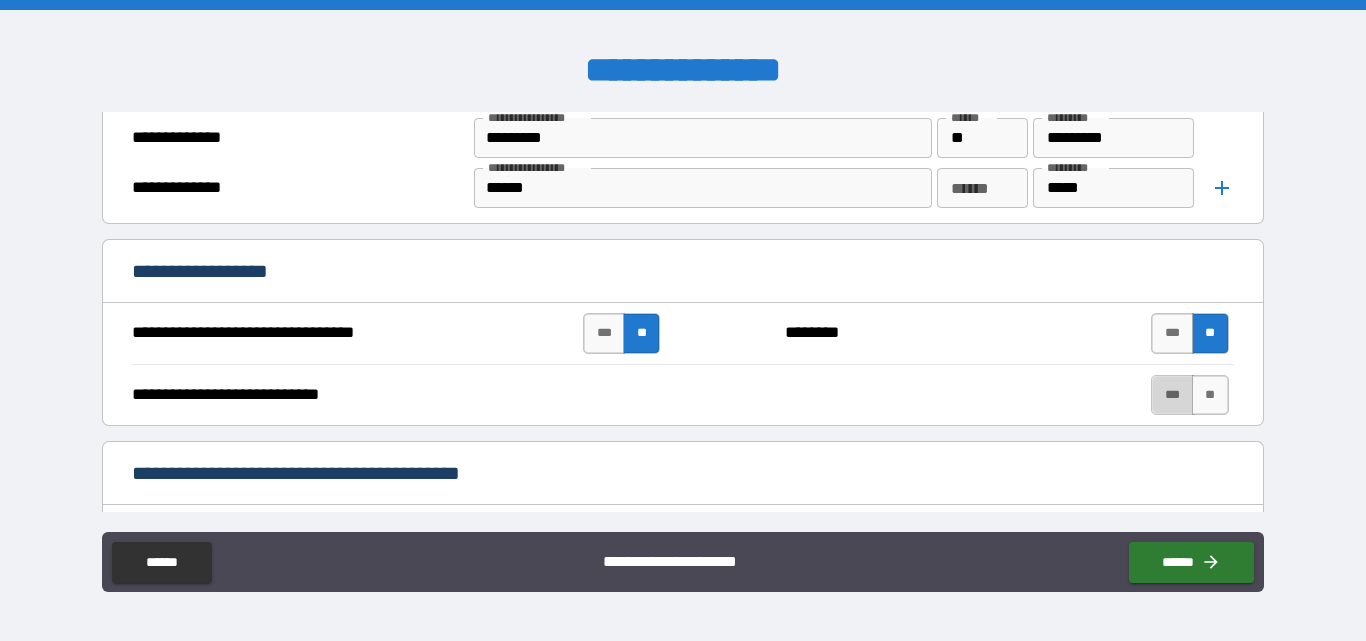click on "***" at bounding box center [1172, 395] 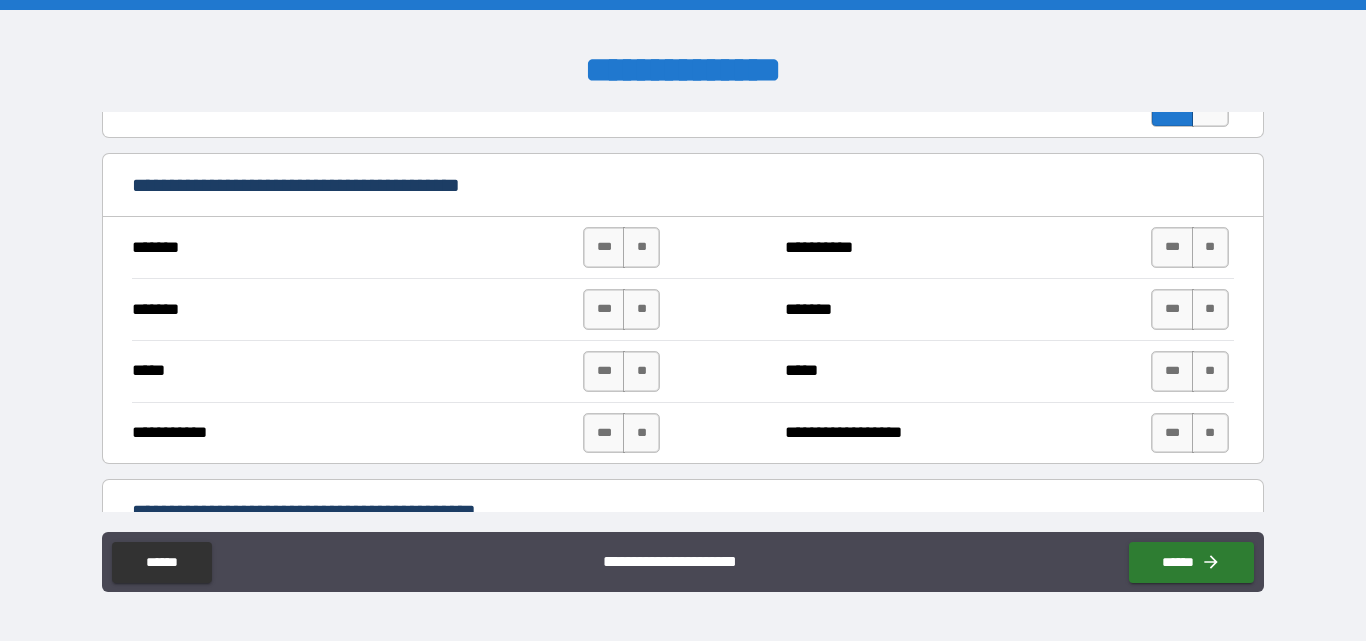 scroll, scrollTop: 1300, scrollLeft: 0, axis: vertical 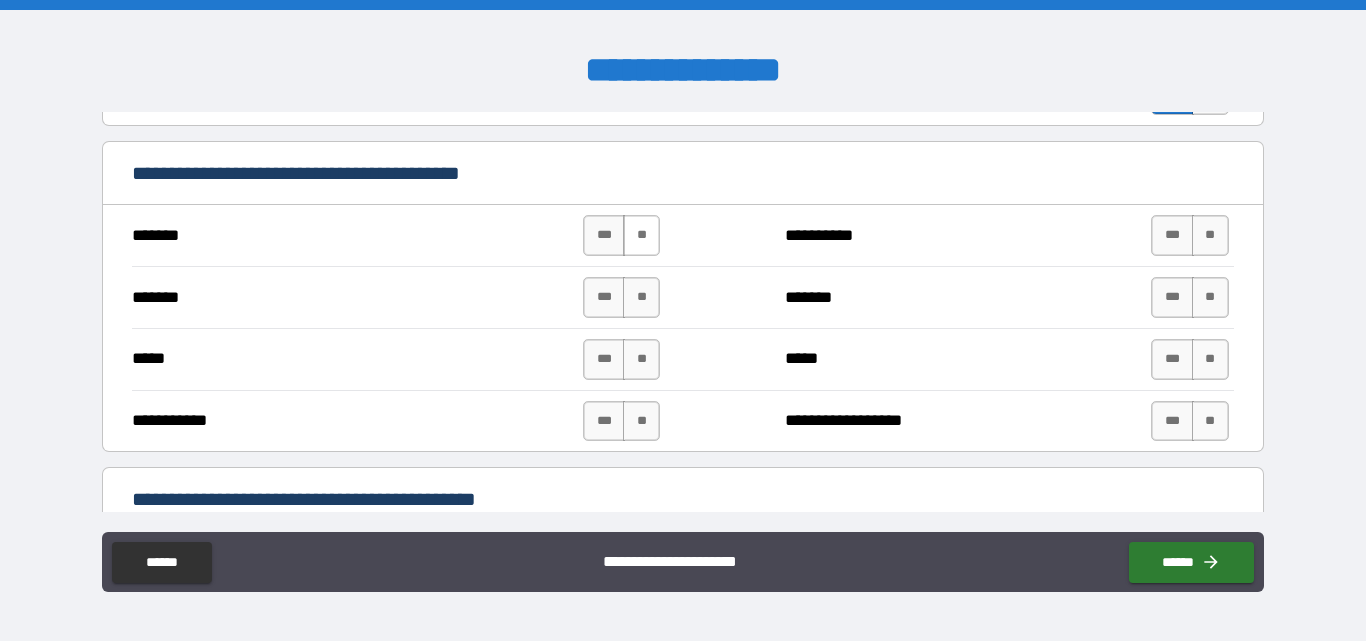 click on "**" at bounding box center (641, 235) 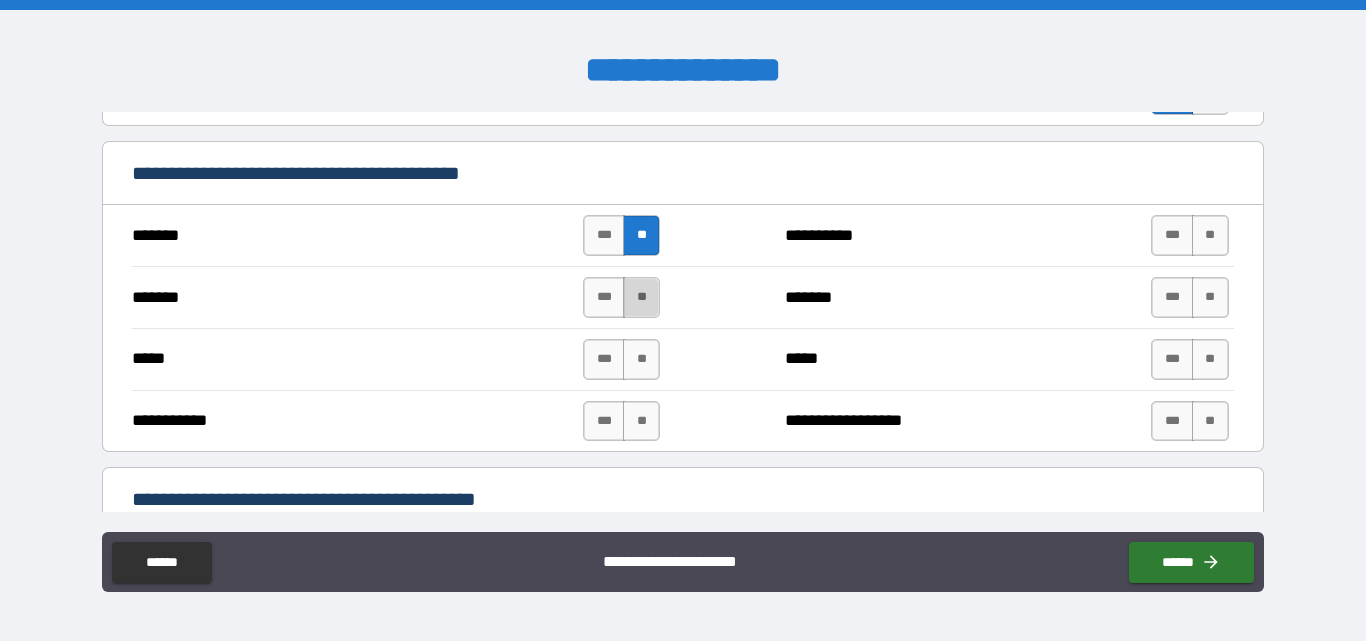 click on "**" at bounding box center (641, 297) 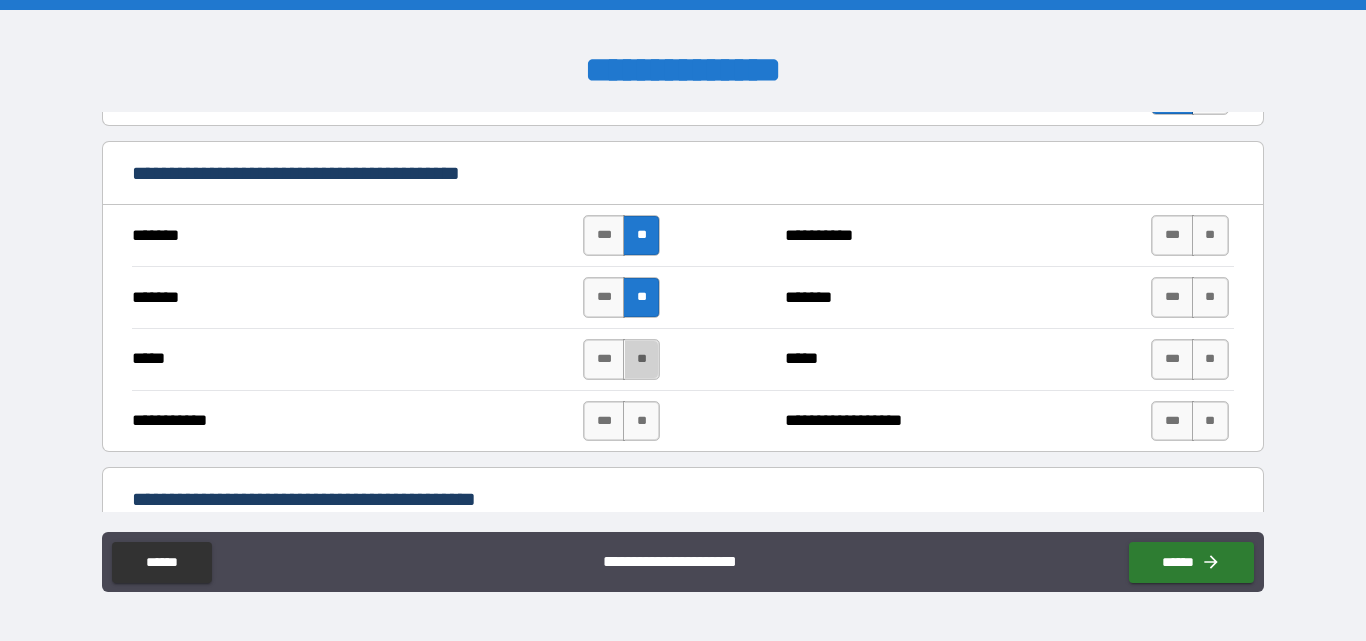 drag, startPoint x: 636, startPoint y: 366, endPoint x: 639, endPoint y: 388, distance: 22.203604 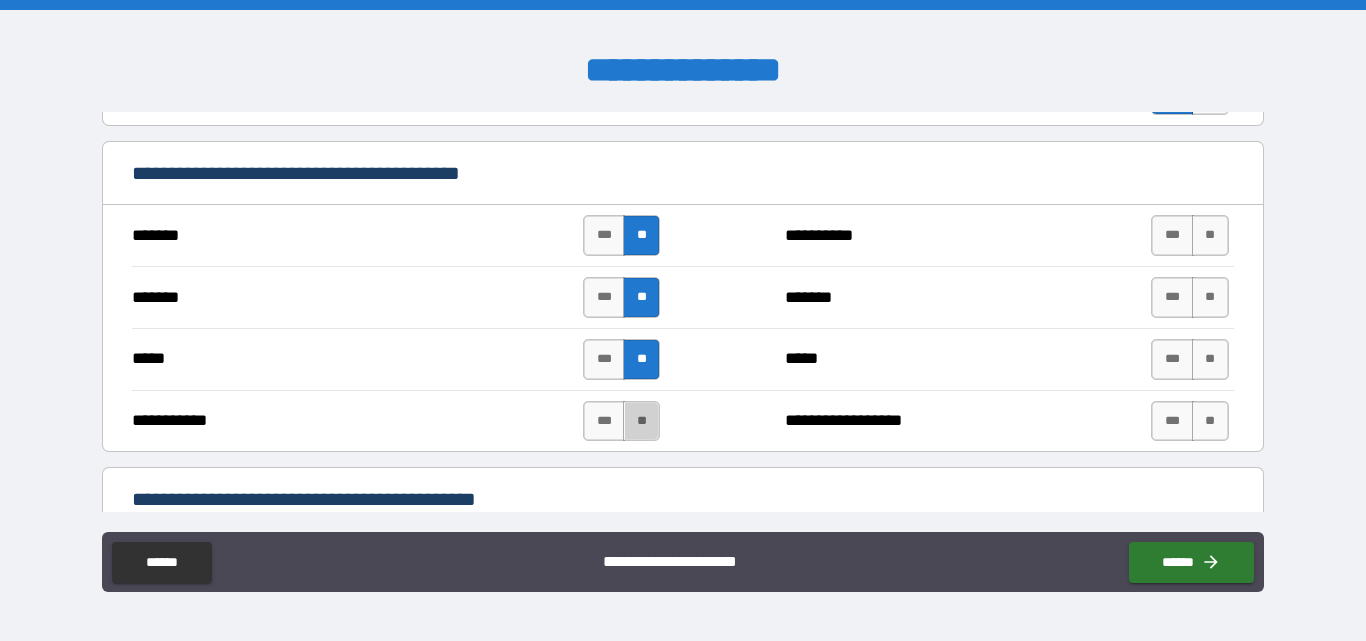 drag, startPoint x: 641, startPoint y: 421, endPoint x: 687, endPoint y: 410, distance: 47.296936 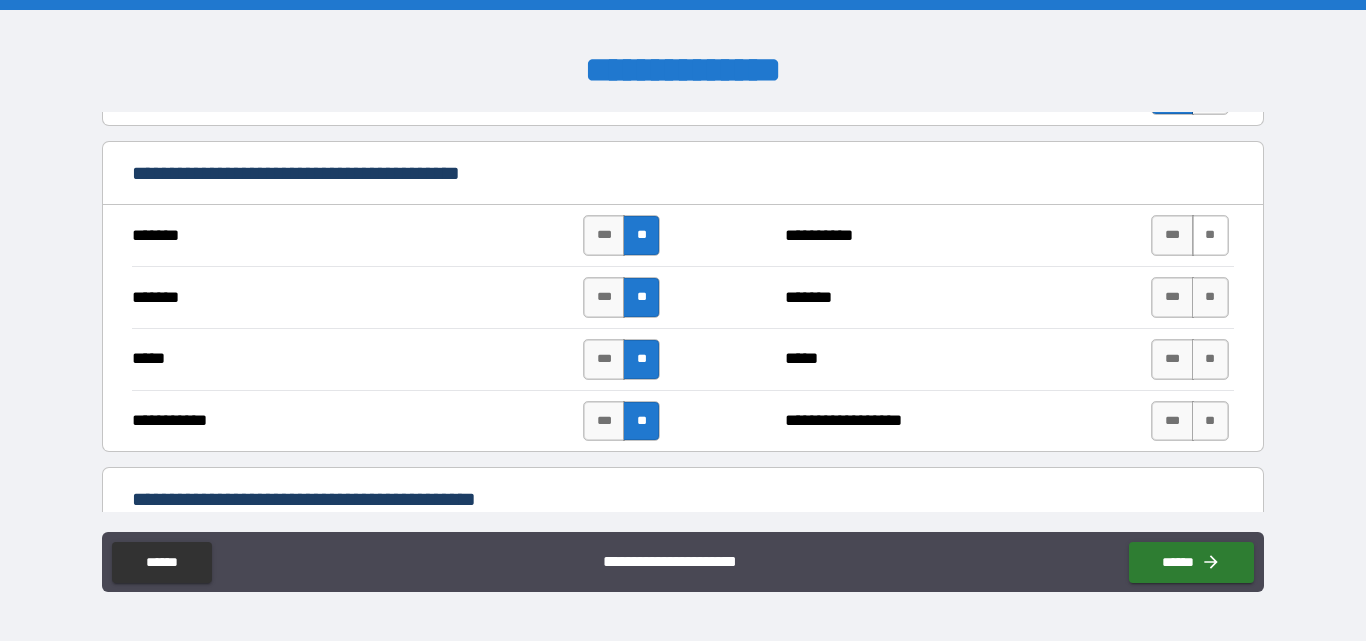 click on "**" at bounding box center (1210, 235) 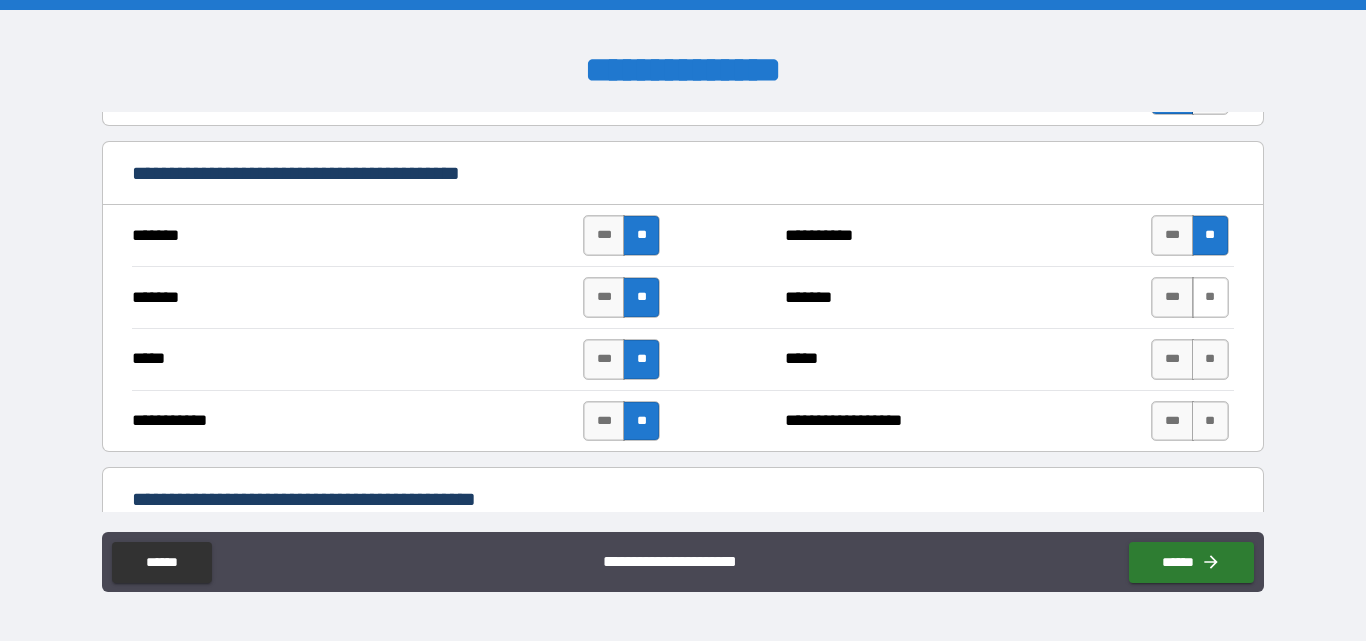 click on "**" at bounding box center [1210, 297] 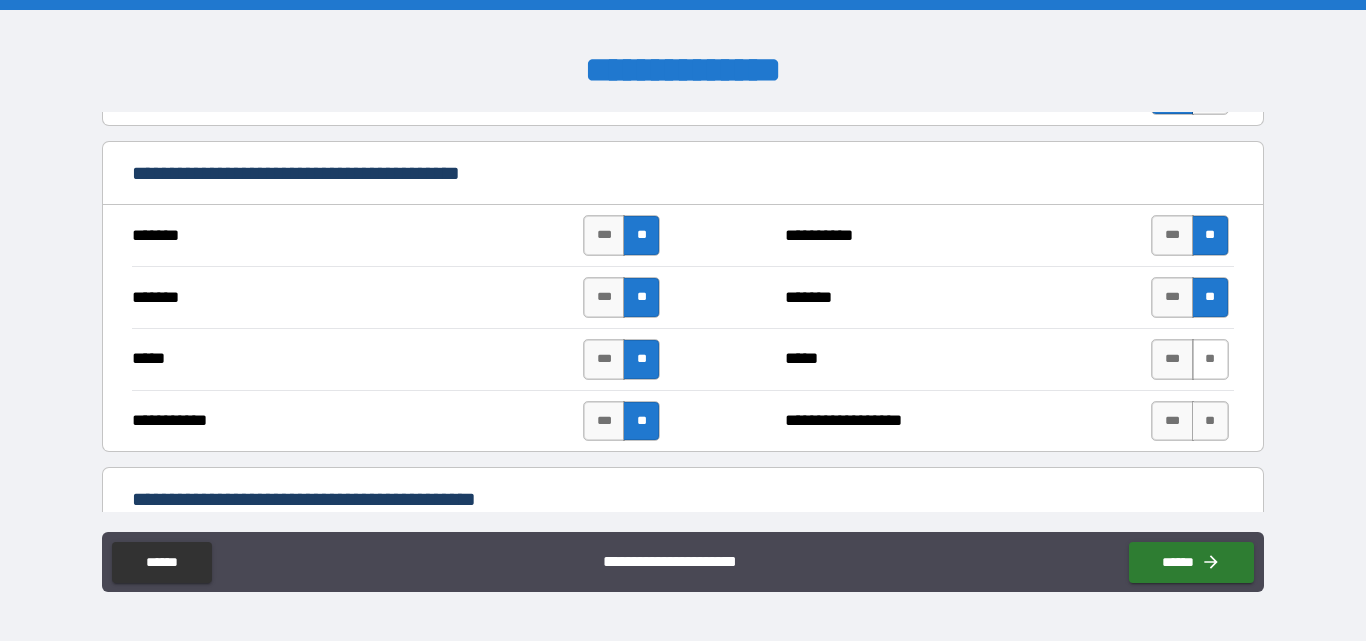 drag, startPoint x: 1196, startPoint y: 356, endPoint x: 1193, endPoint y: 367, distance: 11.401754 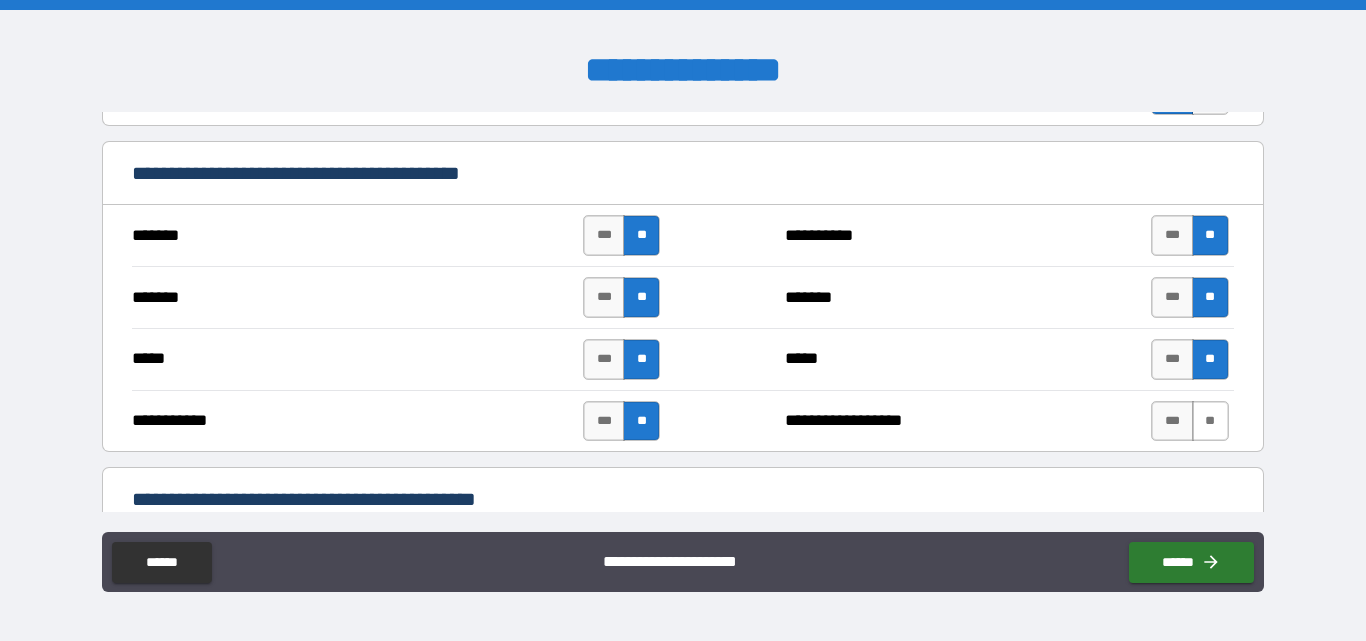 click on "**" at bounding box center [1210, 421] 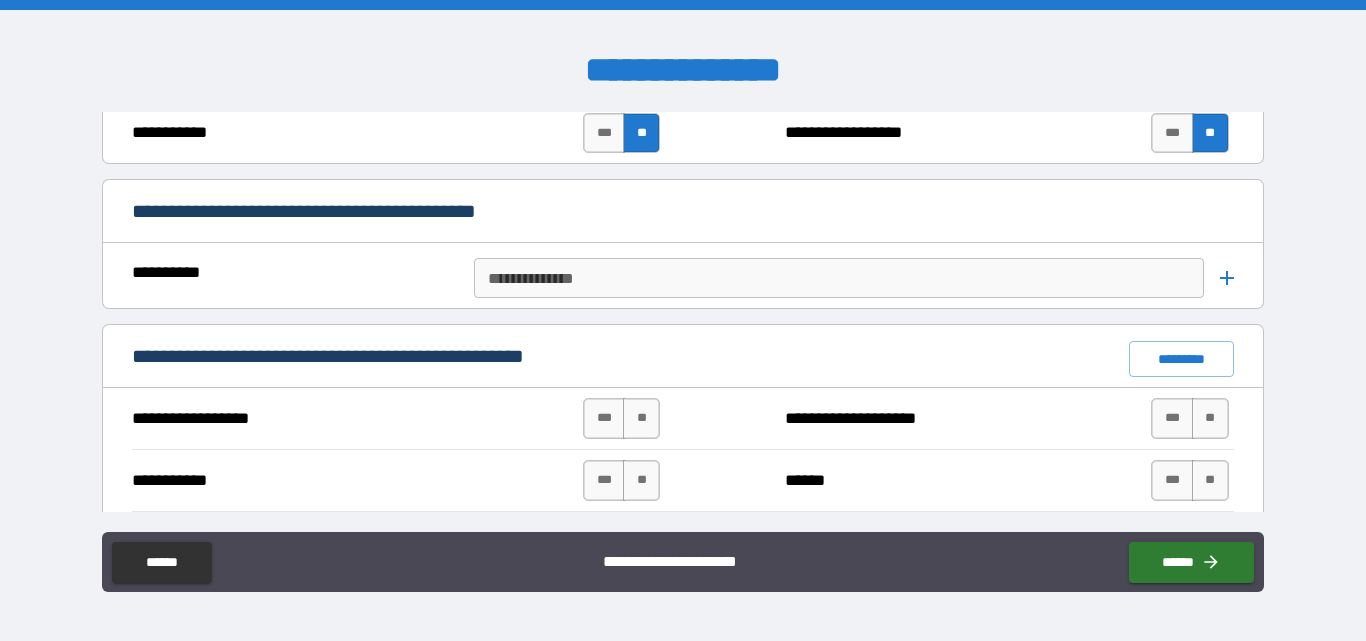 scroll, scrollTop: 1600, scrollLeft: 0, axis: vertical 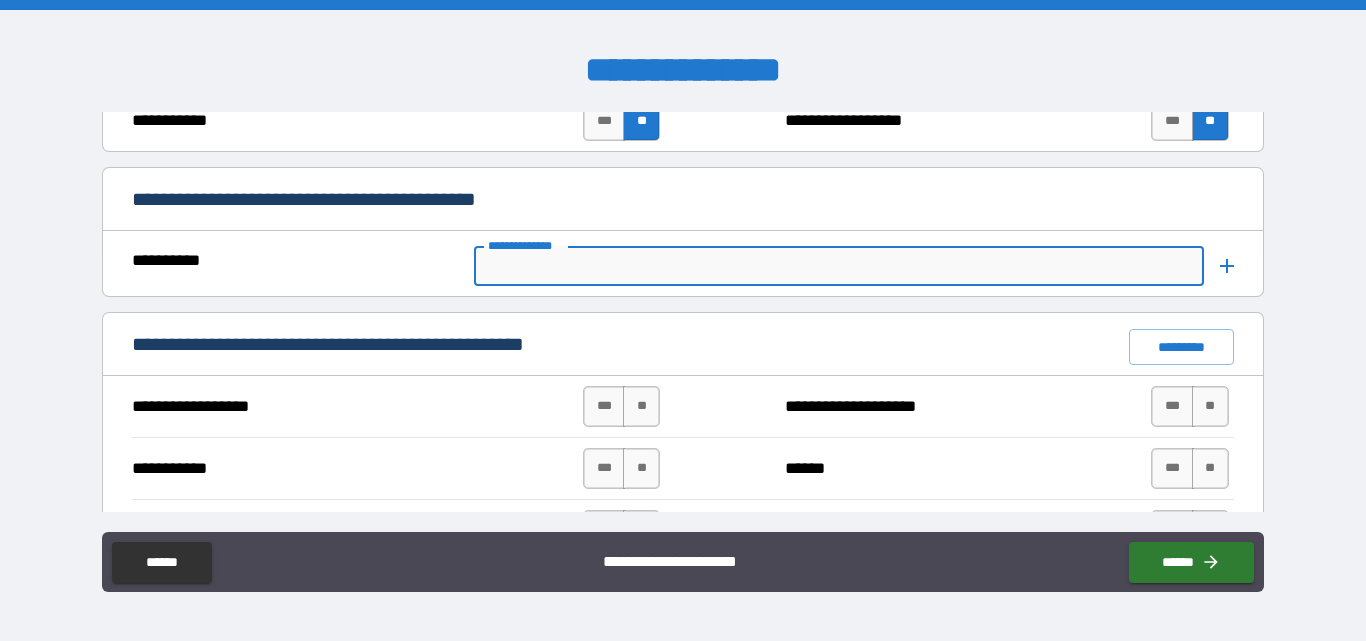 click on "**********" at bounding box center [837, 266] 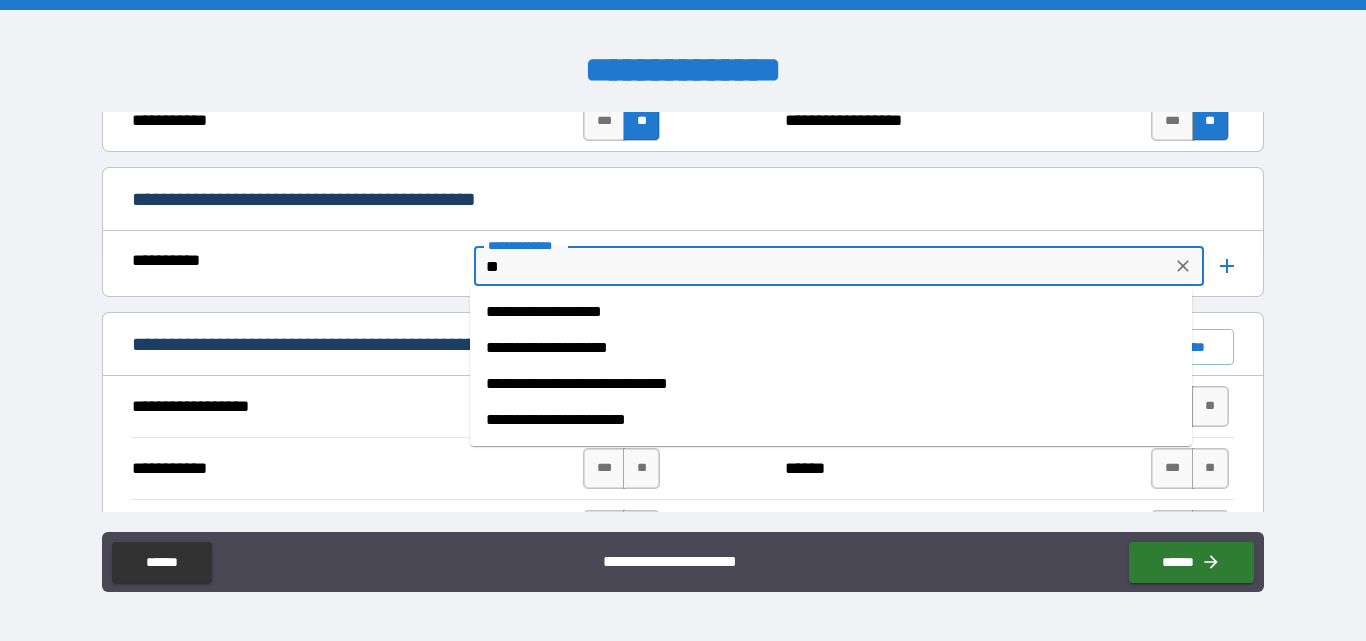 type on "*" 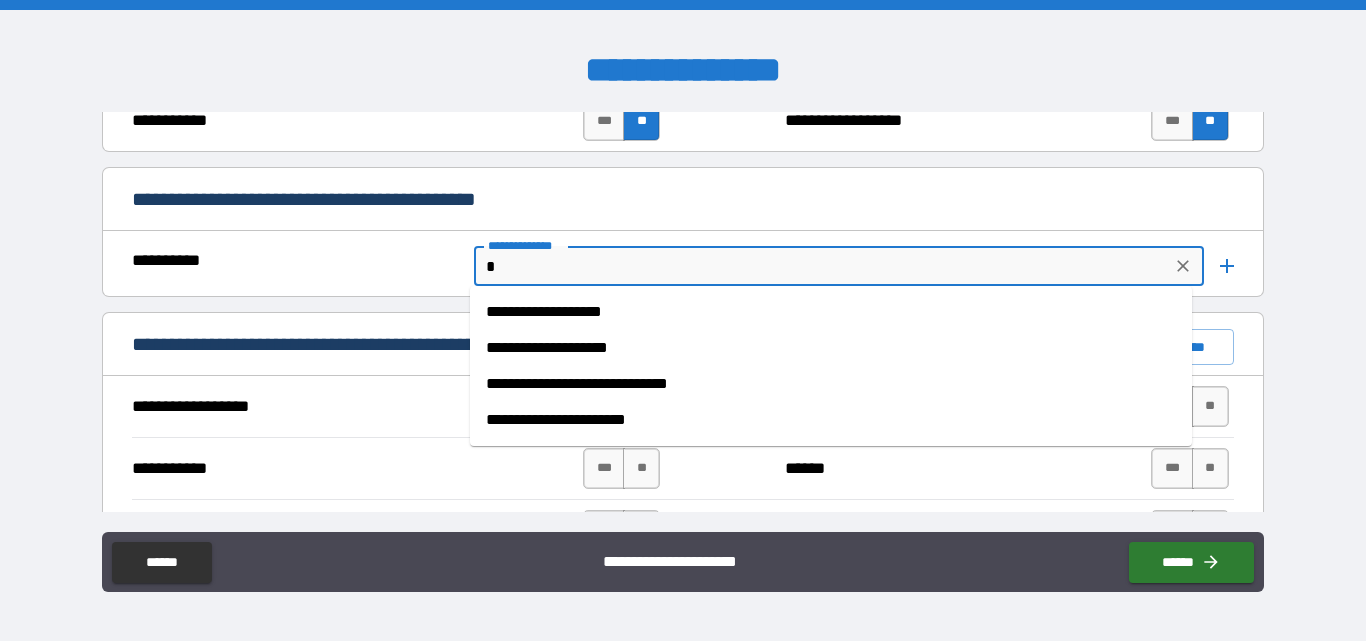 type 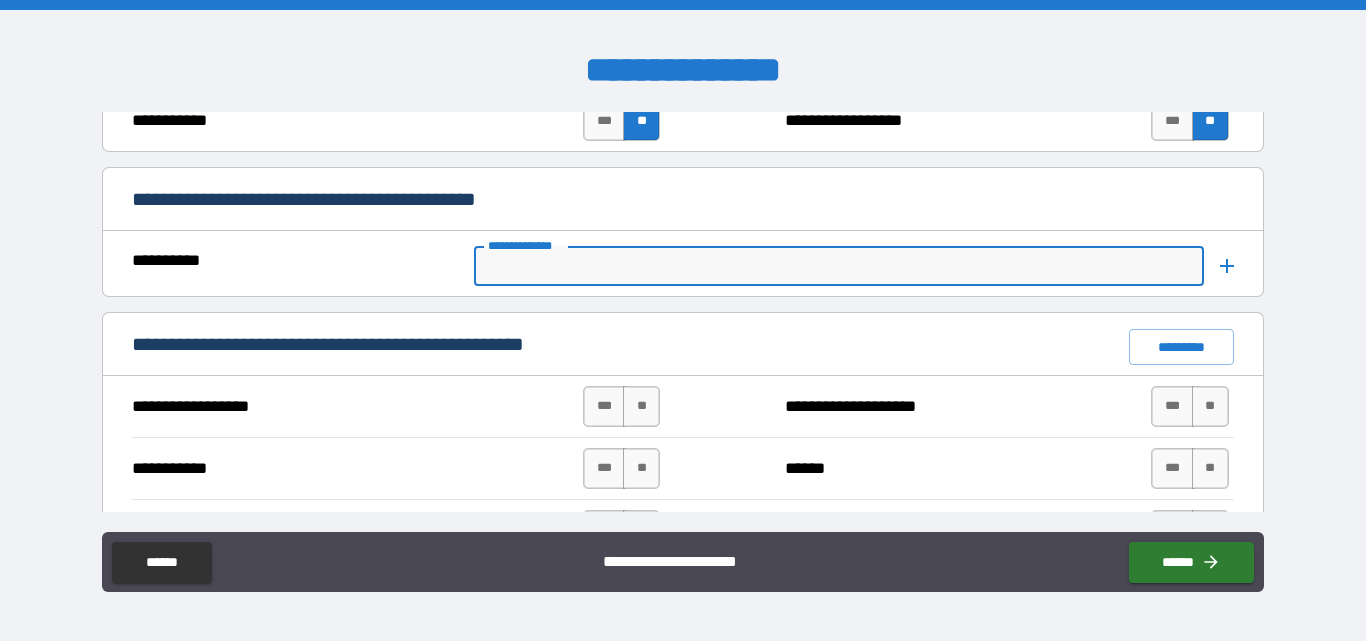 scroll, scrollTop: 1800, scrollLeft: 0, axis: vertical 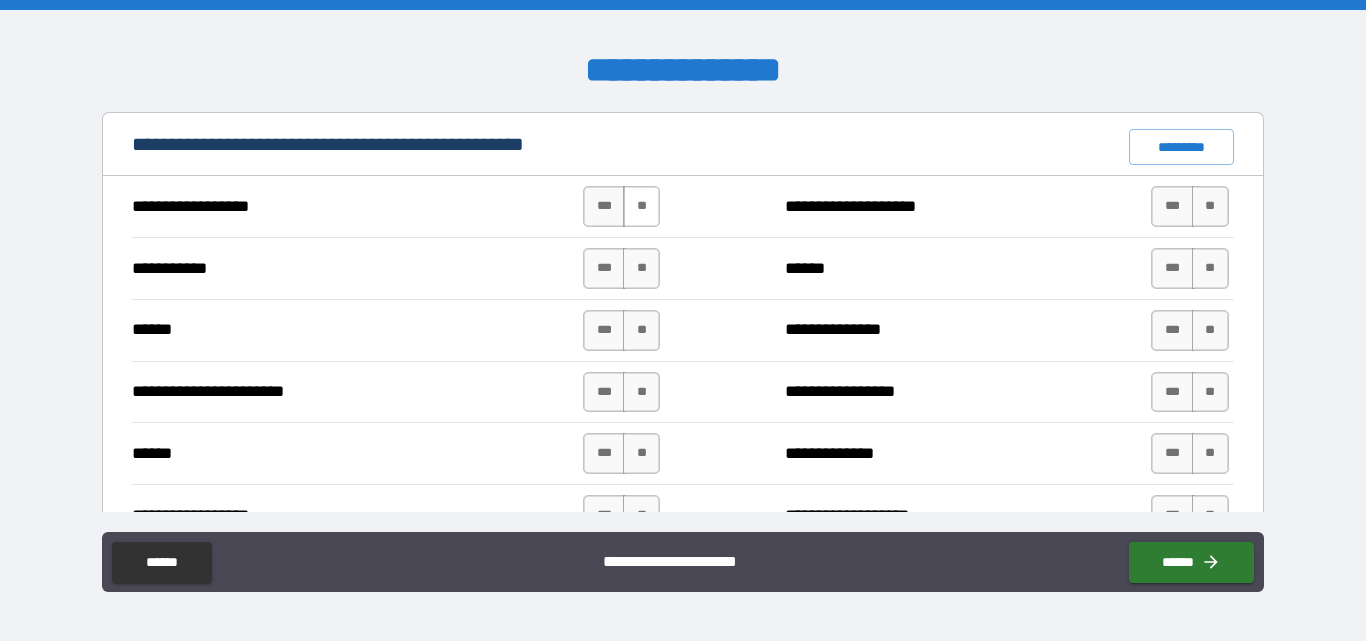 click on "**" at bounding box center (641, 206) 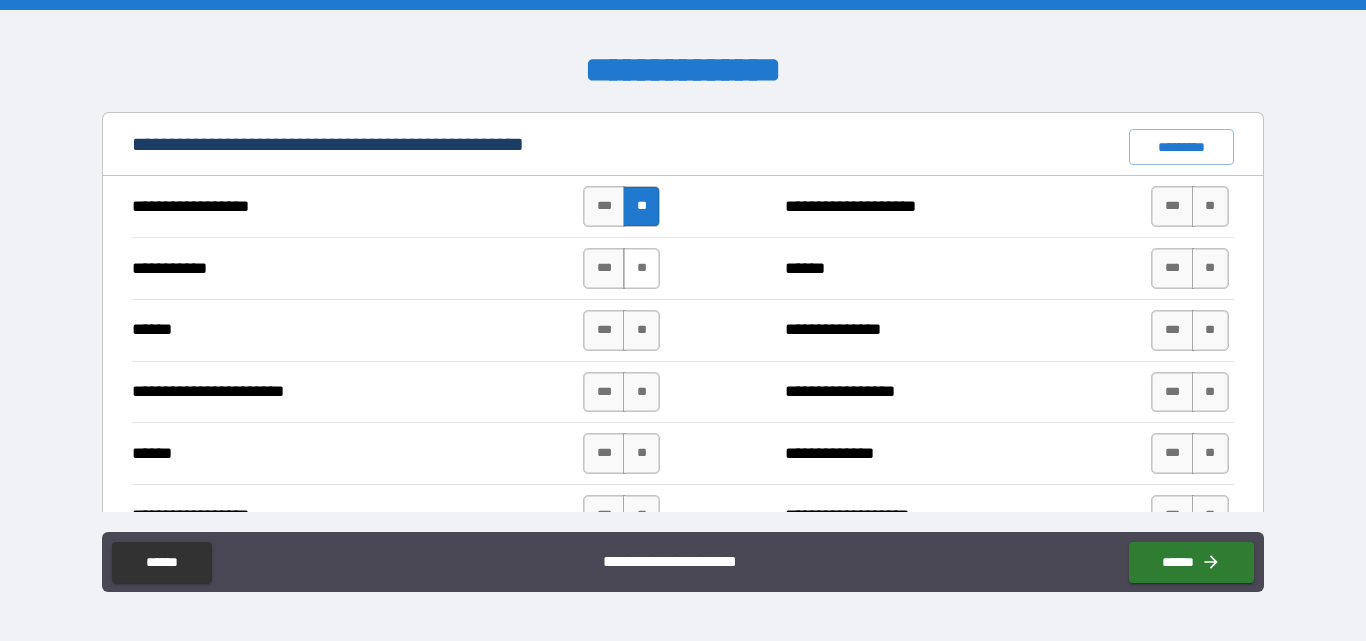 click on "**" at bounding box center [641, 268] 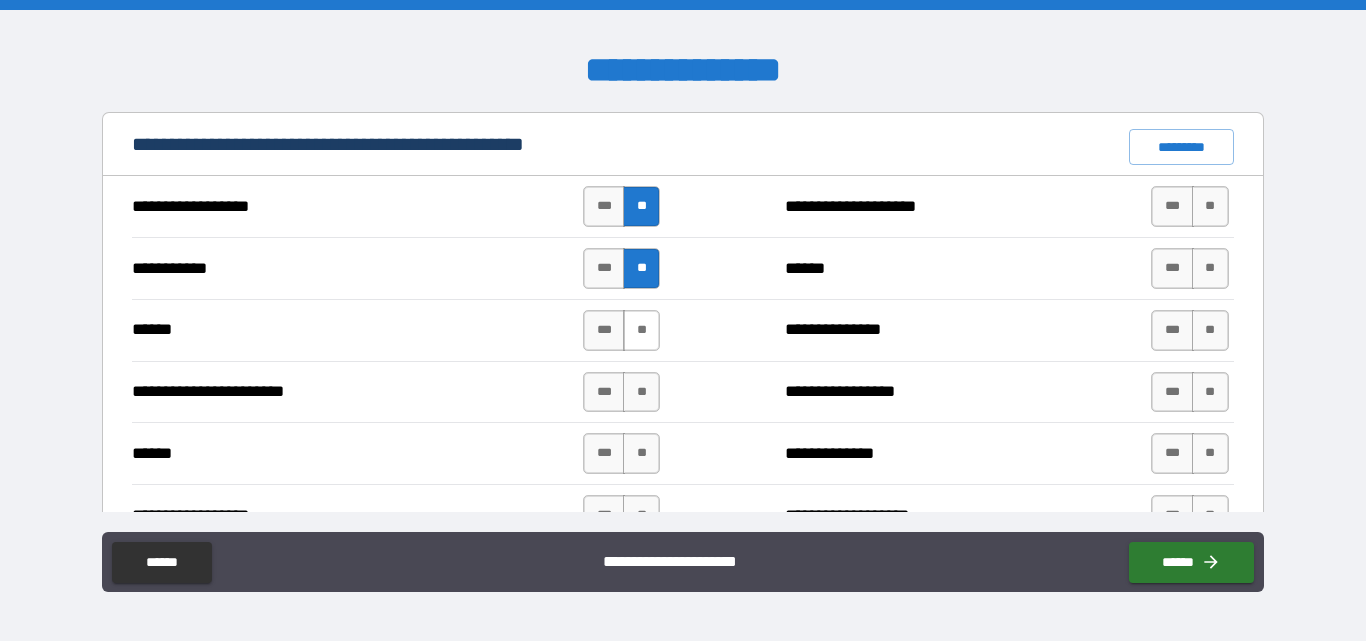 click on "**" at bounding box center [641, 330] 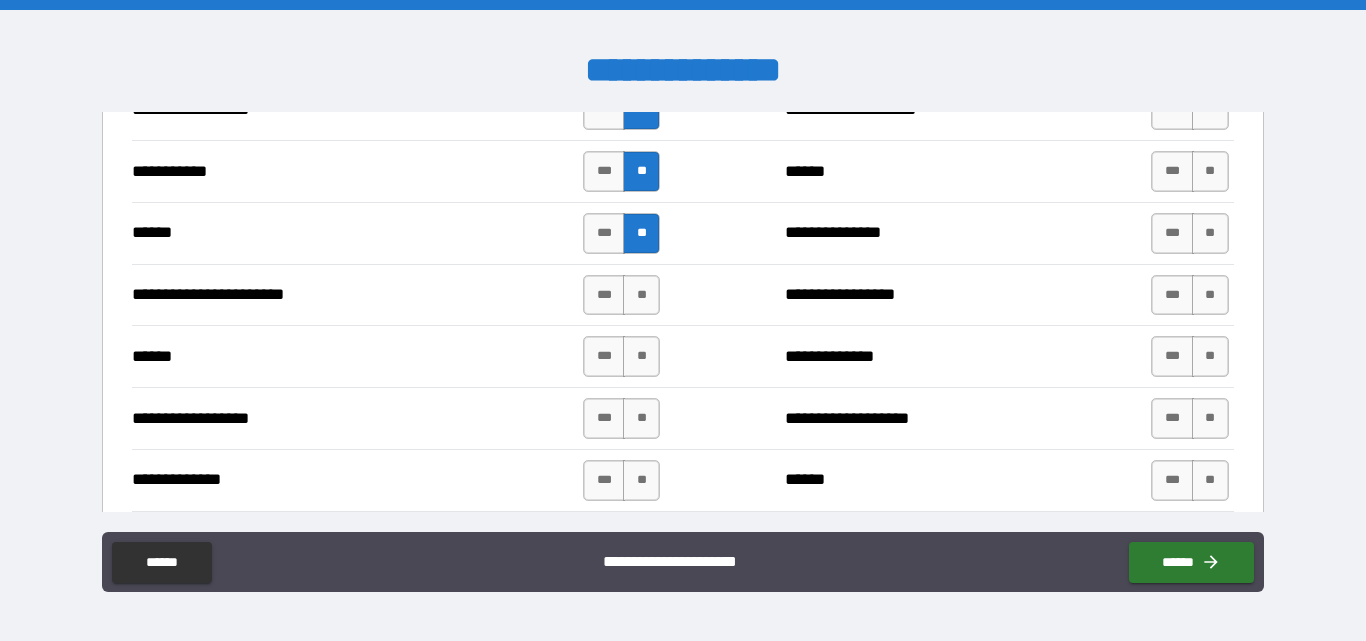 scroll, scrollTop: 2000, scrollLeft: 0, axis: vertical 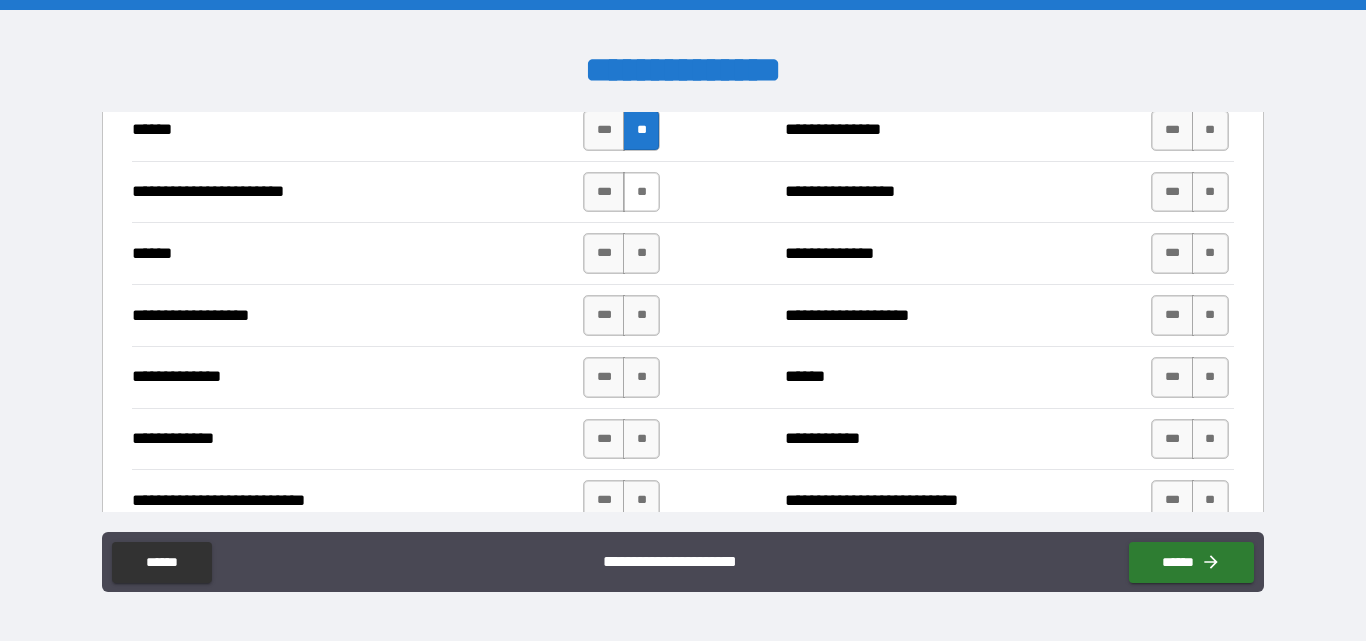 click on "**" at bounding box center [641, 192] 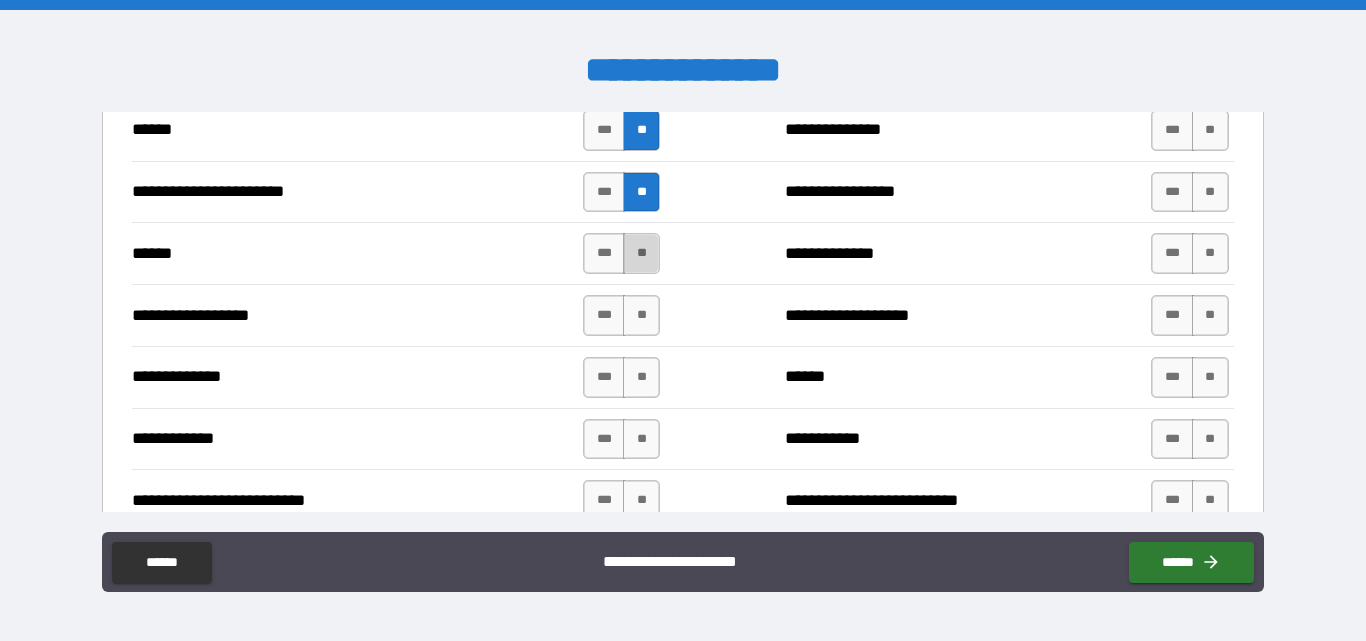 click on "**" at bounding box center (641, 253) 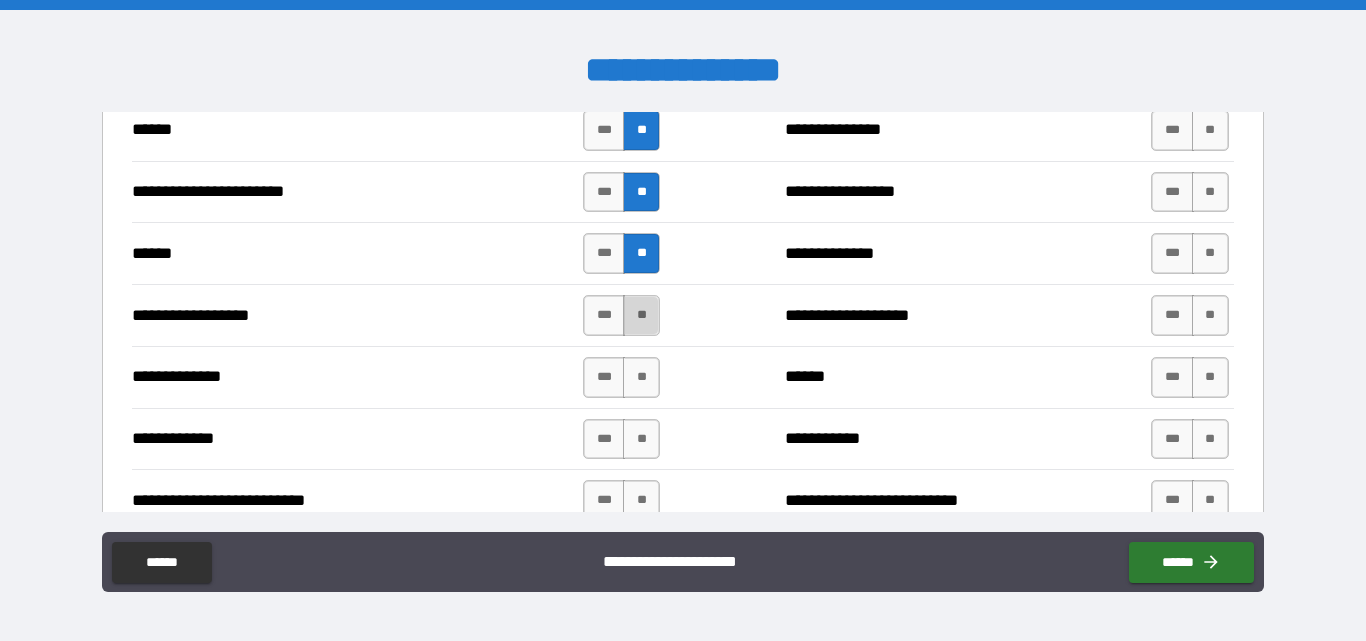 click on "**" at bounding box center [641, 315] 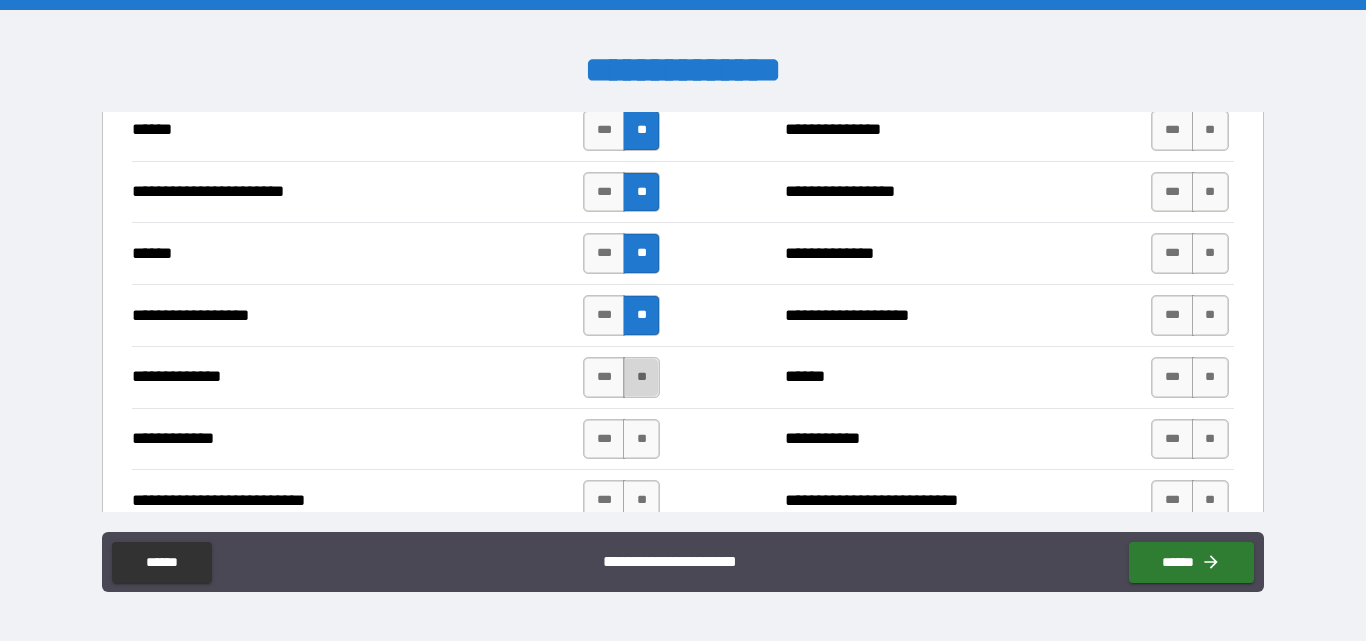 click on "**" at bounding box center [641, 377] 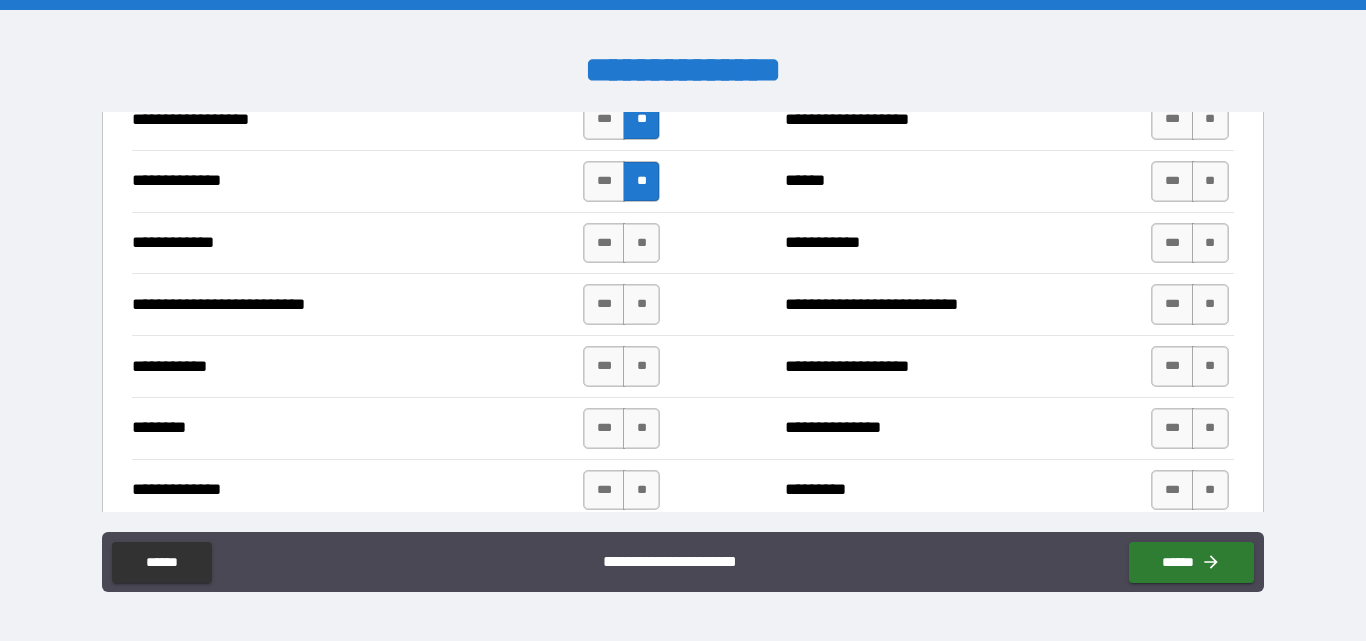 scroll, scrollTop: 2200, scrollLeft: 0, axis: vertical 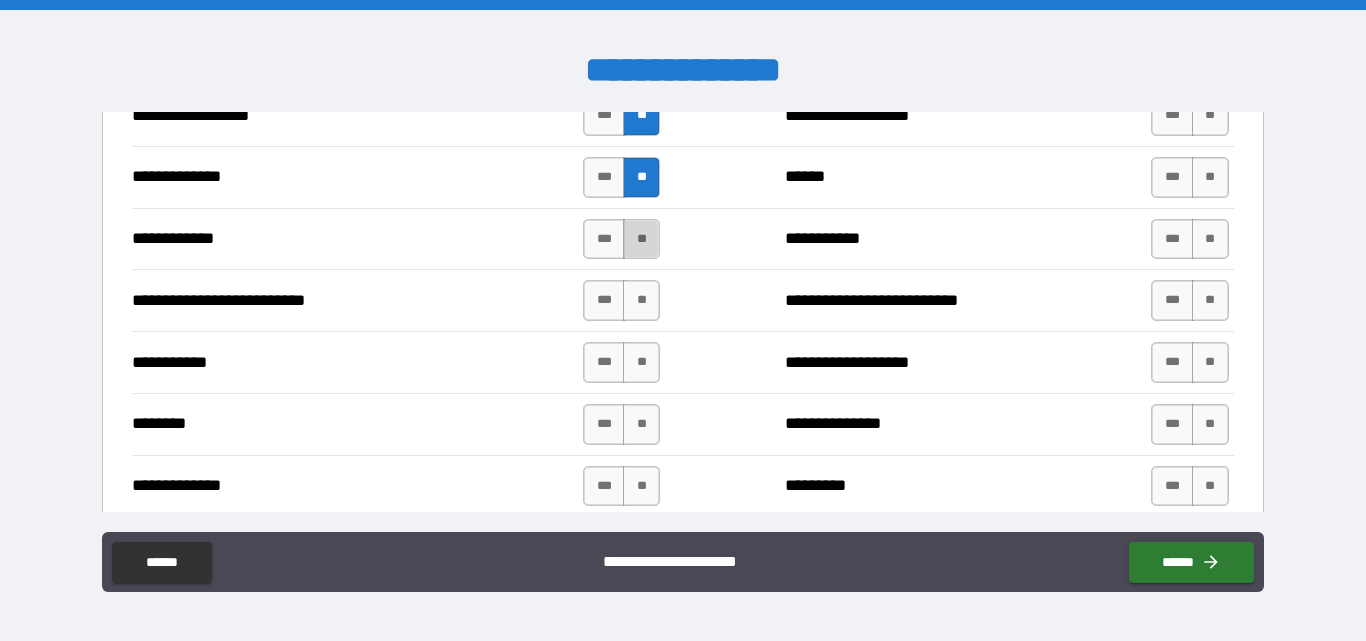 click on "**" at bounding box center [641, 239] 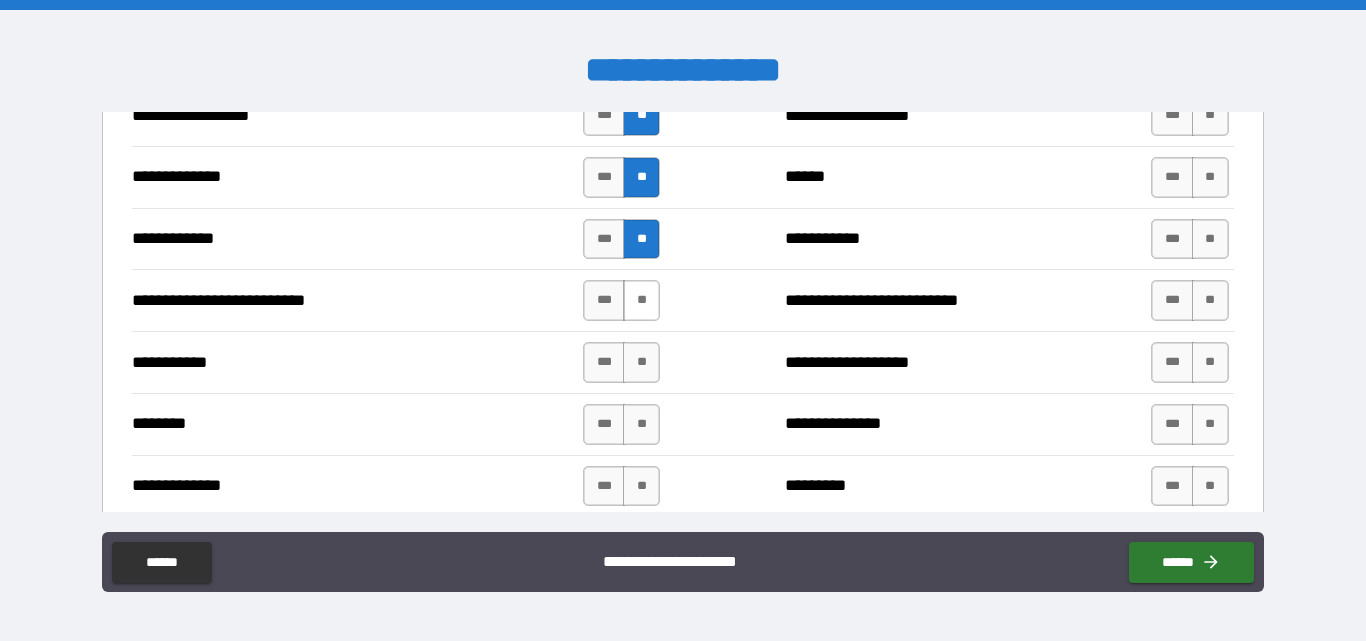 click on "**" at bounding box center [641, 300] 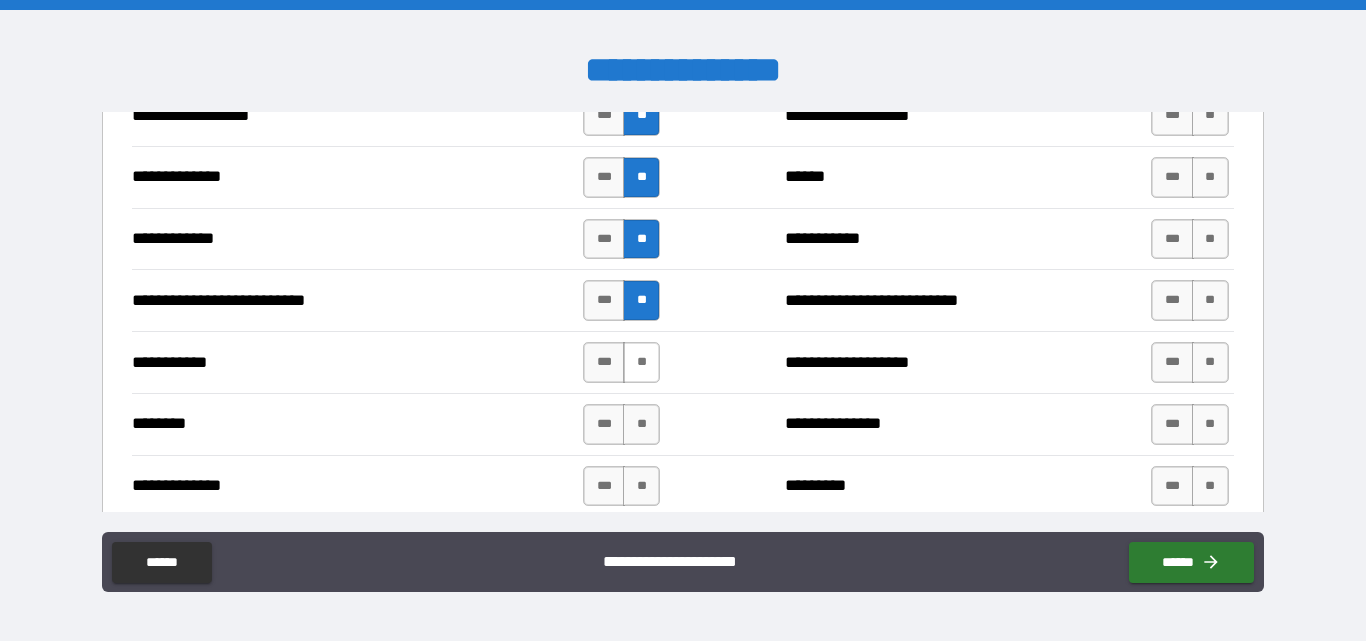 click on "**" at bounding box center (641, 362) 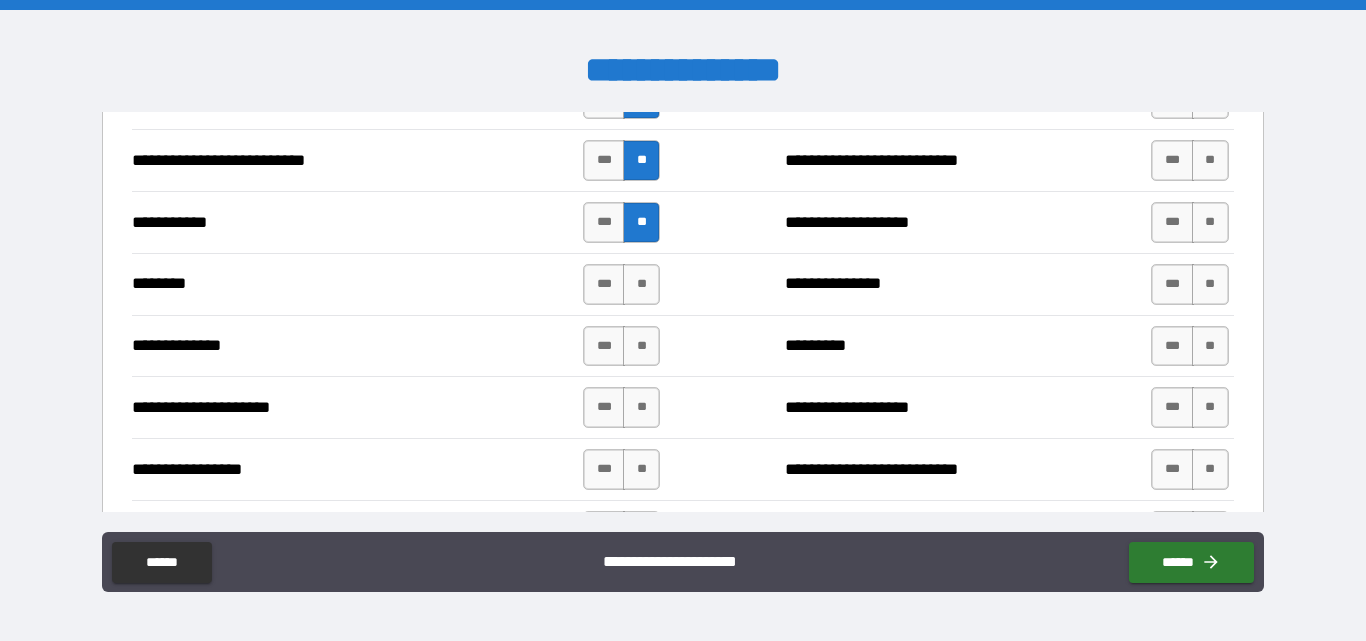 scroll, scrollTop: 2400, scrollLeft: 0, axis: vertical 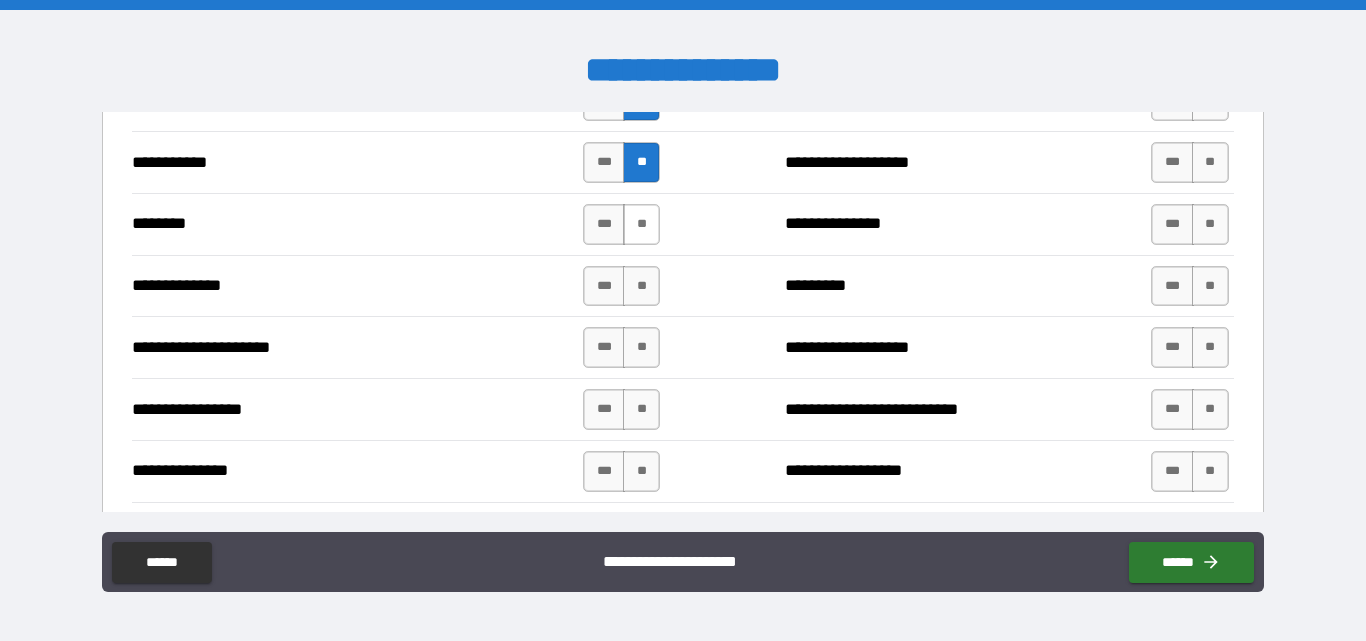 click on "**" at bounding box center (641, 224) 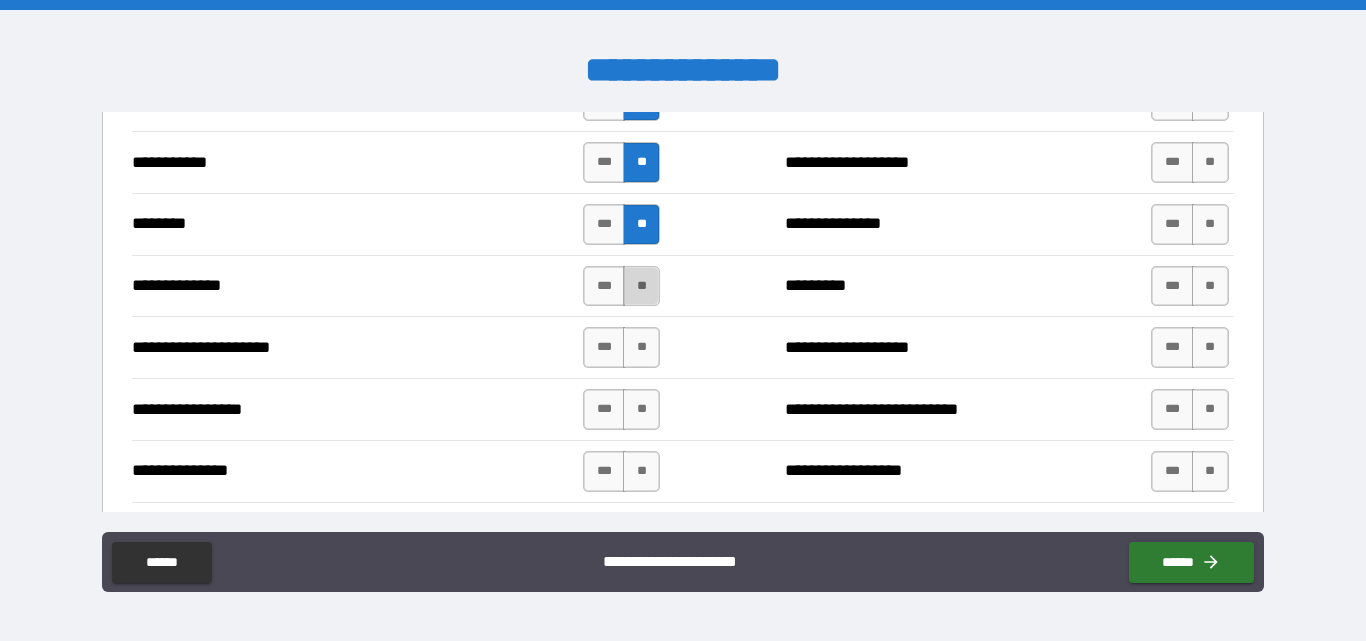 click on "**" at bounding box center (641, 286) 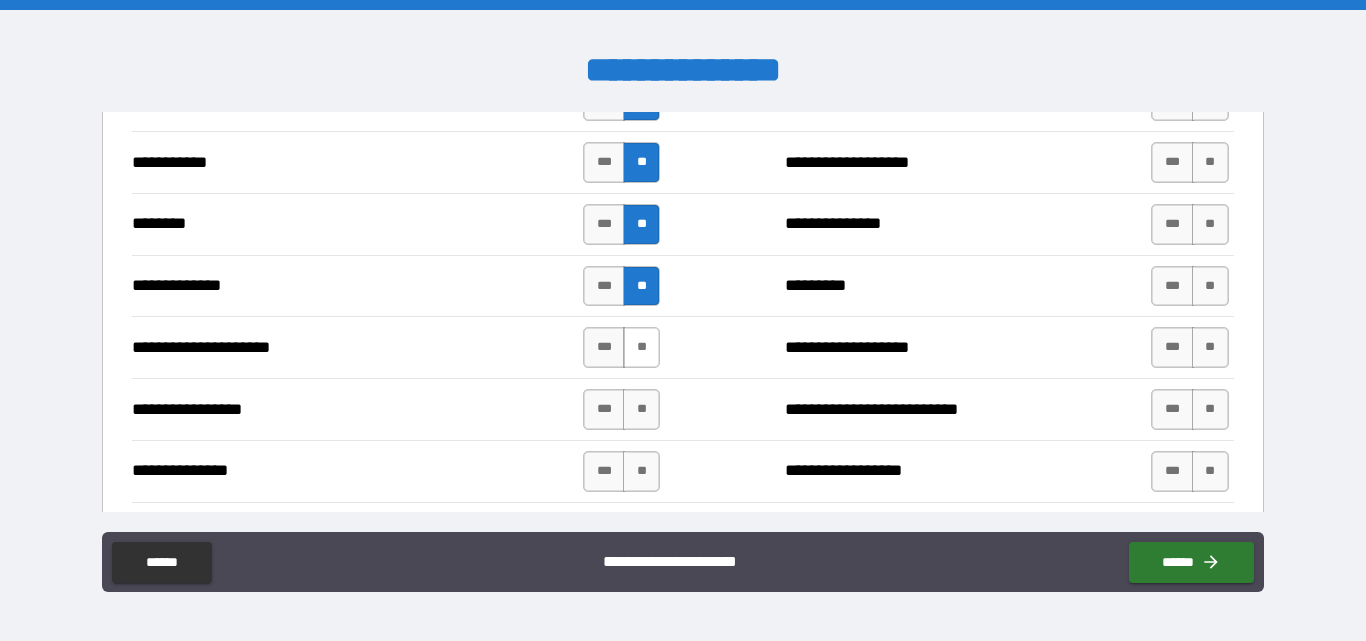 click on "**" at bounding box center (641, 347) 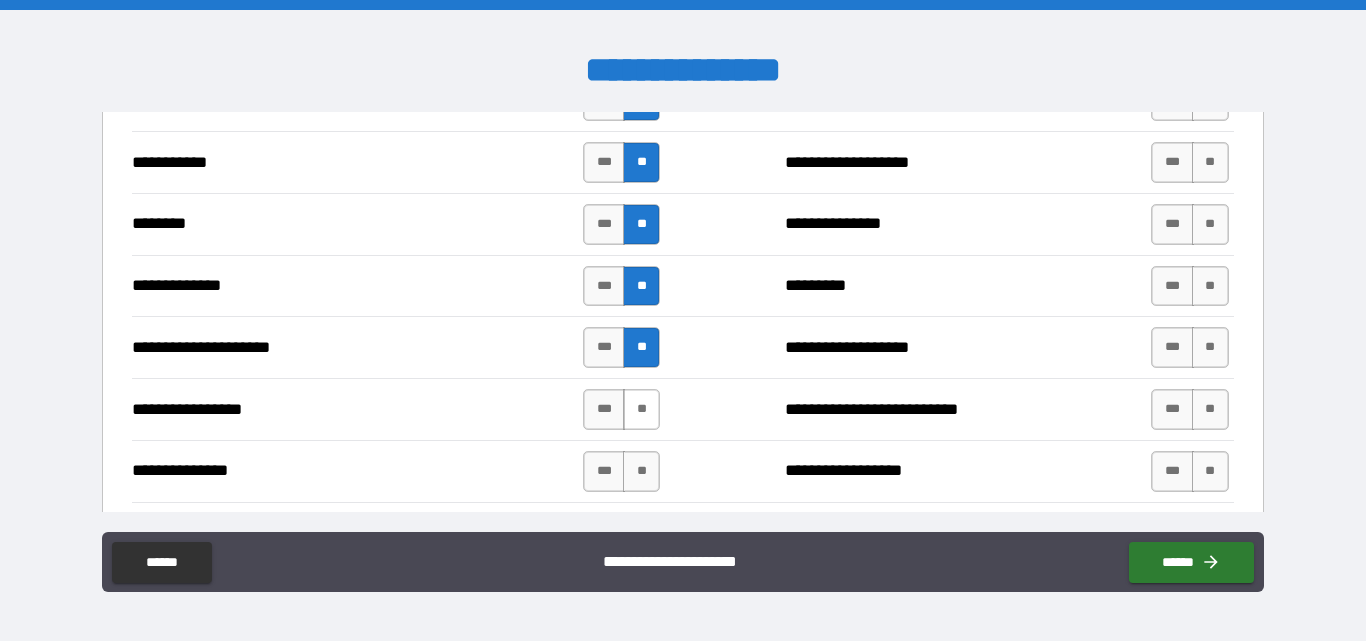 click on "**" at bounding box center (641, 409) 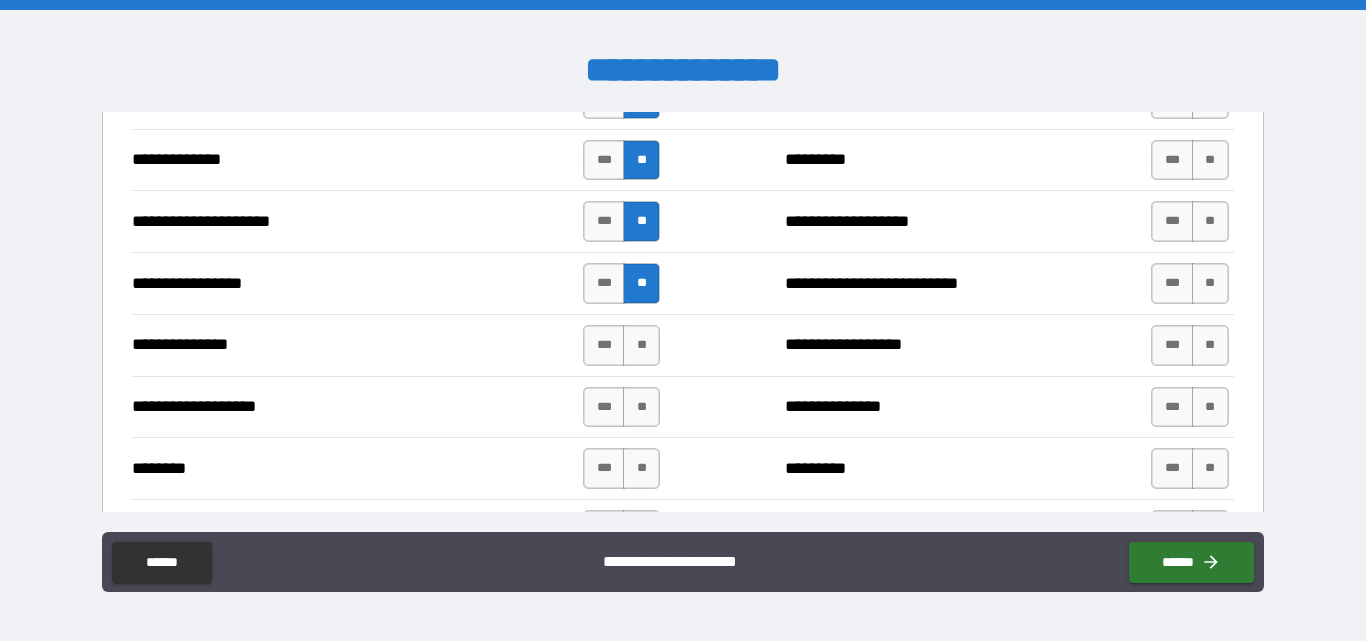 scroll, scrollTop: 2600, scrollLeft: 0, axis: vertical 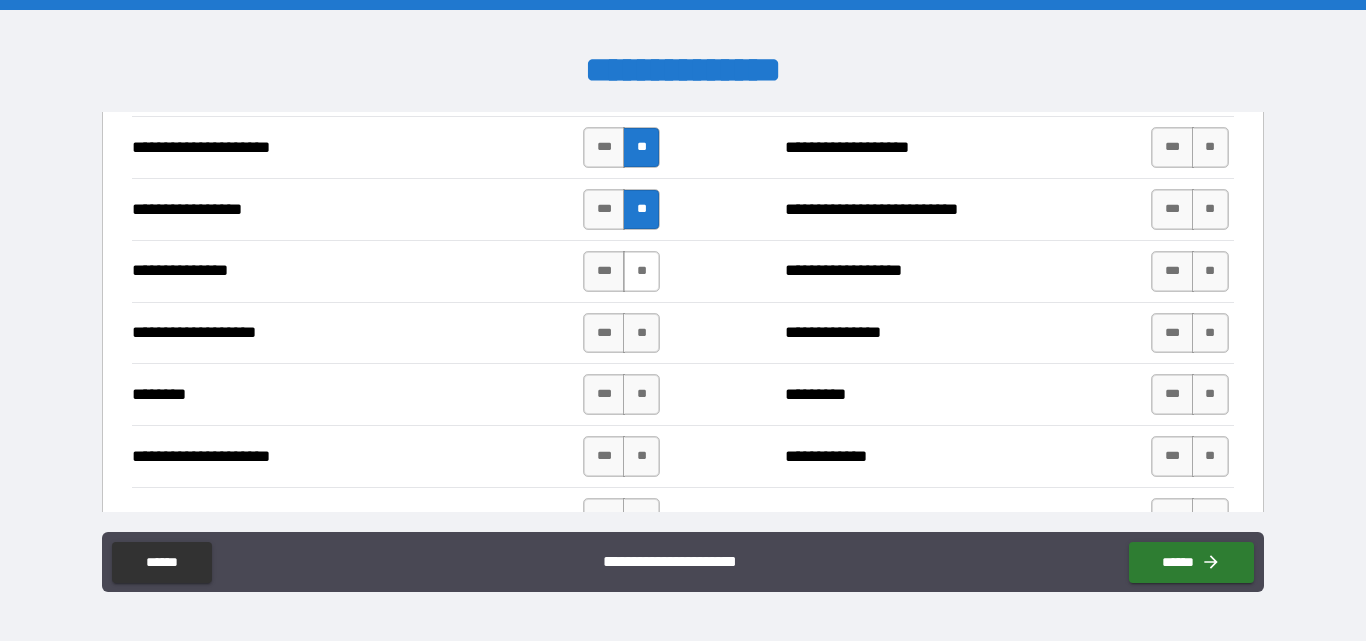click on "**" at bounding box center [641, 271] 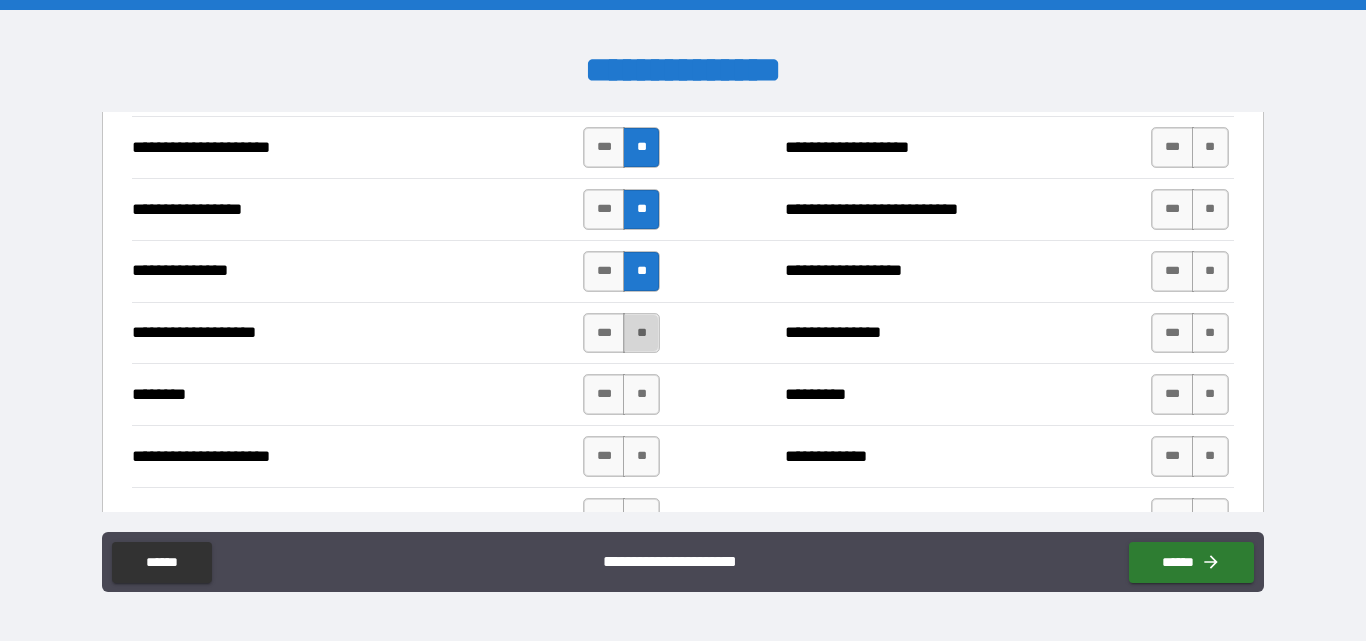 click on "**" at bounding box center (641, 333) 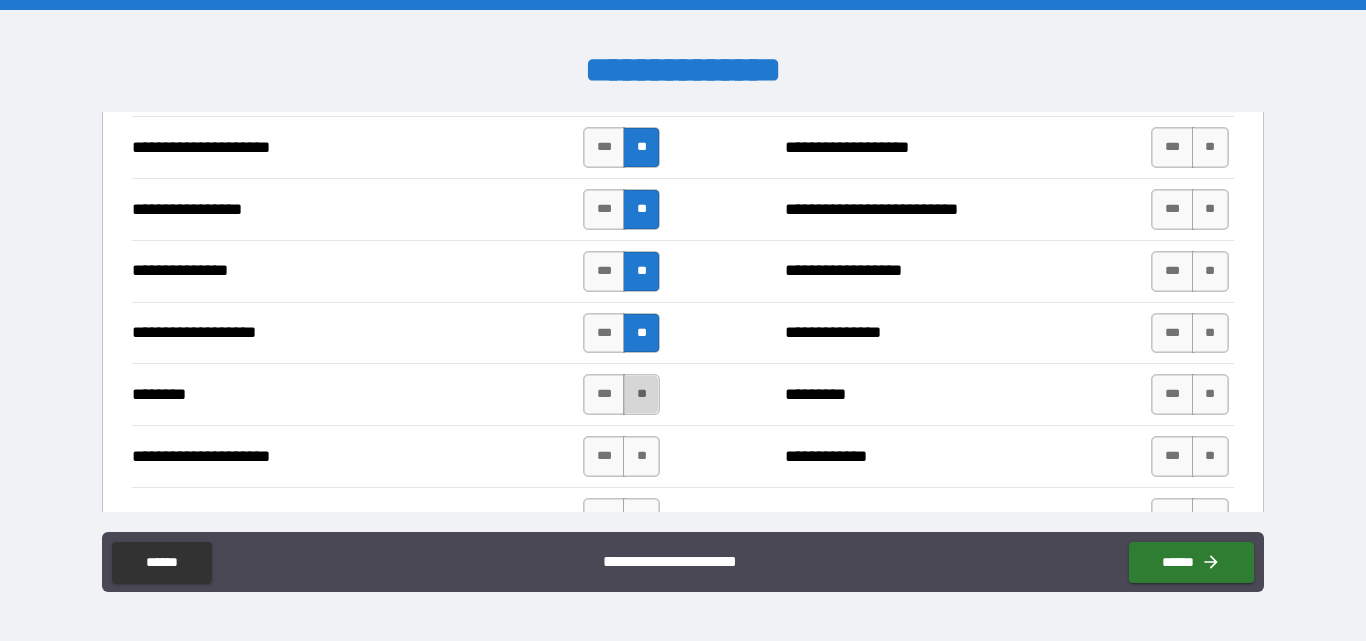 click on "**" at bounding box center [641, 394] 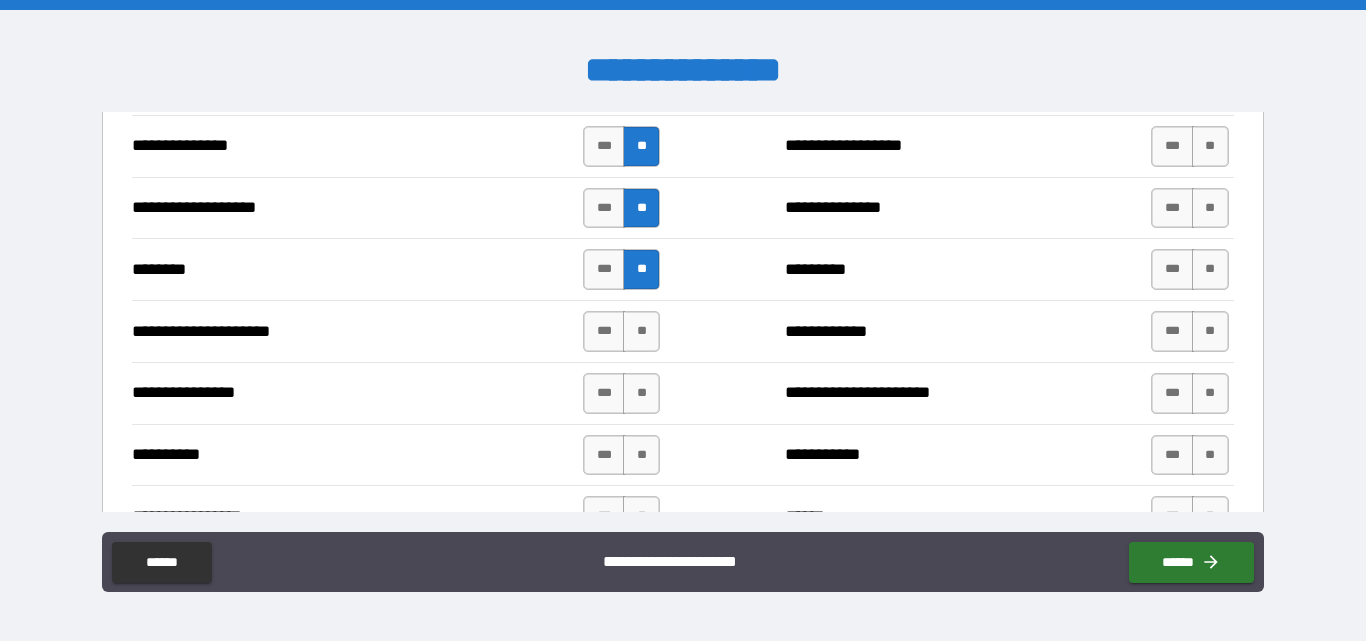 scroll, scrollTop: 2900, scrollLeft: 0, axis: vertical 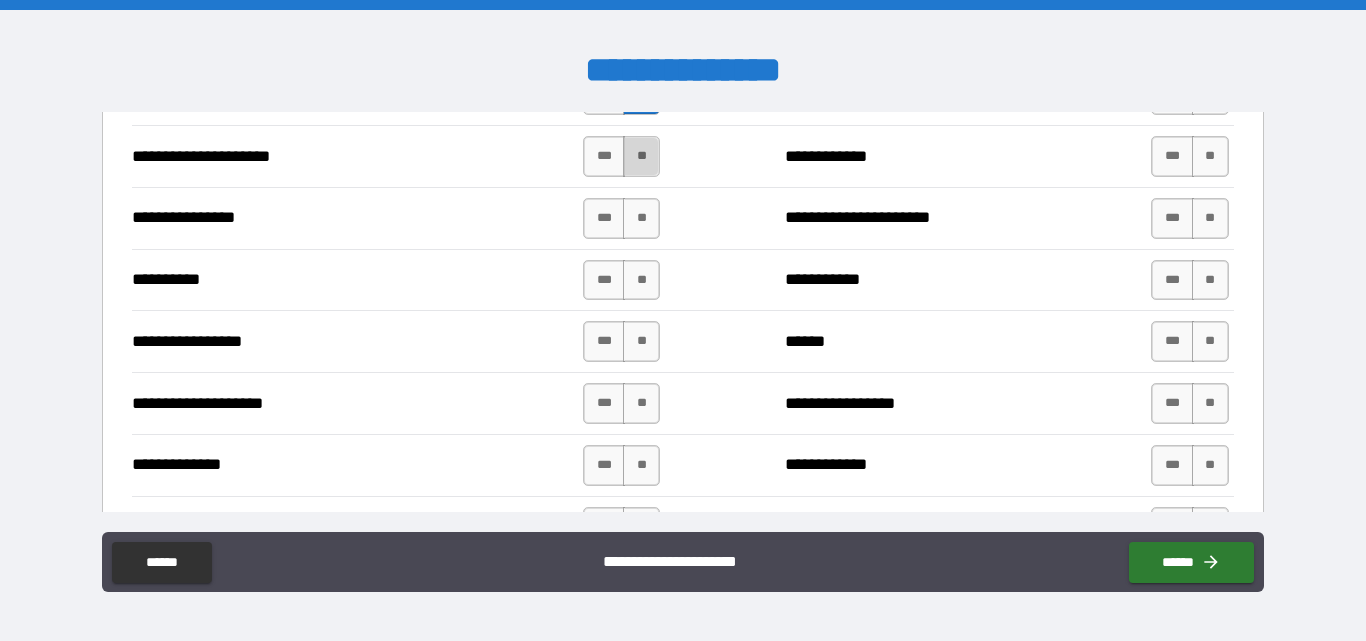click on "**" at bounding box center (641, 156) 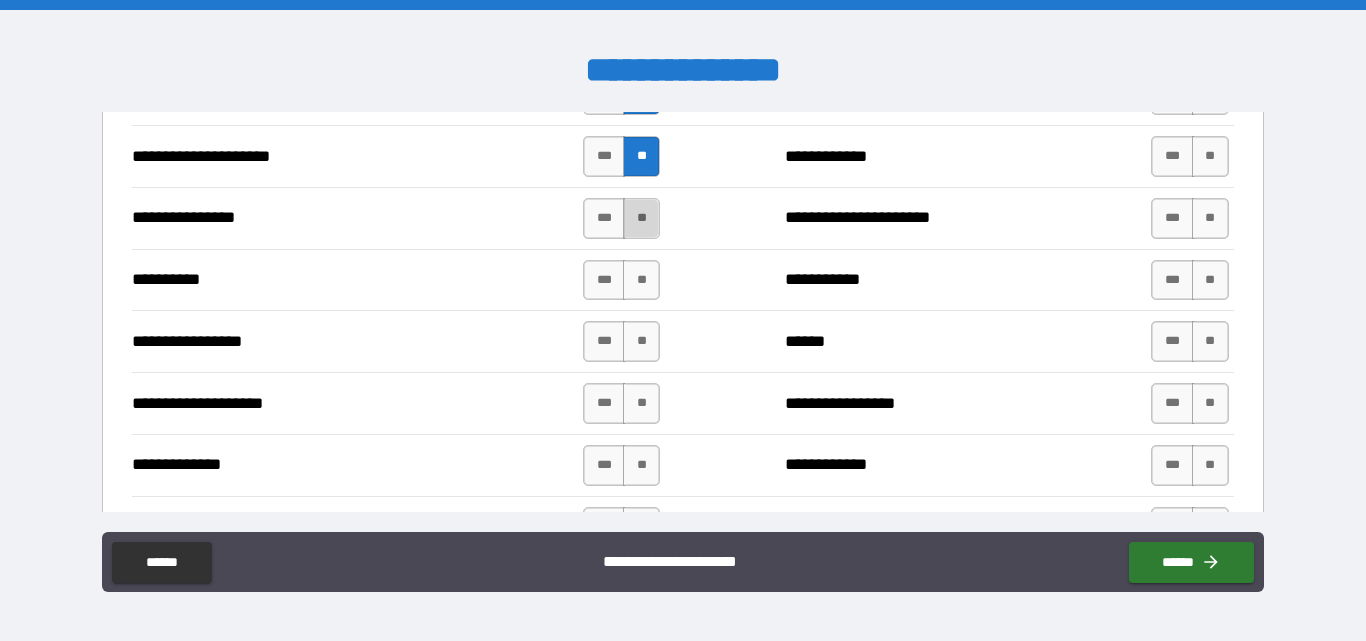 click on "**" at bounding box center (641, 218) 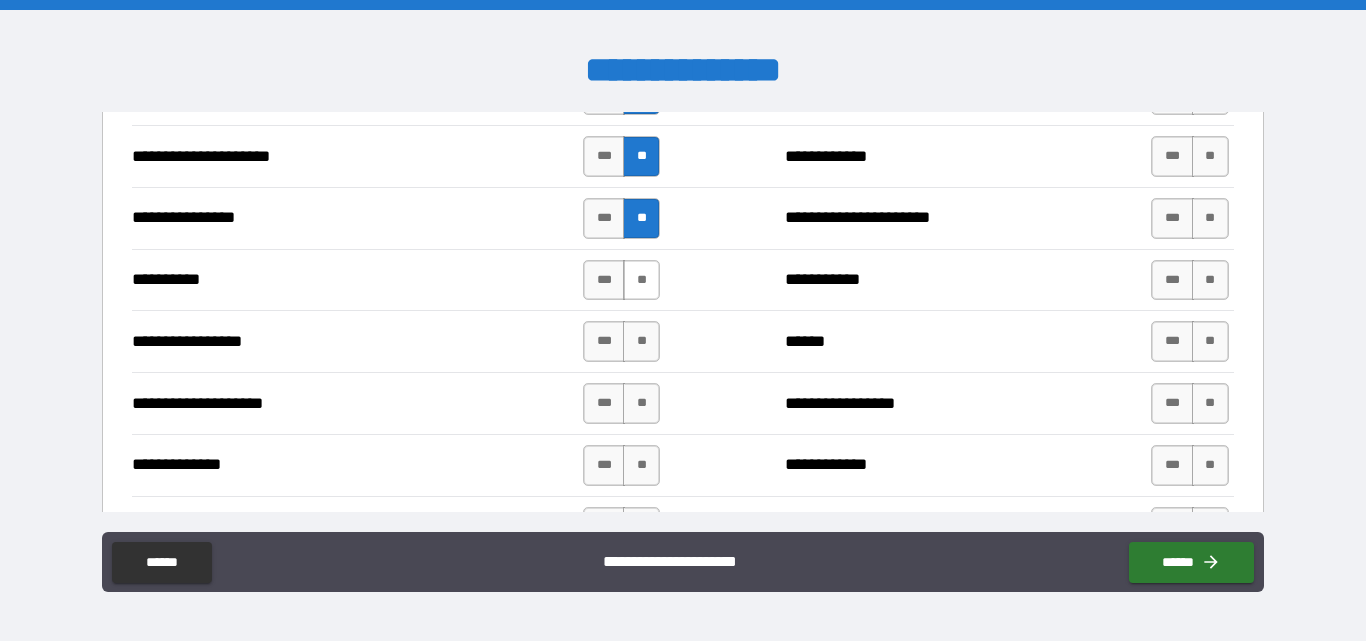 click on "**" at bounding box center [641, 280] 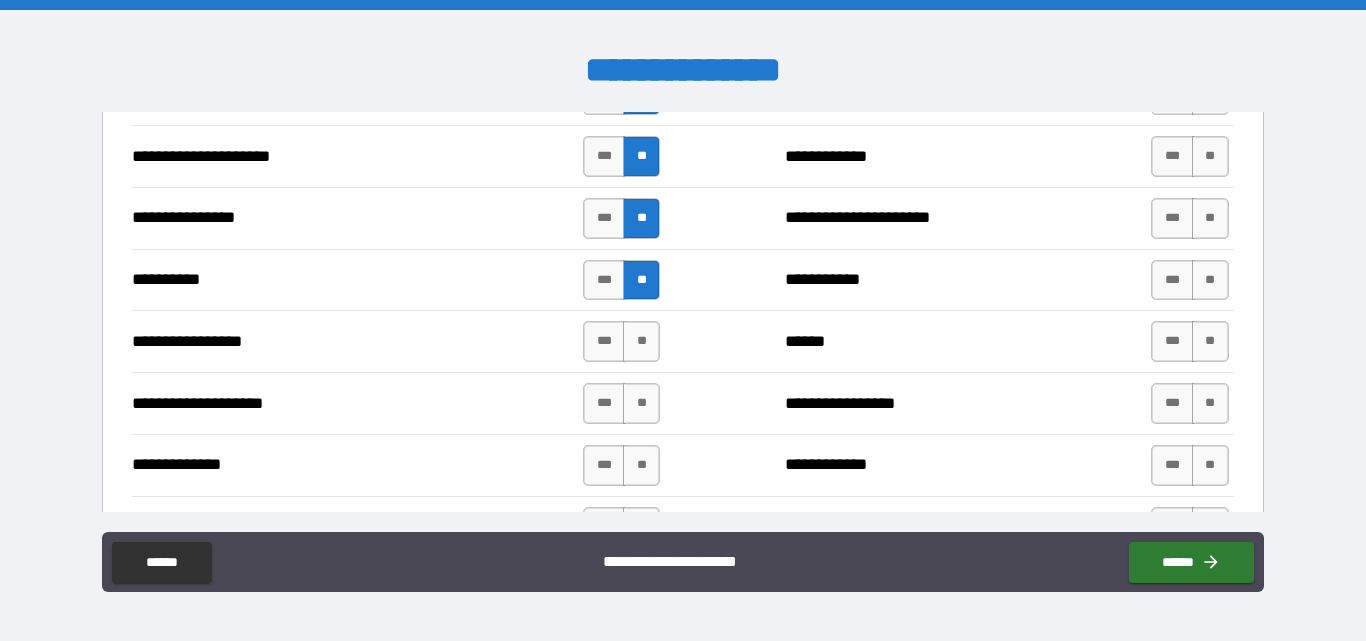 click on "**" at bounding box center (641, 341) 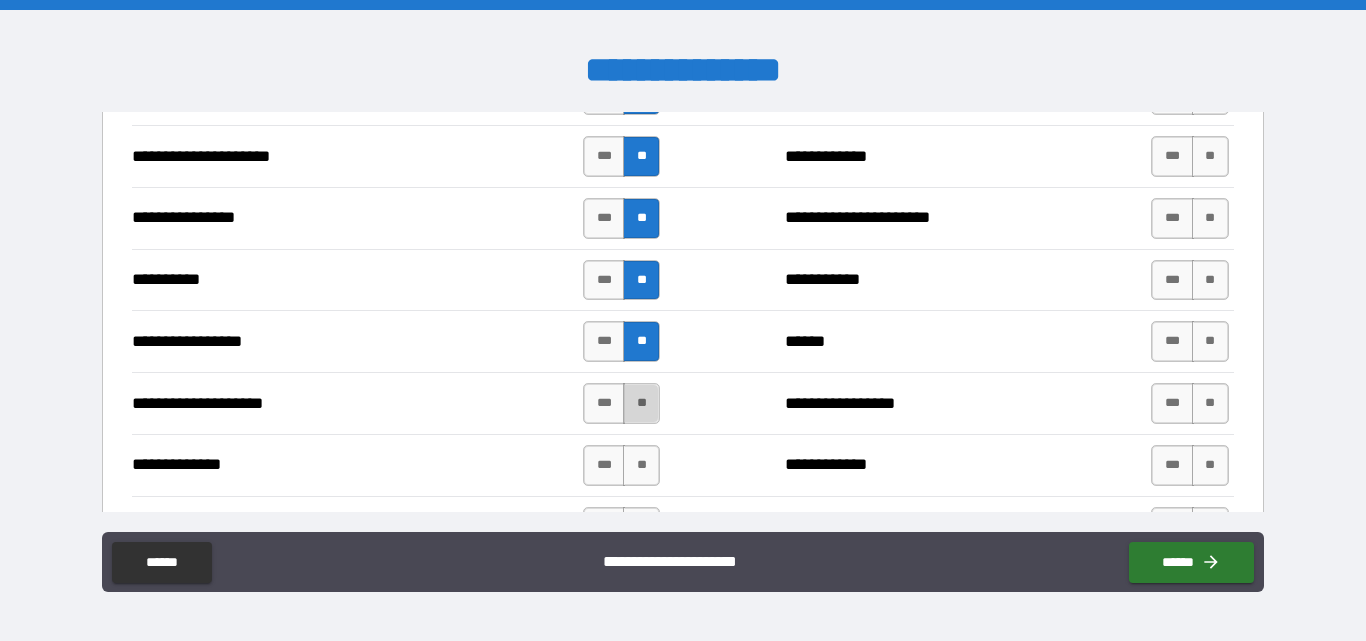 click on "**" at bounding box center [641, 403] 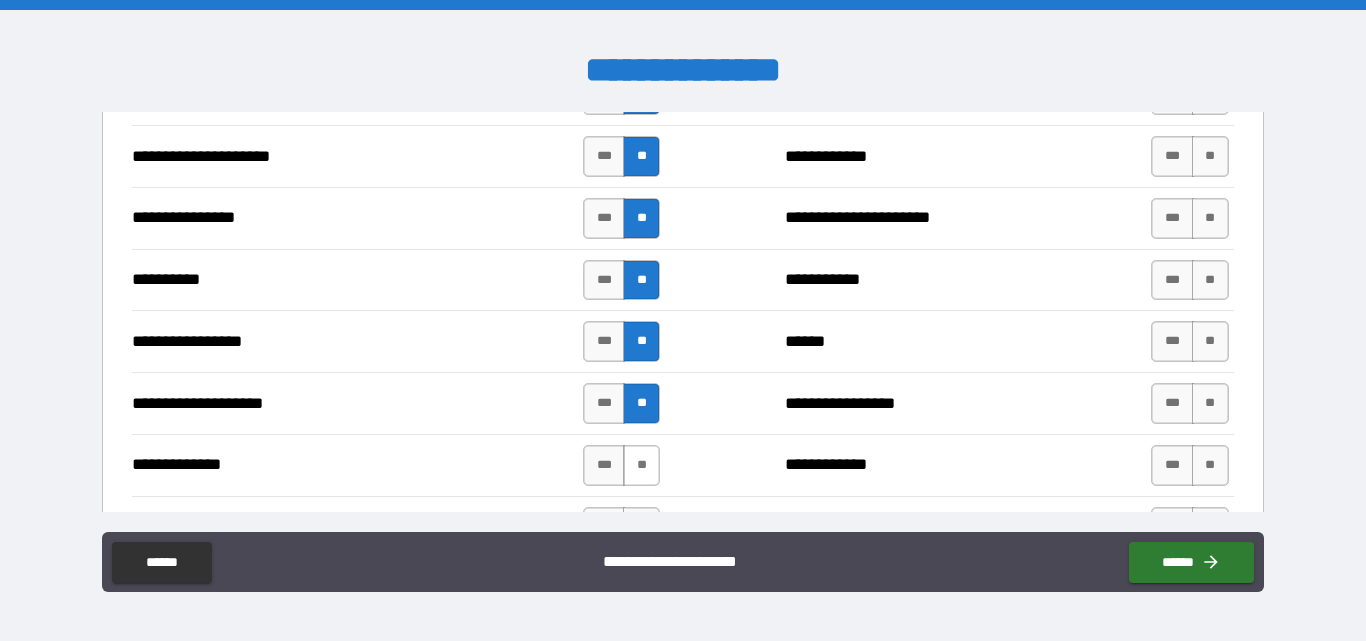 click on "**" at bounding box center [641, 465] 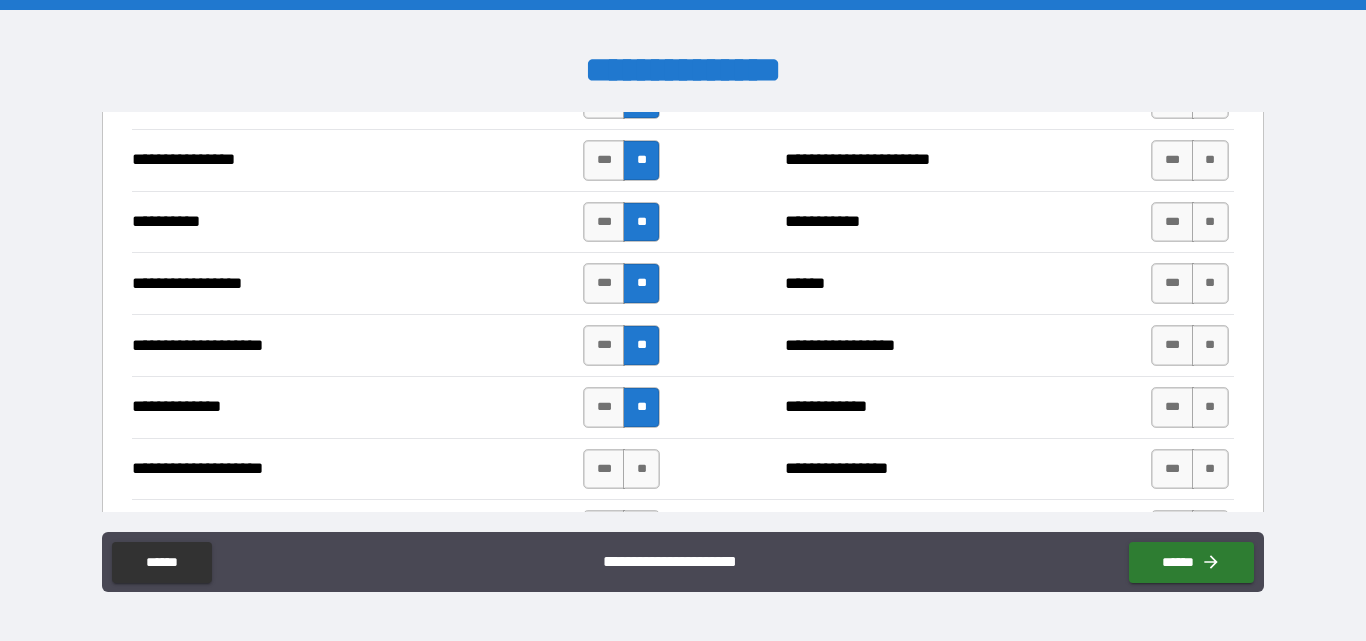scroll, scrollTop: 3100, scrollLeft: 0, axis: vertical 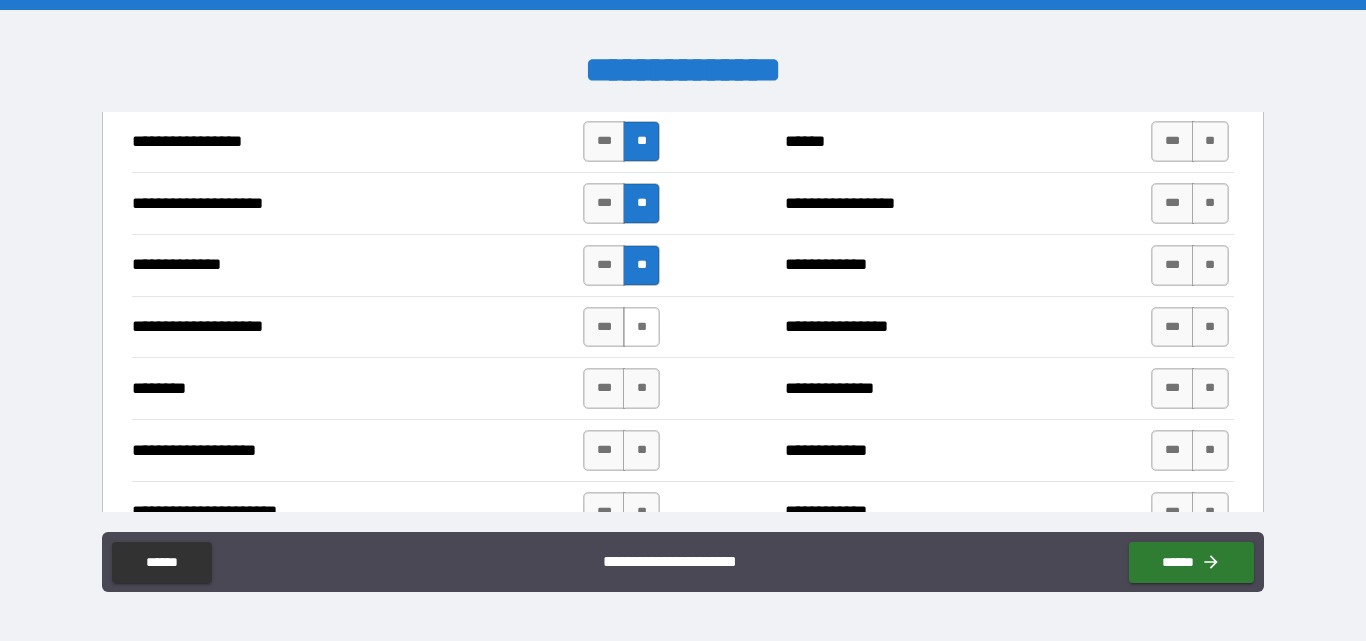 click on "**" at bounding box center [641, 327] 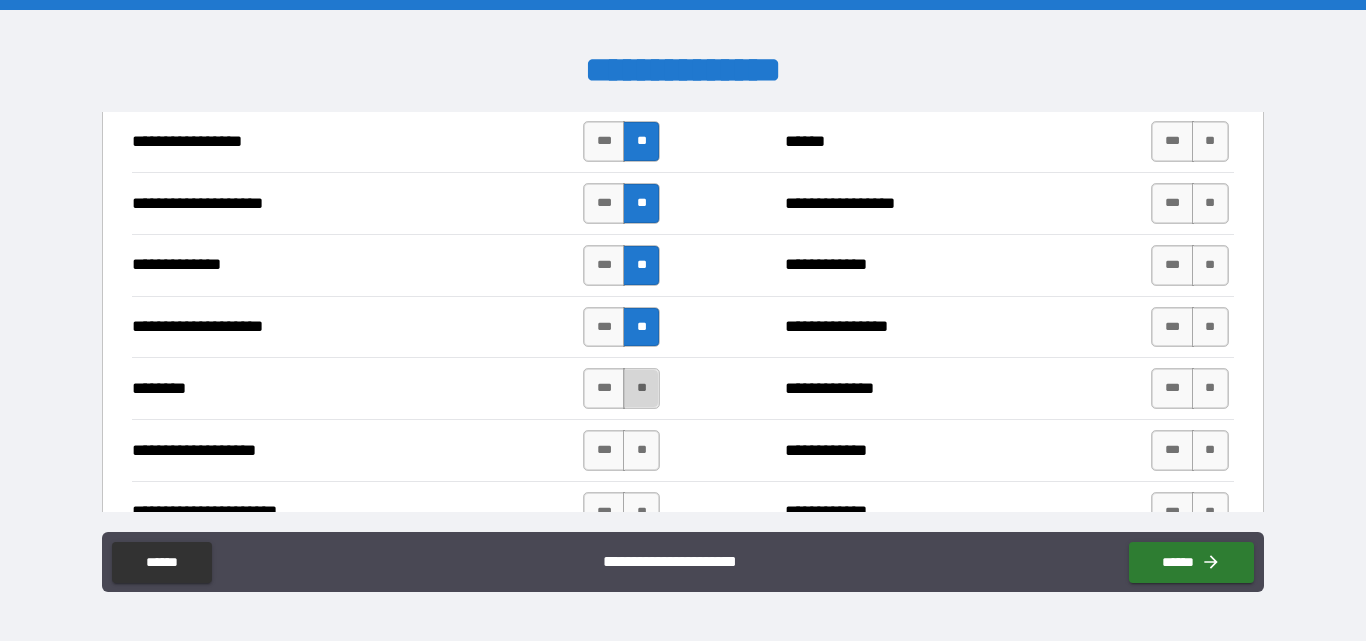 click on "**" at bounding box center [641, 388] 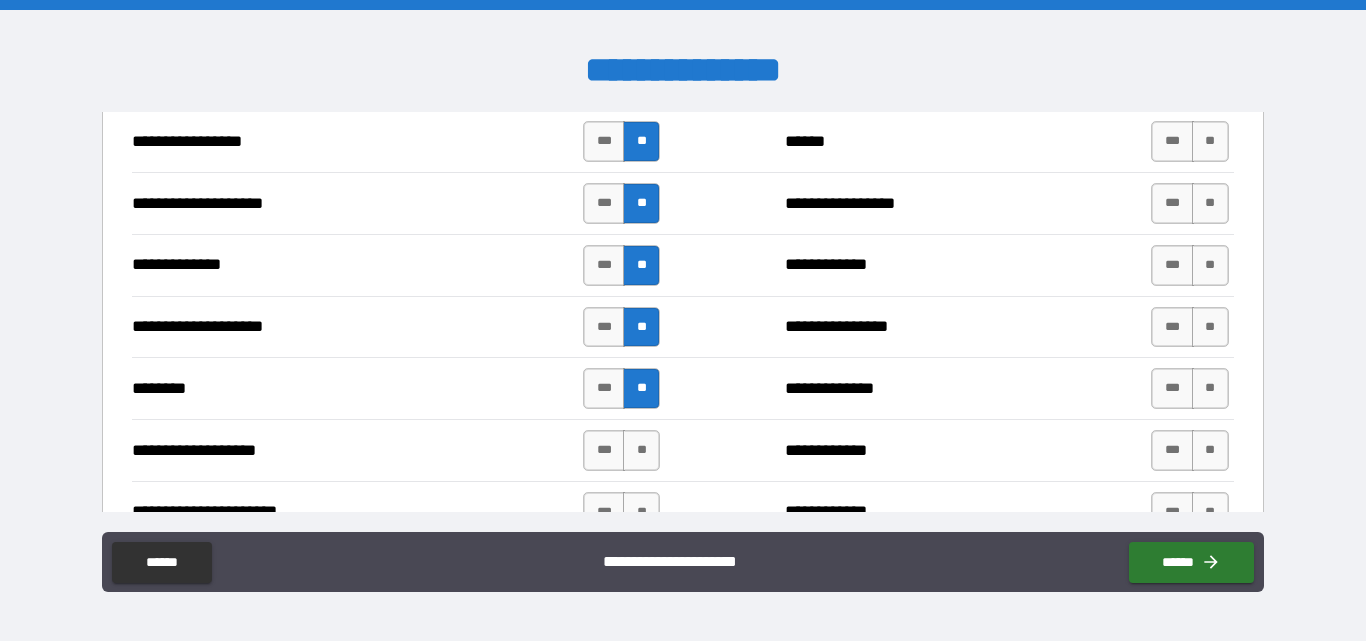 scroll, scrollTop: 3300, scrollLeft: 0, axis: vertical 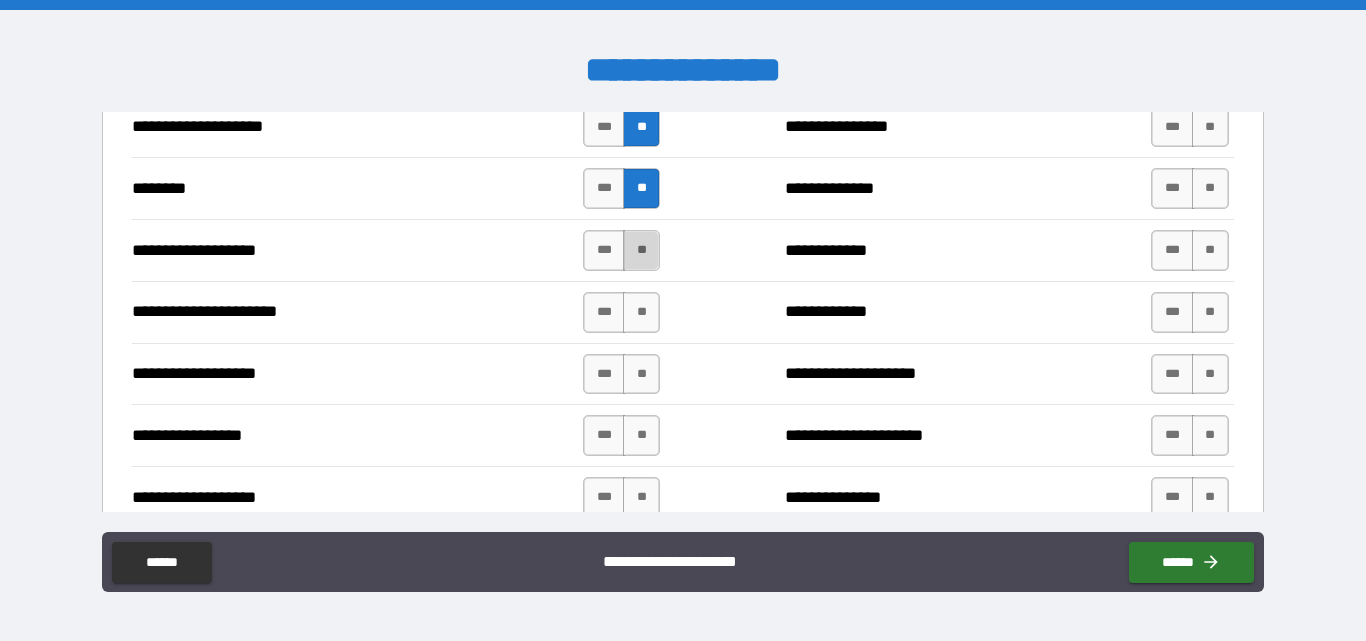 click on "**" at bounding box center (641, 250) 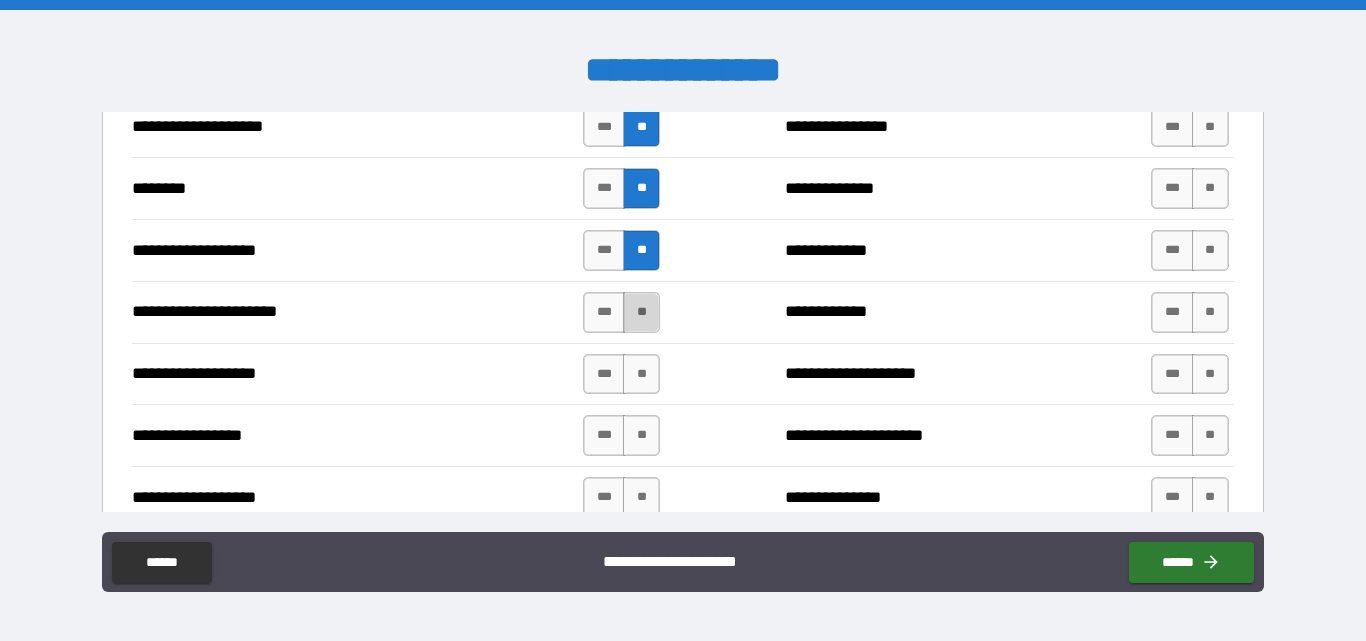click on "**" at bounding box center (641, 312) 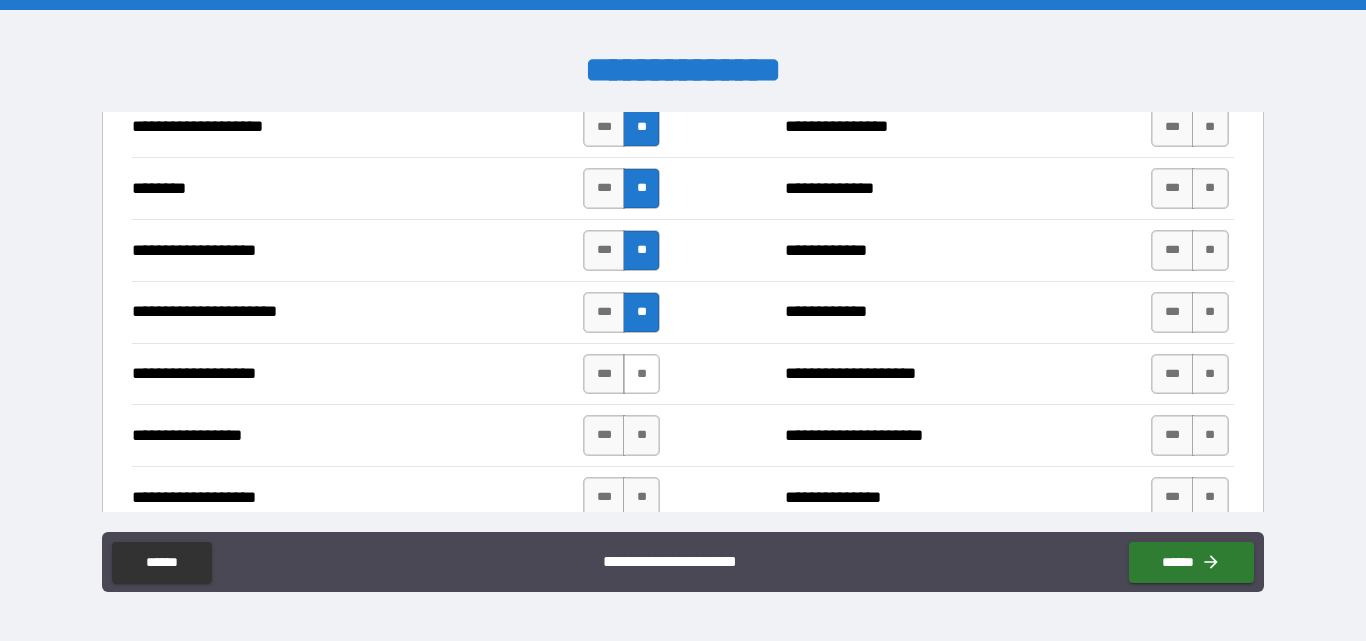click on "**" at bounding box center [641, 374] 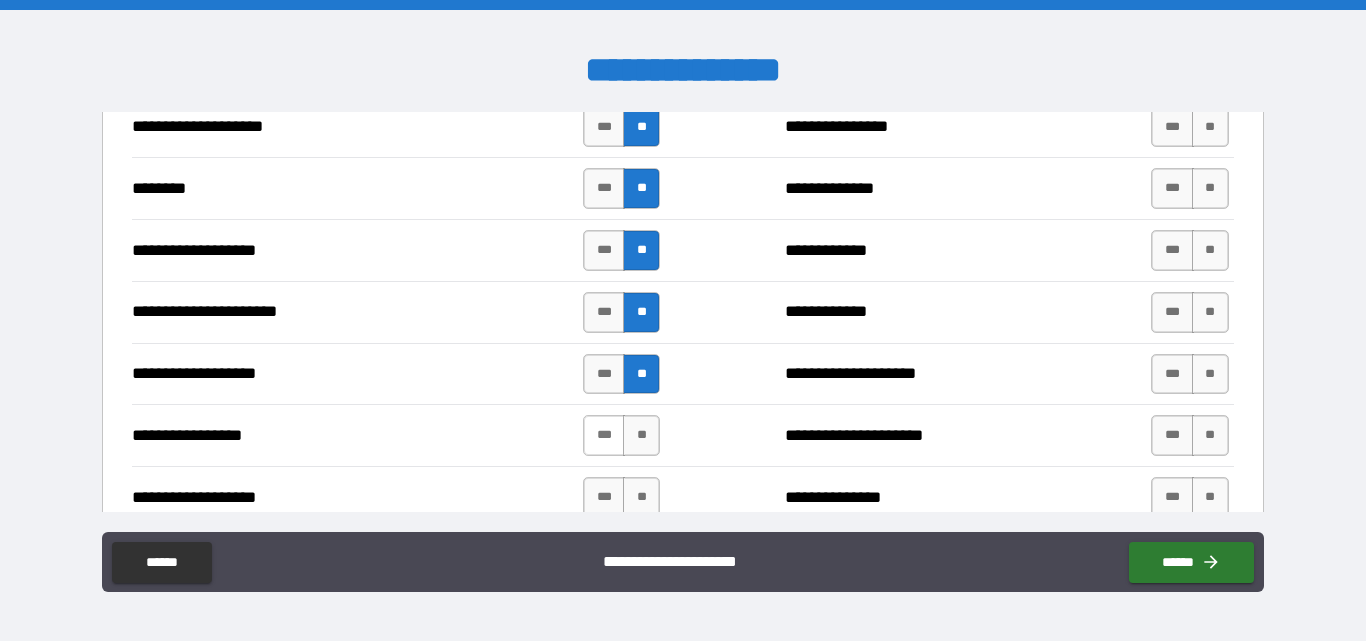 click on "***" at bounding box center [604, 435] 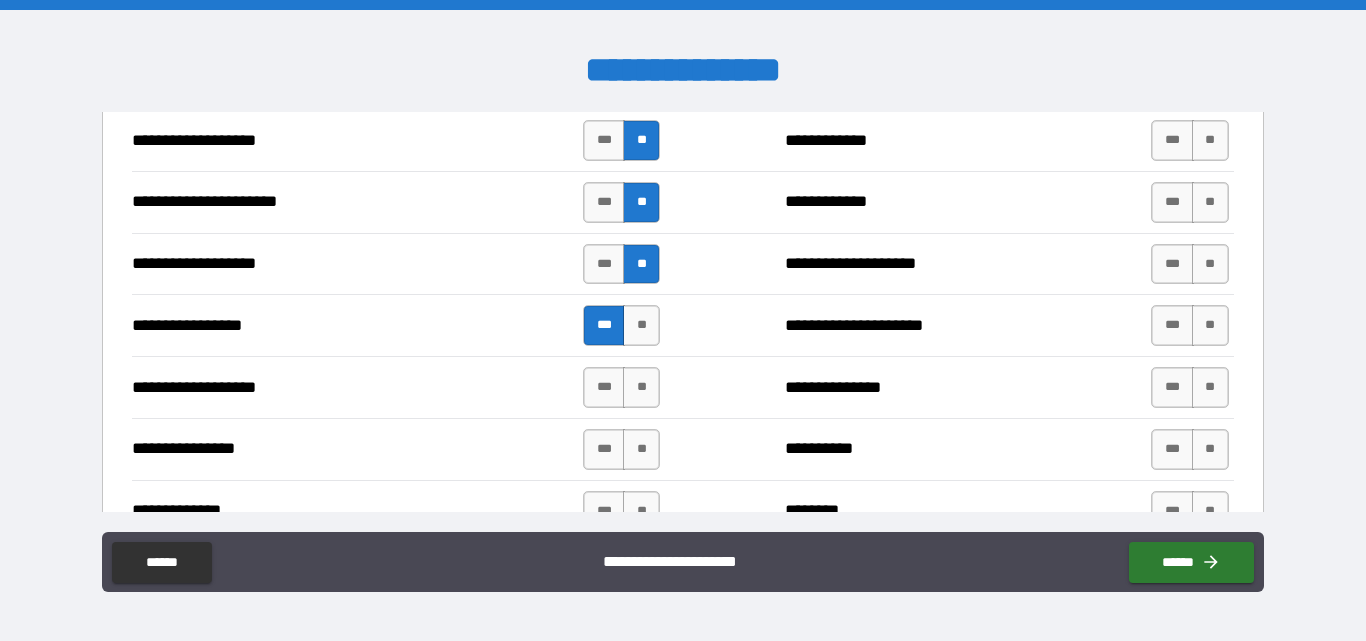 scroll, scrollTop: 3500, scrollLeft: 0, axis: vertical 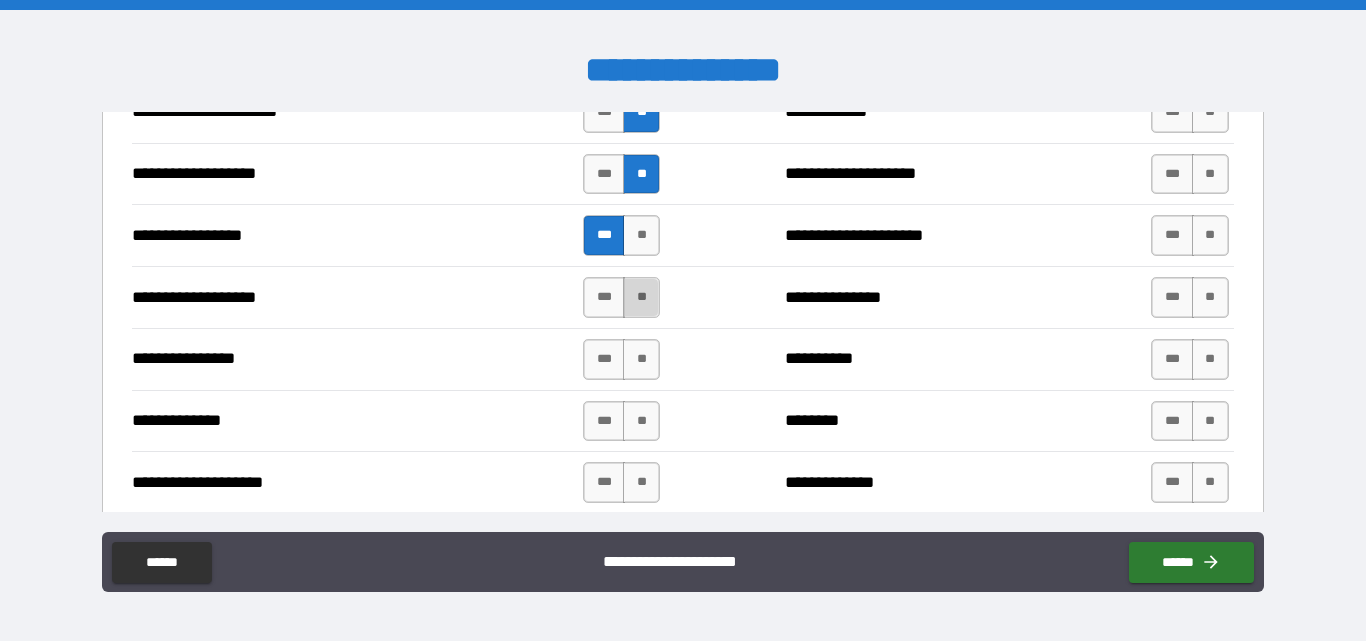 click on "**" at bounding box center (641, 297) 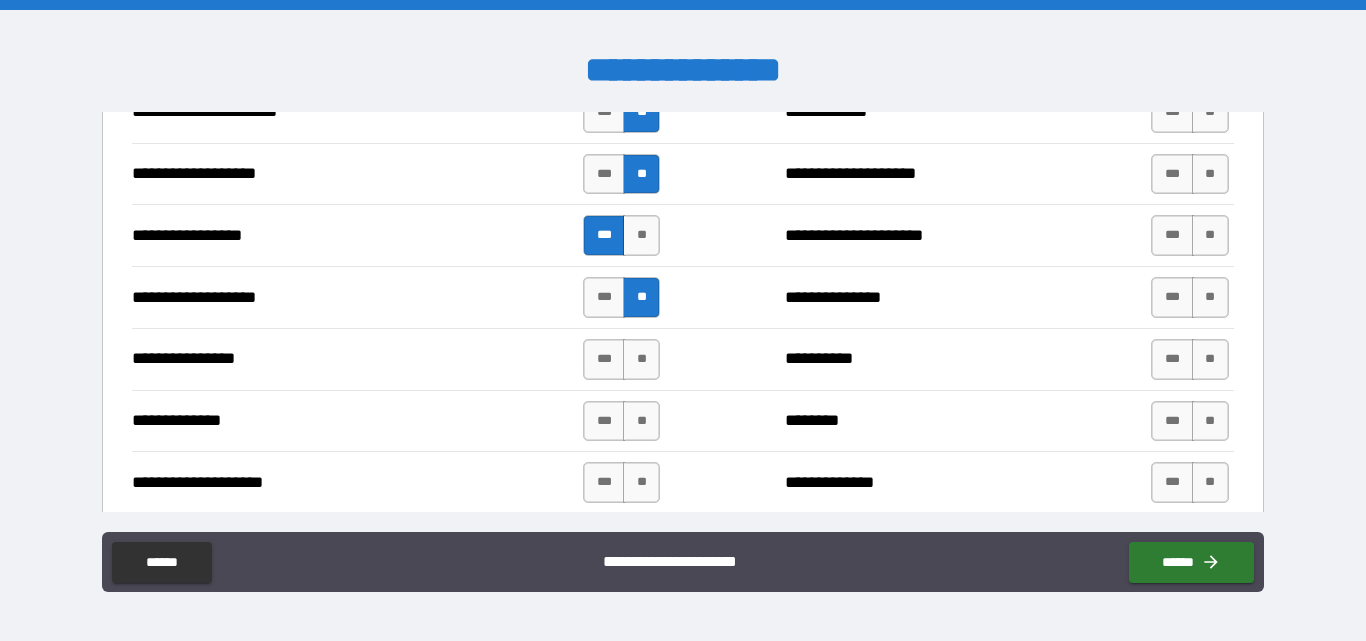 drag, startPoint x: 636, startPoint y: 363, endPoint x: 638, endPoint y: 379, distance: 16.124516 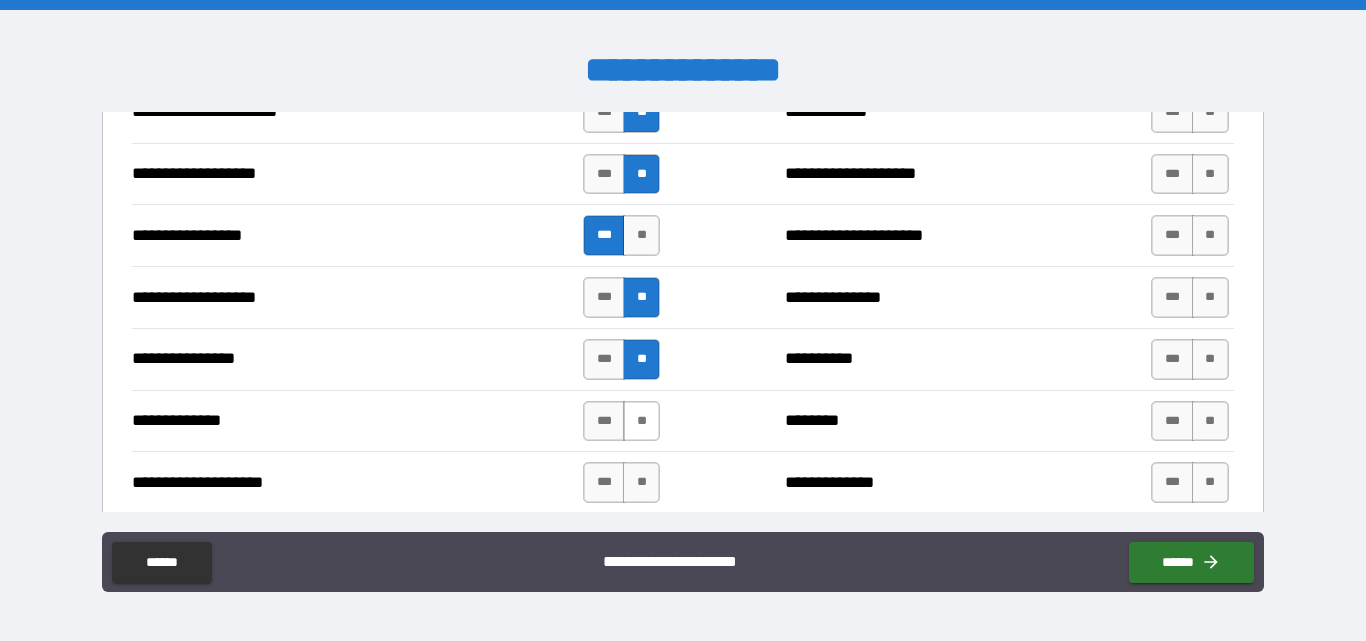 click on "**" at bounding box center (641, 421) 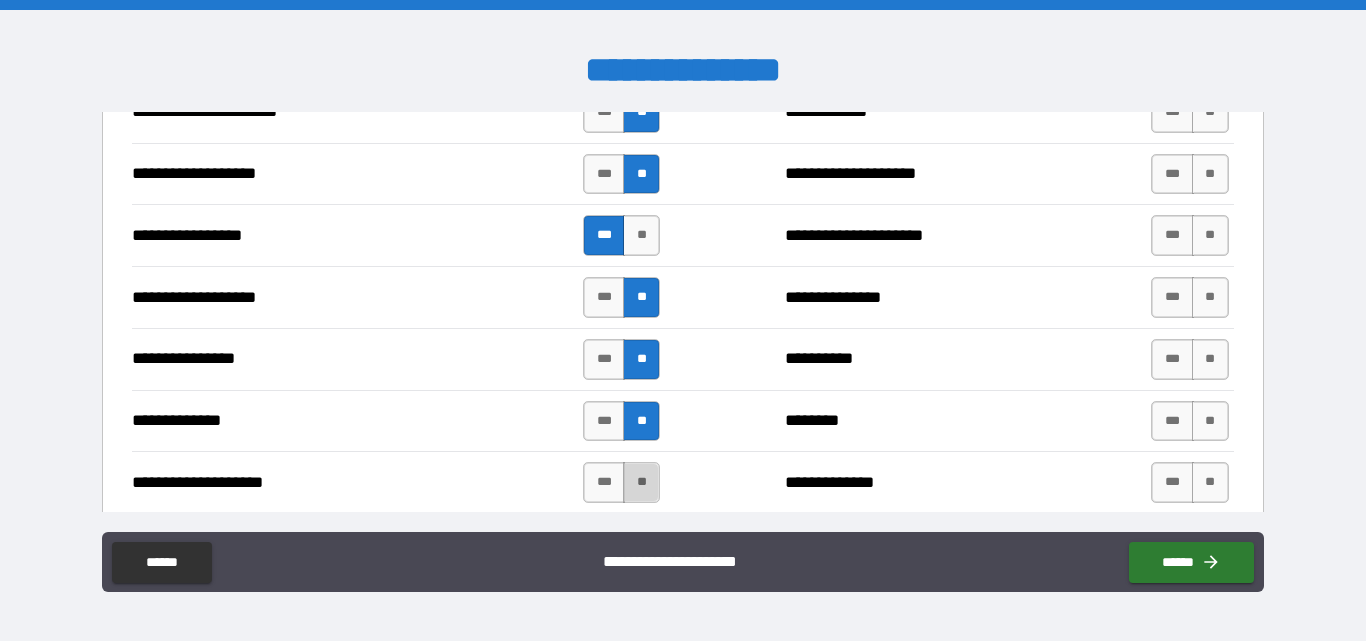 click on "**" at bounding box center [641, 482] 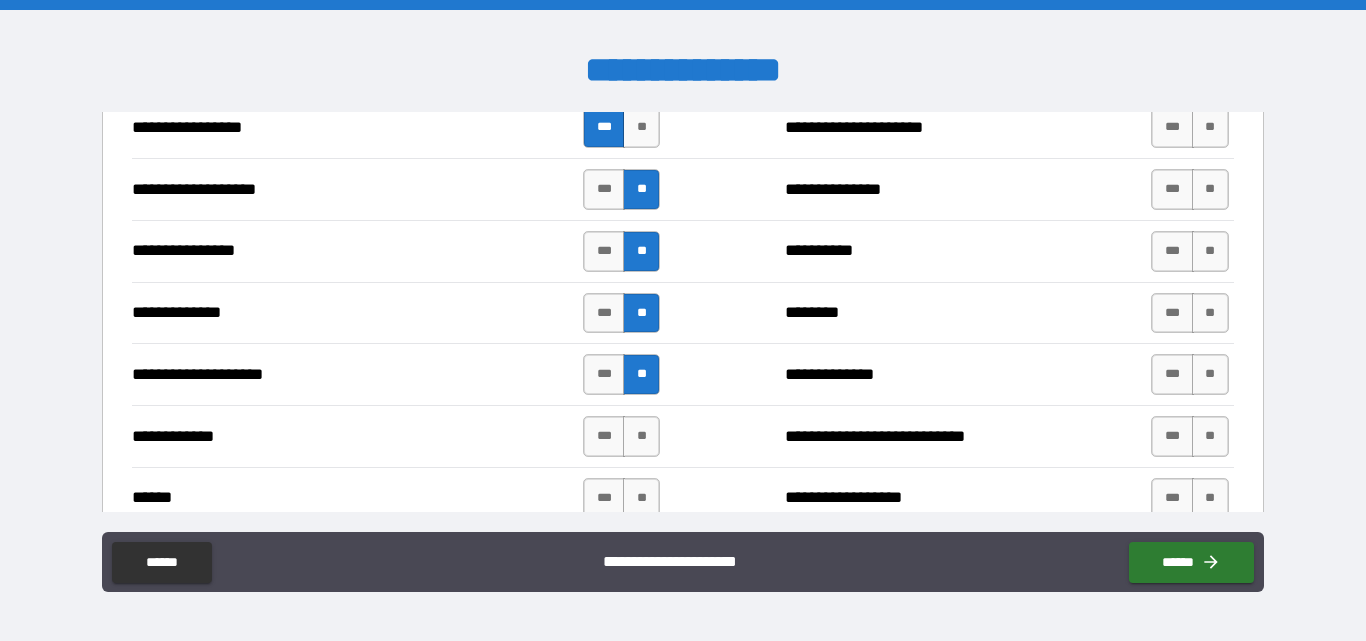 scroll, scrollTop: 3700, scrollLeft: 0, axis: vertical 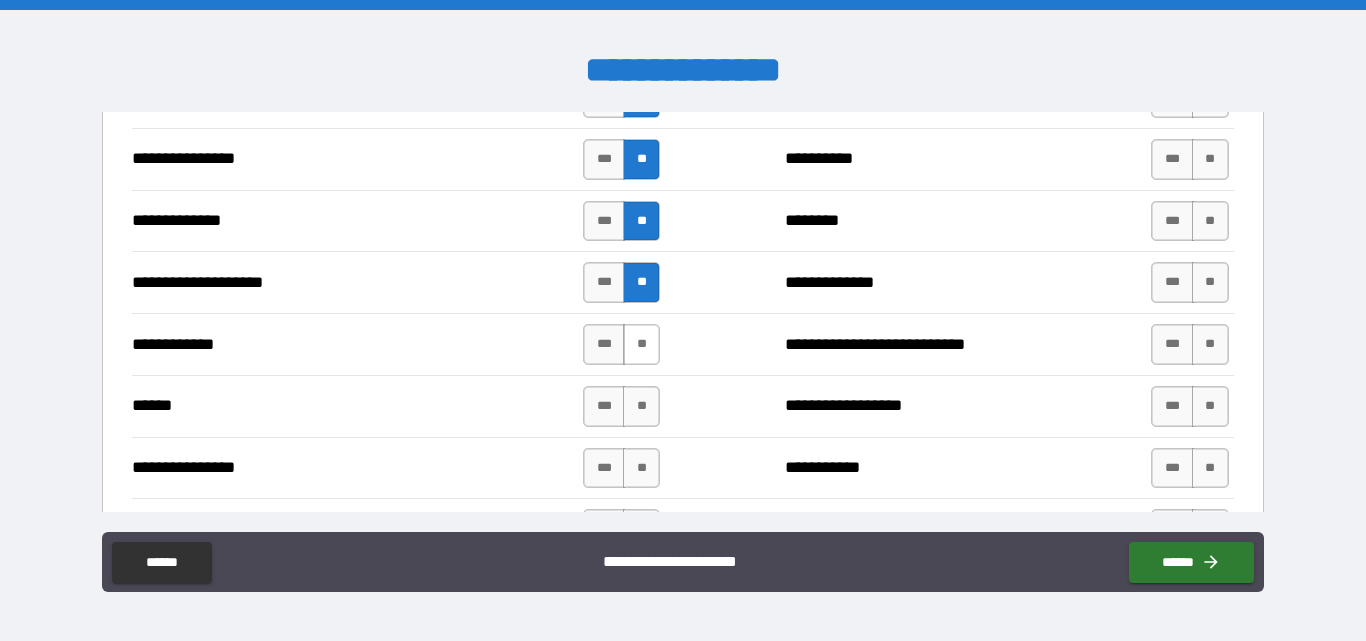 click on "**" at bounding box center [641, 344] 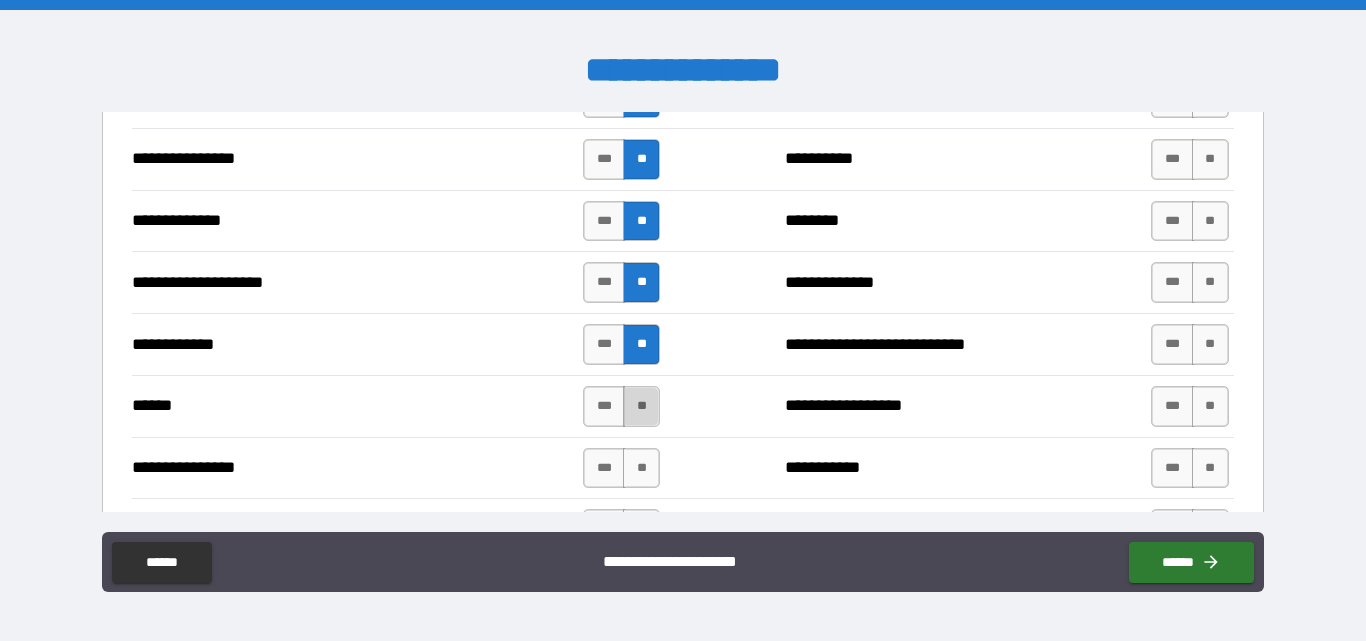 click on "**" at bounding box center (641, 406) 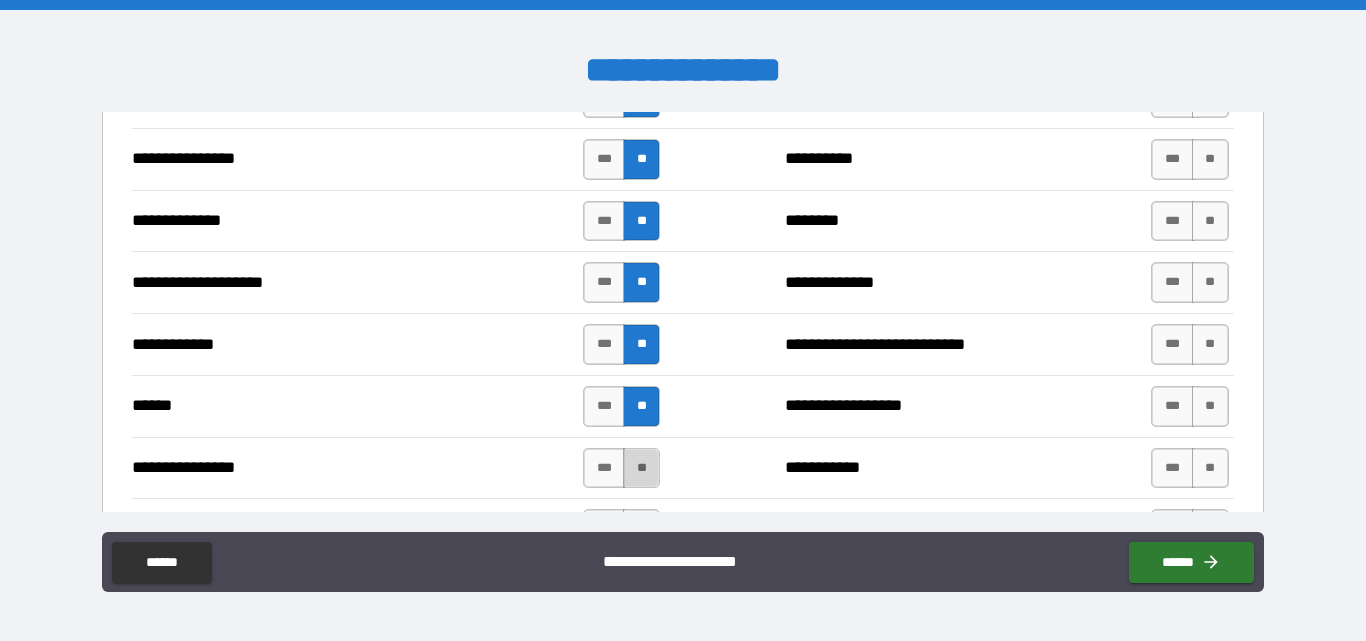 click on "**" at bounding box center (641, 468) 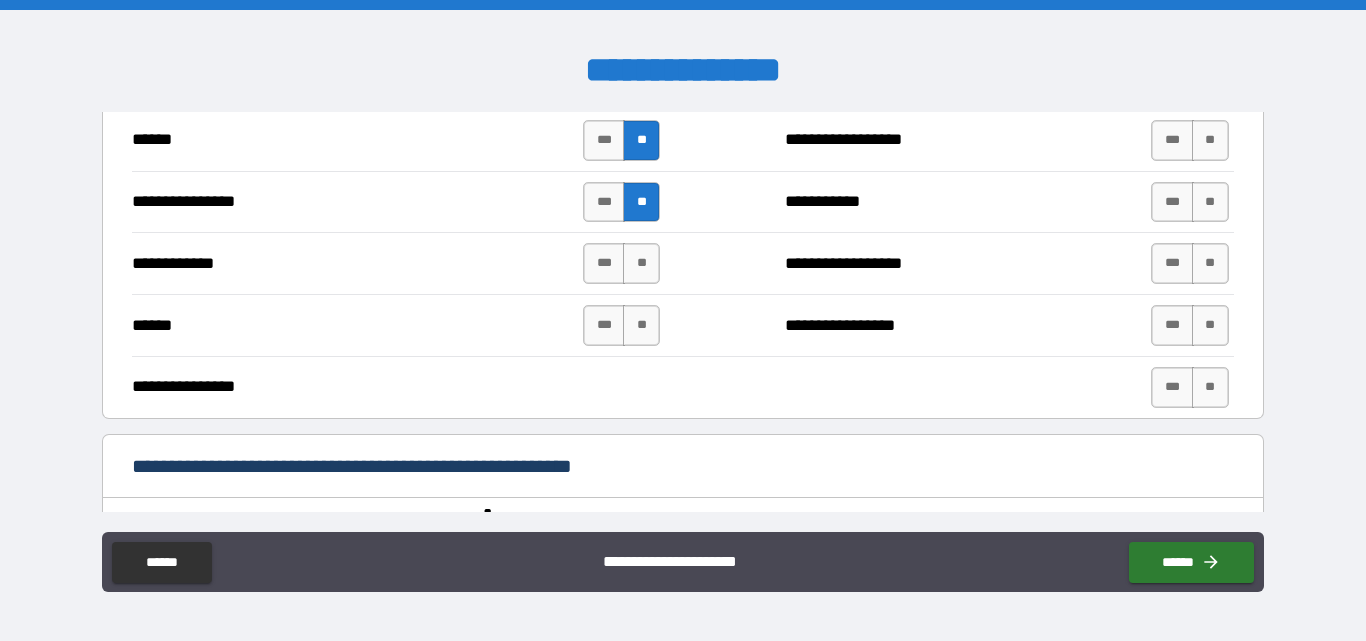 scroll, scrollTop: 4000, scrollLeft: 0, axis: vertical 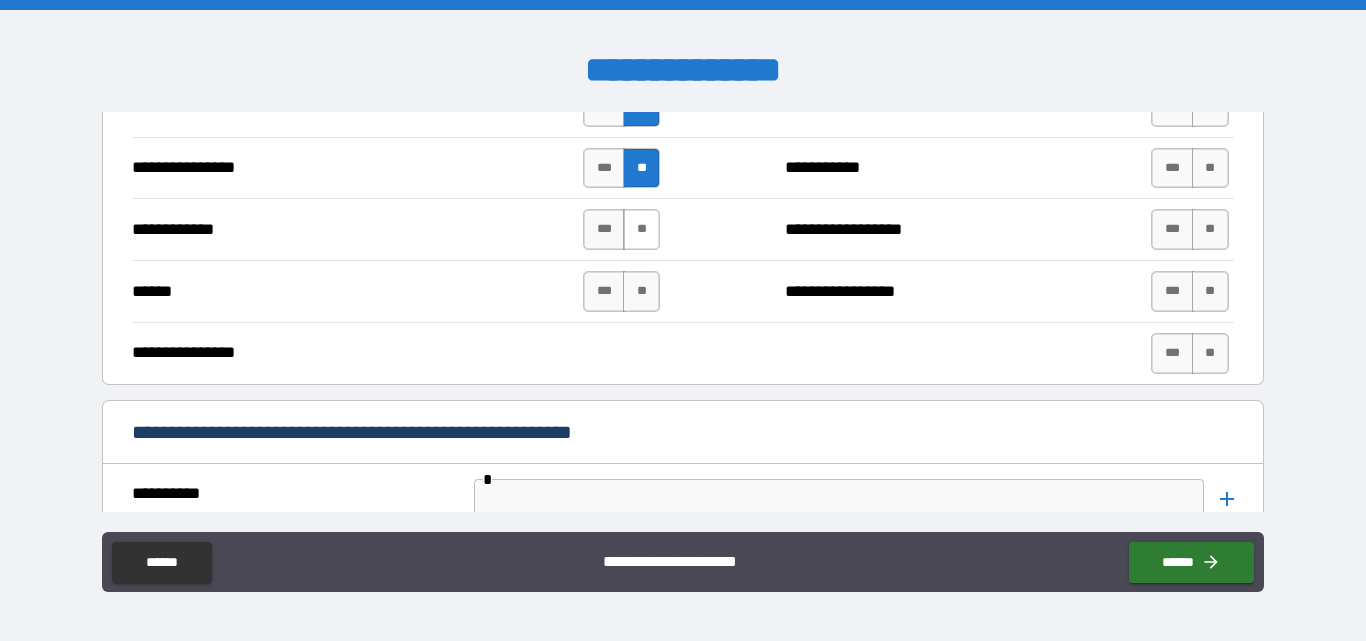 click on "**" at bounding box center [641, 229] 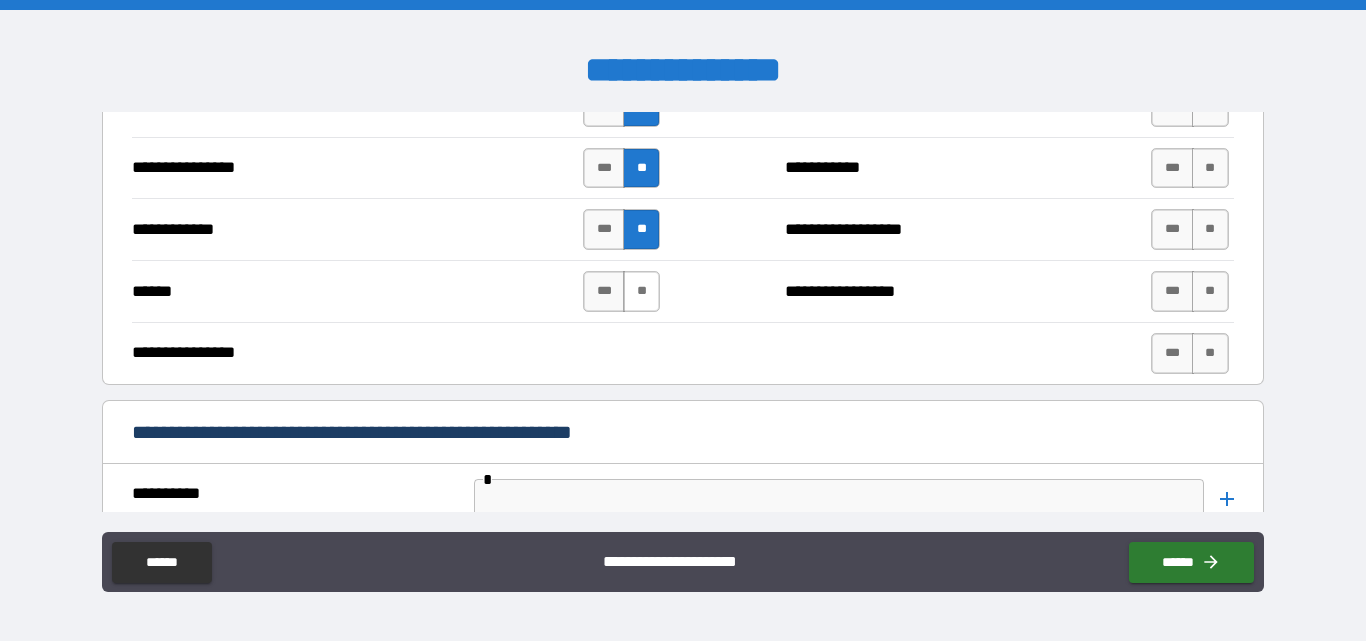 click on "**" at bounding box center [641, 291] 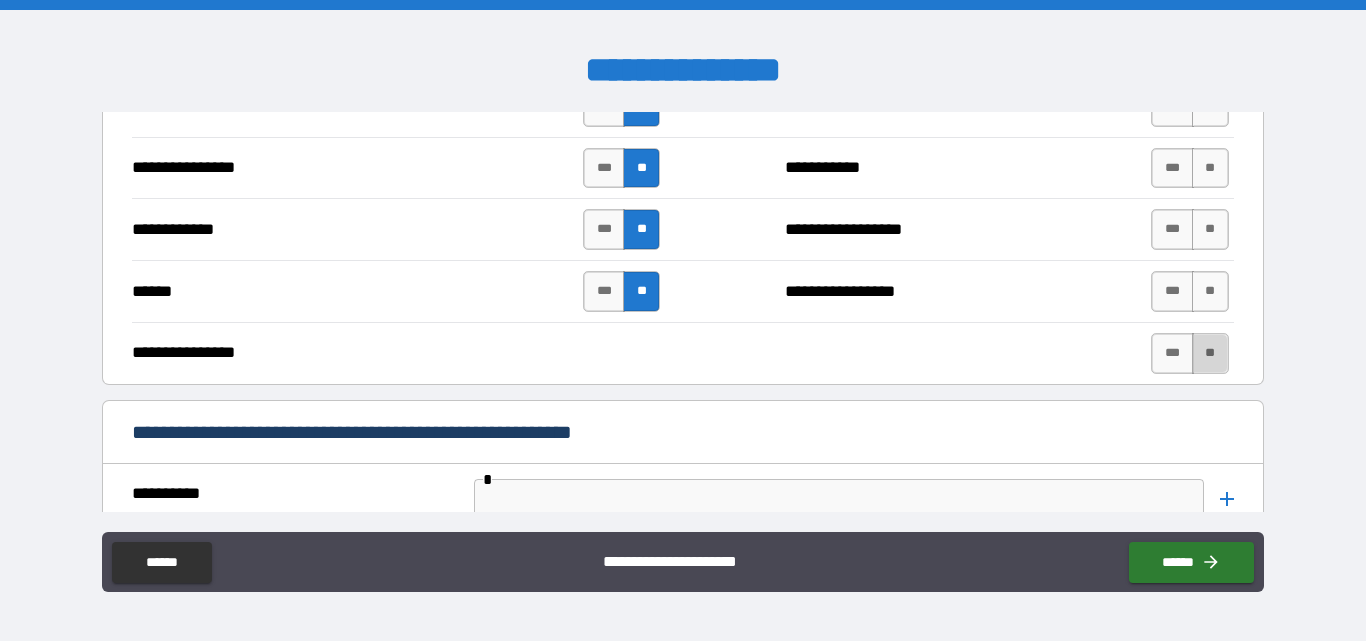 click on "**" at bounding box center (1210, 353) 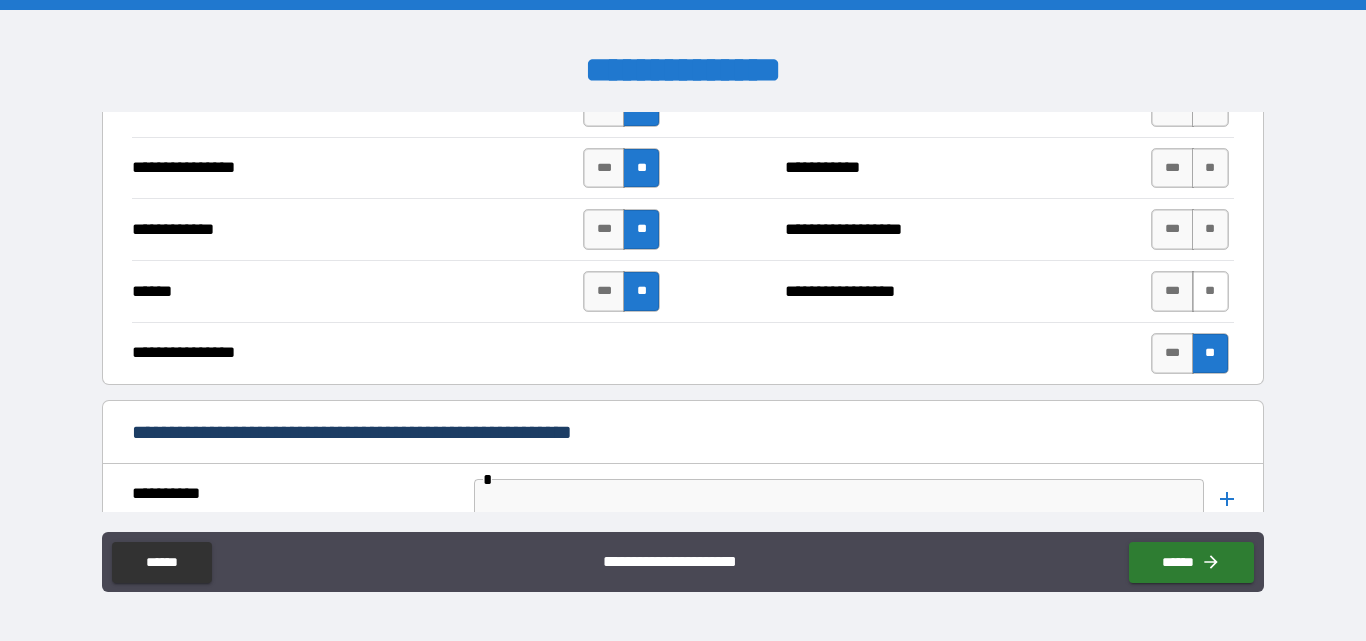 click on "**" at bounding box center (1210, 291) 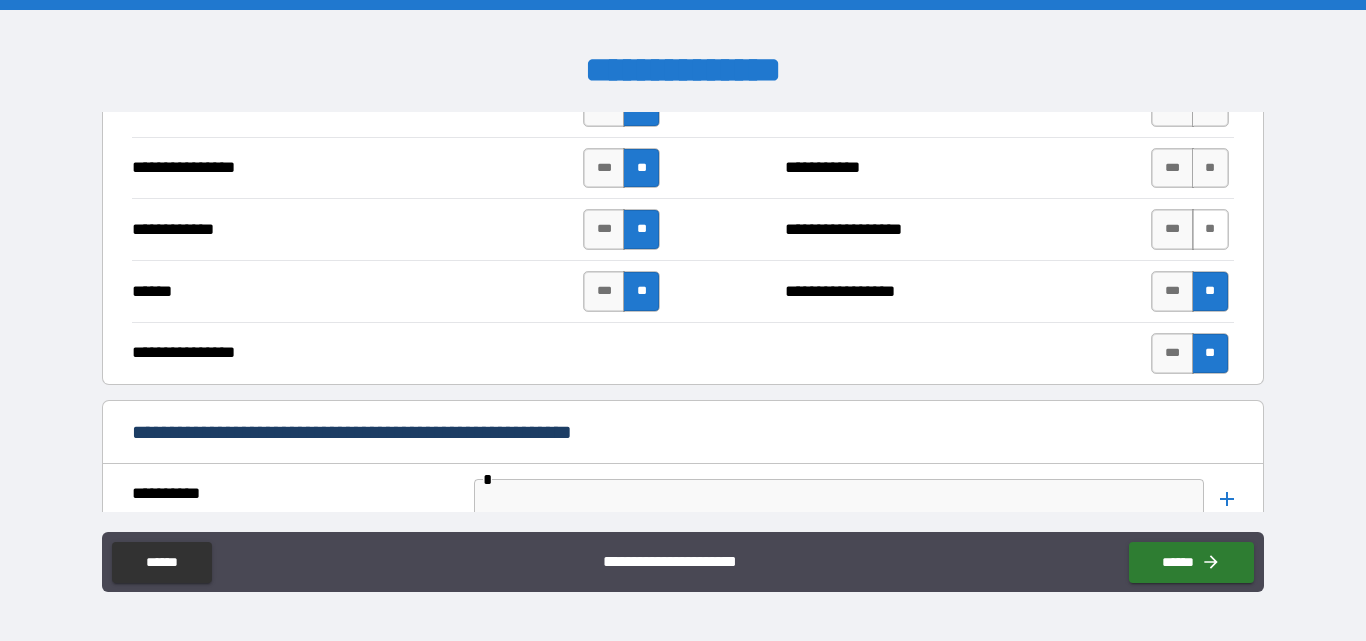 click on "**" at bounding box center [1210, 229] 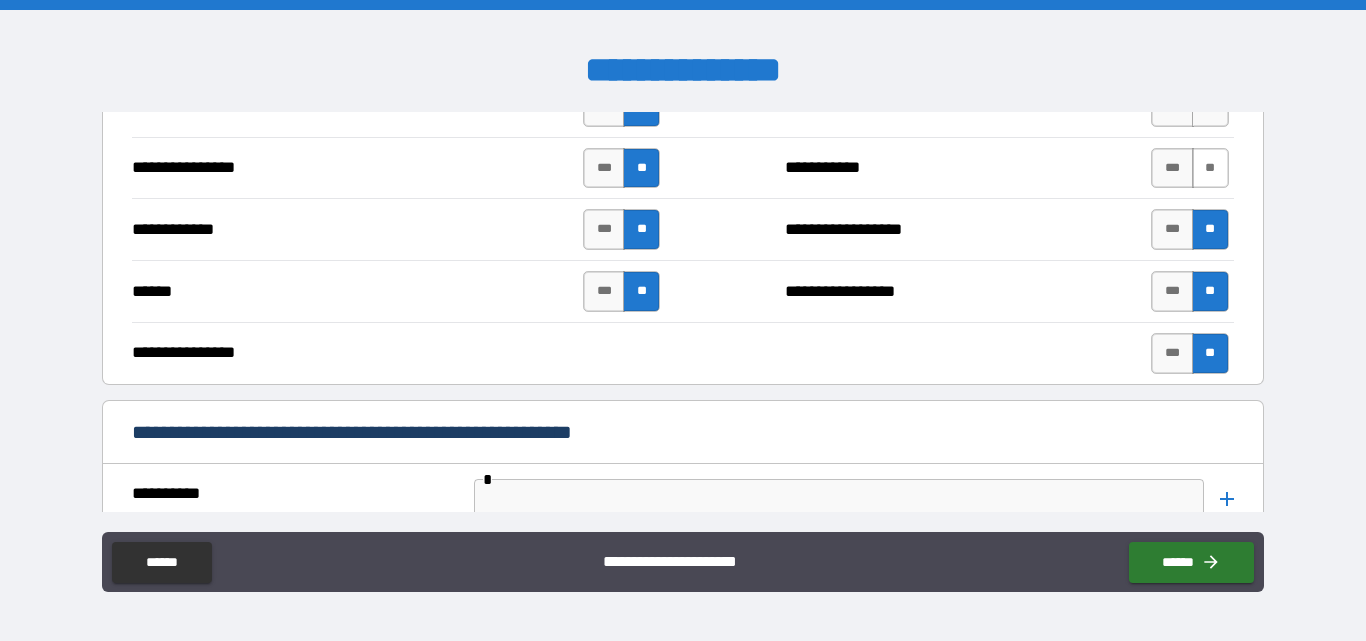 click on "**" at bounding box center (1210, 168) 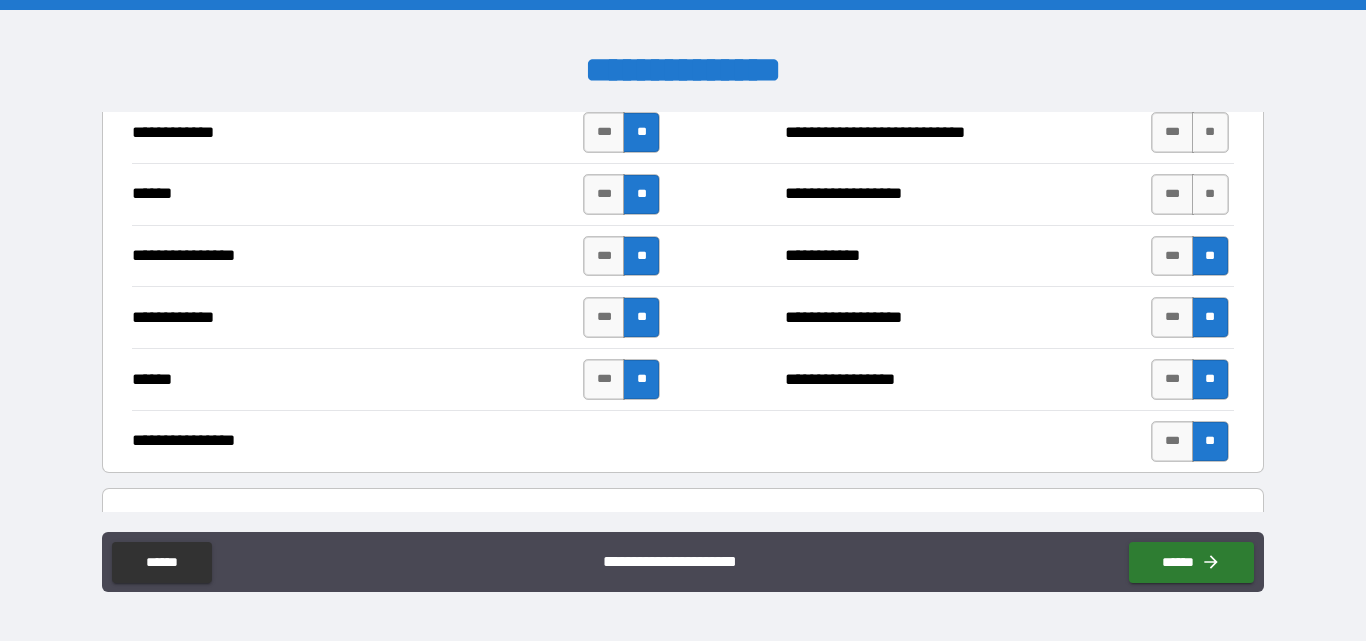 scroll, scrollTop: 3900, scrollLeft: 0, axis: vertical 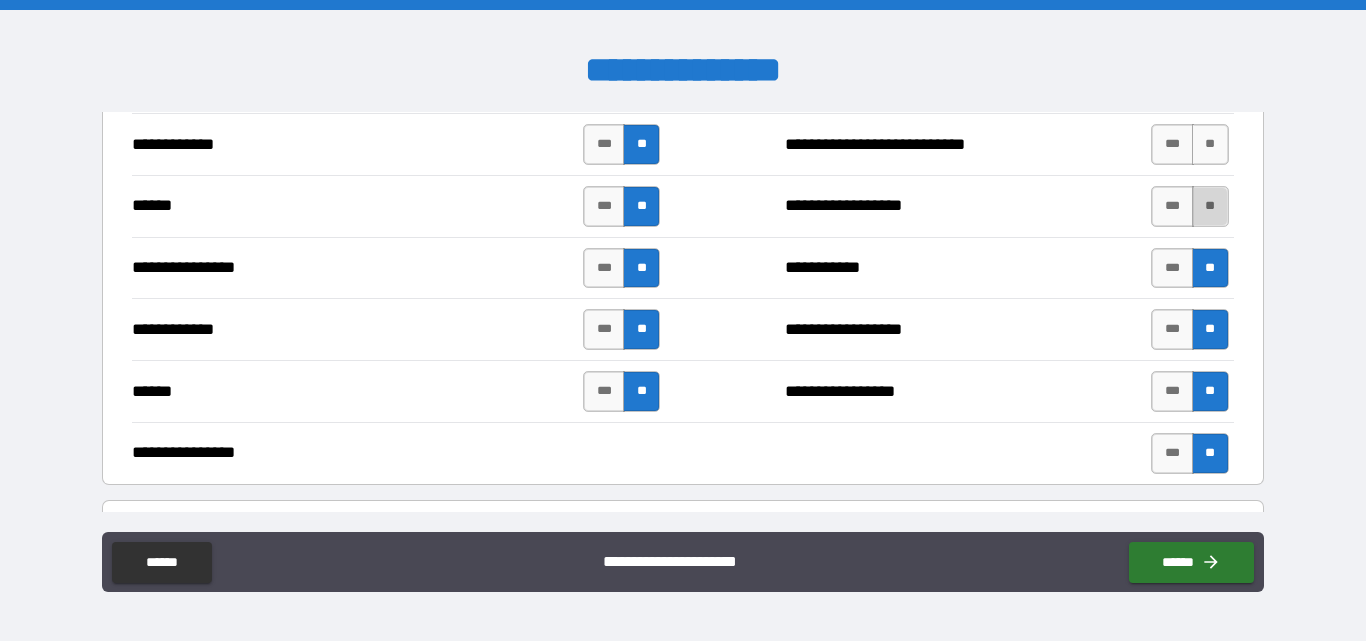 click on "**" at bounding box center [1210, 206] 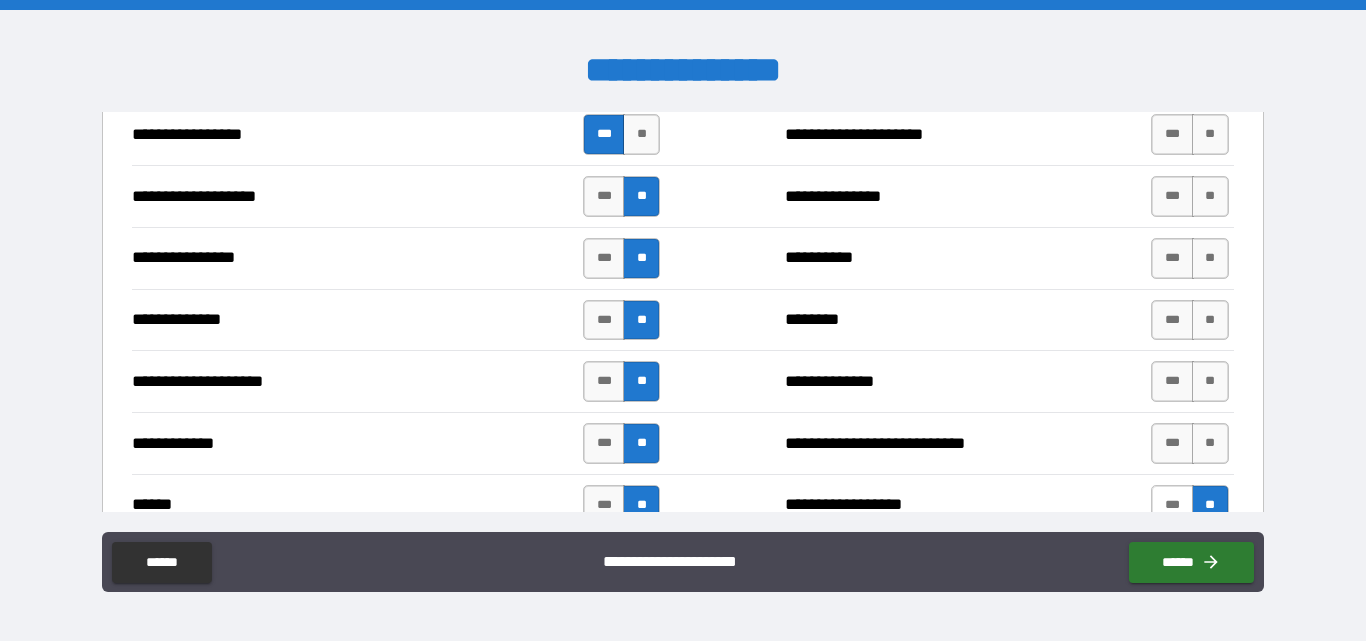 scroll, scrollTop: 3600, scrollLeft: 0, axis: vertical 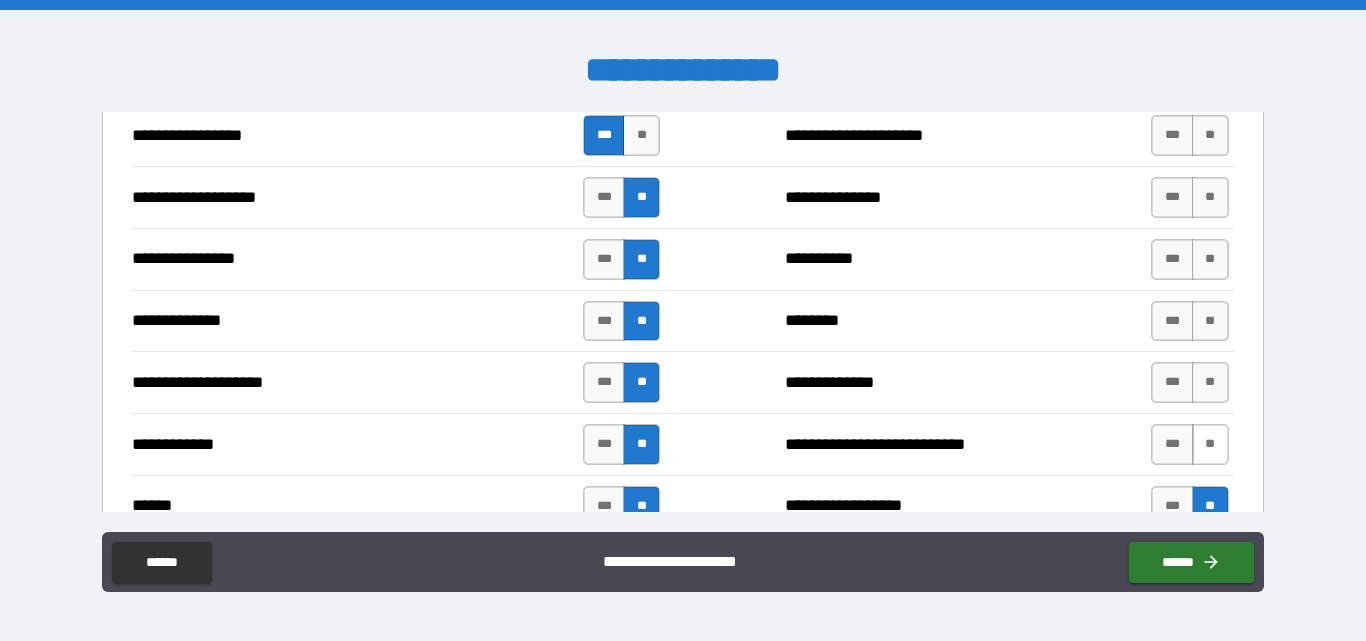 click on "**" at bounding box center [1210, 444] 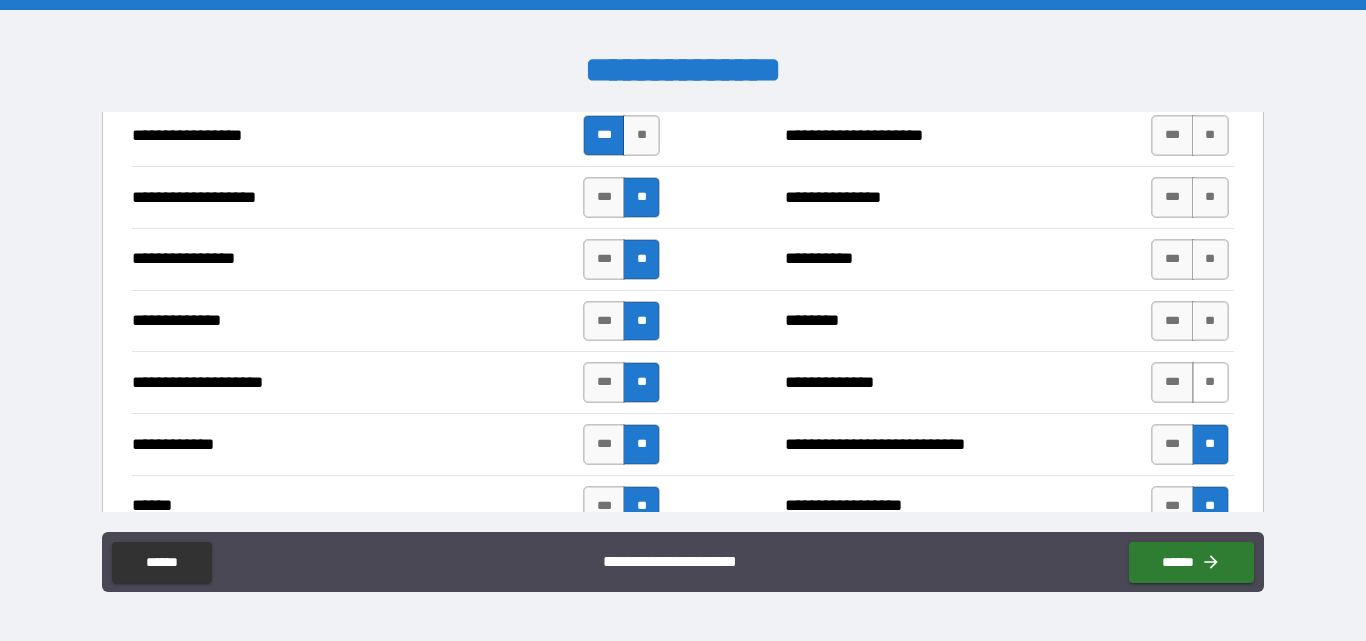 click on "**" at bounding box center (1210, 382) 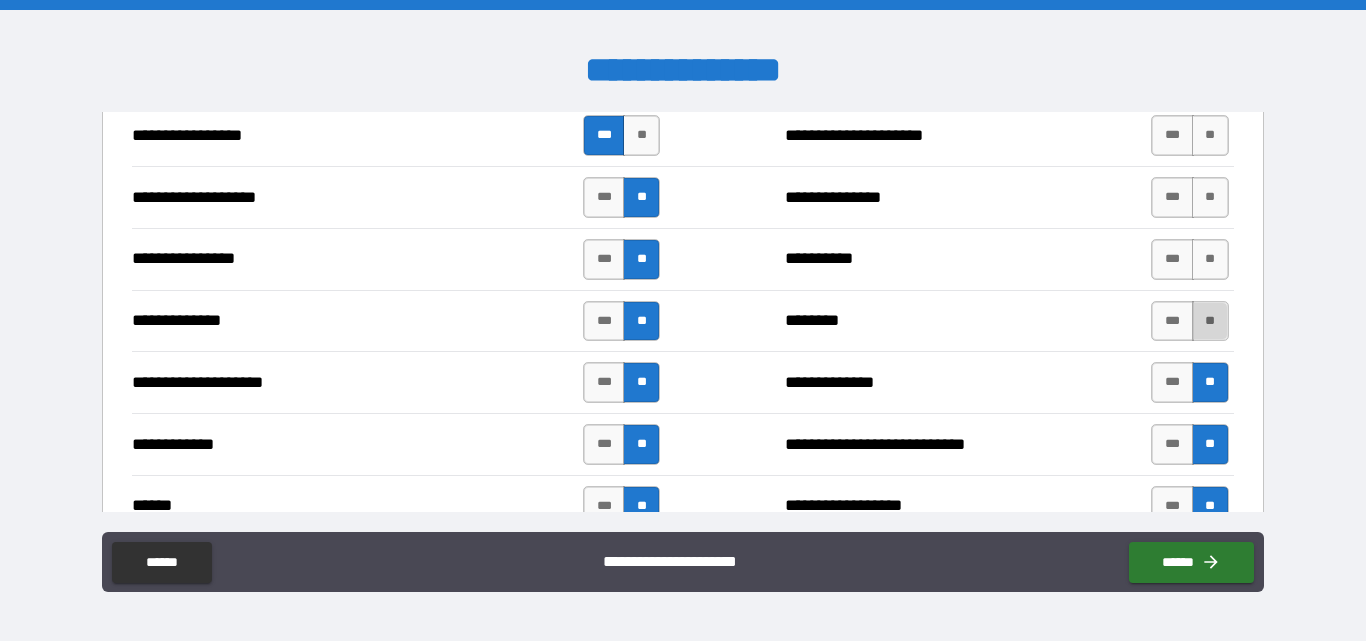 click on "**" at bounding box center (1210, 321) 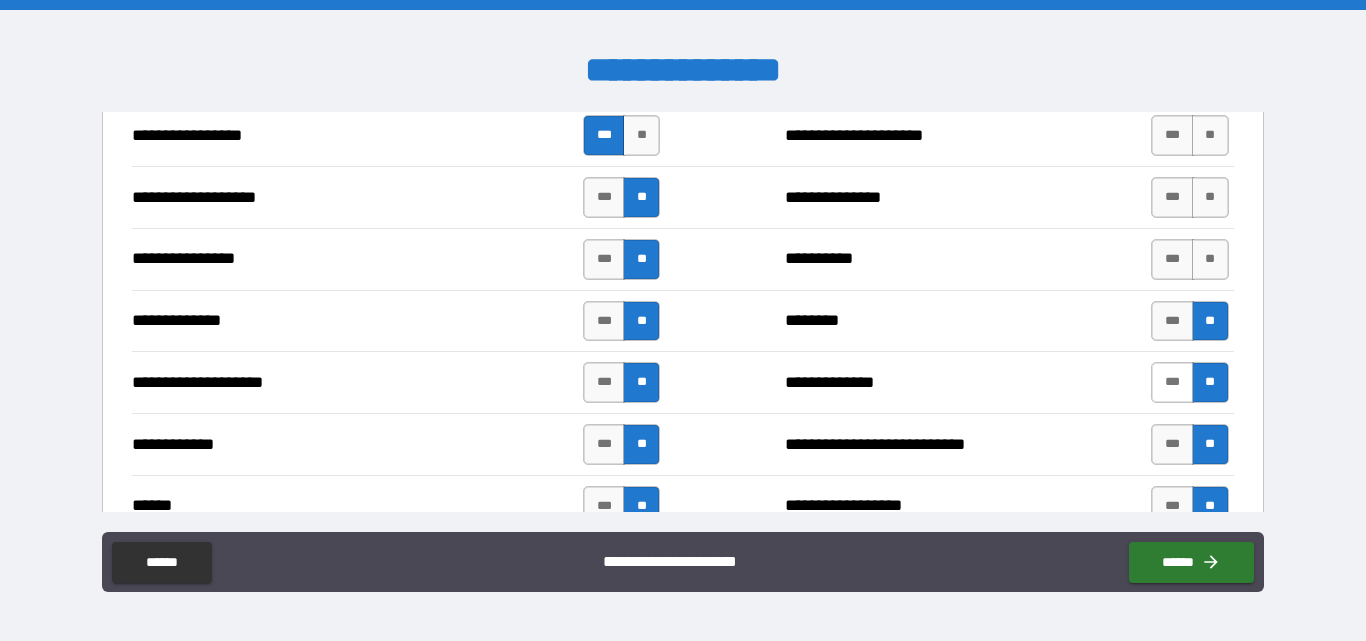click on "***" at bounding box center (1172, 382) 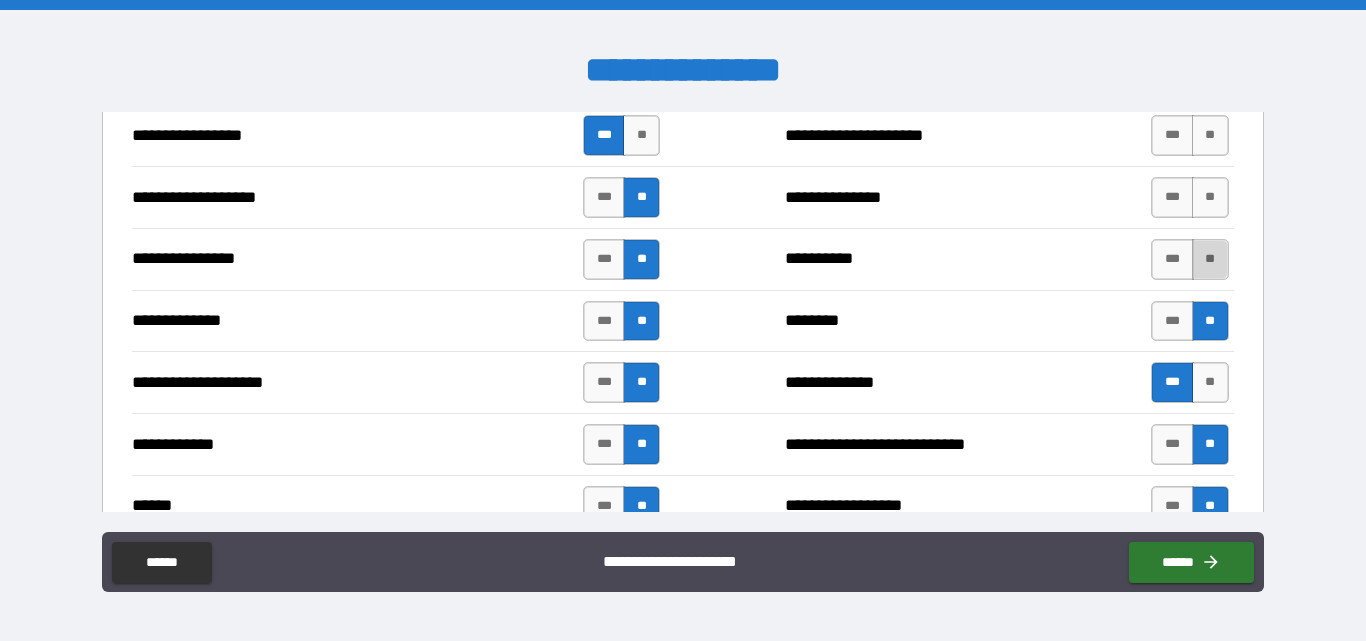 click on "**" at bounding box center (1210, 259) 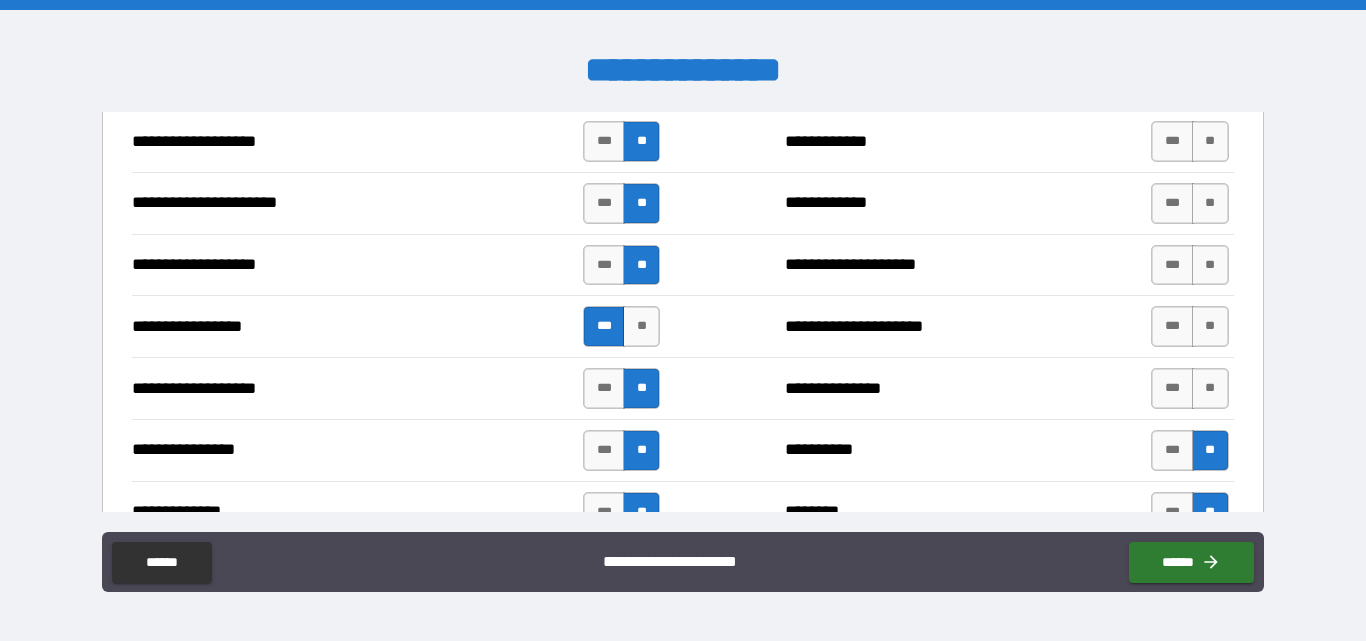 scroll, scrollTop: 3400, scrollLeft: 0, axis: vertical 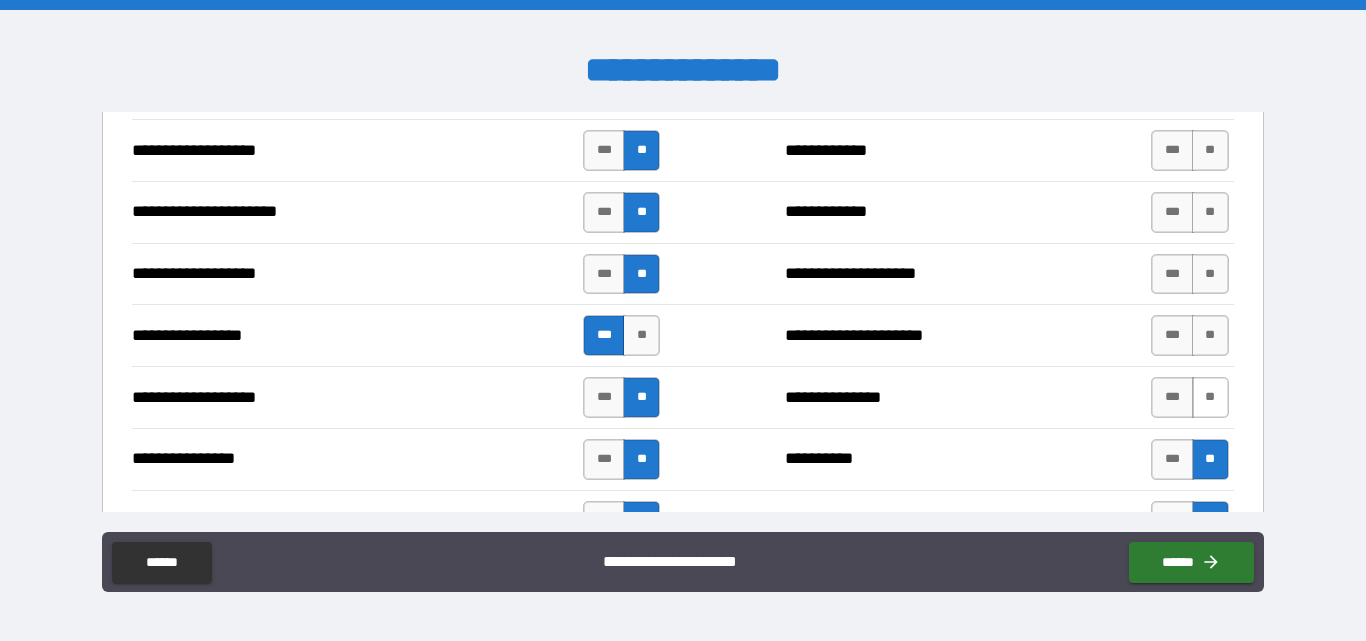 drag, startPoint x: 1203, startPoint y: 403, endPoint x: 1201, endPoint y: 378, distance: 25.079872 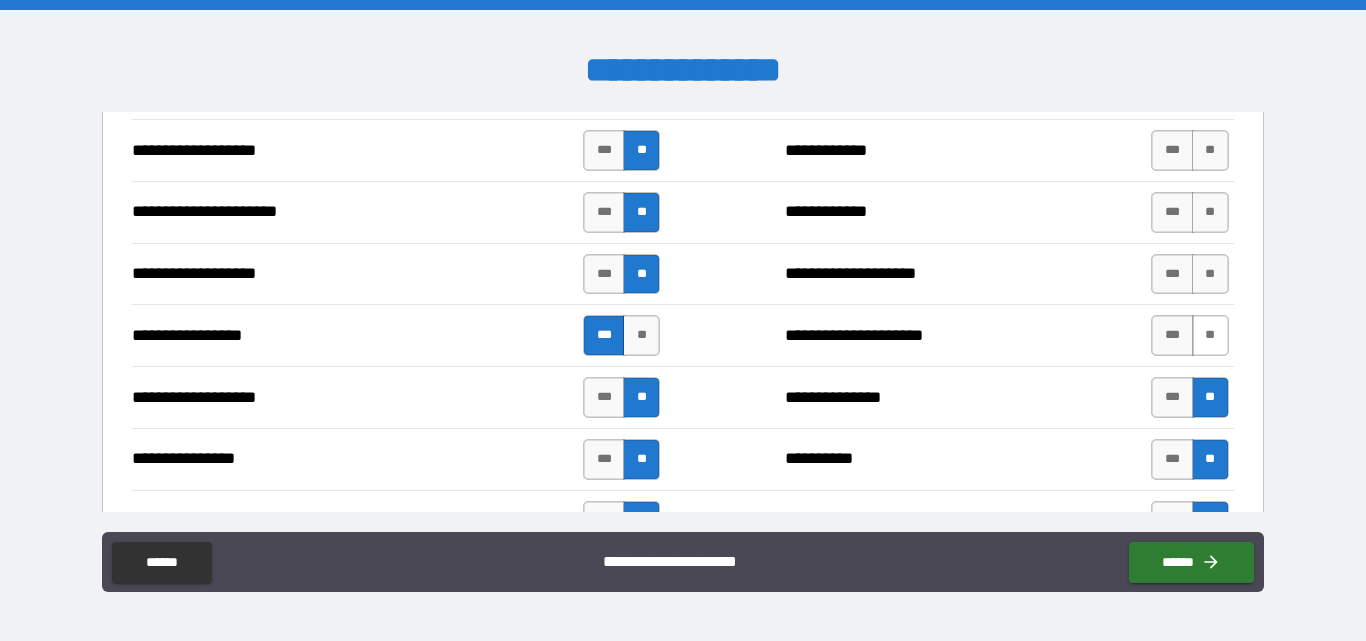 click on "**" at bounding box center [1210, 335] 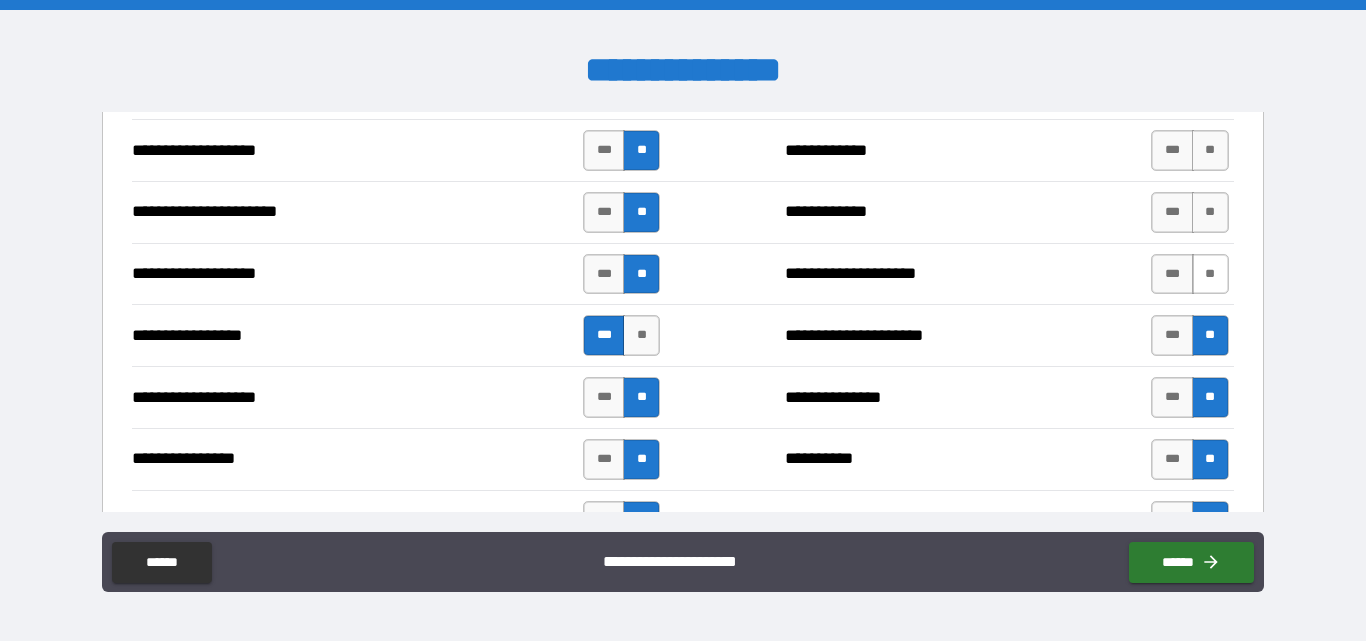 click on "**" at bounding box center (1210, 274) 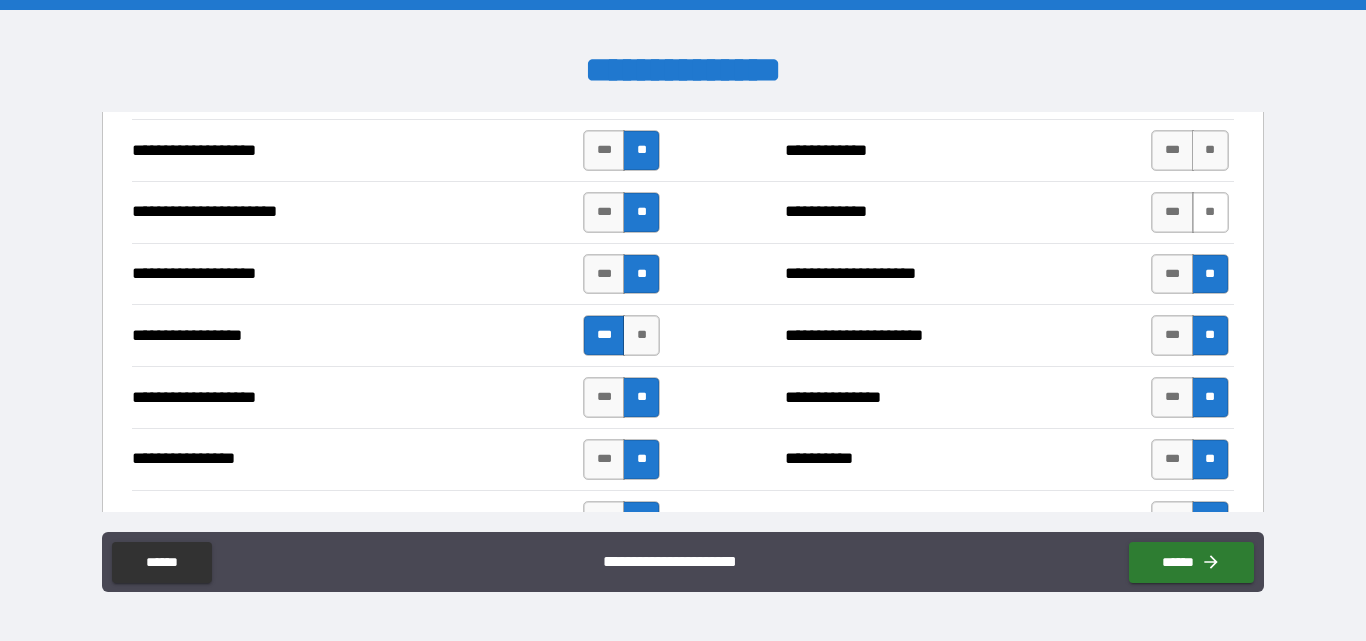 click on "**" at bounding box center [1210, 212] 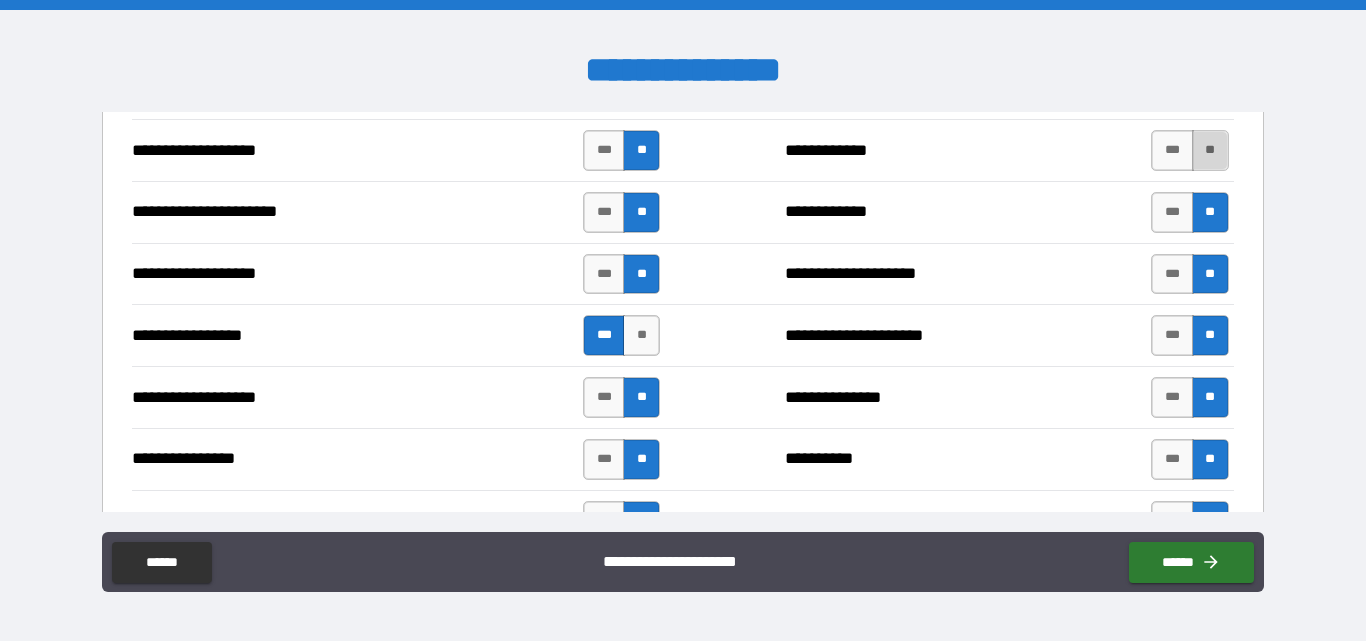 click on "**" at bounding box center [1210, 150] 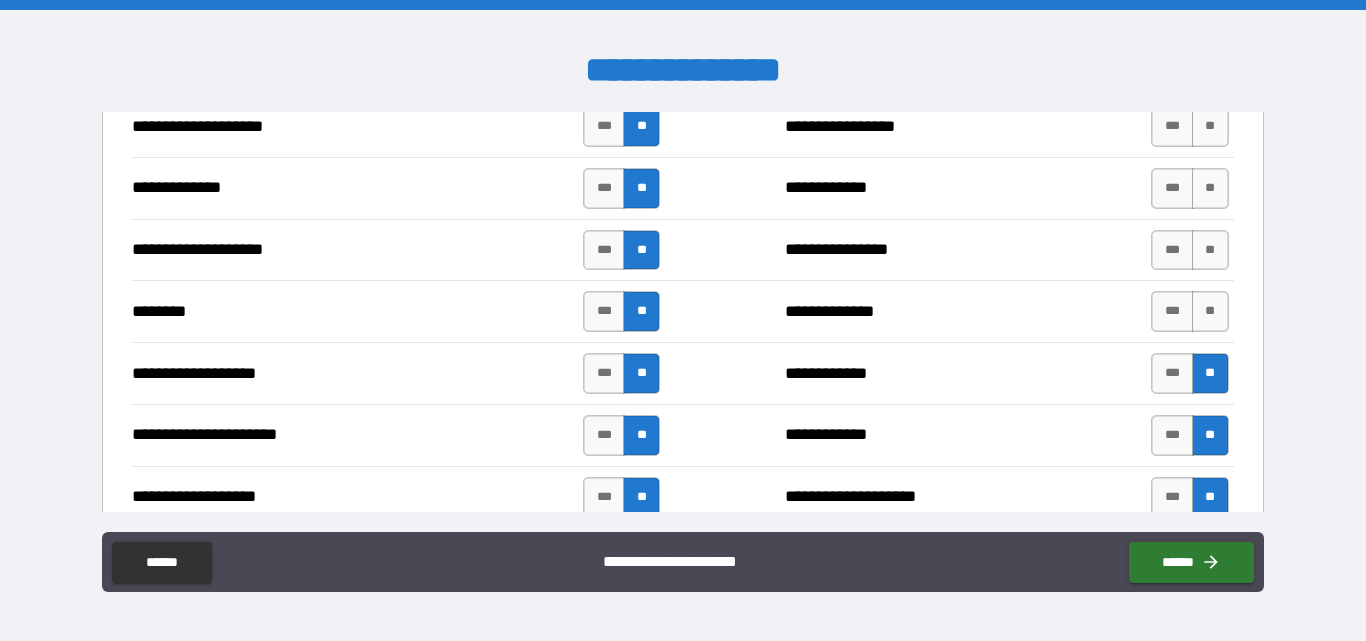 scroll, scrollTop: 3100, scrollLeft: 0, axis: vertical 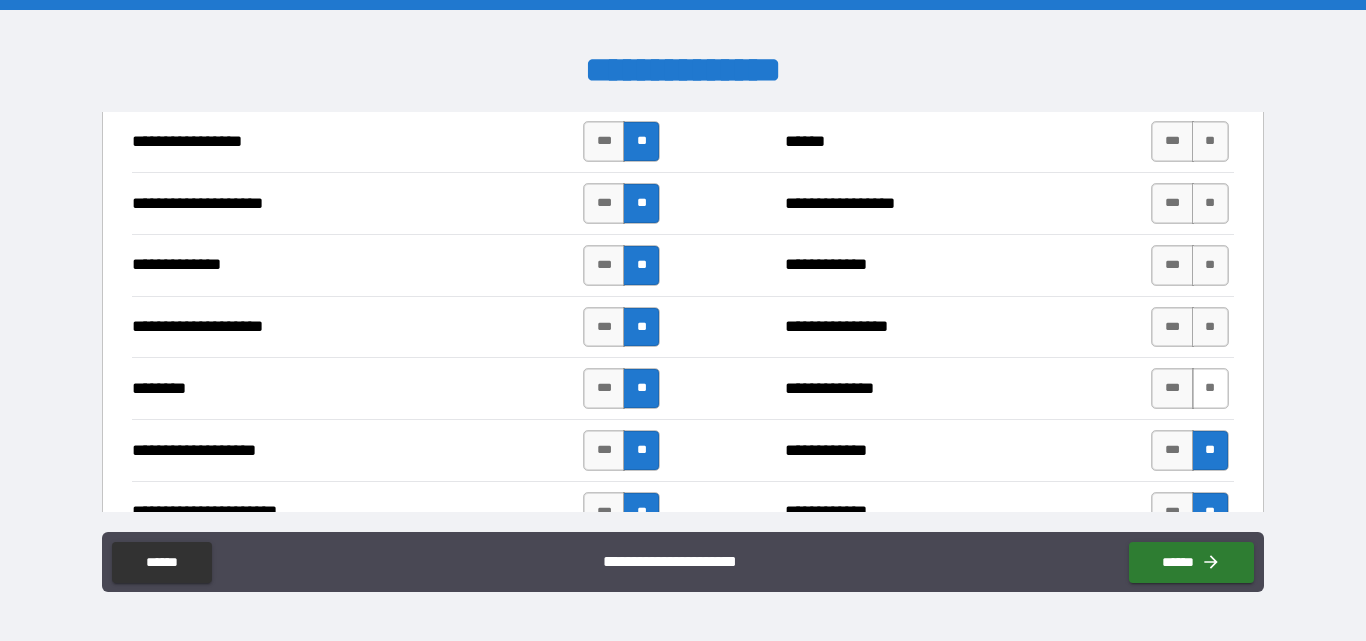 click on "**" at bounding box center [1210, 388] 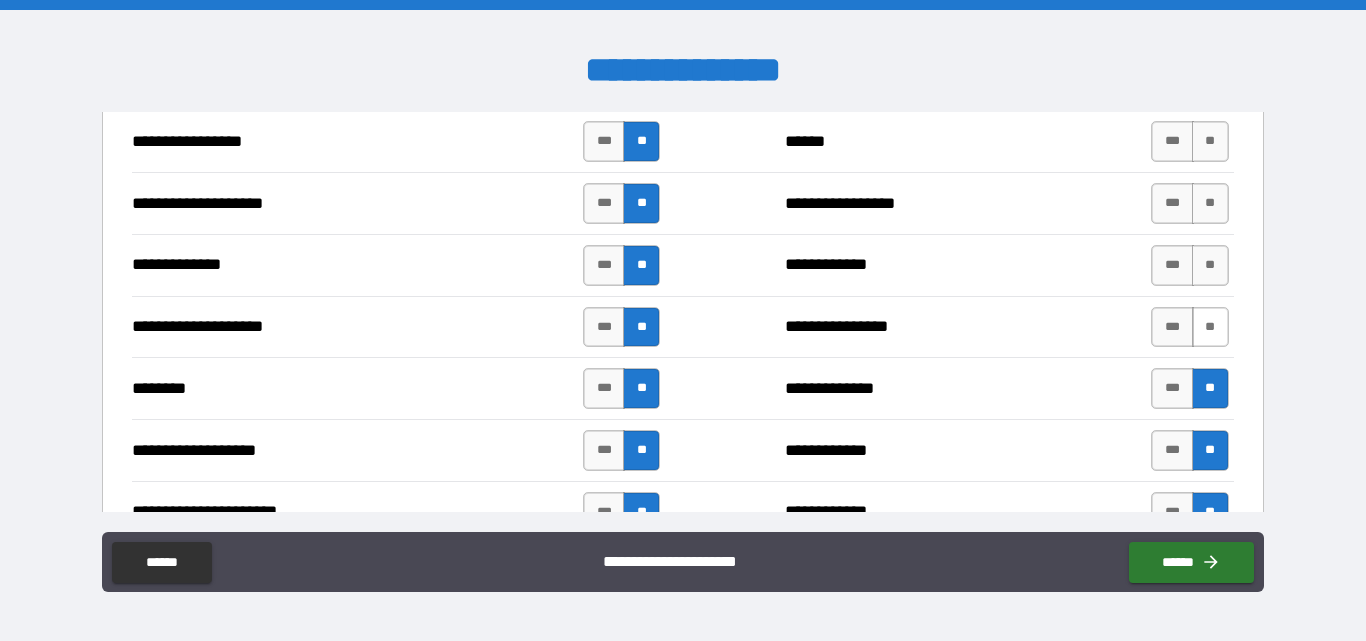 click on "**" at bounding box center [1210, 327] 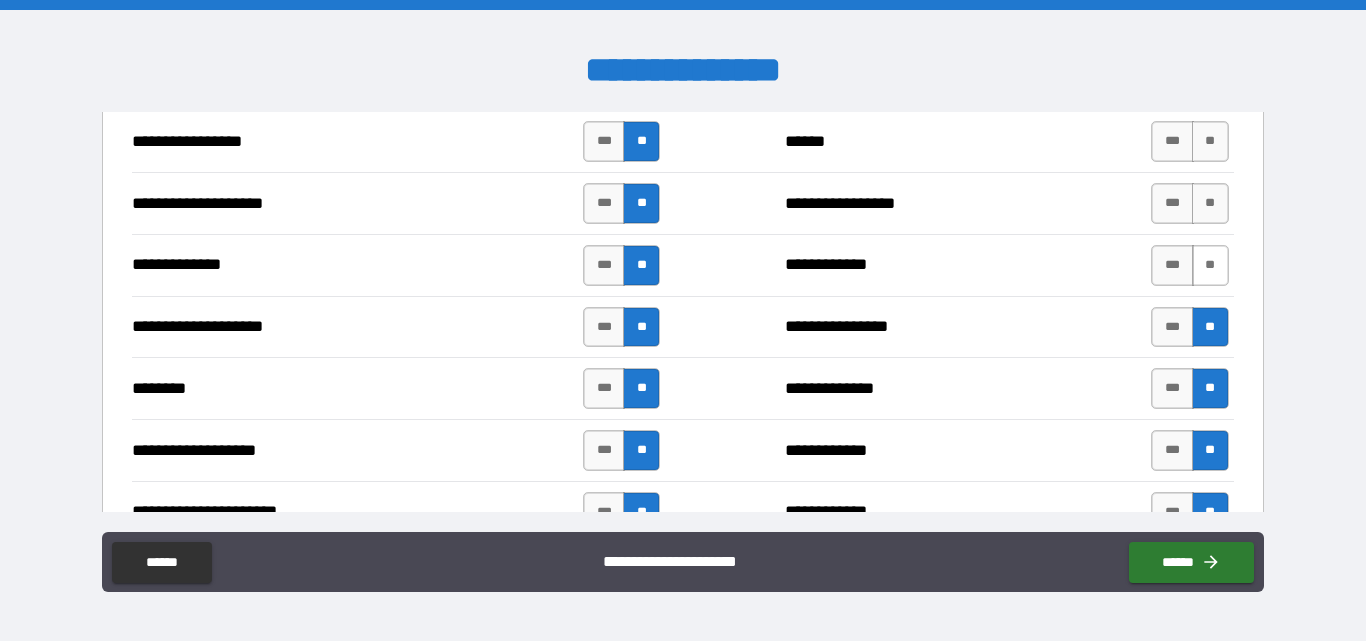 click on "**" at bounding box center [1210, 265] 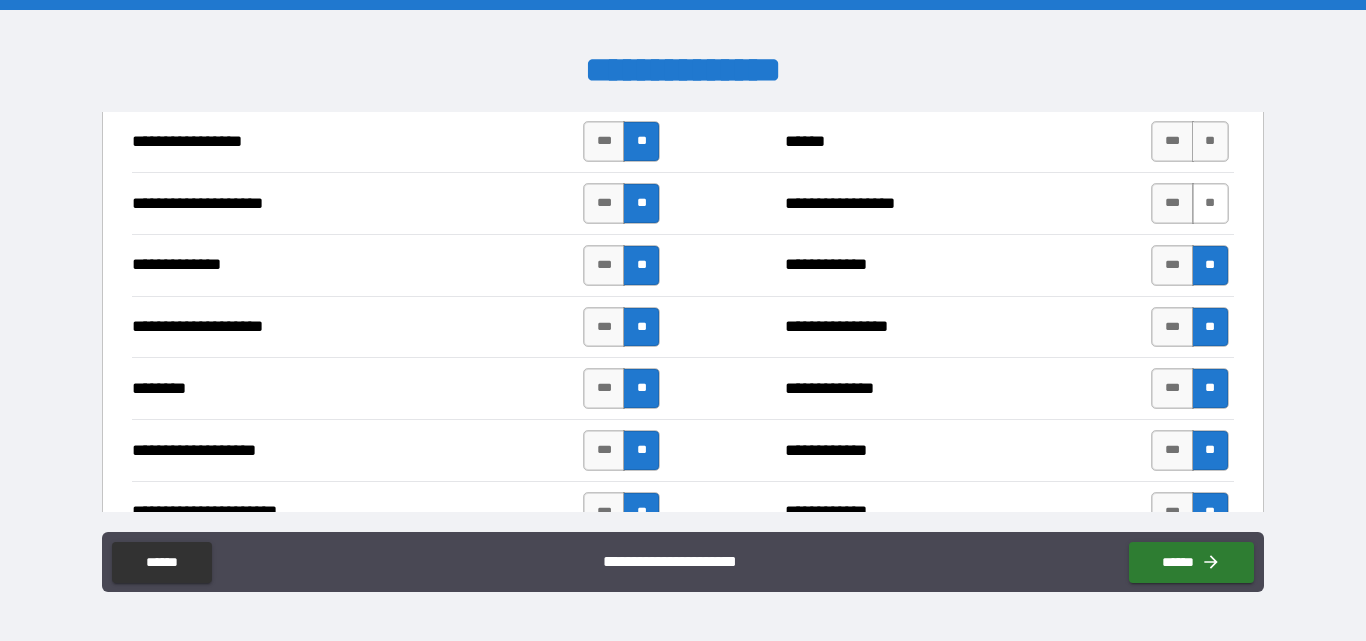 click on "**" at bounding box center [1210, 203] 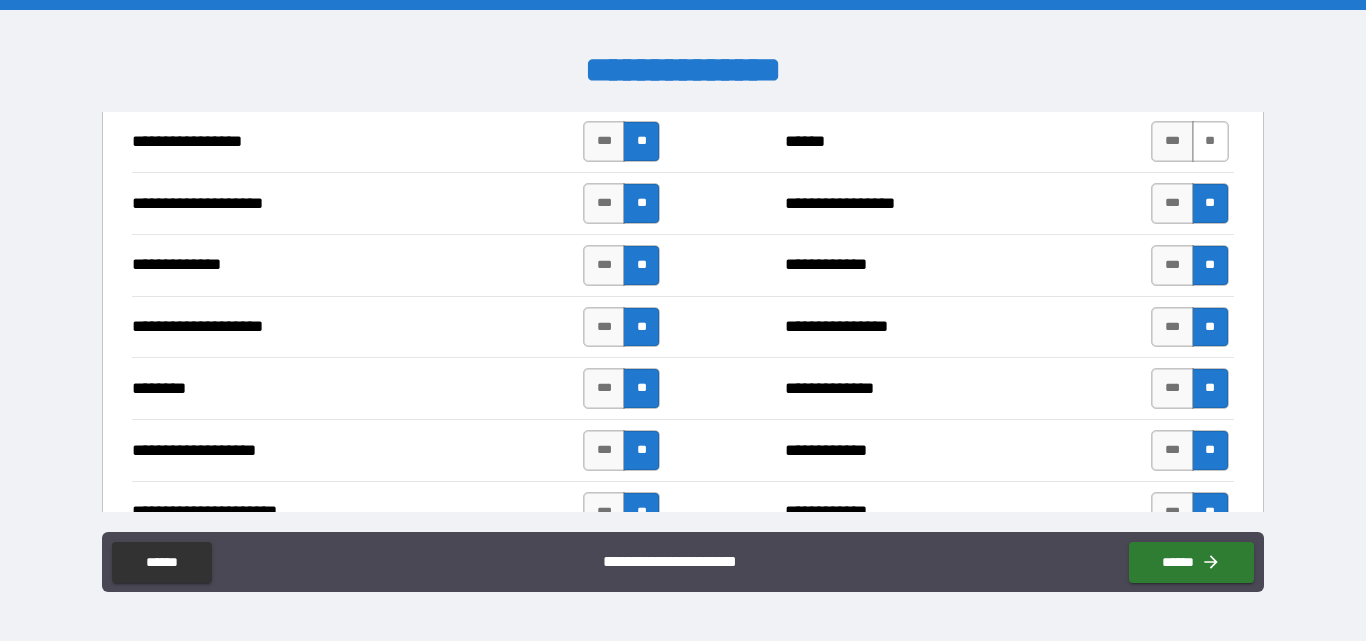 click on "**" at bounding box center (1210, 141) 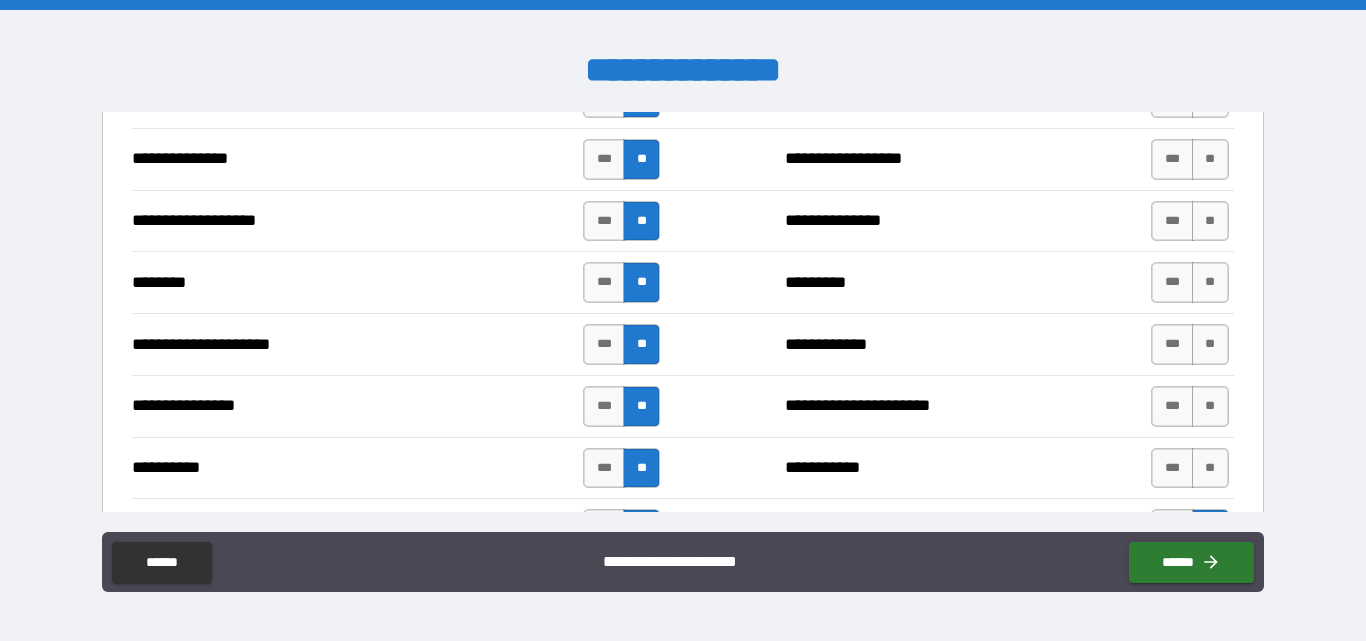 scroll, scrollTop: 2700, scrollLeft: 0, axis: vertical 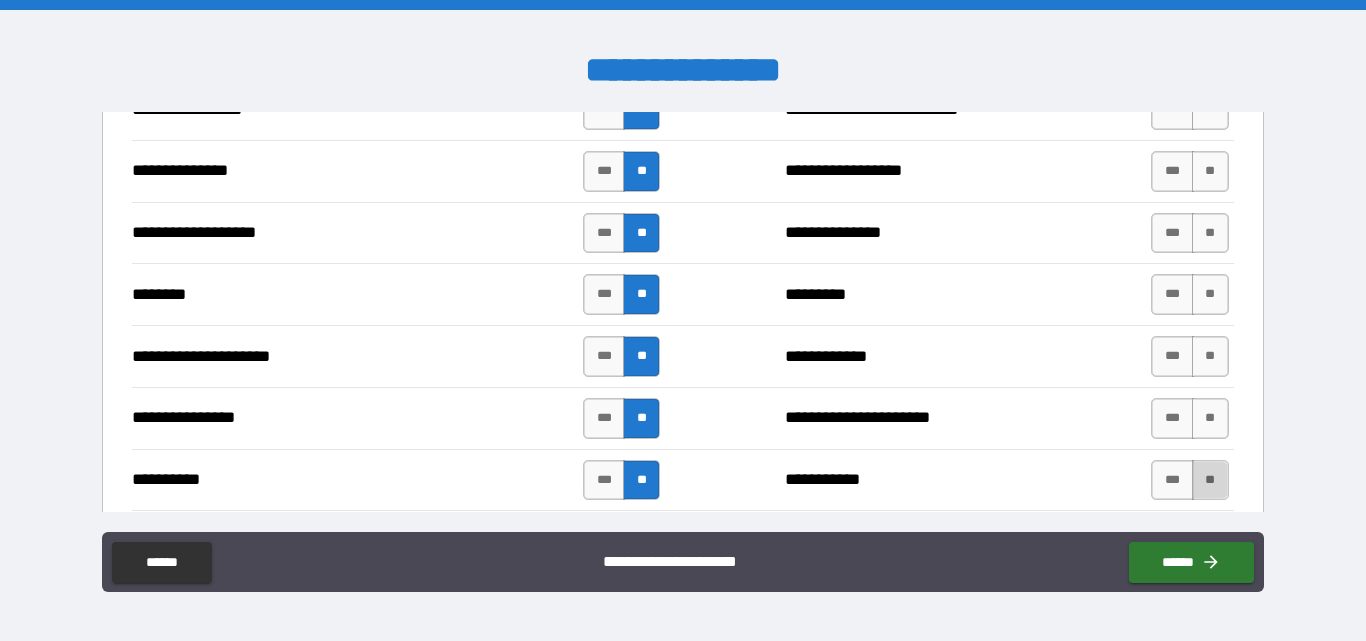 click on "**" at bounding box center [1210, 480] 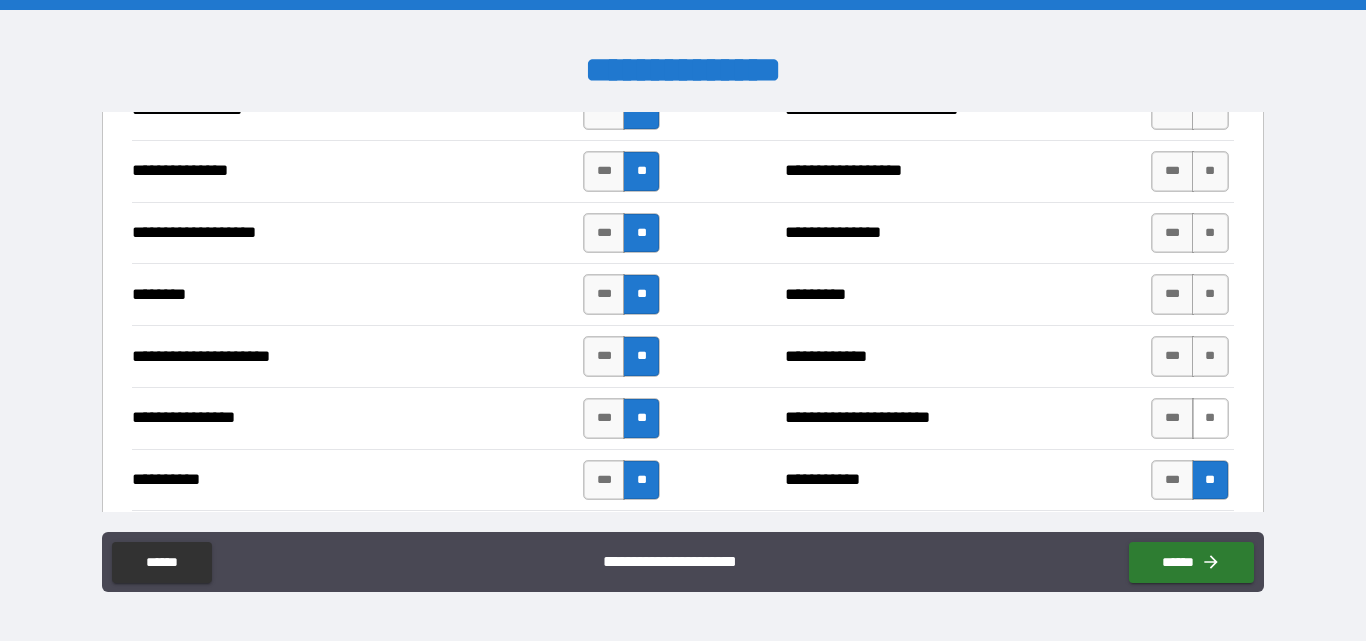 click on "**" at bounding box center (1210, 418) 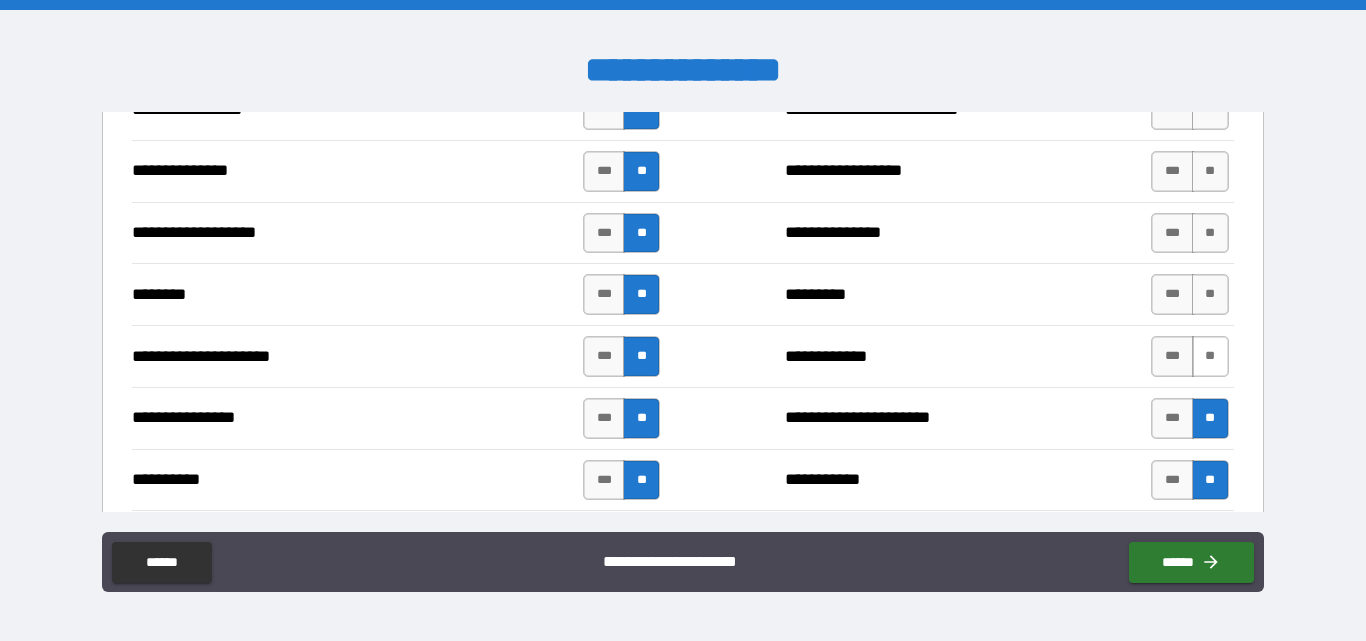 click on "**" at bounding box center [1210, 356] 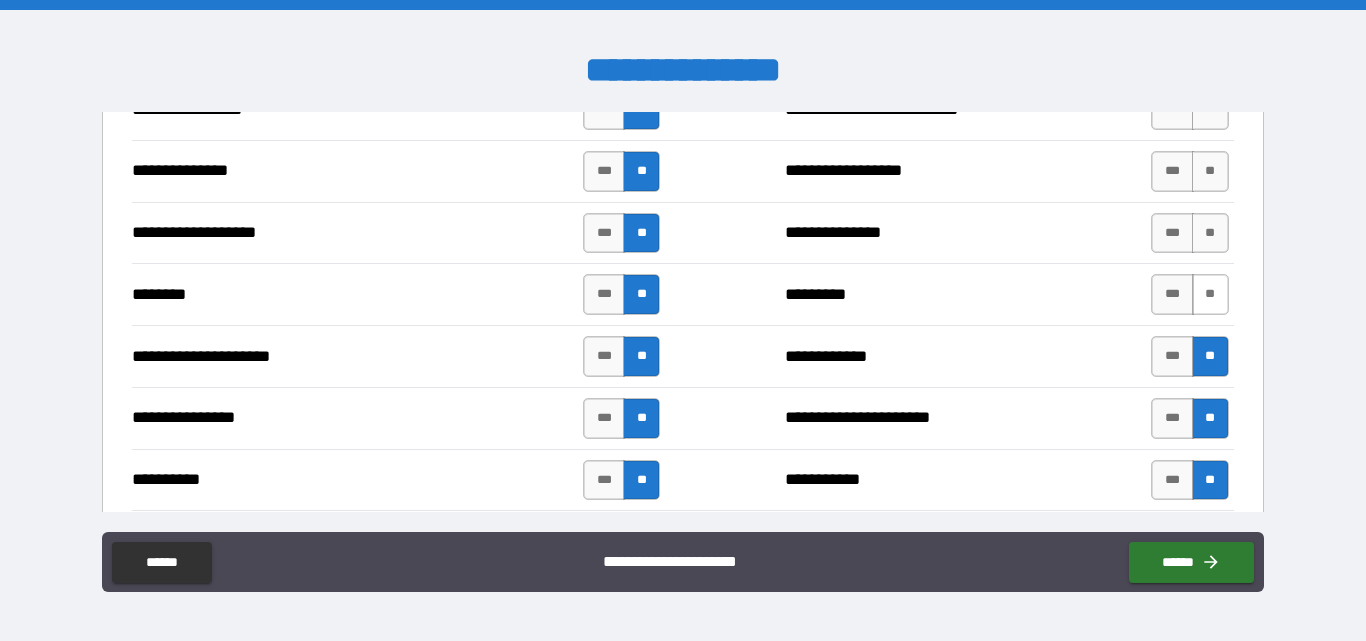 click on "**" at bounding box center (1210, 294) 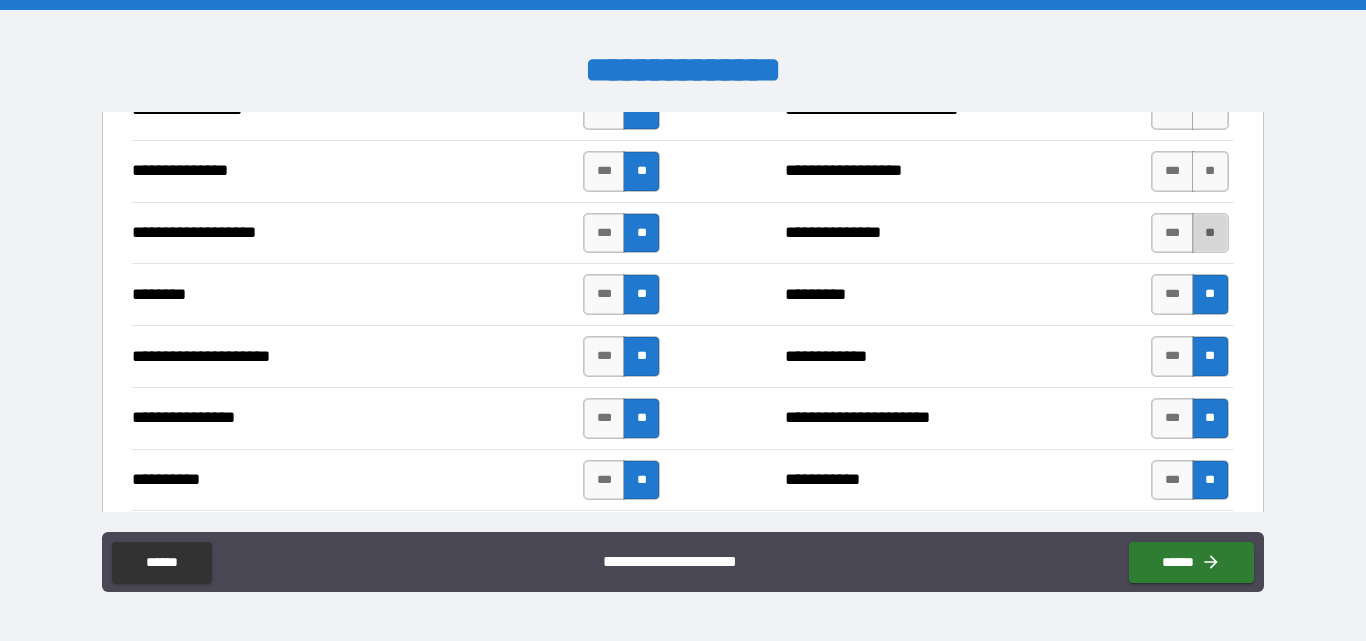 click on "**" at bounding box center [1210, 233] 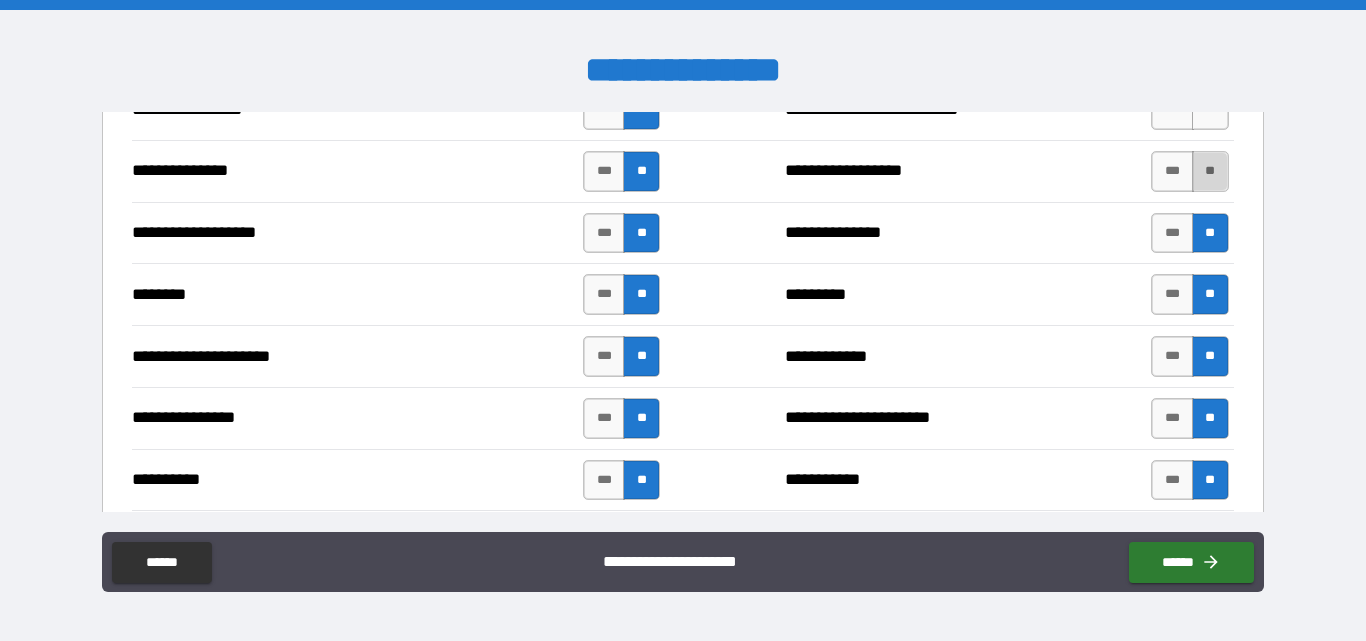 click on "**" at bounding box center (1210, 171) 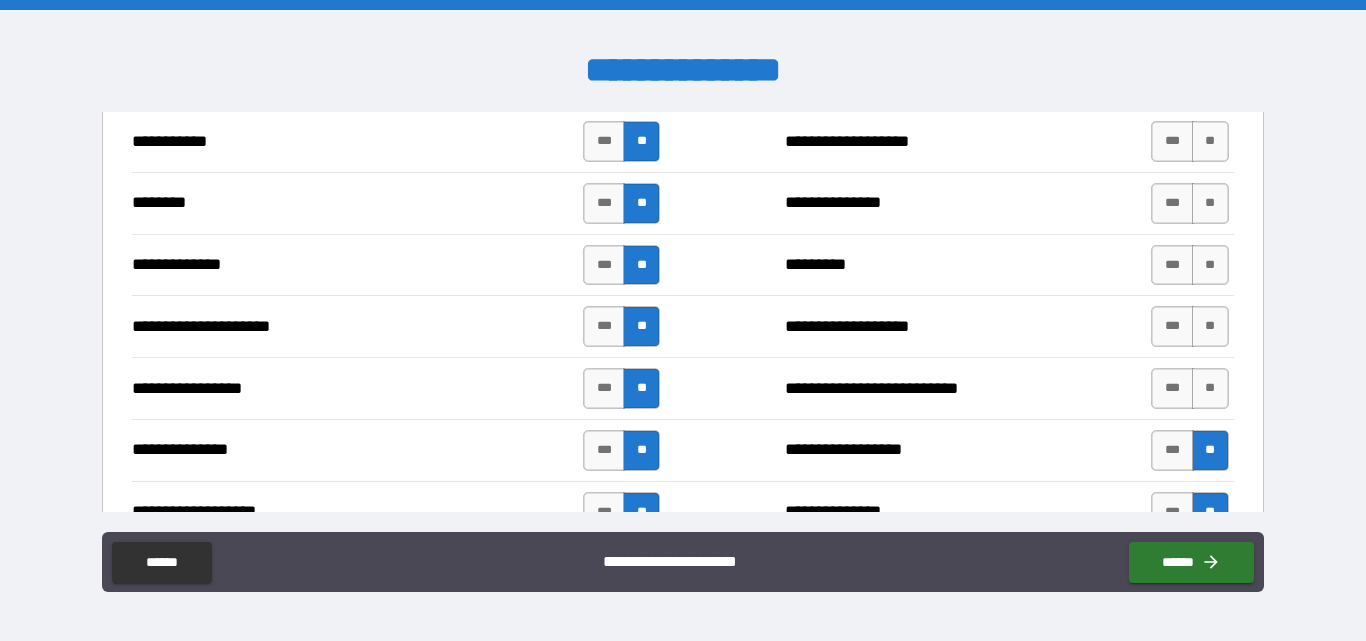 scroll, scrollTop: 2400, scrollLeft: 0, axis: vertical 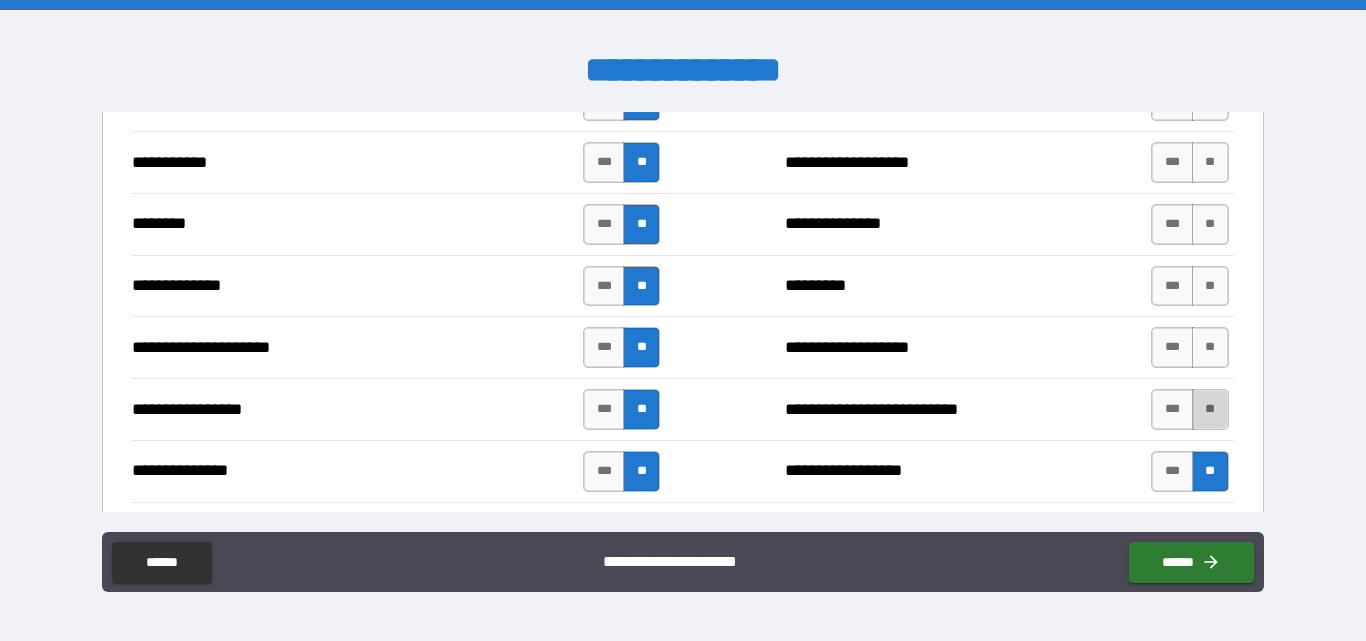 click on "**" at bounding box center [1210, 409] 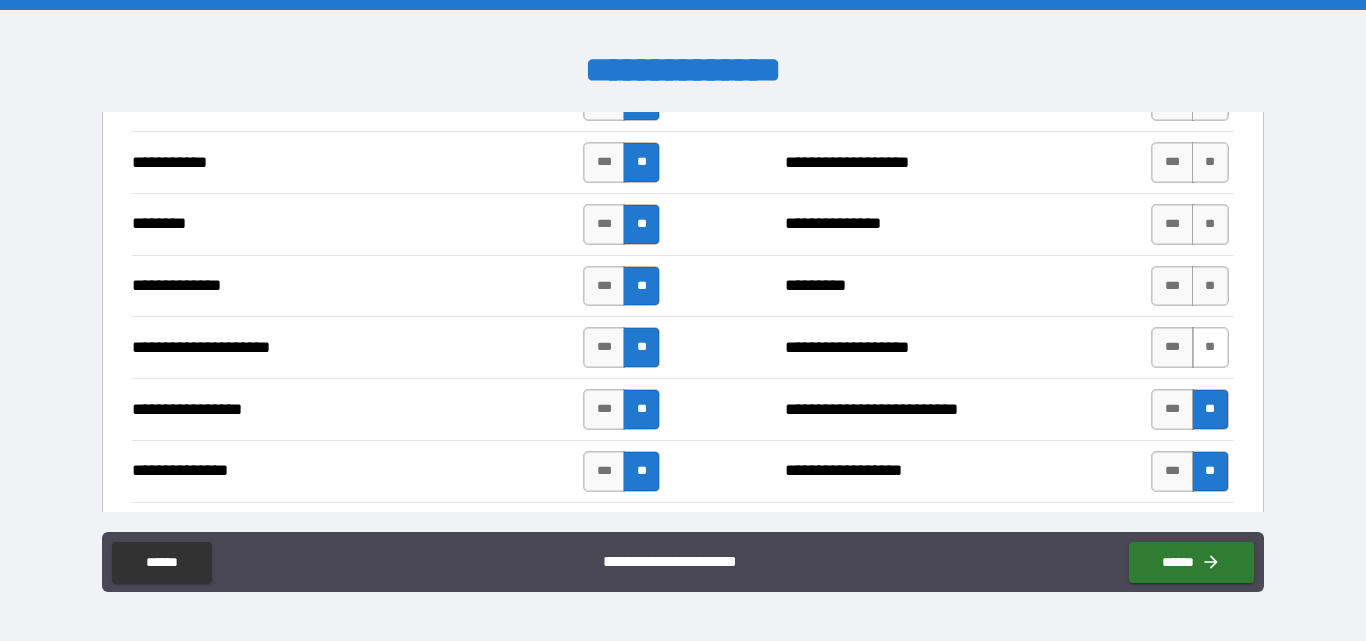 click on "**" at bounding box center (1210, 347) 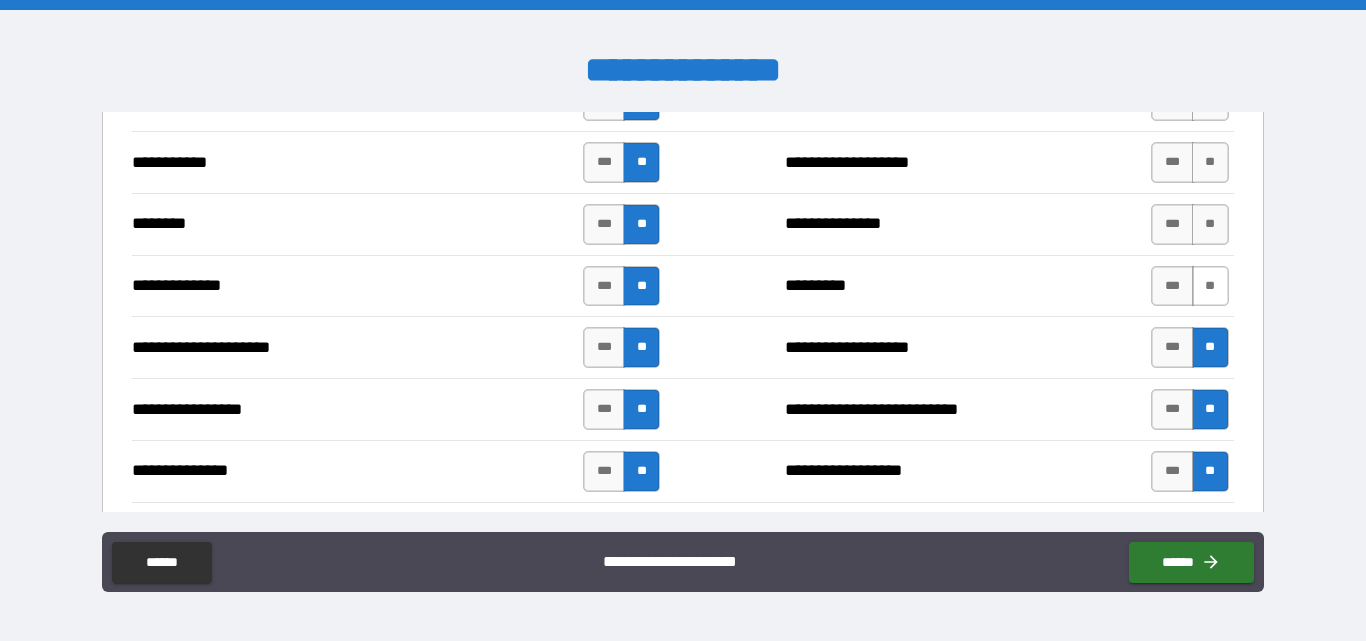 click on "**" at bounding box center (1210, 286) 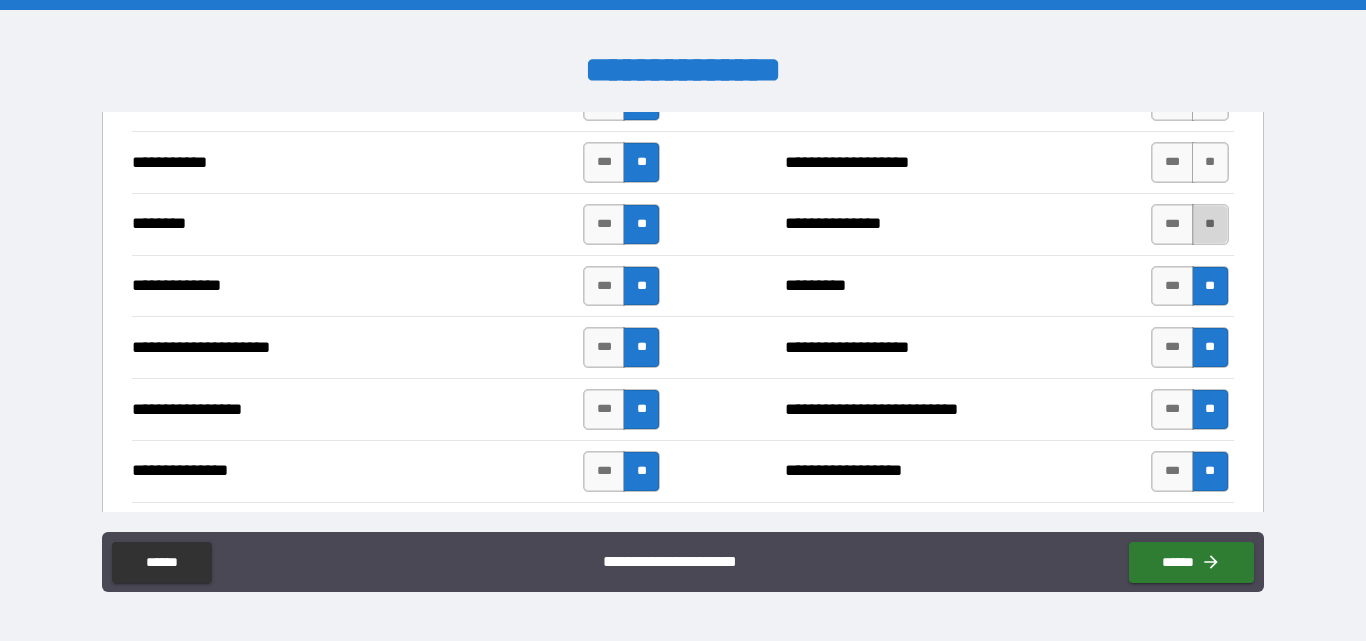 click on "**" at bounding box center (1210, 224) 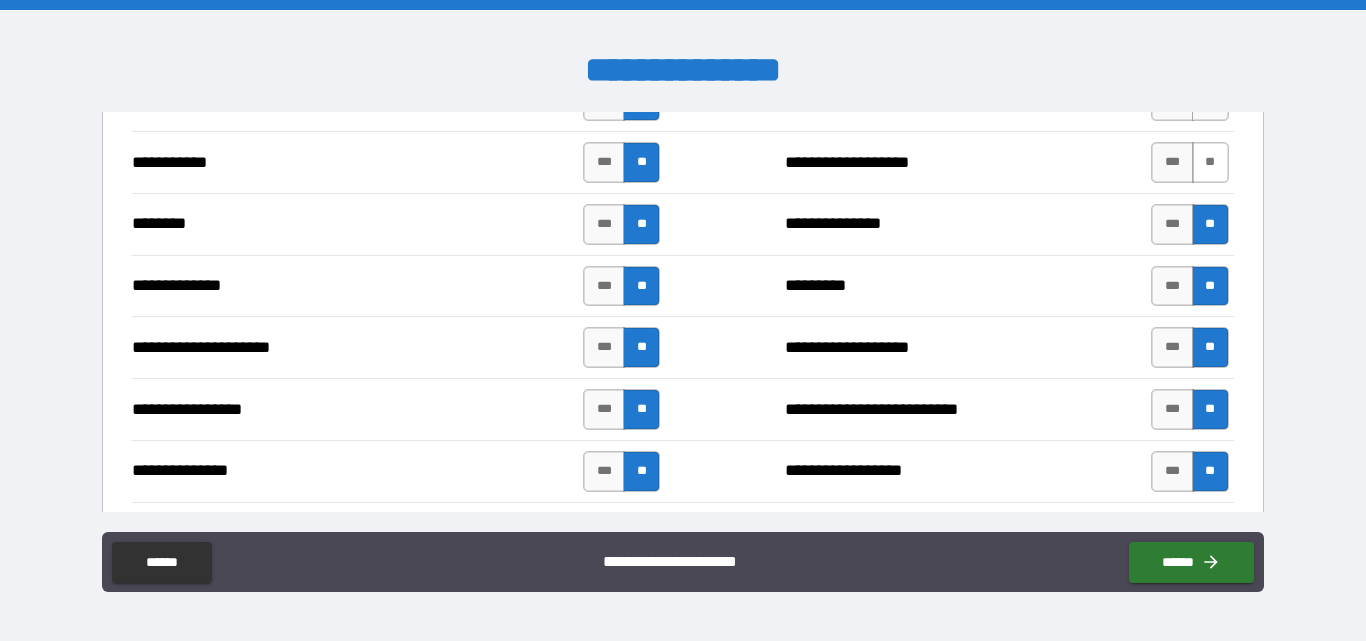 click on "**" at bounding box center [1210, 162] 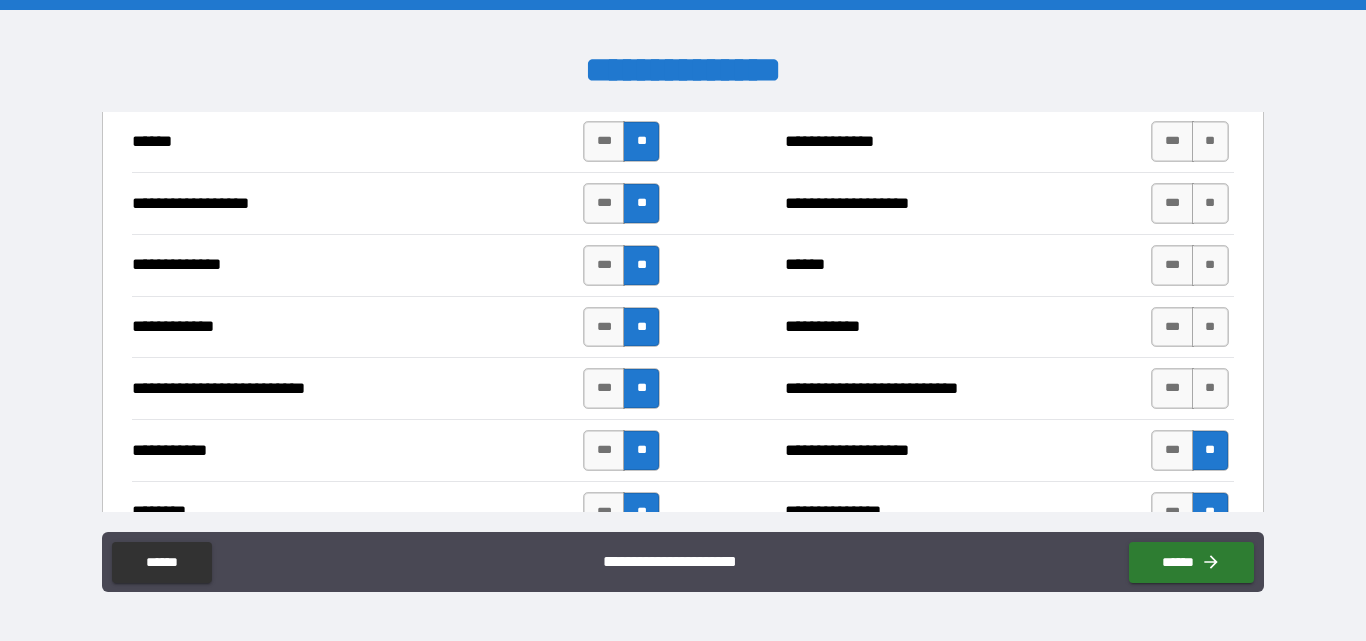 scroll, scrollTop: 2100, scrollLeft: 0, axis: vertical 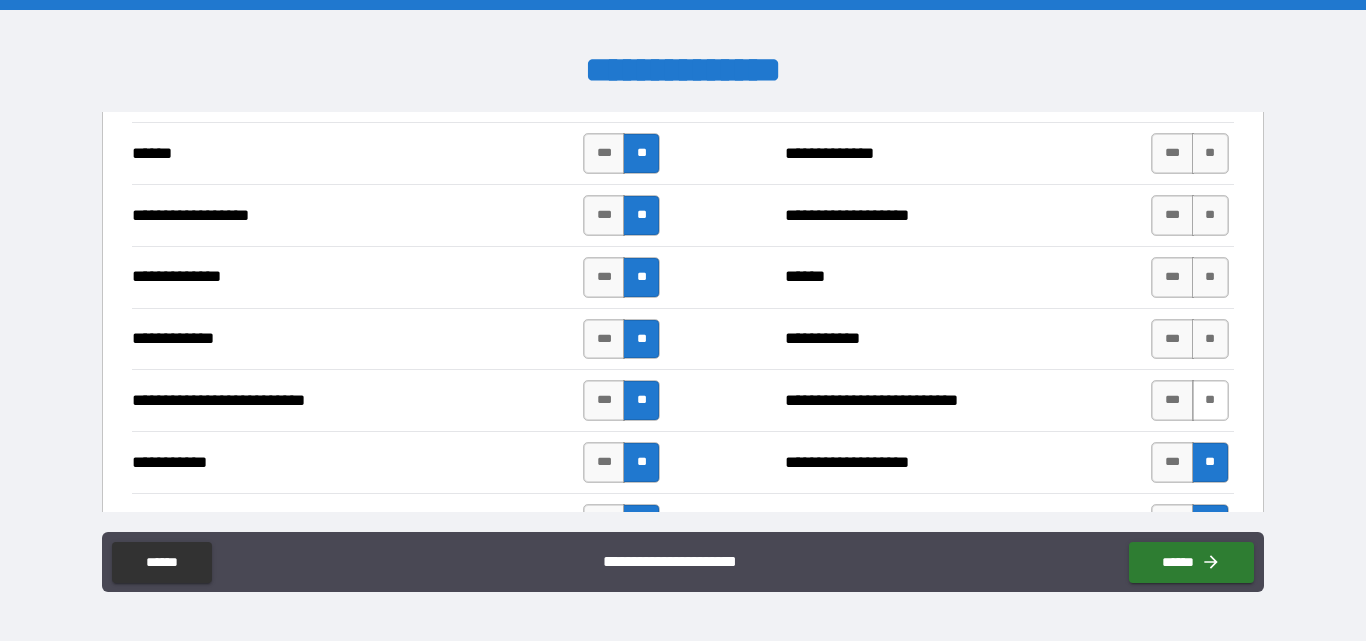 click on "**" at bounding box center (1210, 400) 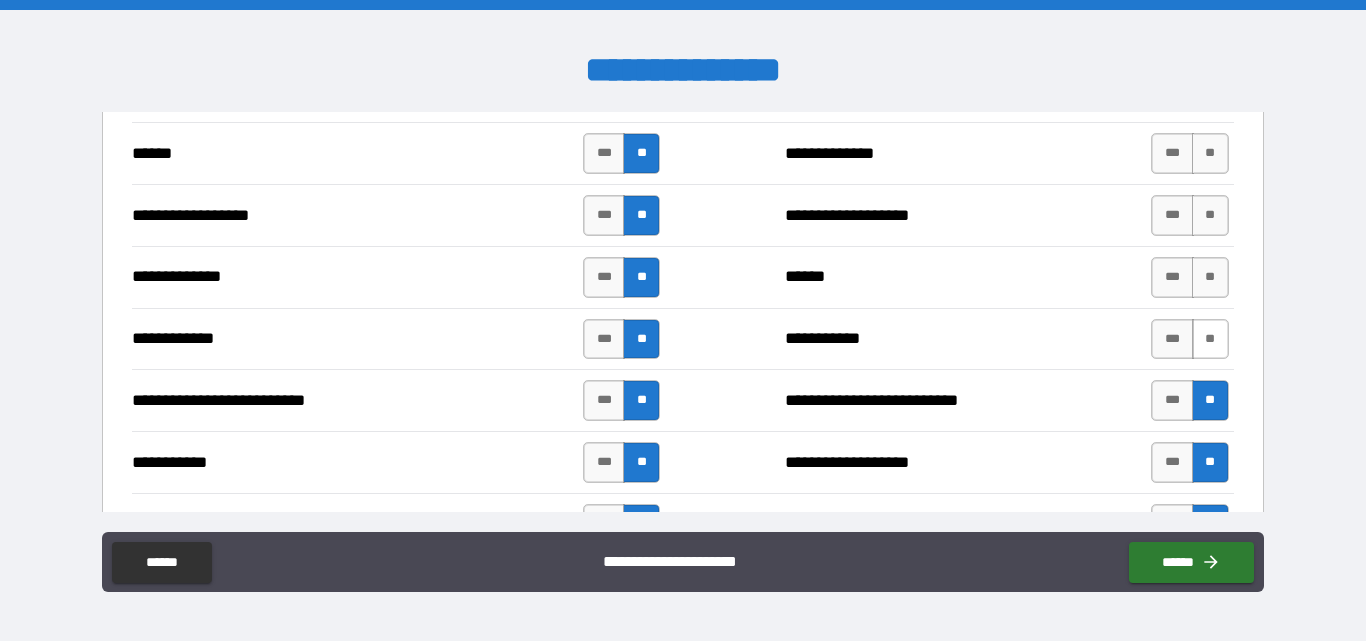 click on "**" at bounding box center (1210, 339) 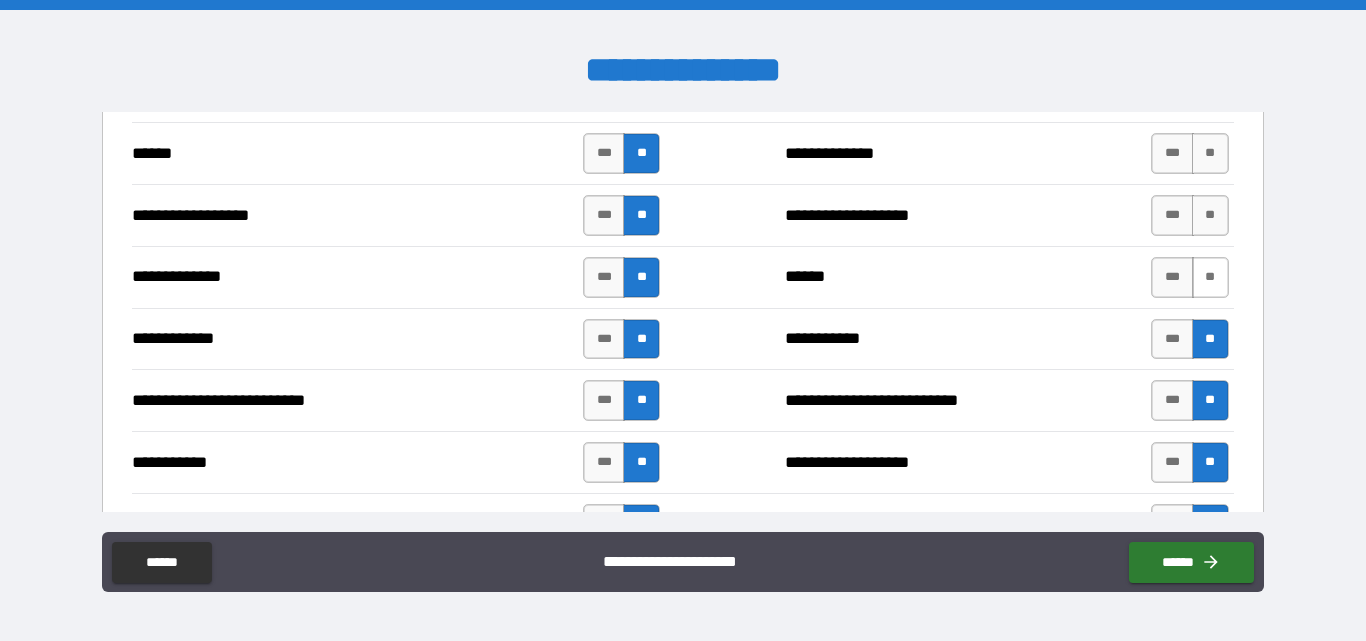 click on "**" at bounding box center [1210, 277] 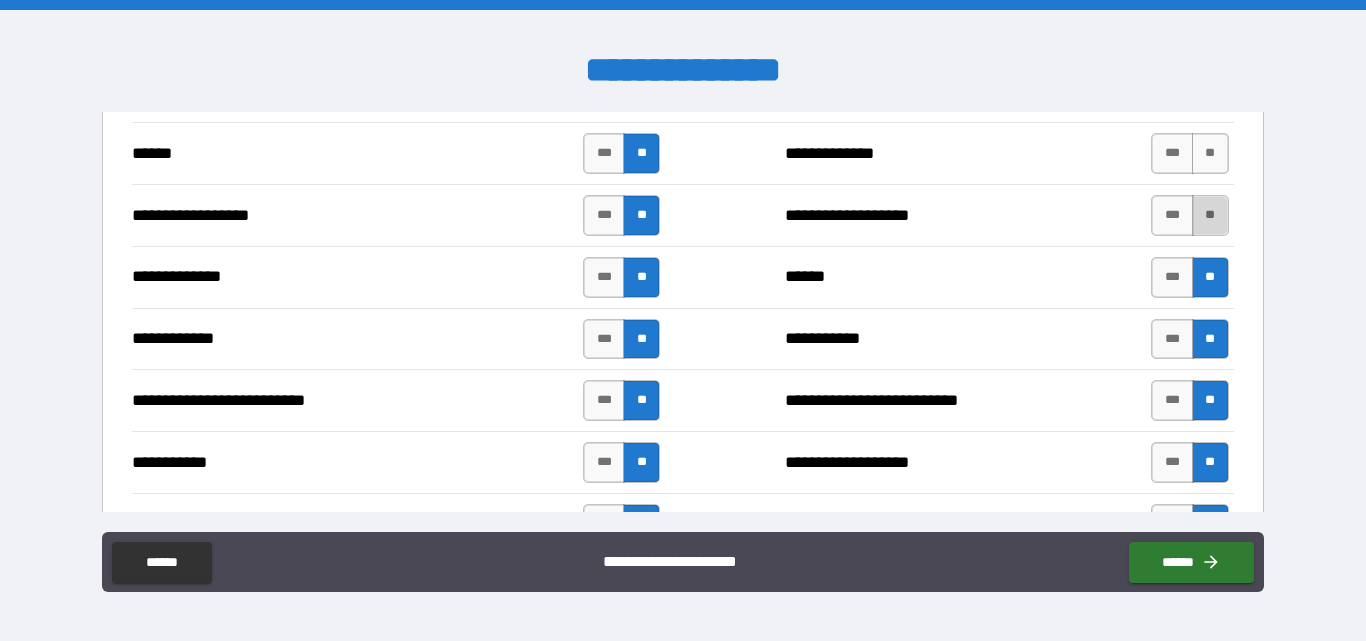 drag, startPoint x: 1194, startPoint y: 227, endPoint x: 1191, endPoint y: 212, distance: 15.297058 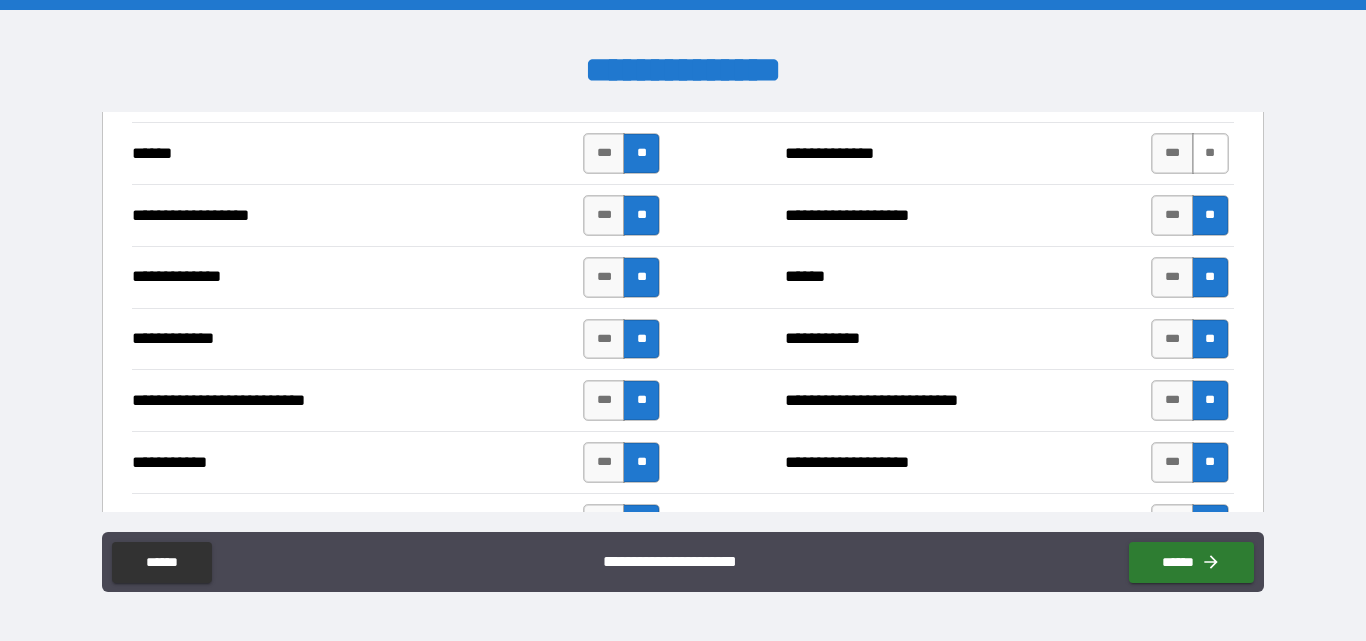 click on "**" at bounding box center [1210, 153] 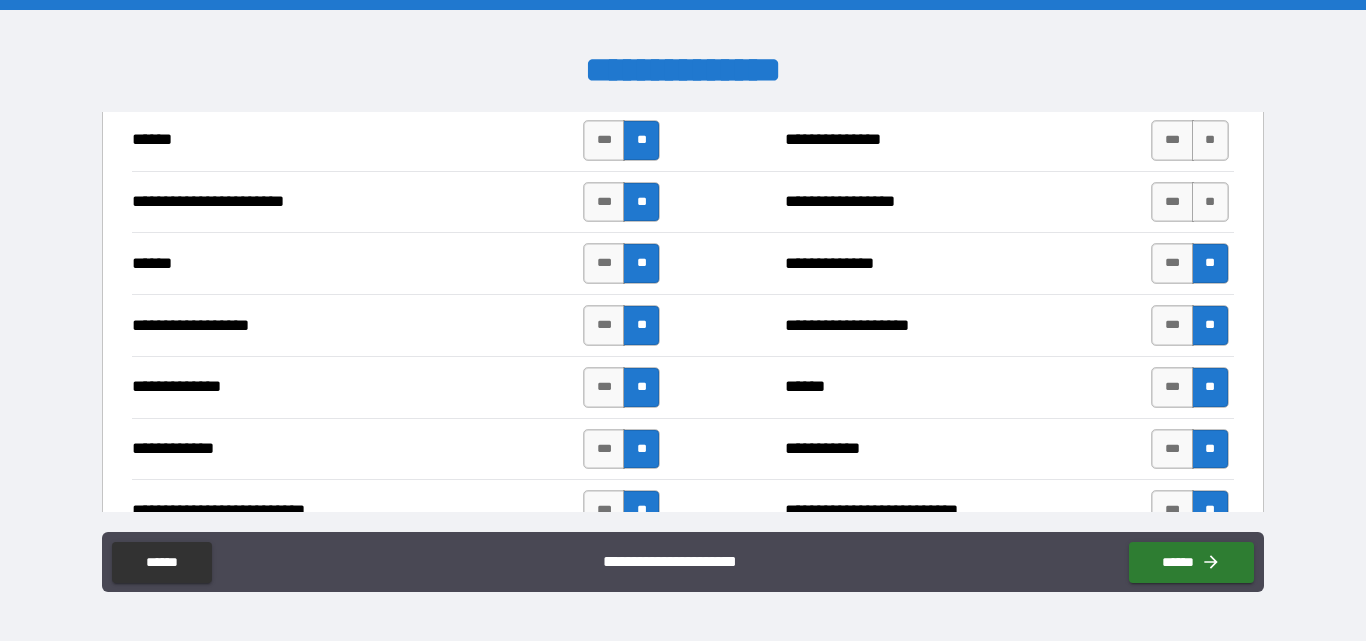 scroll, scrollTop: 1900, scrollLeft: 0, axis: vertical 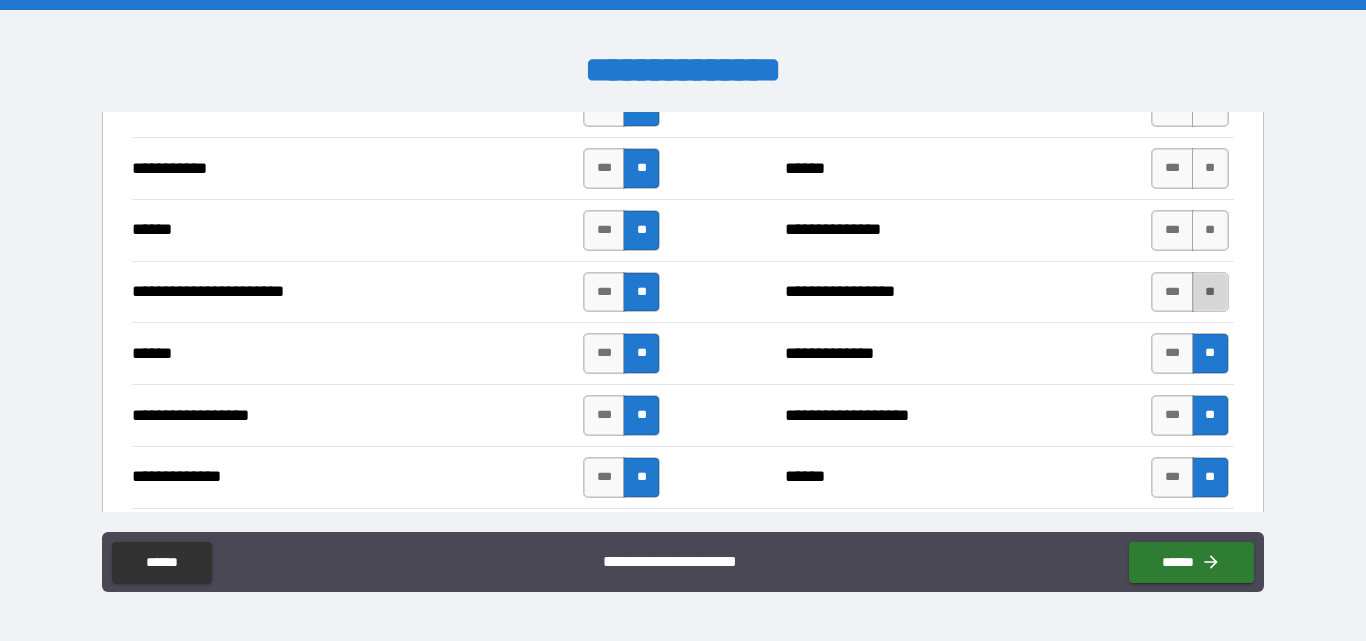 click on "**" at bounding box center (1210, 292) 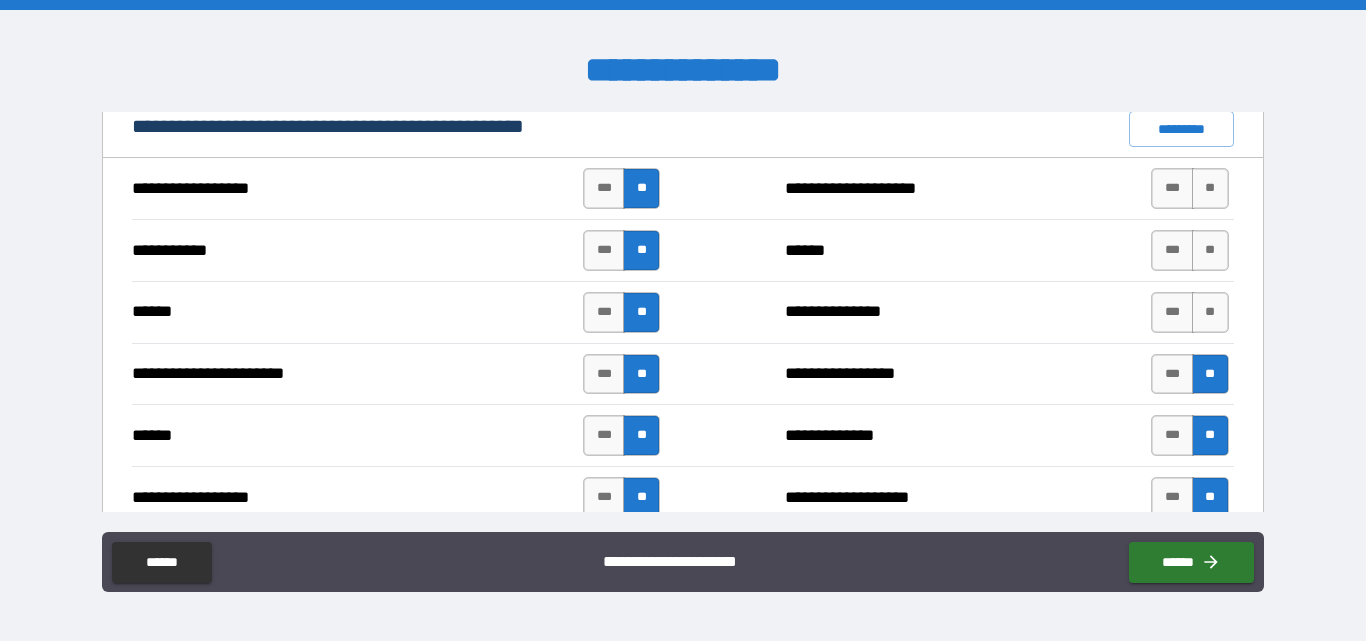 scroll, scrollTop: 1700, scrollLeft: 0, axis: vertical 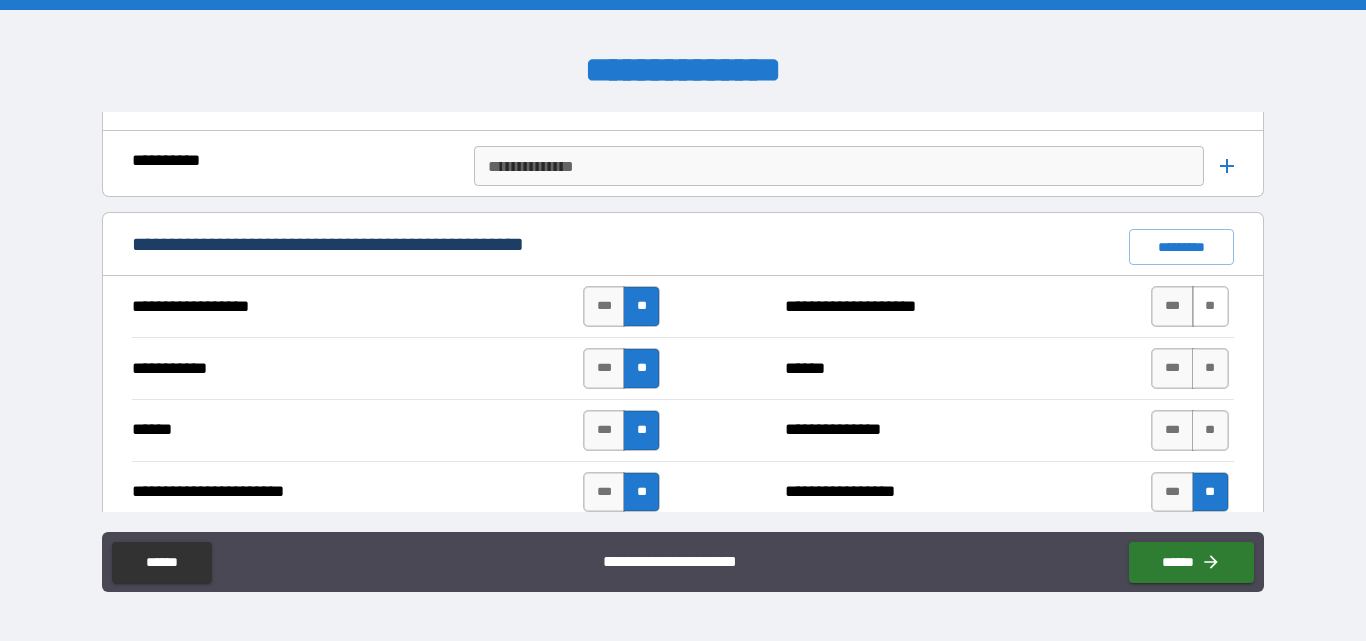 click on "**" at bounding box center (1210, 306) 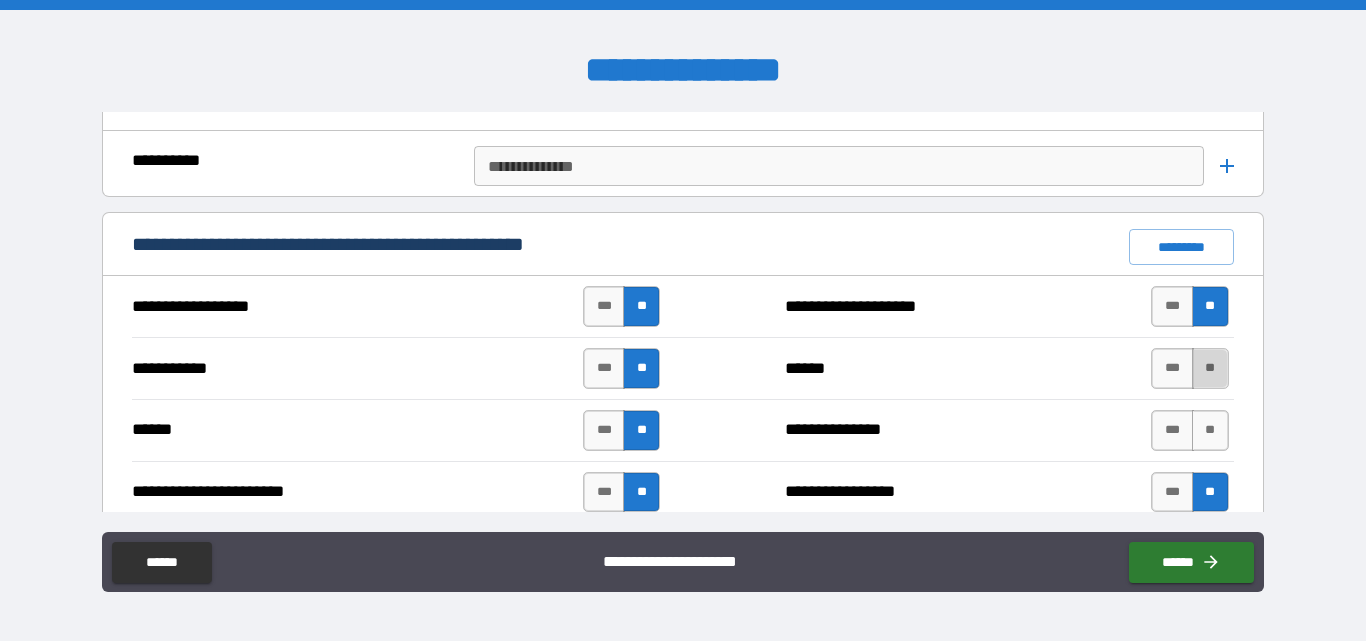 click on "**" at bounding box center (1210, 368) 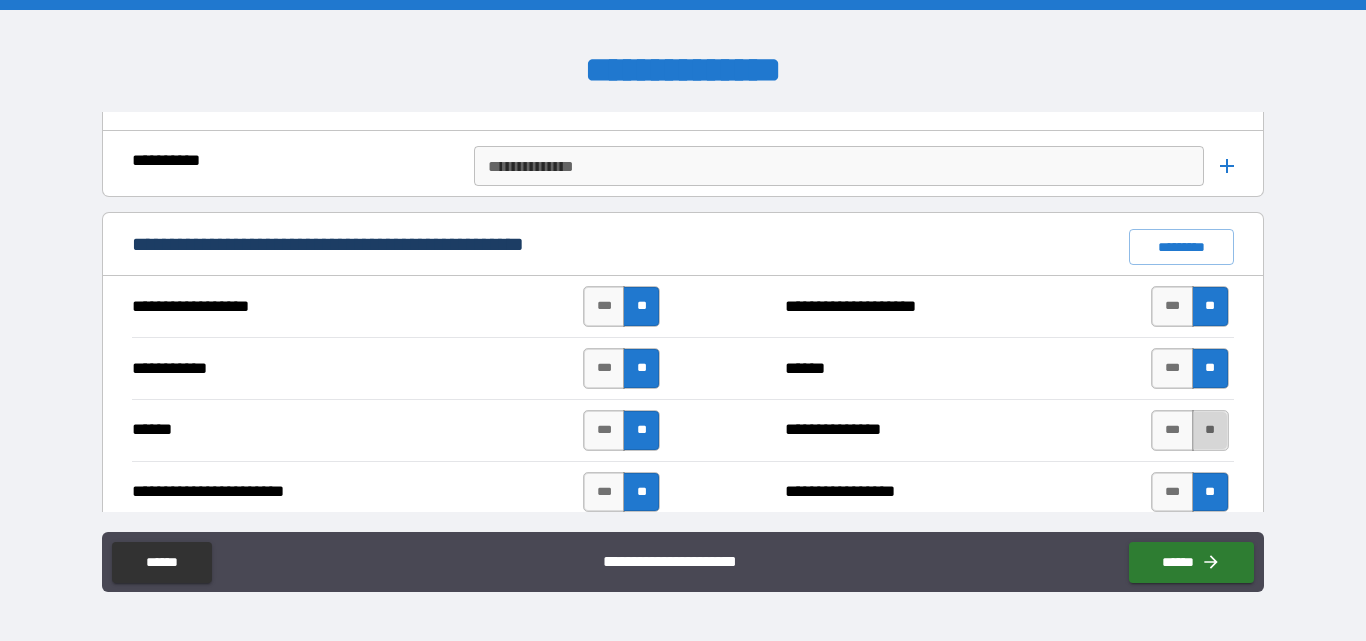click on "**" at bounding box center [1210, 430] 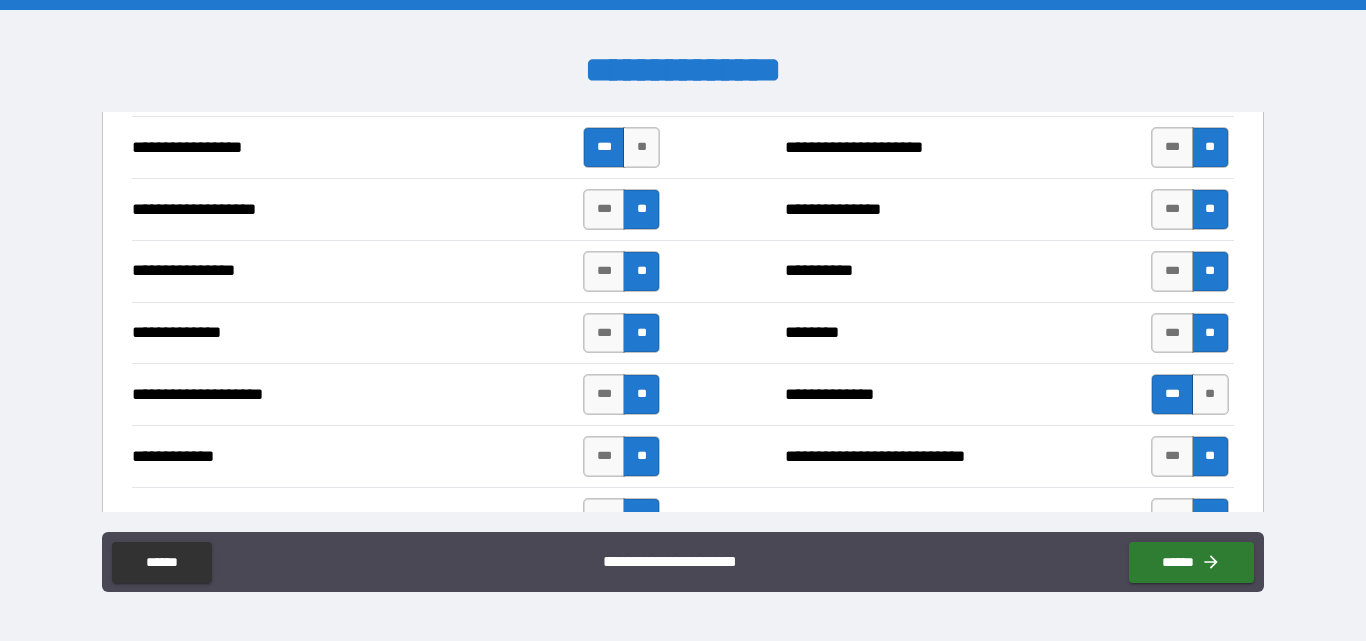 scroll, scrollTop: 3600, scrollLeft: 0, axis: vertical 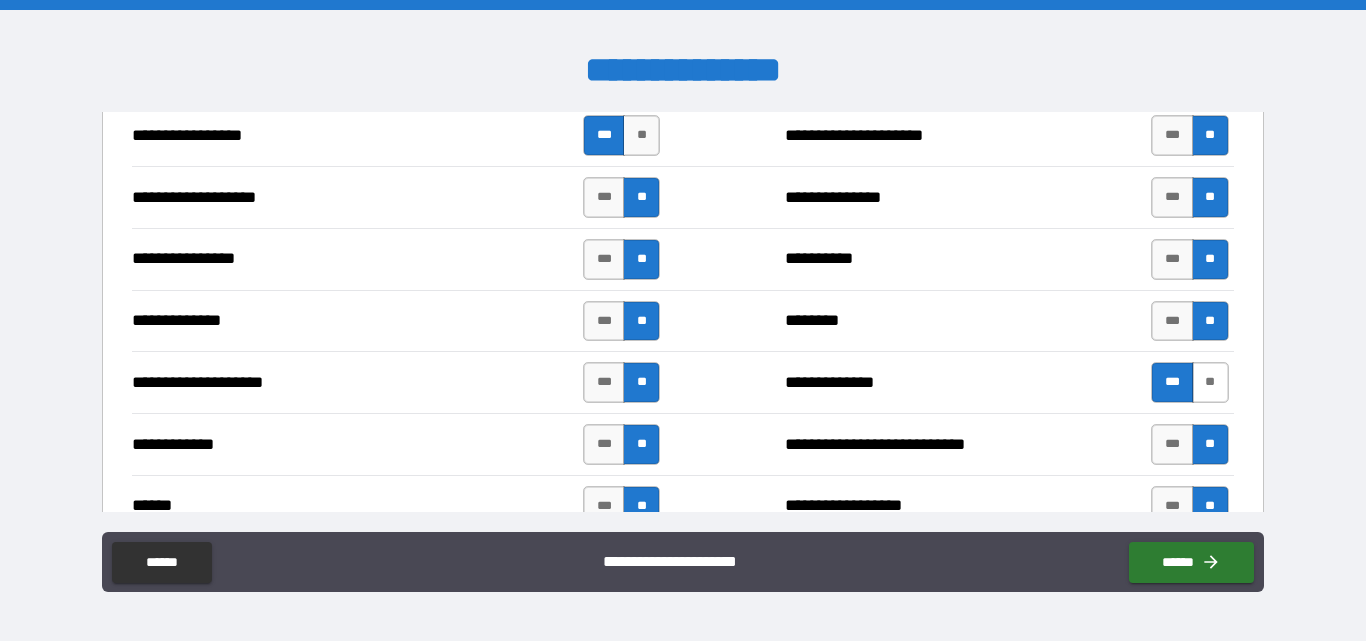 click on "**" at bounding box center (1210, 382) 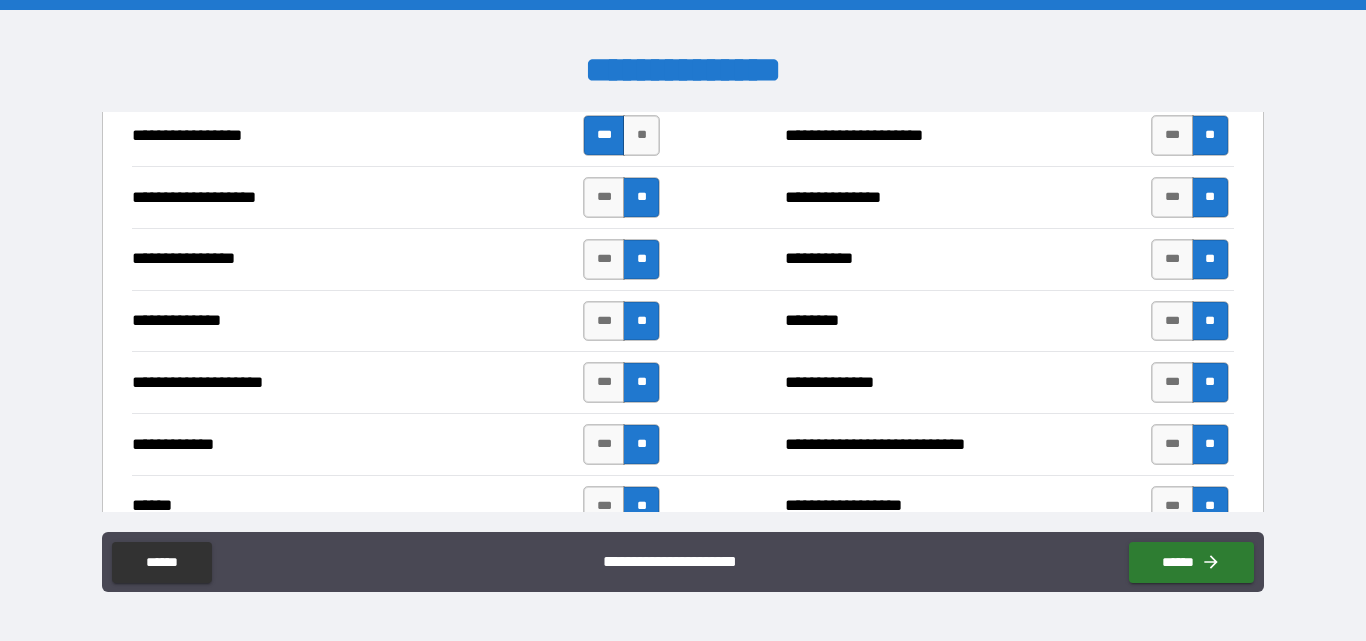 drag, startPoint x: 641, startPoint y: 138, endPoint x: 663, endPoint y: 149, distance: 24.596748 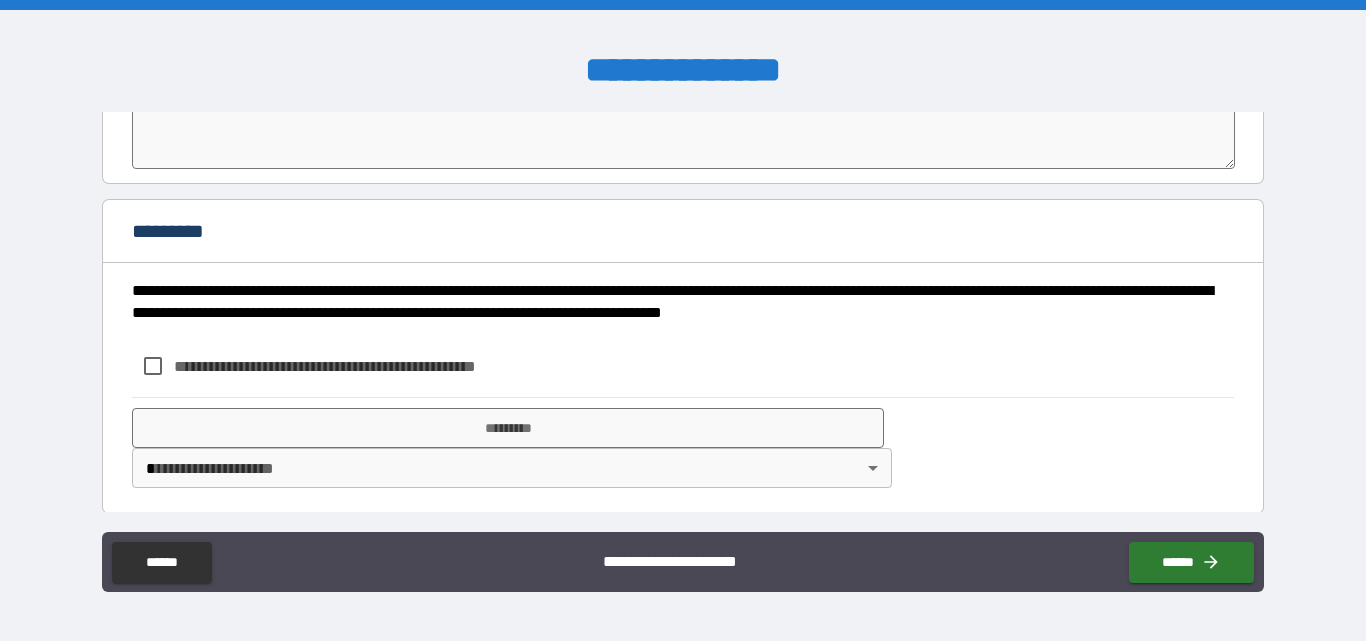 scroll, scrollTop: 4543, scrollLeft: 0, axis: vertical 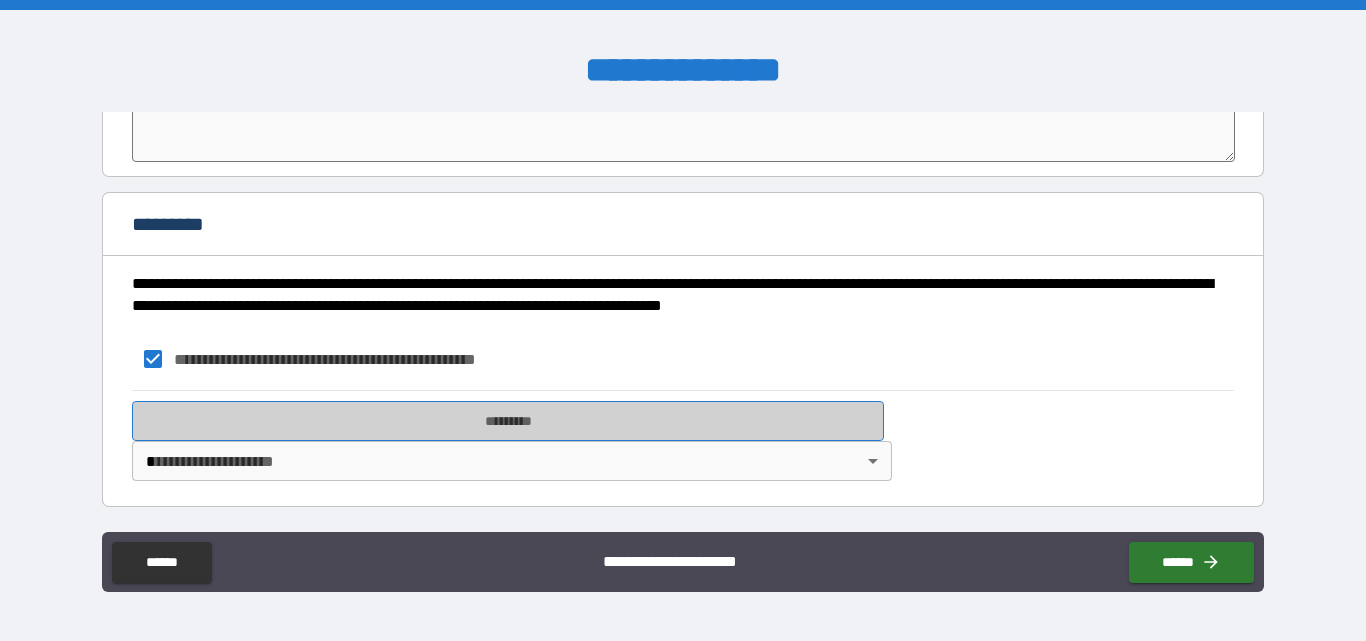 click on "*********" at bounding box center [508, 421] 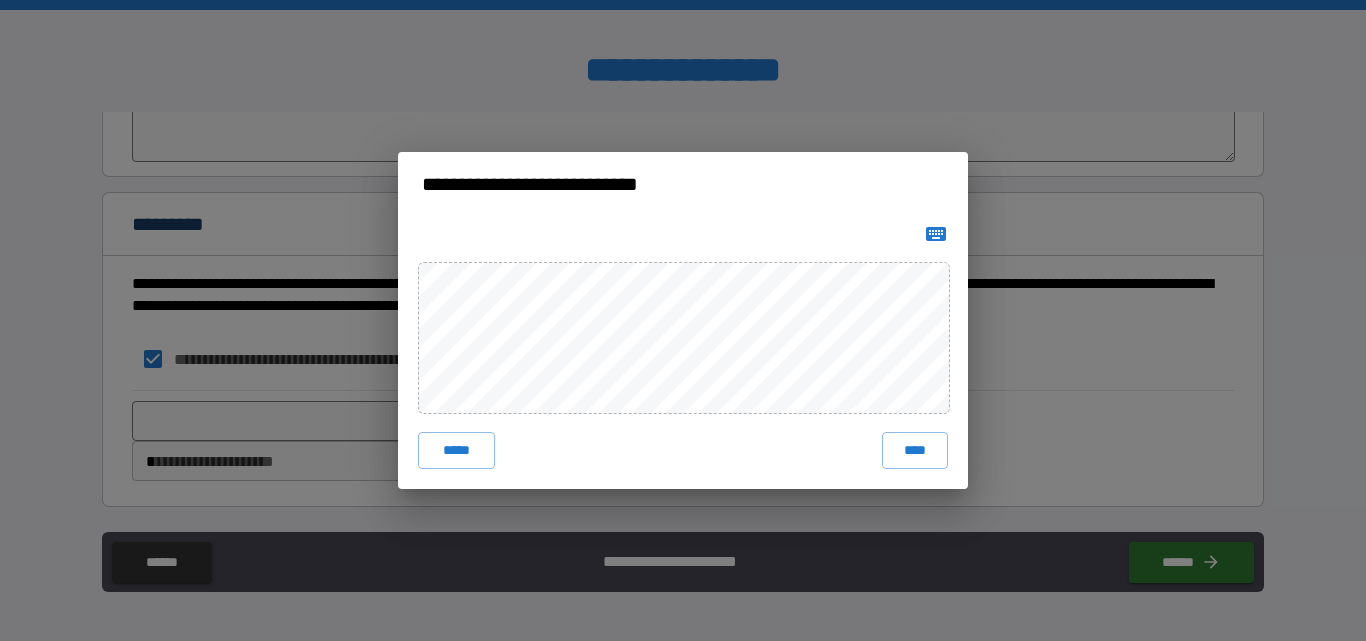 click on "***** ****" at bounding box center (683, 352) 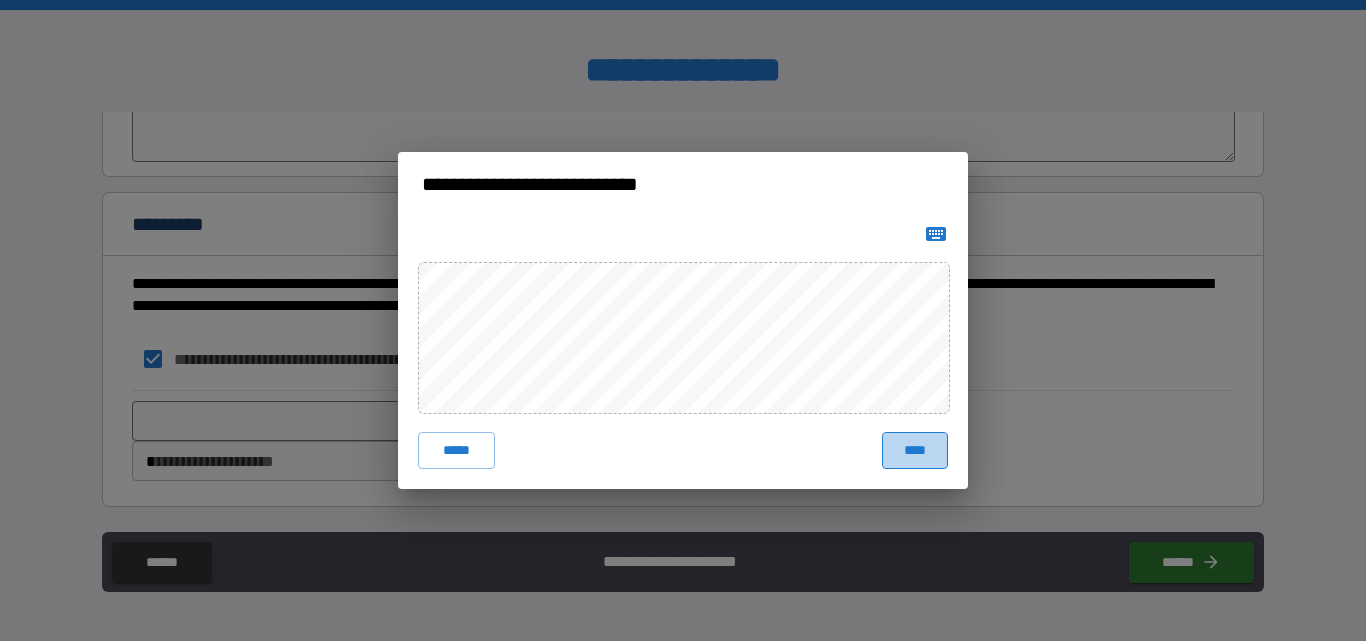 click on "****" at bounding box center [915, 450] 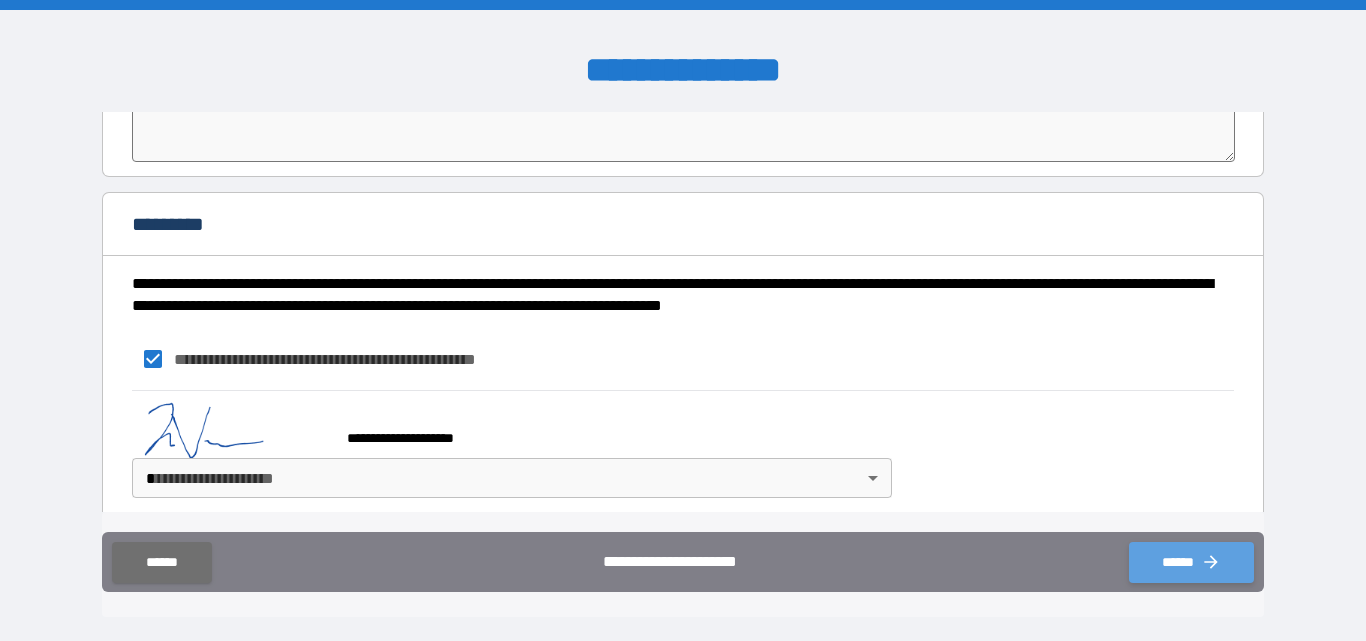 click on "******" at bounding box center (1191, 562) 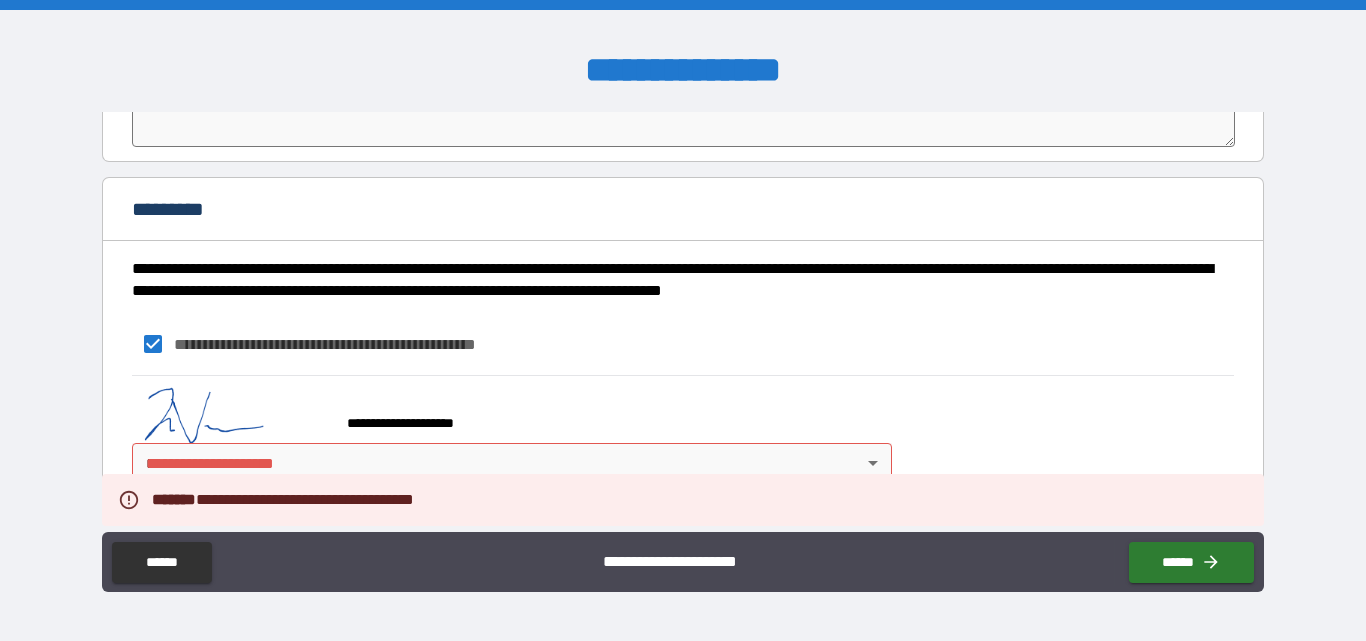 scroll, scrollTop: 4560, scrollLeft: 0, axis: vertical 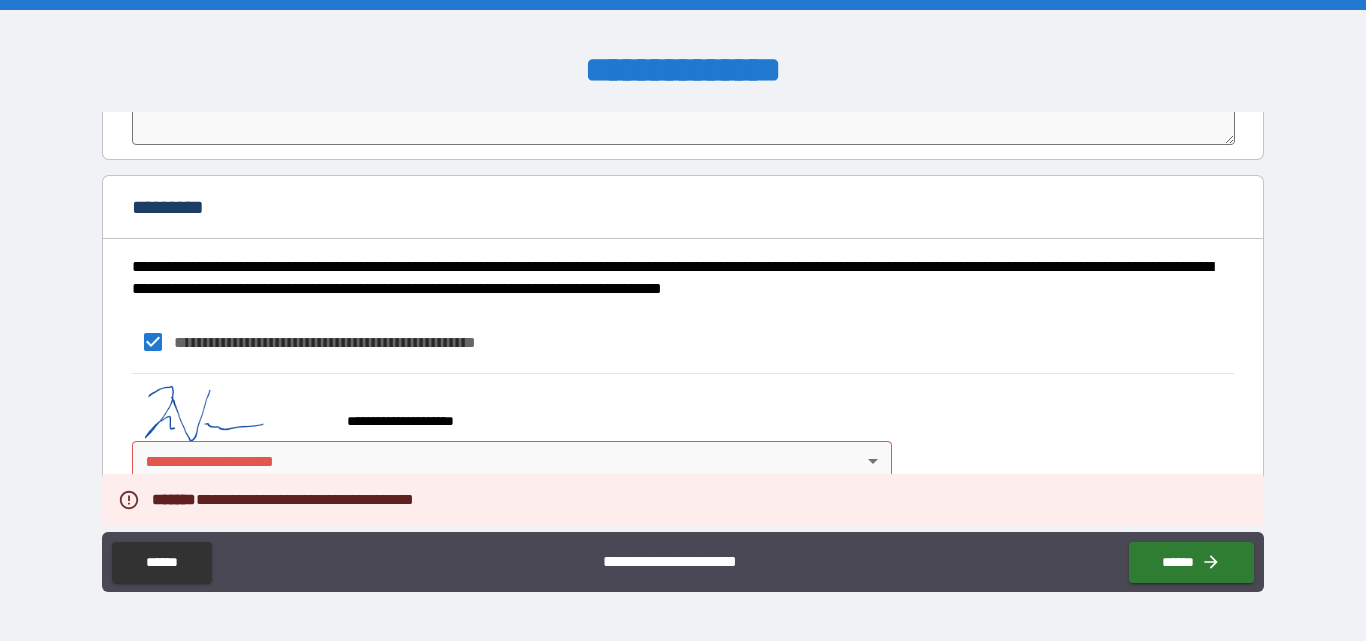 click on "**********" at bounding box center [683, 320] 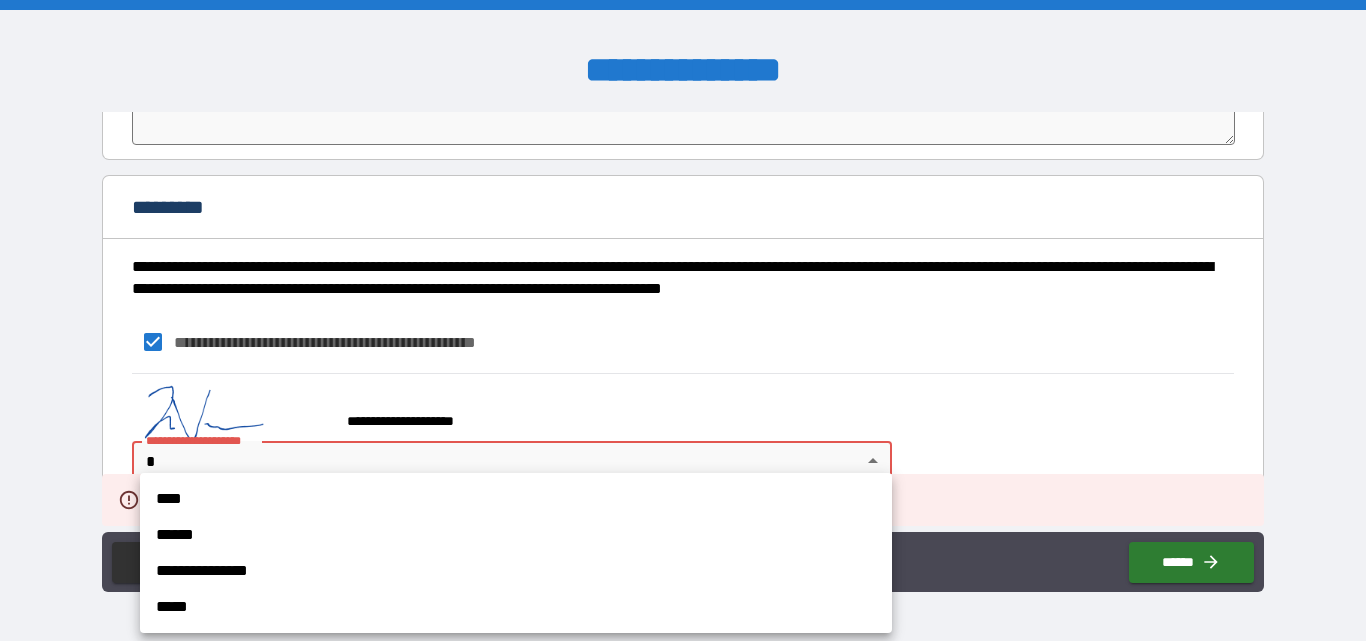 click on "****" at bounding box center (516, 499) 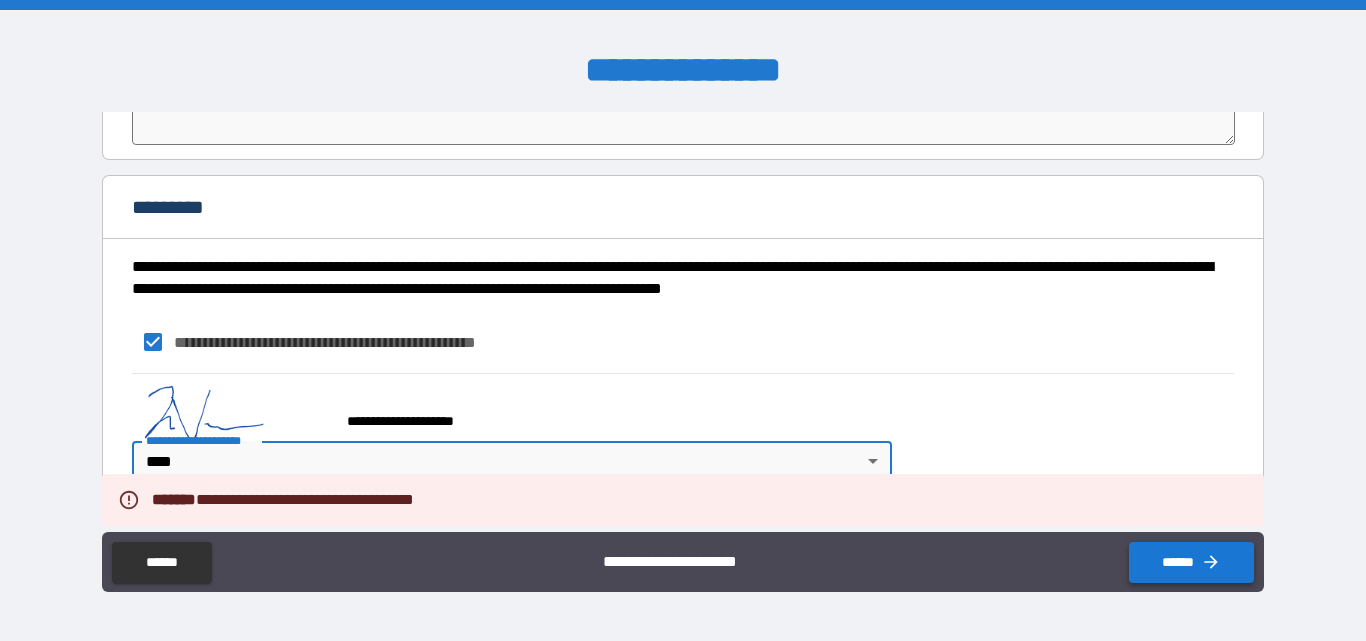 click on "******" at bounding box center [1191, 562] 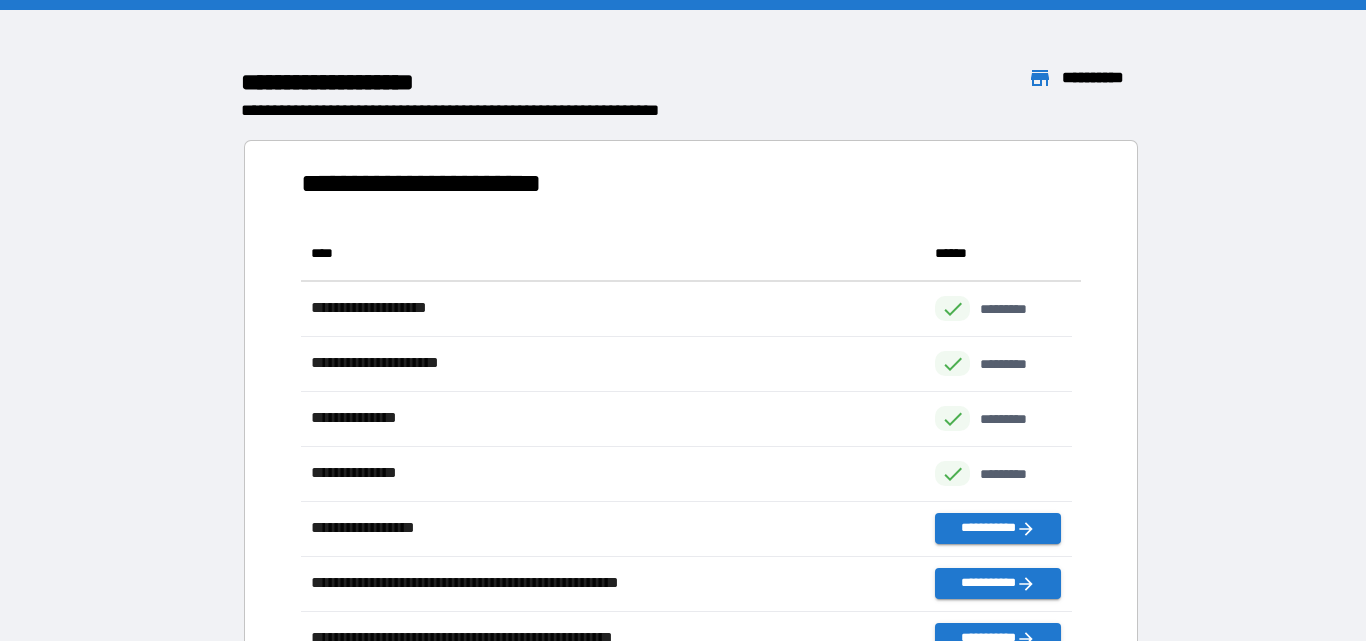 scroll, scrollTop: 16, scrollLeft: 16, axis: both 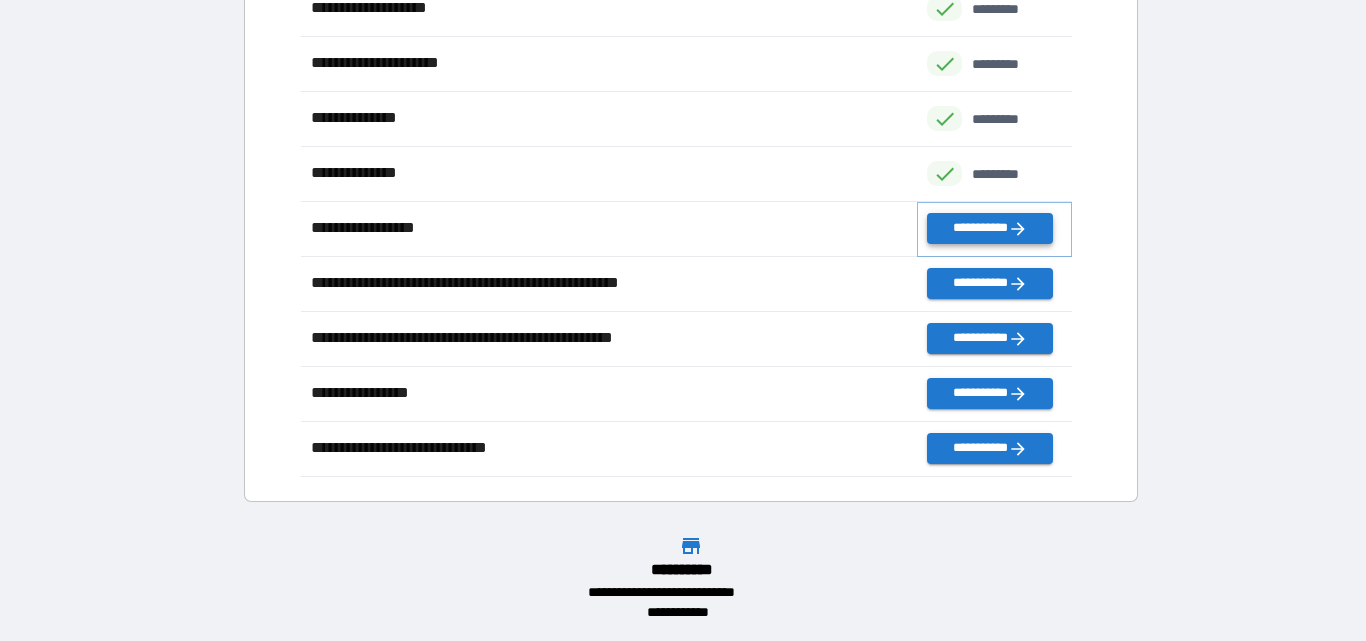click on "**********" at bounding box center [989, 228] 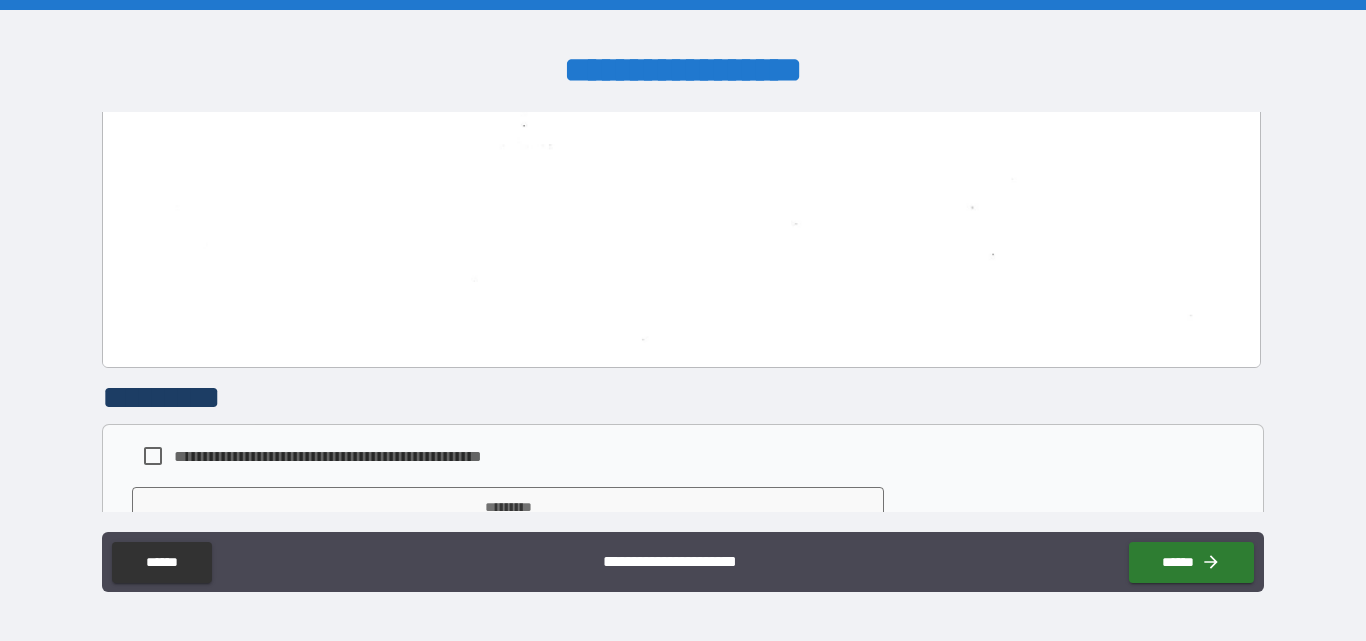 scroll, scrollTop: 2859, scrollLeft: 0, axis: vertical 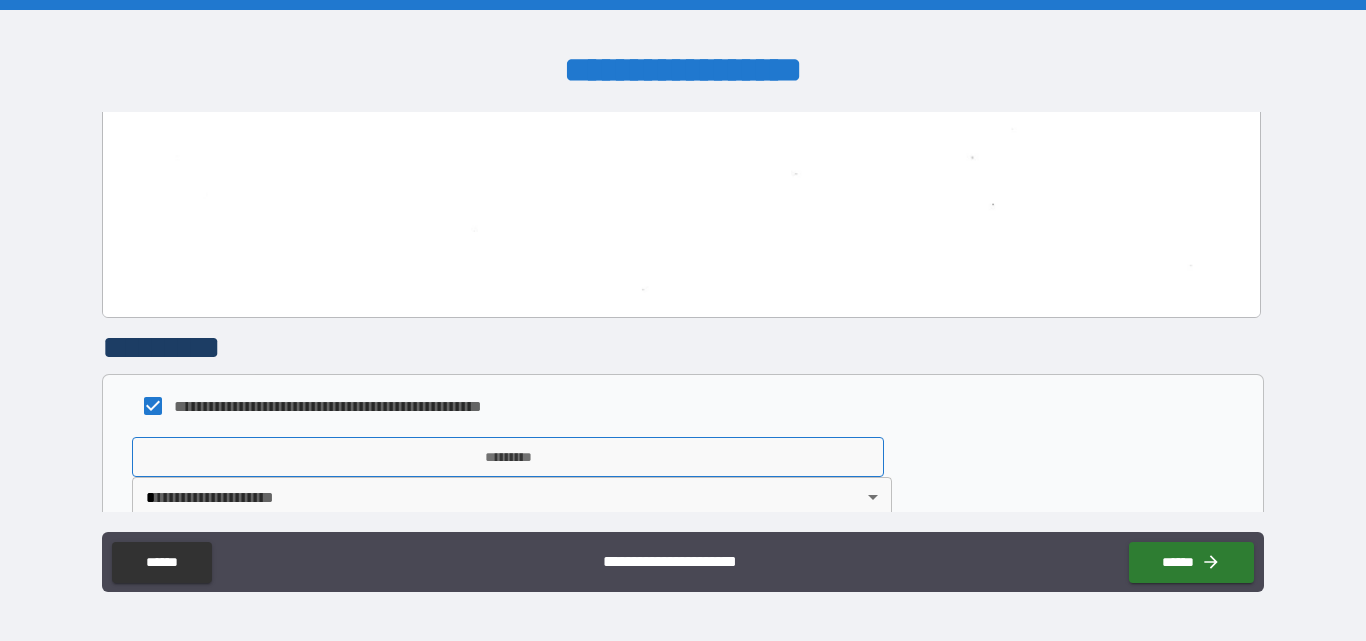 click on "*********" at bounding box center (508, 457) 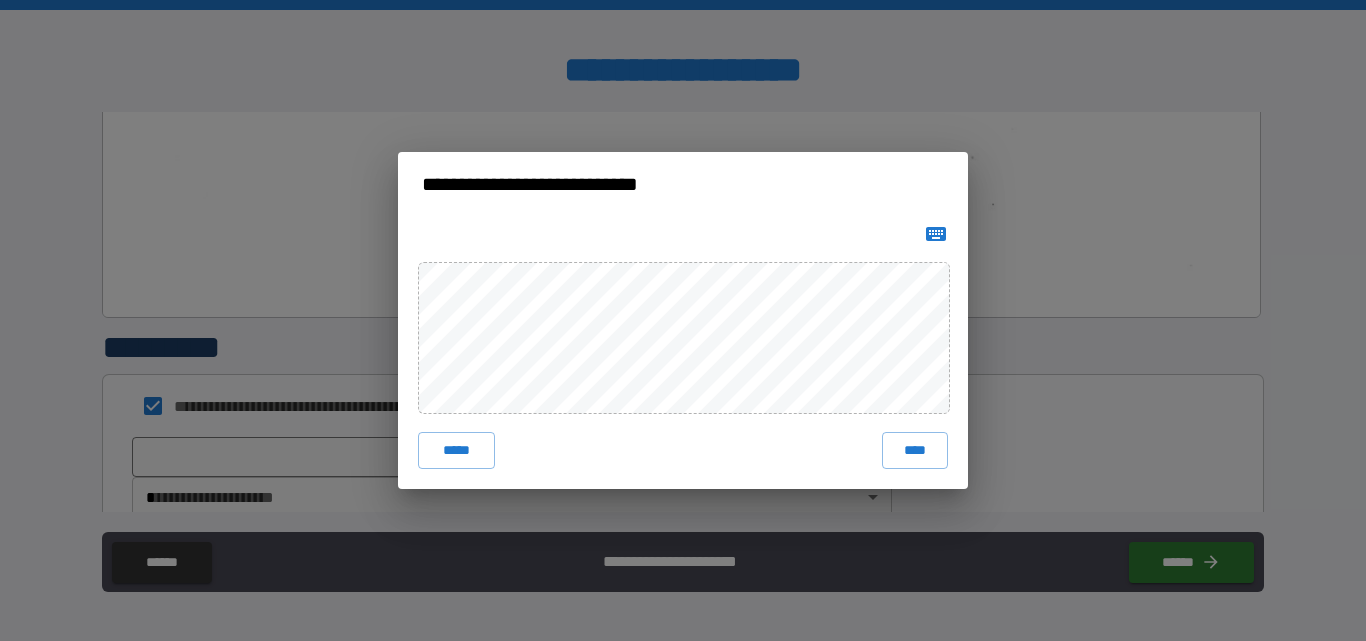 click on "***** ****" at bounding box center [683, 352] 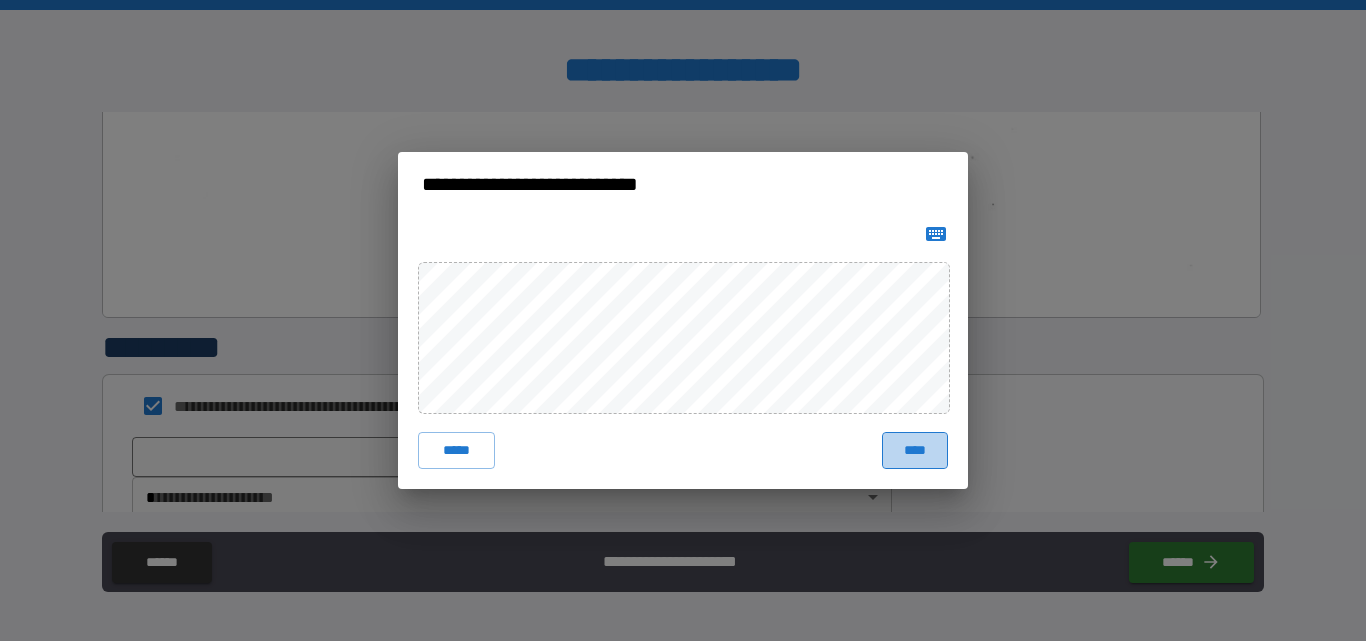 click on "****" at bounding box center [915, 450] 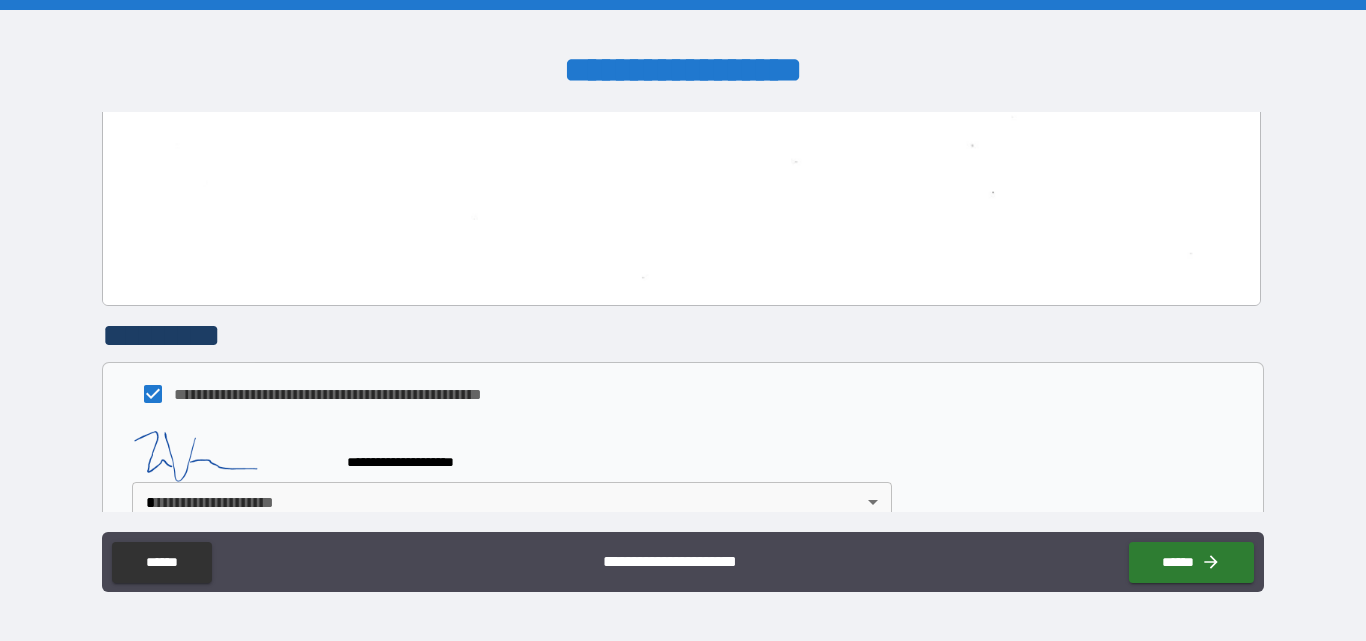 scroll, scrollTop: 2876, scrollLeft: 0, axis: vertical 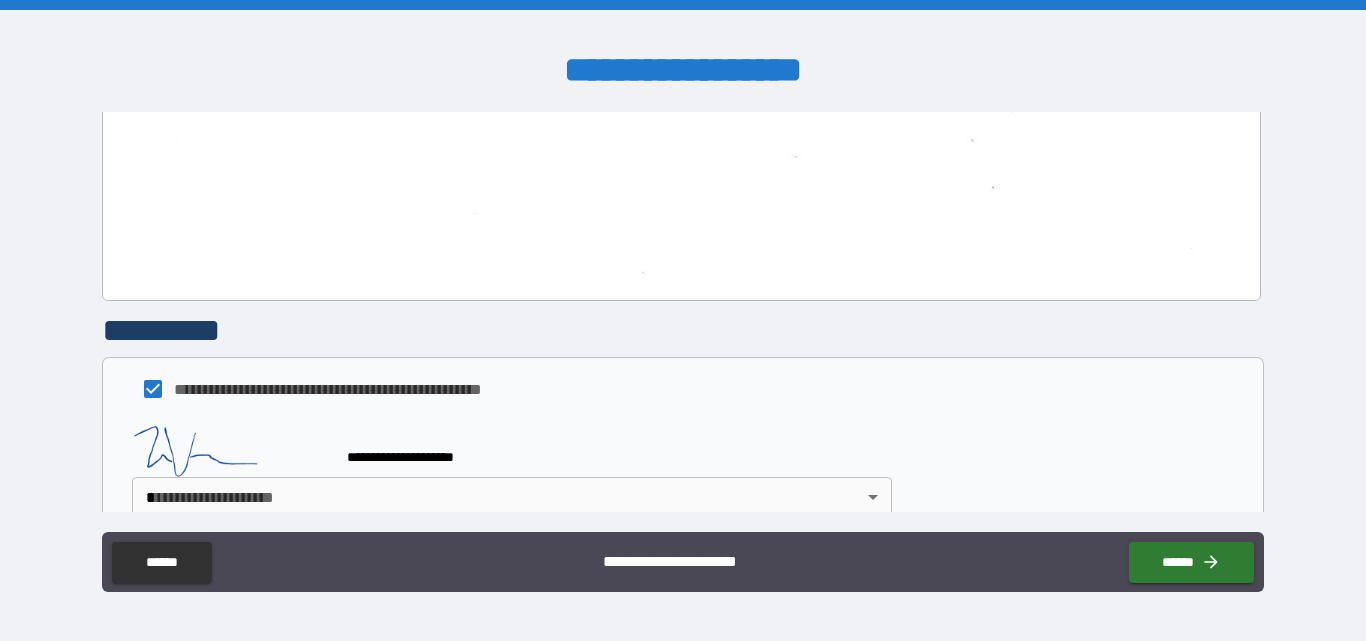 click on "**********" at bounding box center (683, 320) 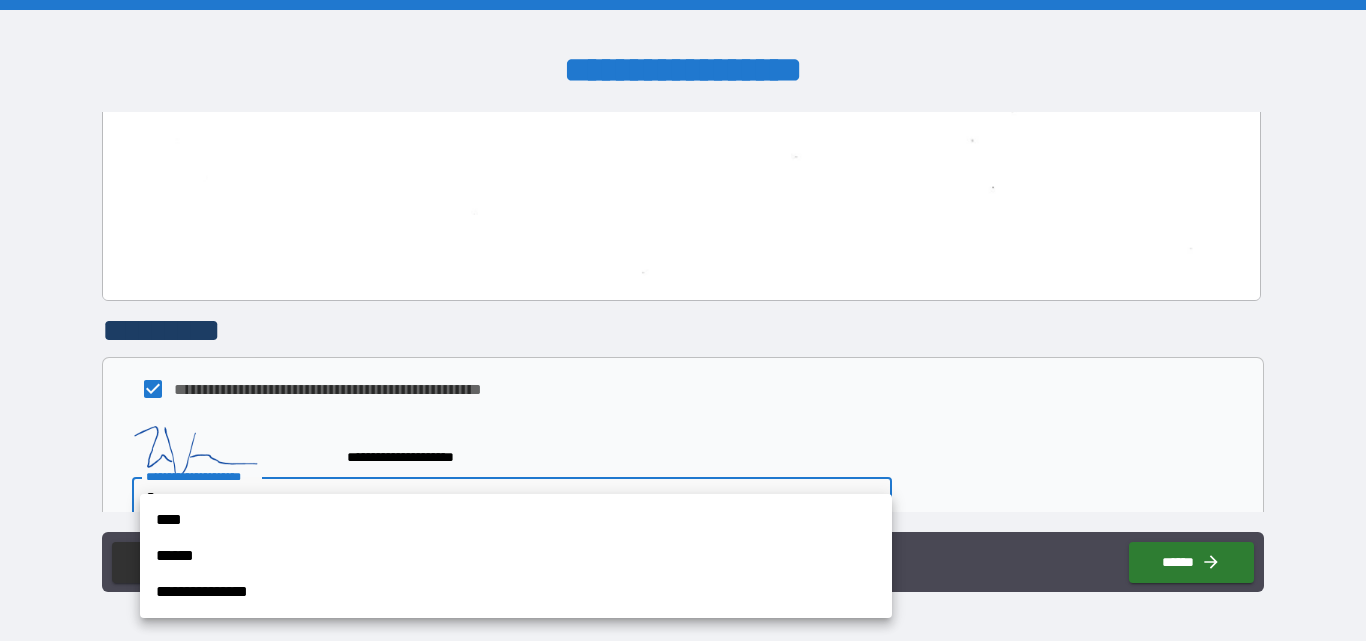 click on "****" at bounding box center (516, 520) 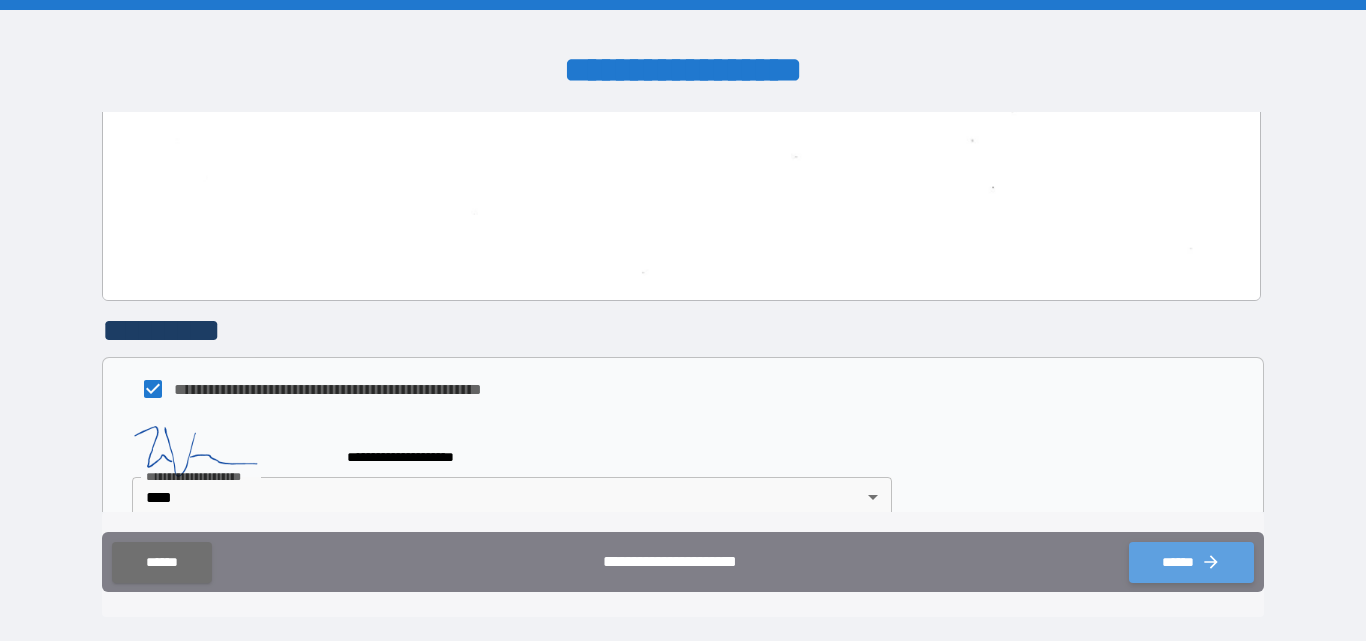 click on "******" at bounding box center (1191, 562) 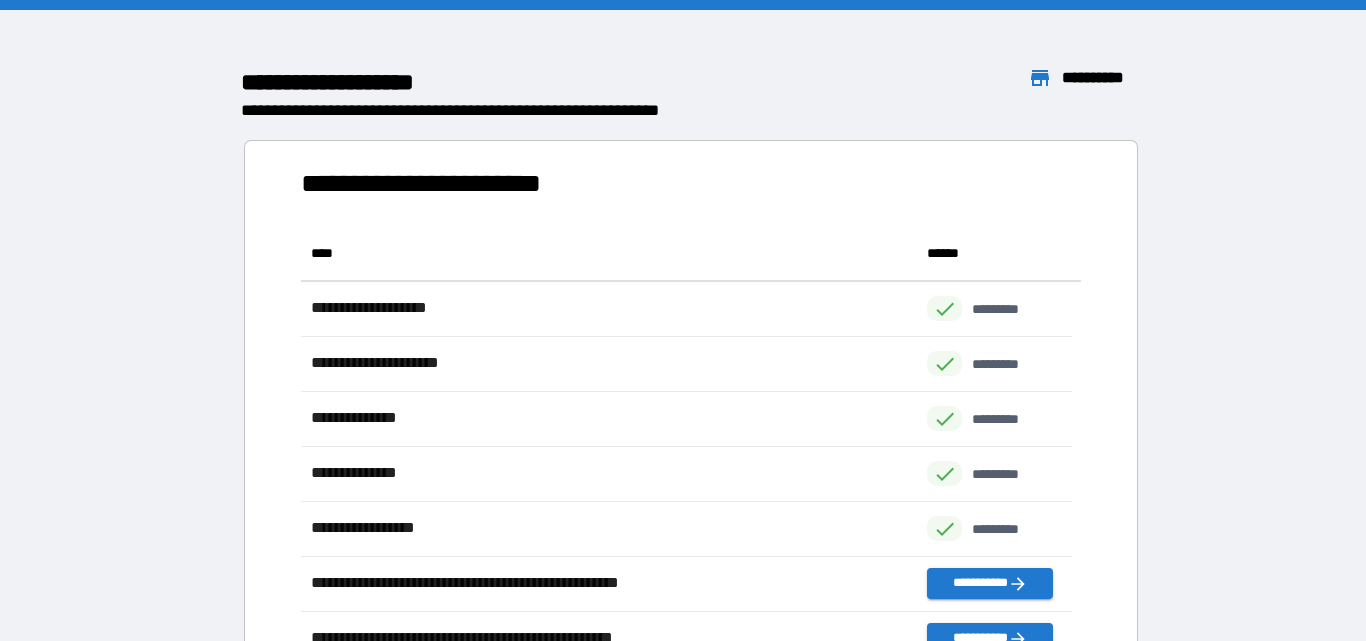 scroll, scrollTop: 16, scrollLeft: 16, axis: both 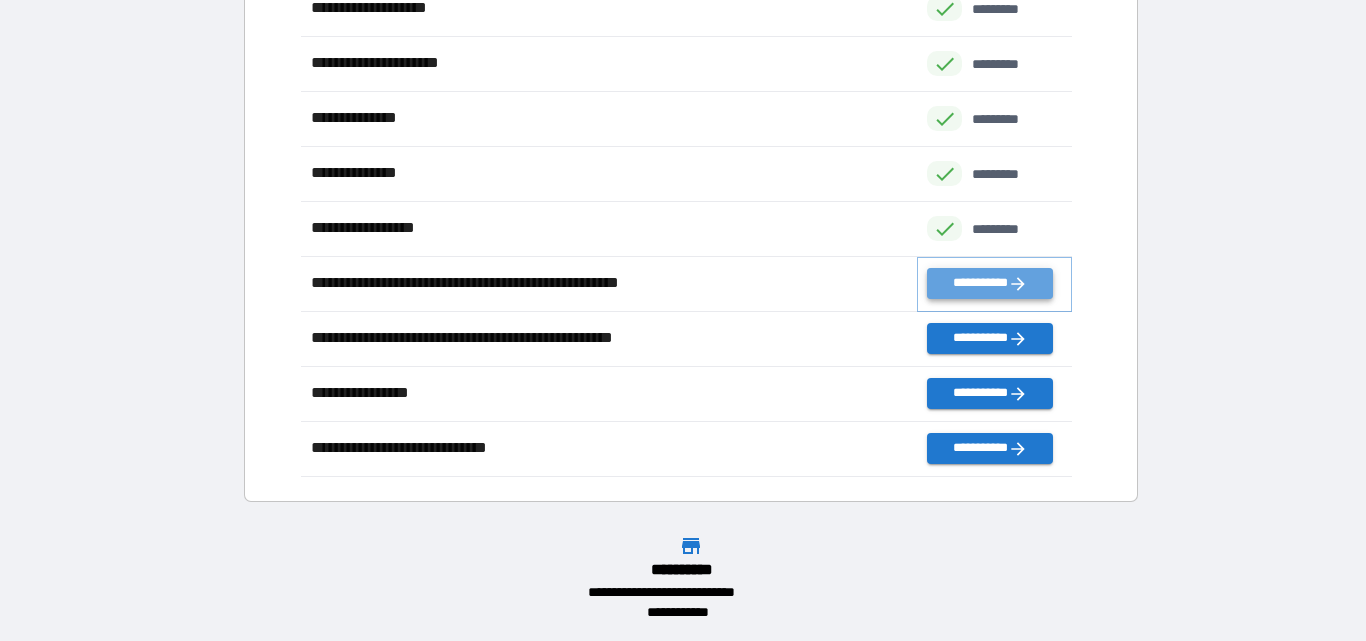 click on "**********" at bounding box center (989, 283) 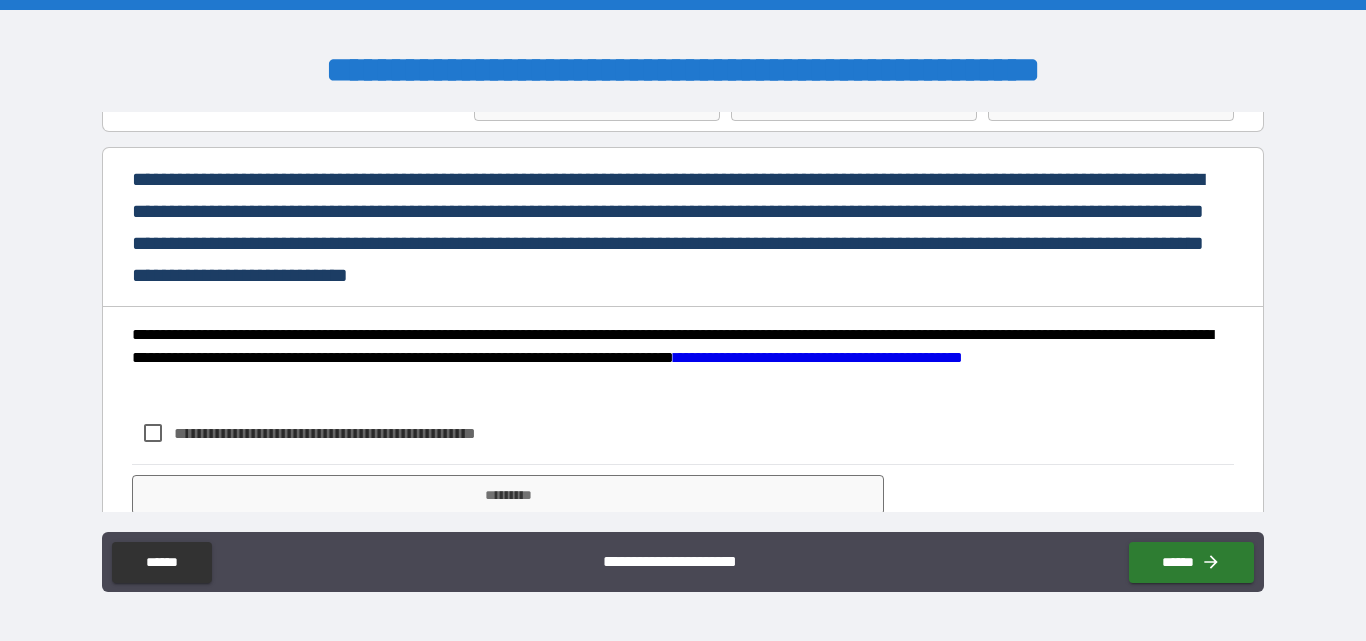 scroll, scrollTop: 179, scrollLeft: 0, axis: vertical 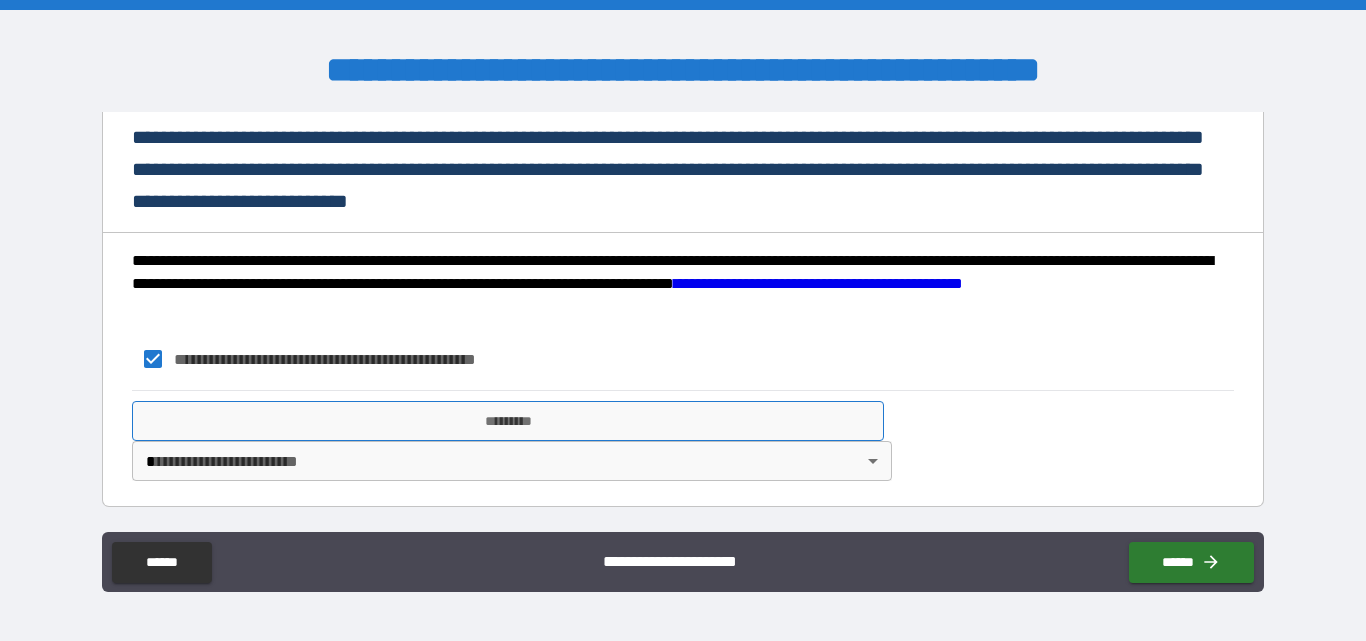 click on "*********" at bounding box center [508, 421] 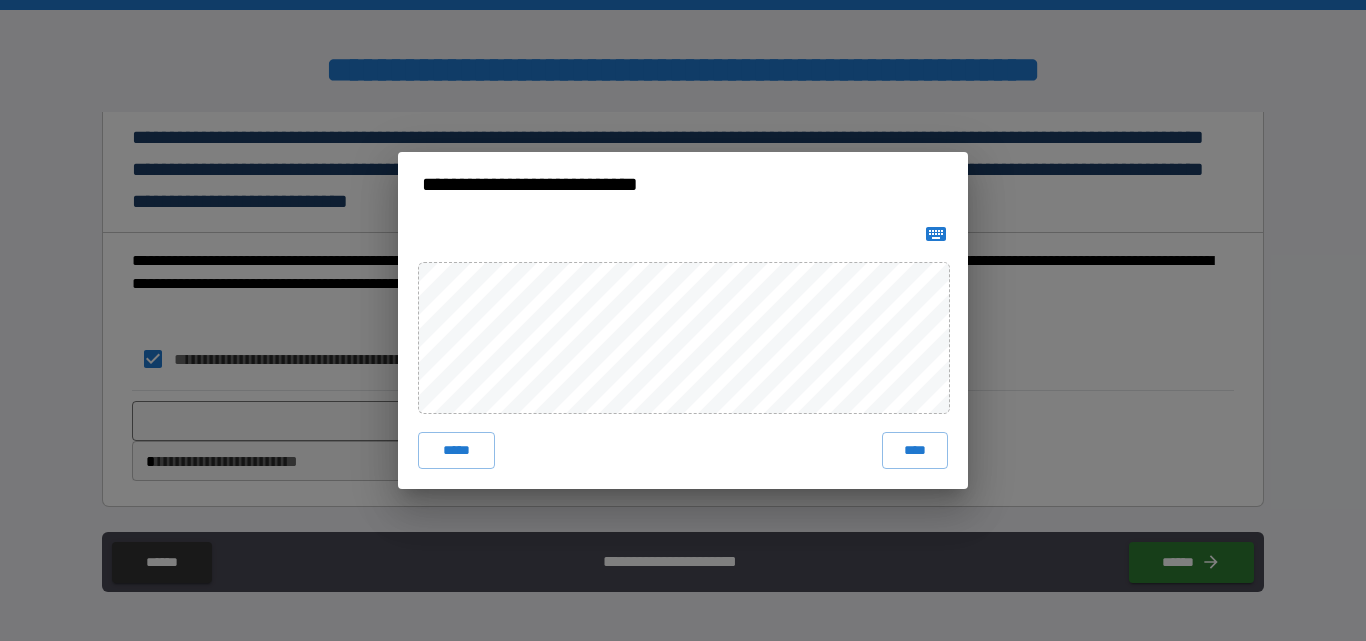 click on "***** ****" at bounding box center (683, 352) 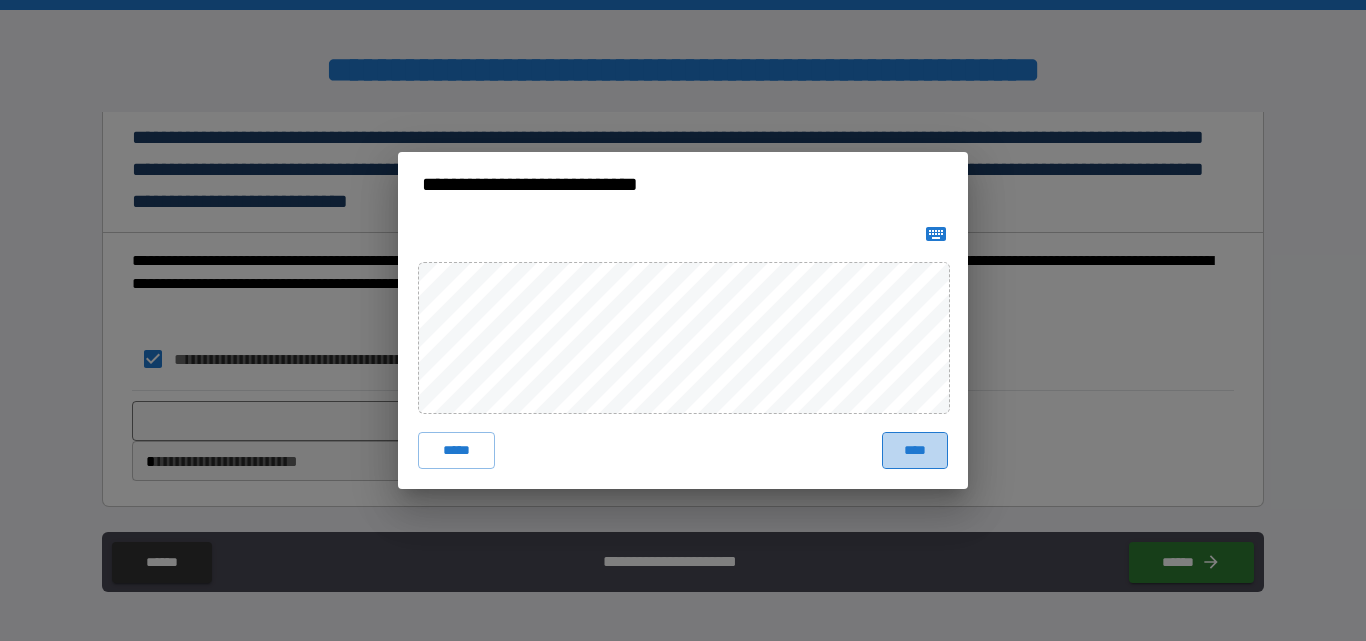 click on "****" at bounding box center (915, 450) 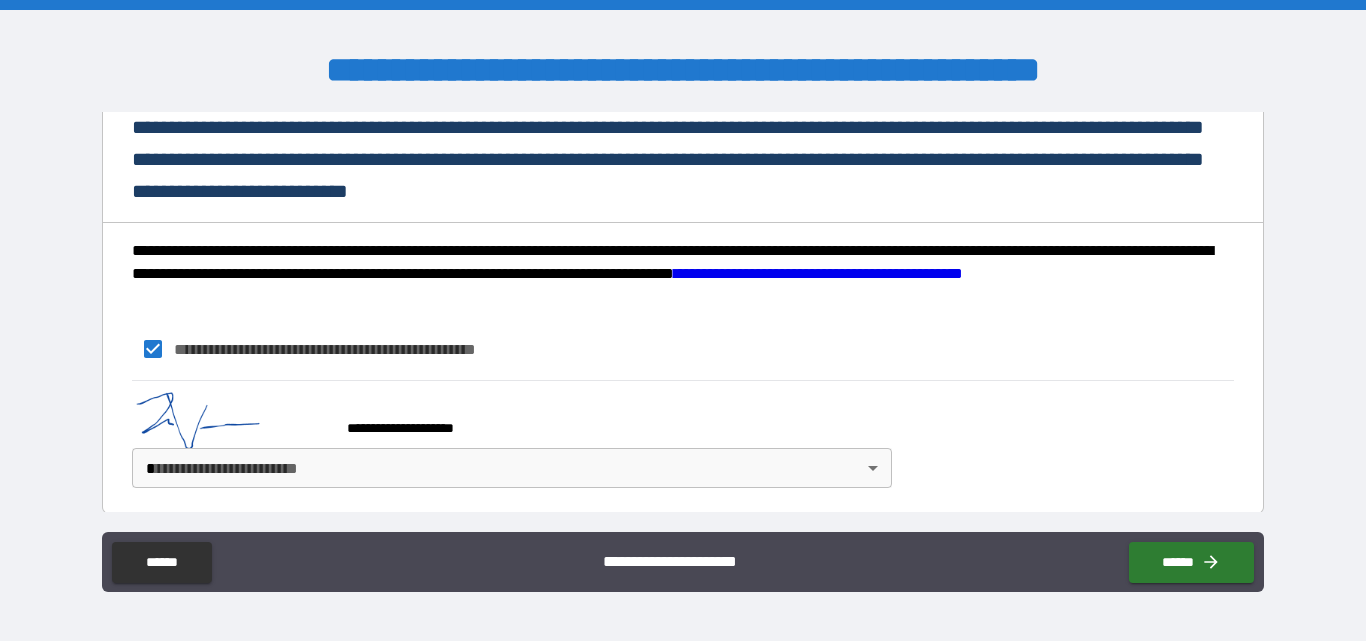 scroll, scrollTop: 196, scrollLeft: 0, axis: vertical 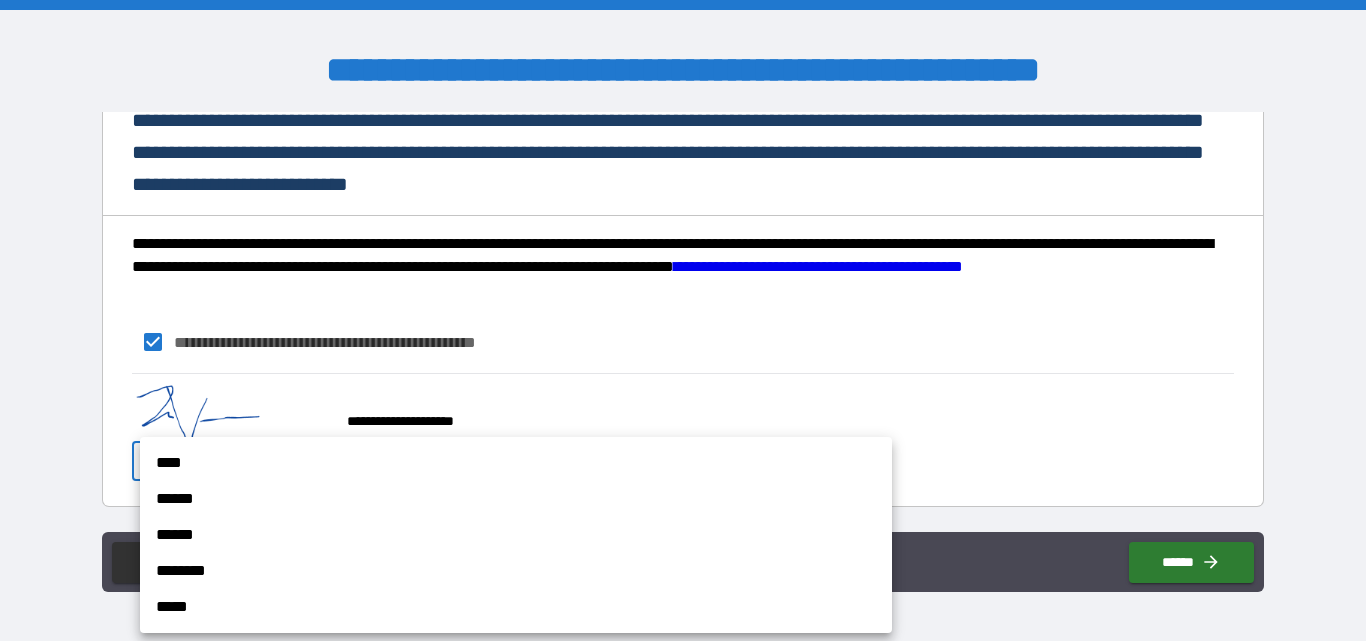 click on "**********" at bounding box center (683, 320) 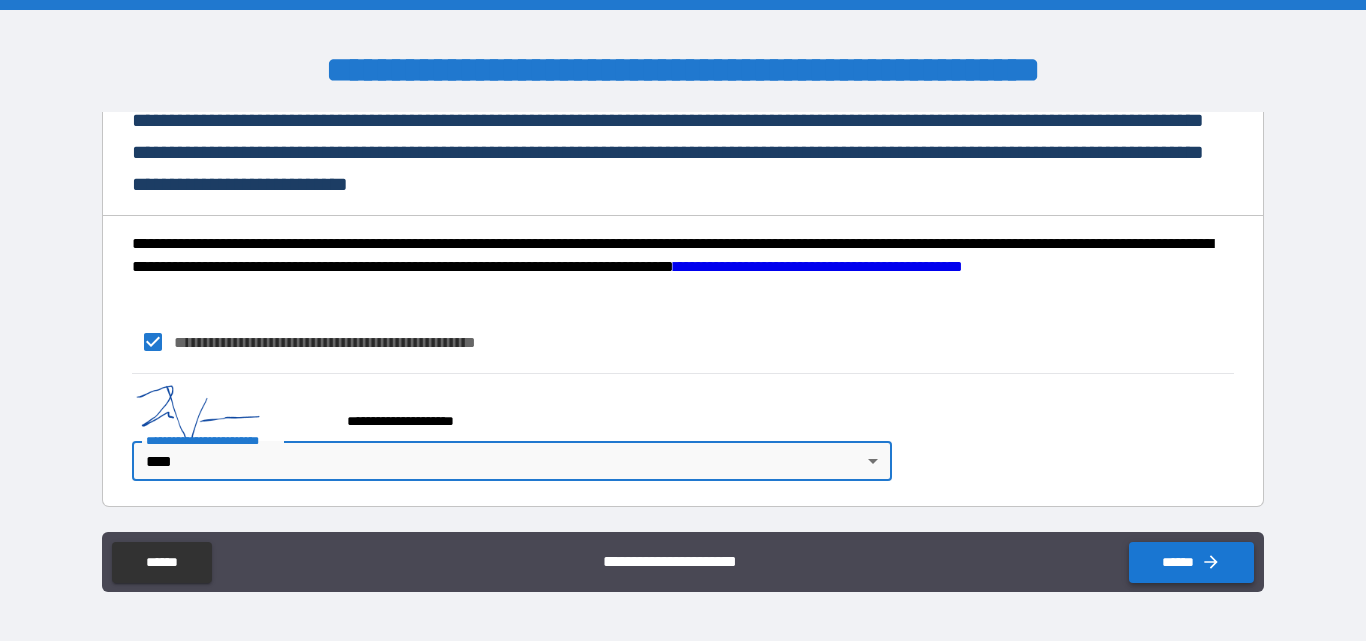 click on "******" at bounding box center [1191, 562] 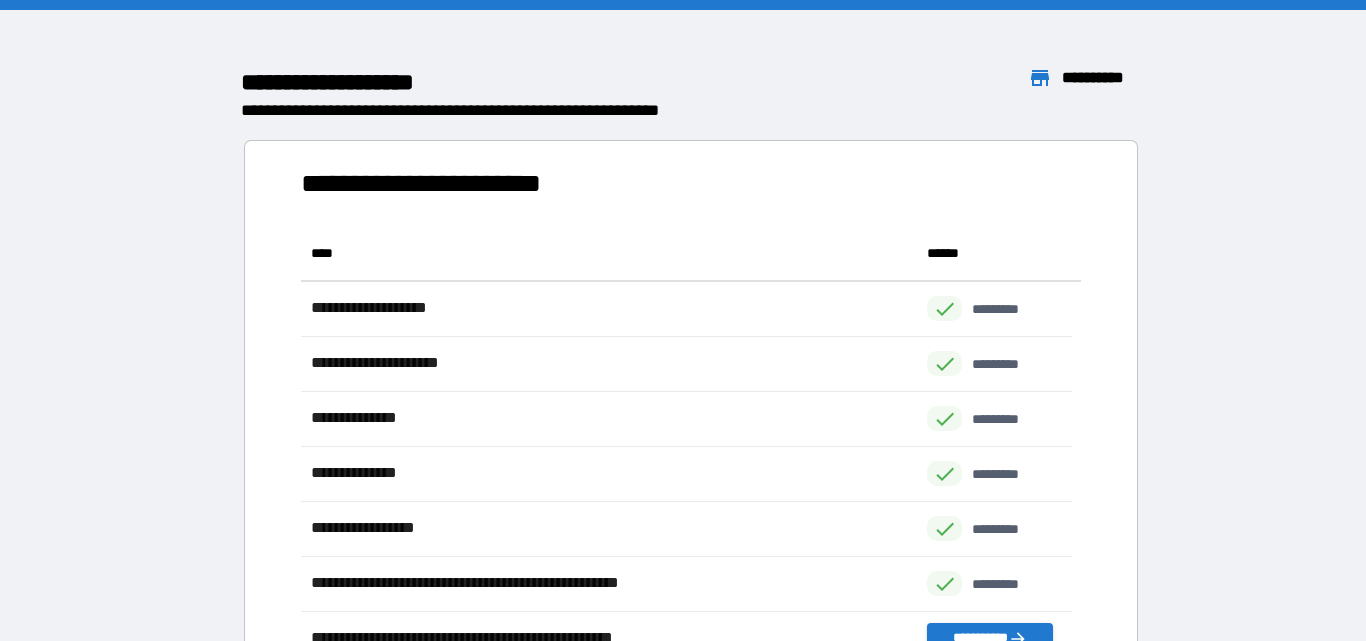 scroll, scrollTop: 16, scrollLeft: 16, axis: both 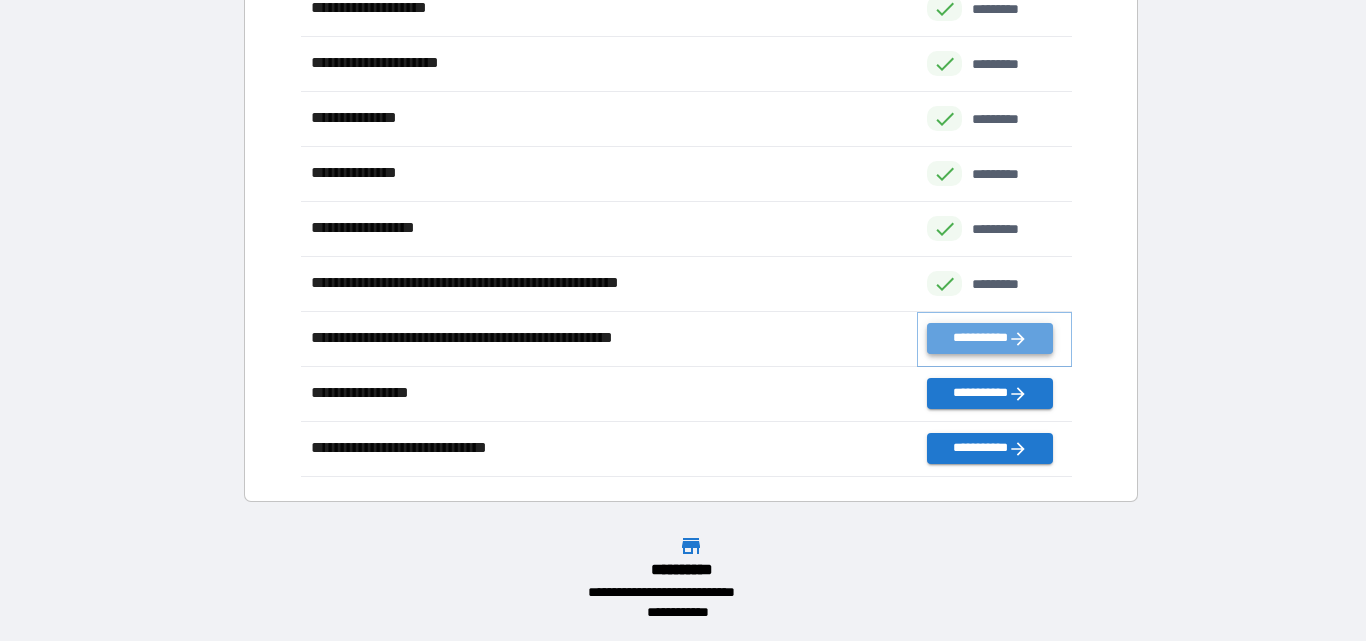 click on "**********" at bounding box center [989, 338] 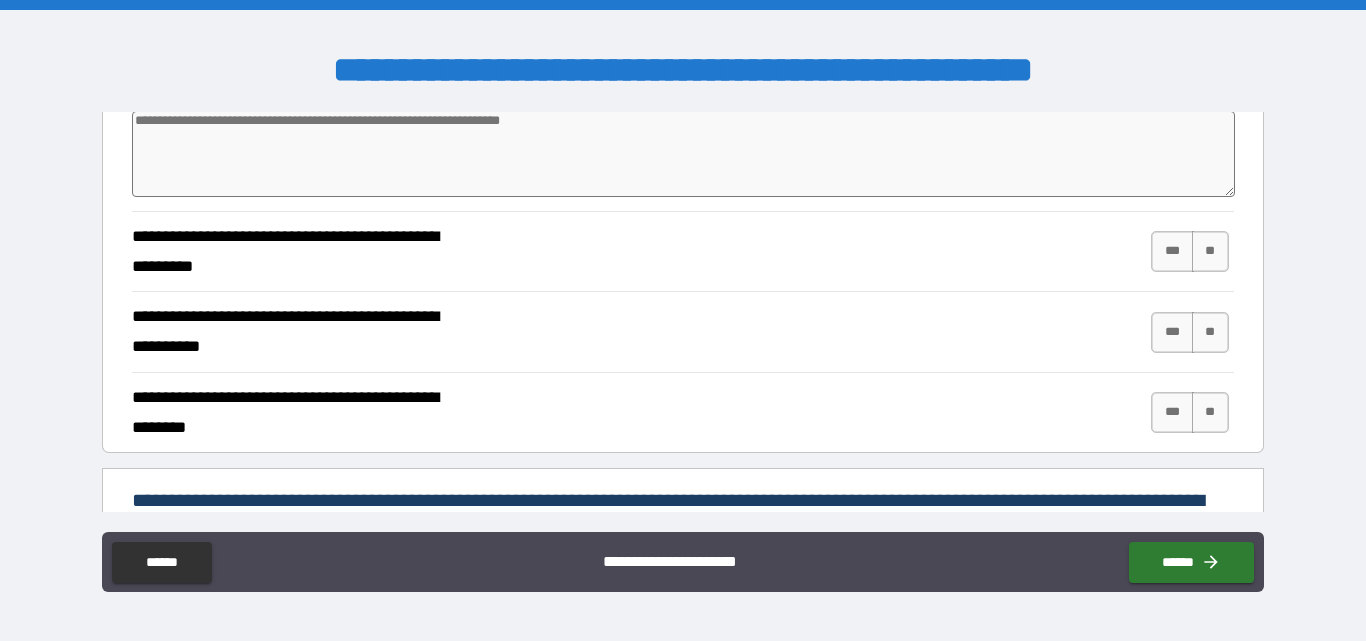 scroll, scrollTop: 500, scrollLeft: 0, axis: vertical 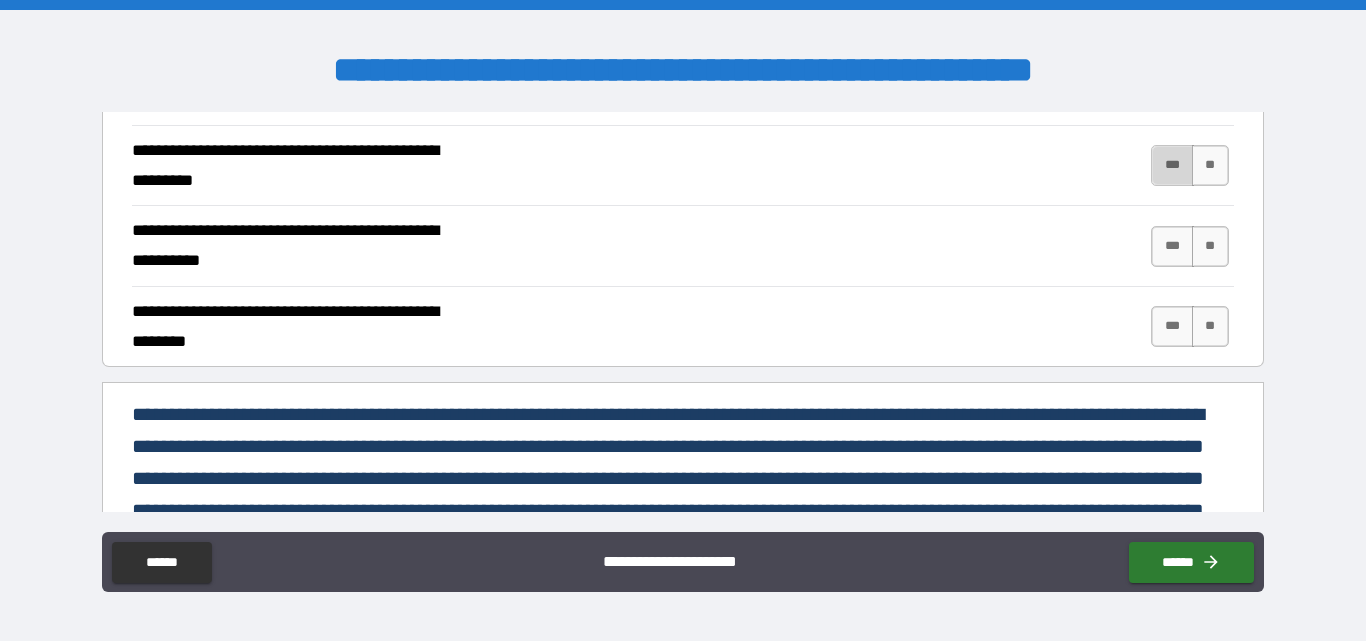 click on "***" at bounding box center (1172, 165) 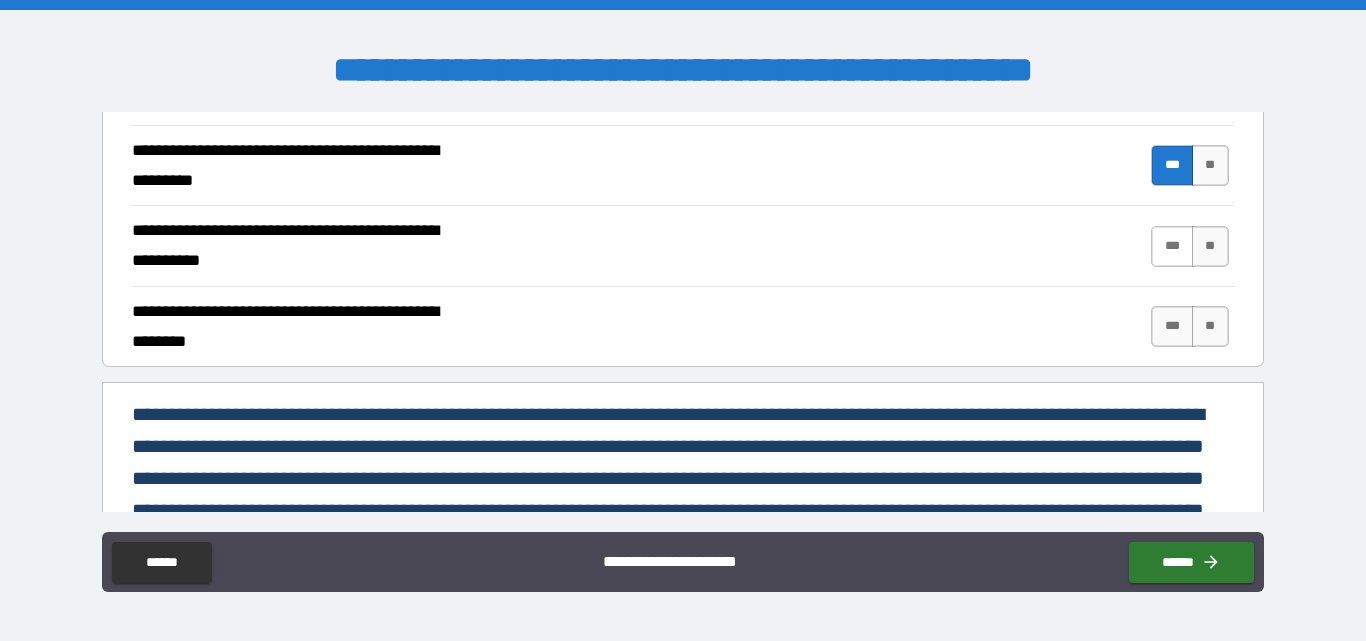 click on "***" at bounding box center [1172, 246] 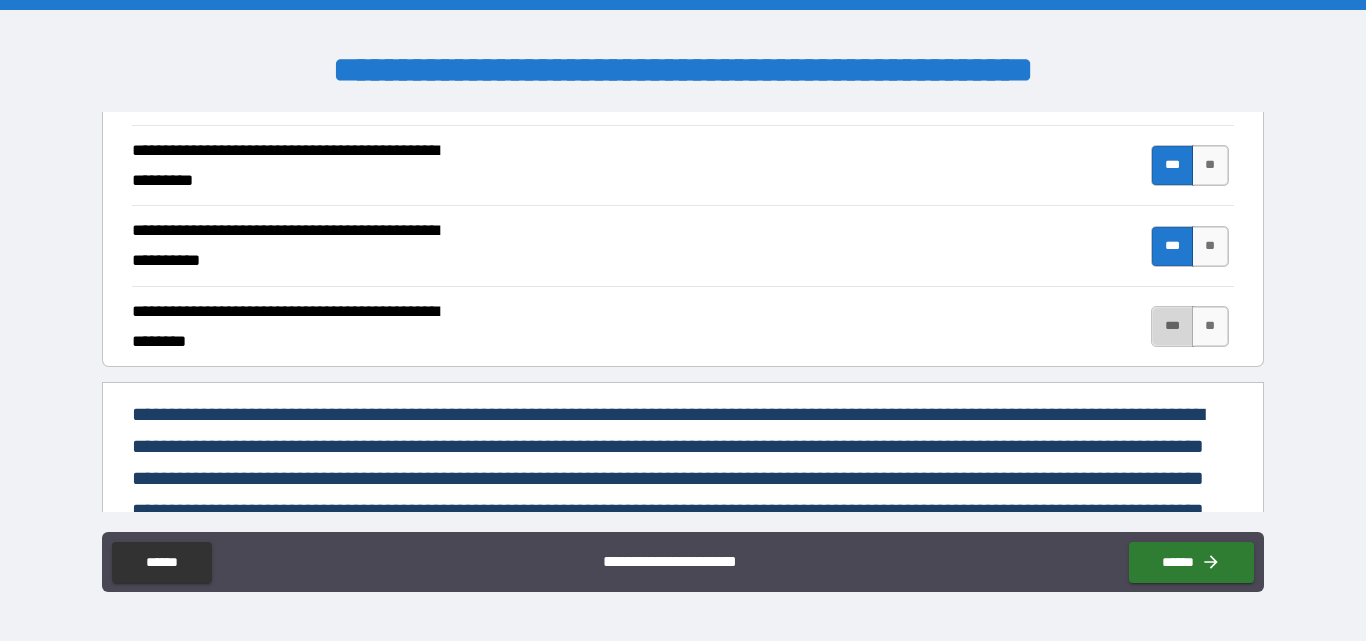 click on "***" at bounding box center [1172, 326] 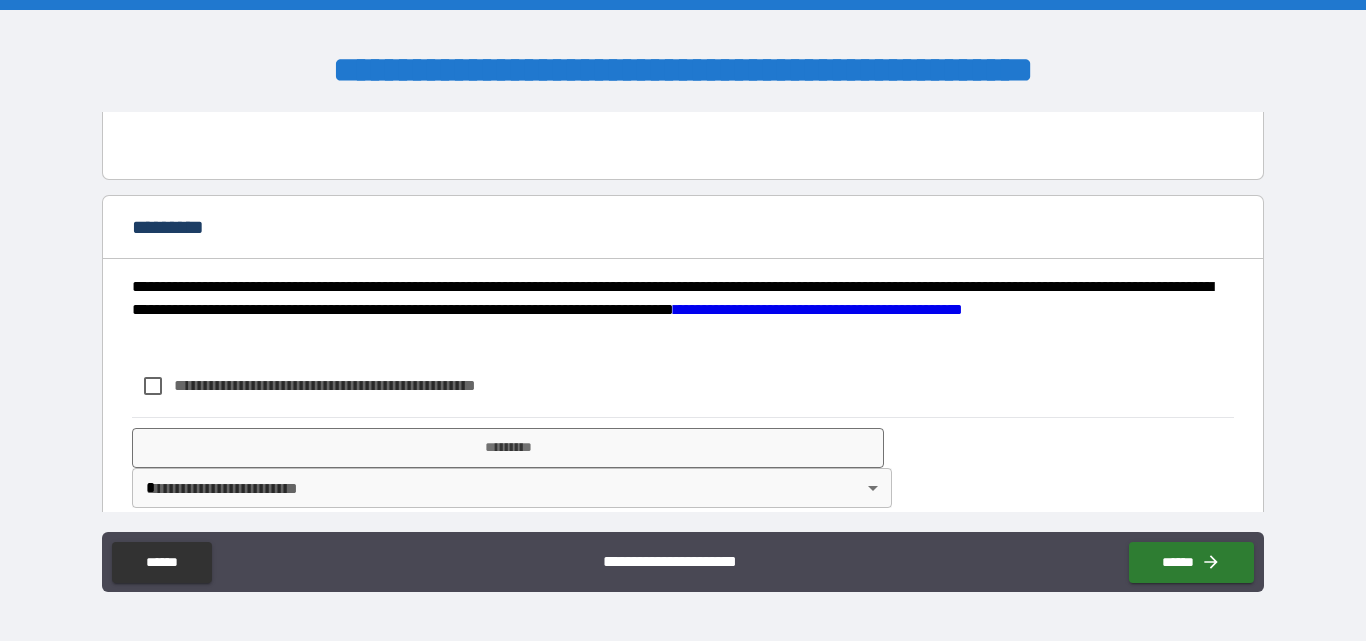 scroll, scrollTop: 1241, scrollLeft: 0, axis: vertical 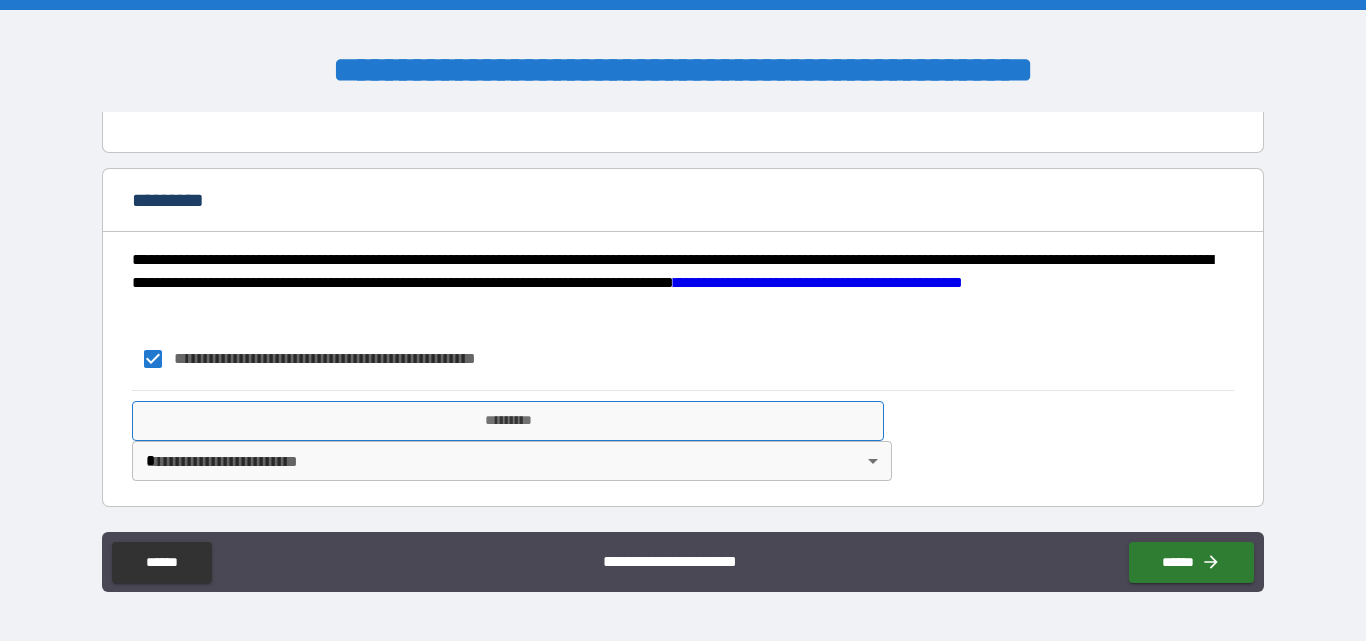 click on "*********" at bounding box center (508, 421) 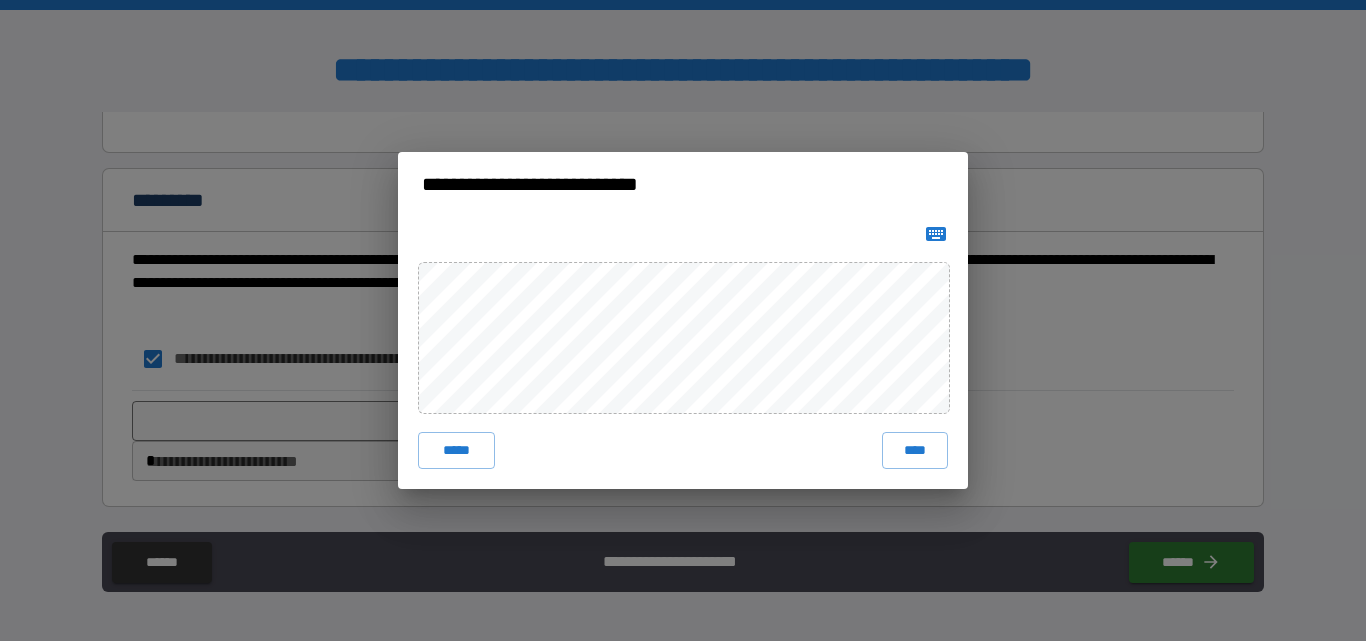 click on "***** ****" at bounding box center [683, 352] 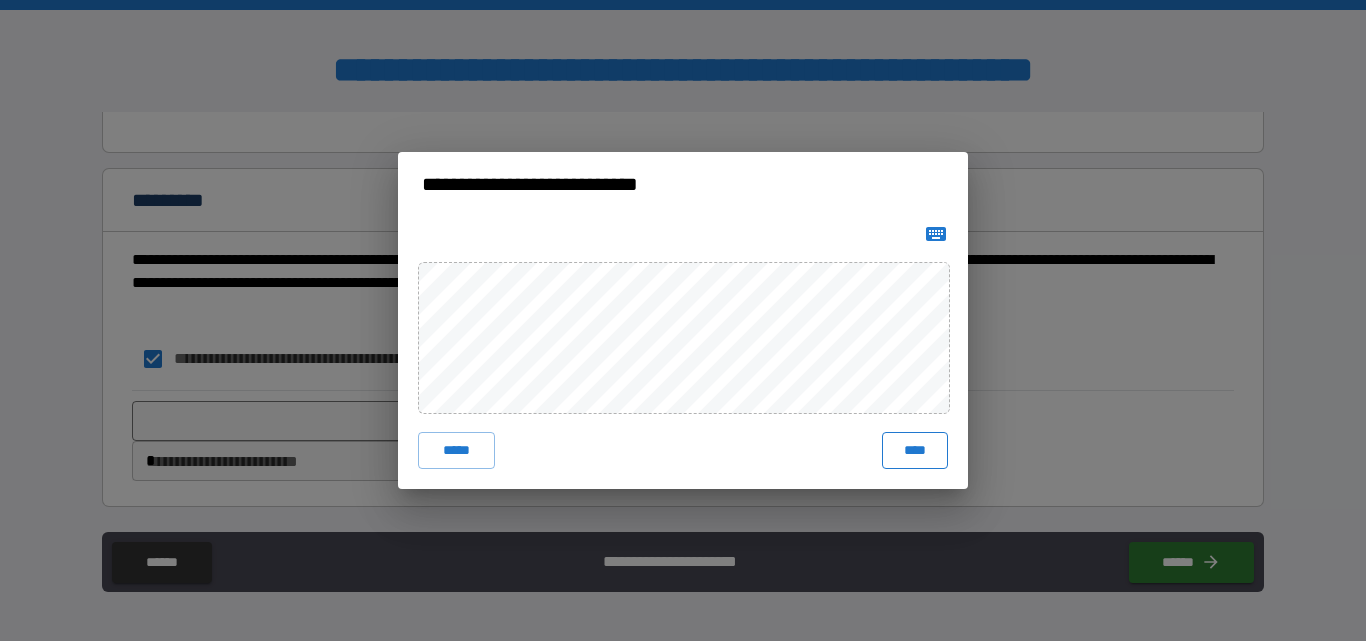 click on "****" at bounding box center [915, 450] 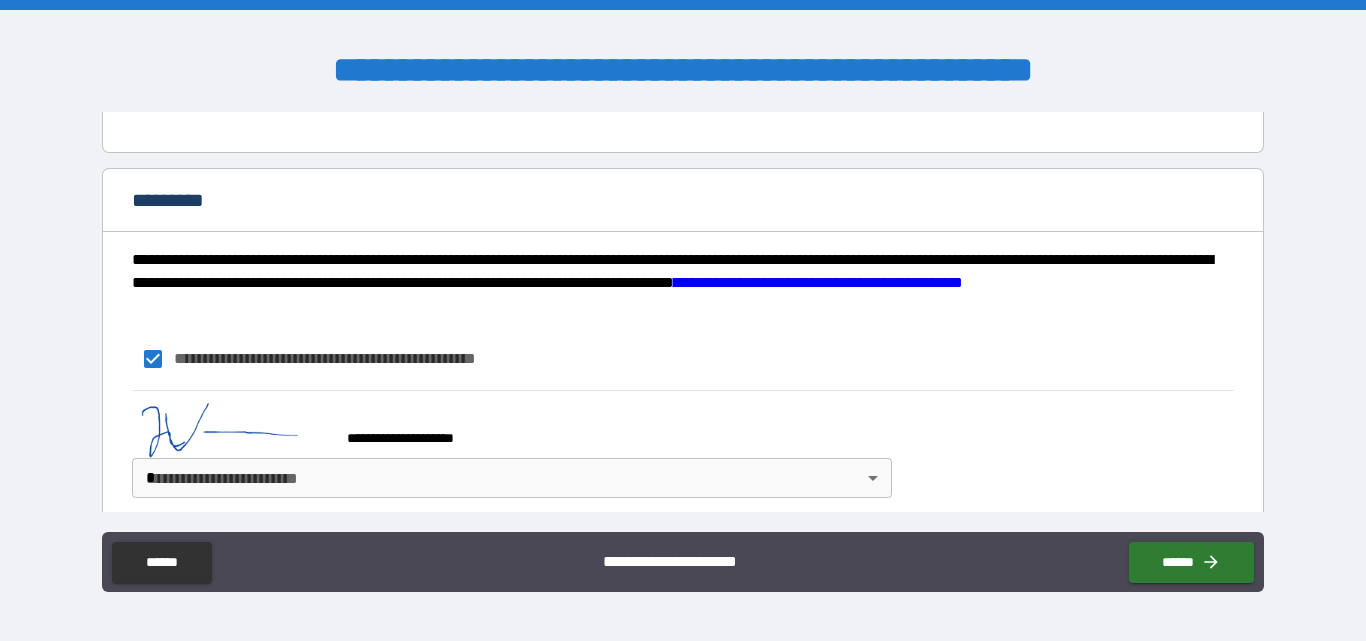 click on "**********" at bounding box center (683, 320) 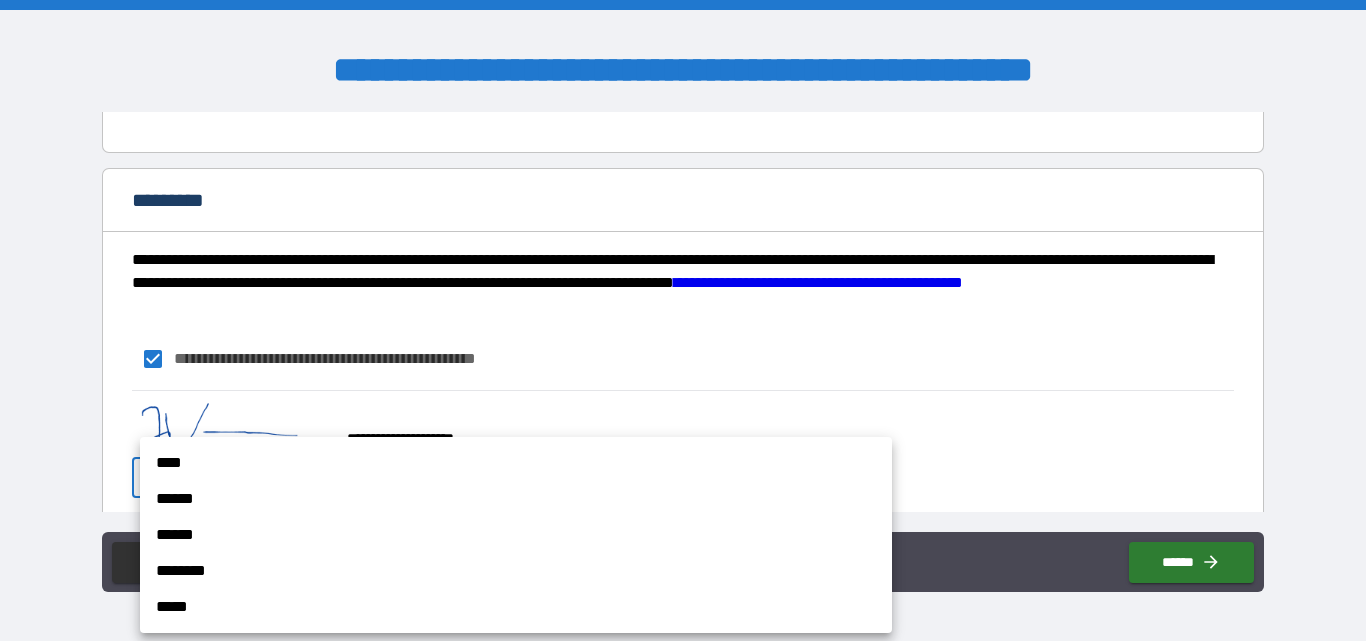 click on "****" at bounding box center [516, 463] 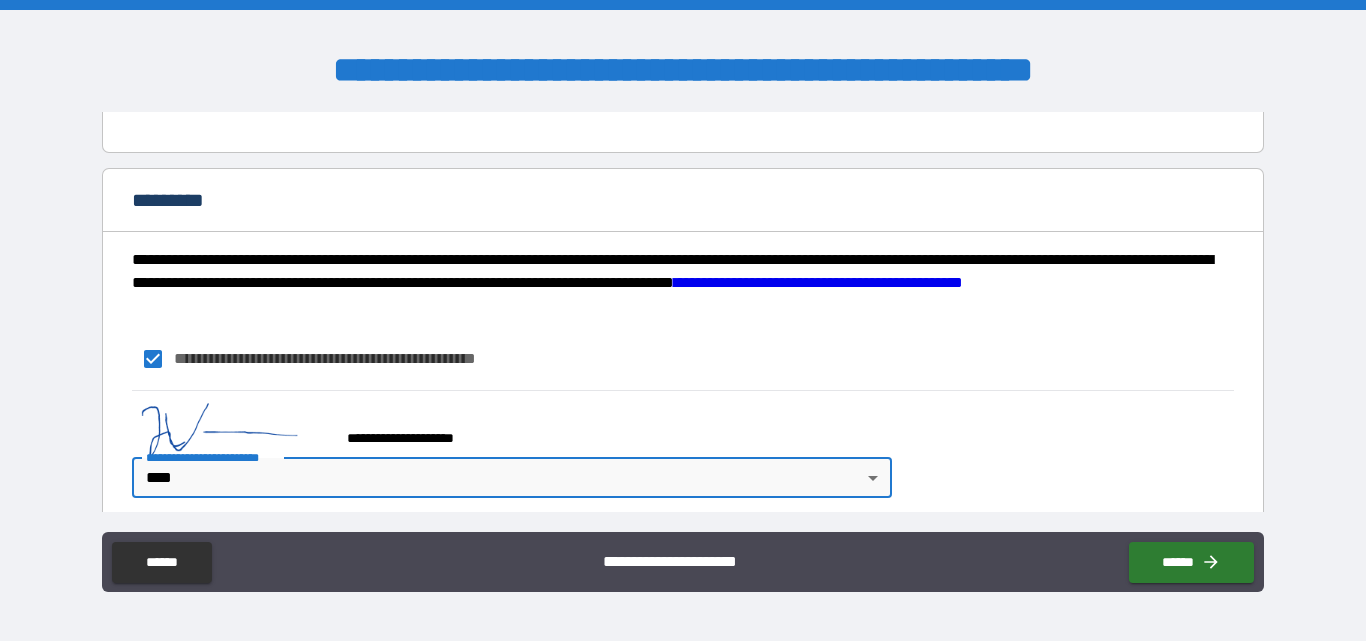type on "*" 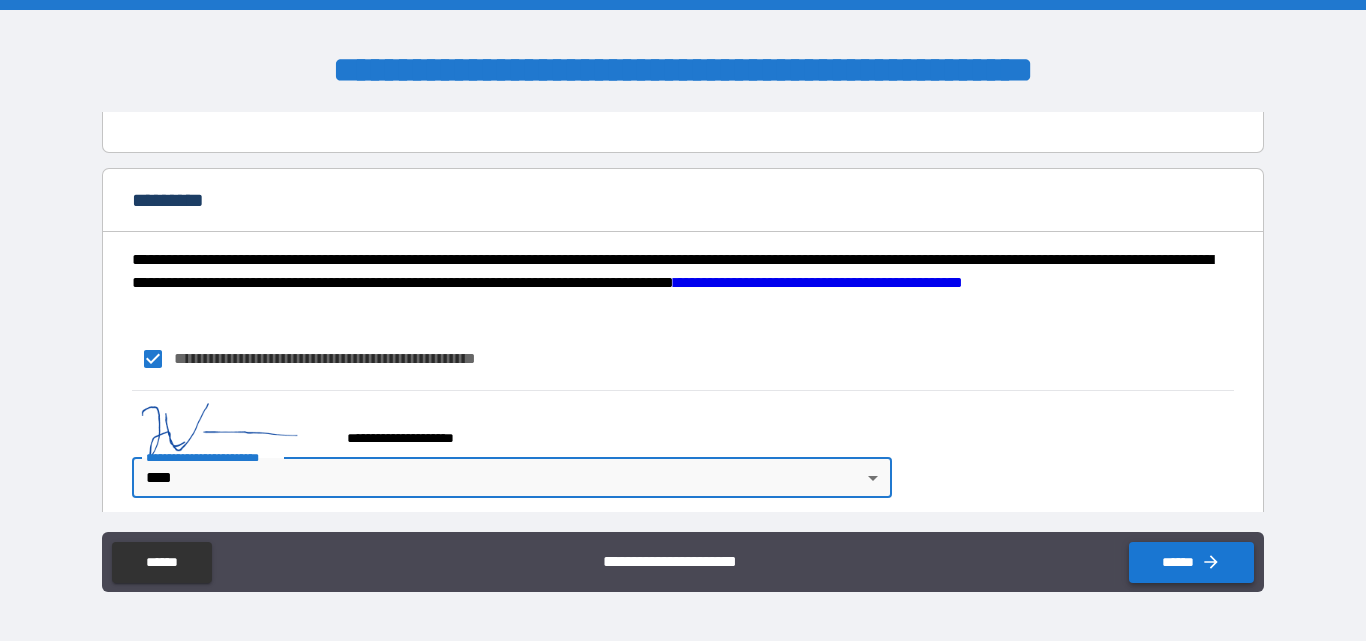 click on "******" at bounding box center [1191, 562] 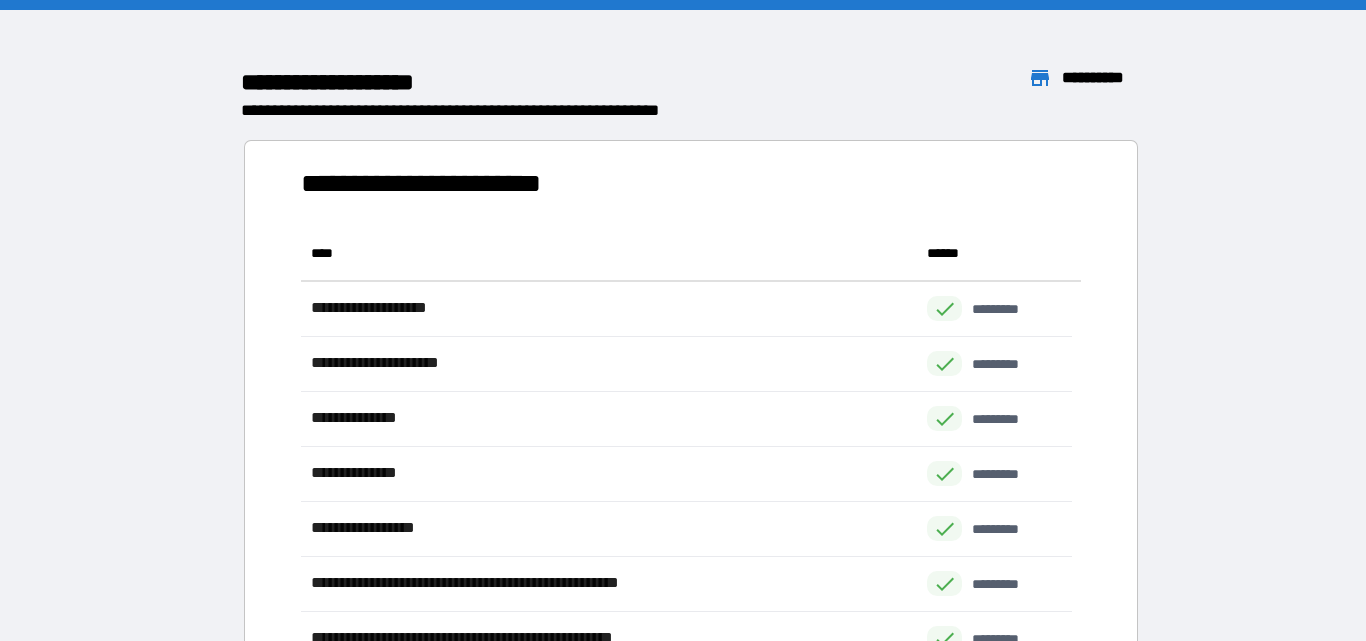 scroll, scrollTop: 16, scrollLeft: 16, axis: both 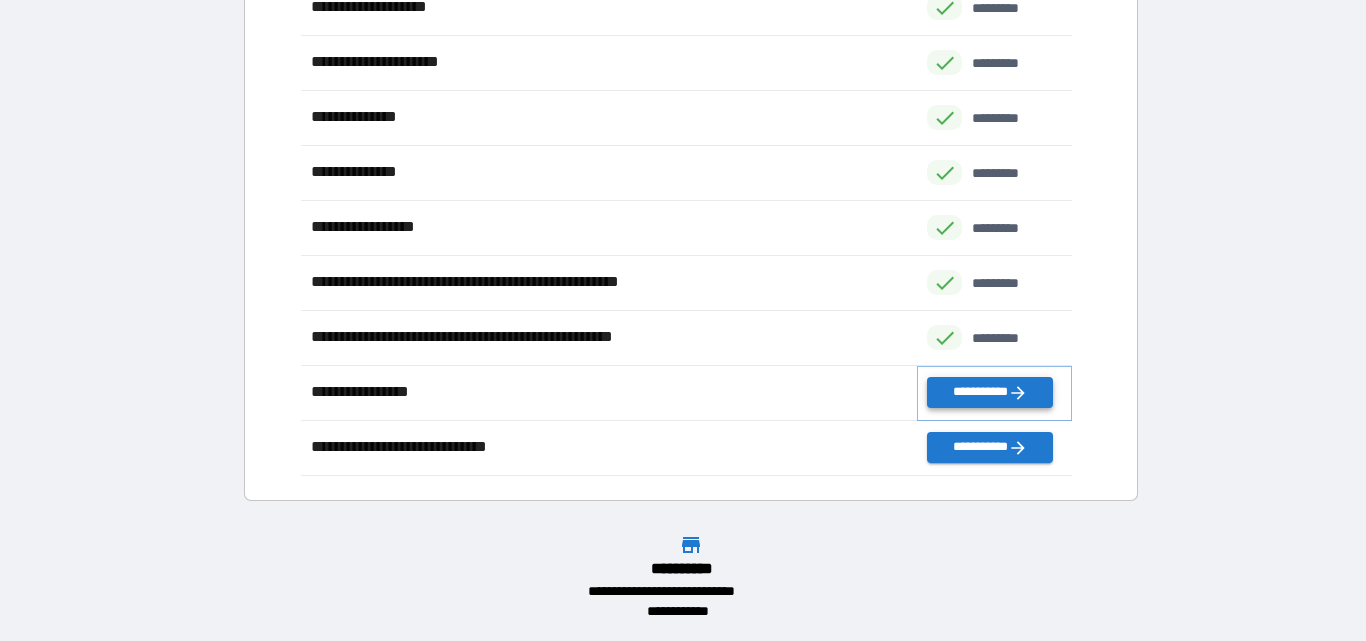 click on "**********" at bounding box center (989, 392) 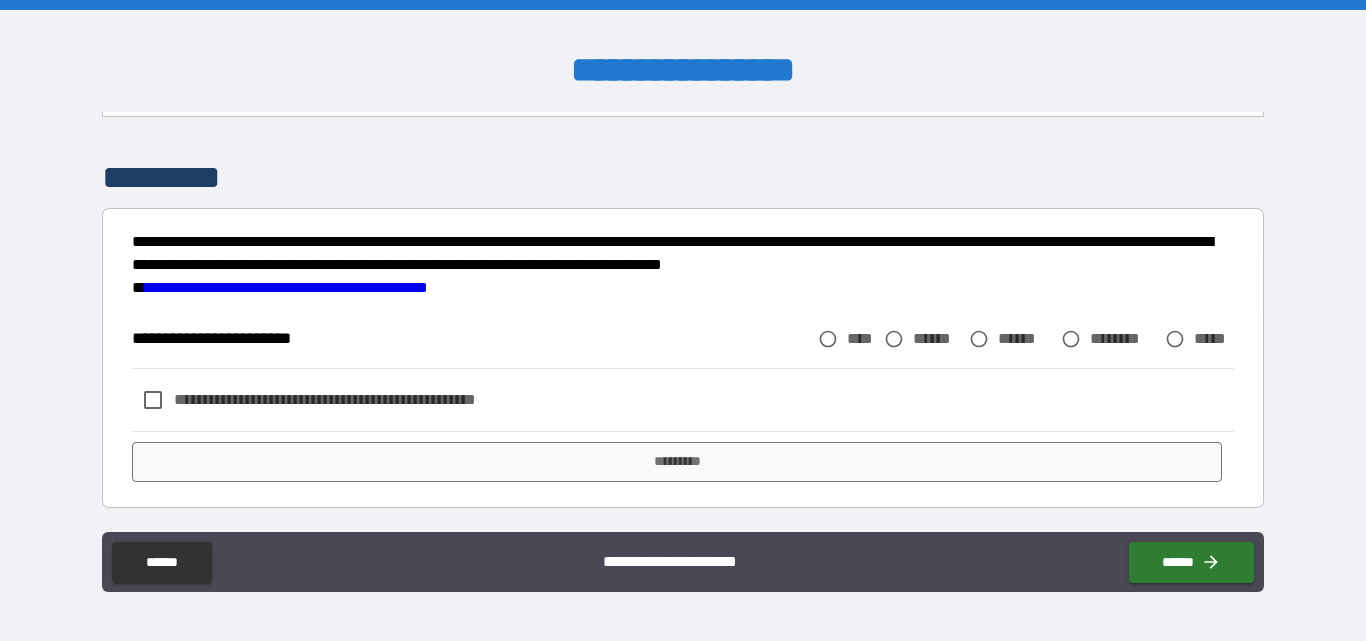 scroll, scrollTop: 316, scrollLeft: 0, axis: vertical 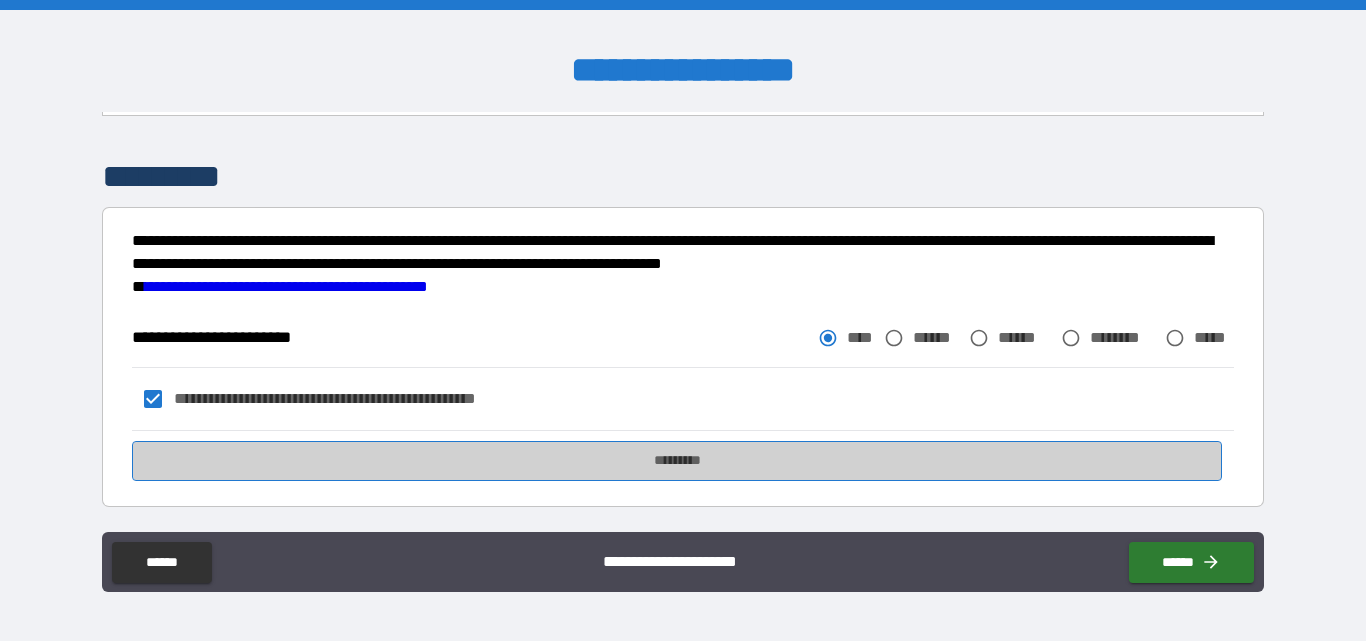 click on "*********" at bounding box center [677, 461] 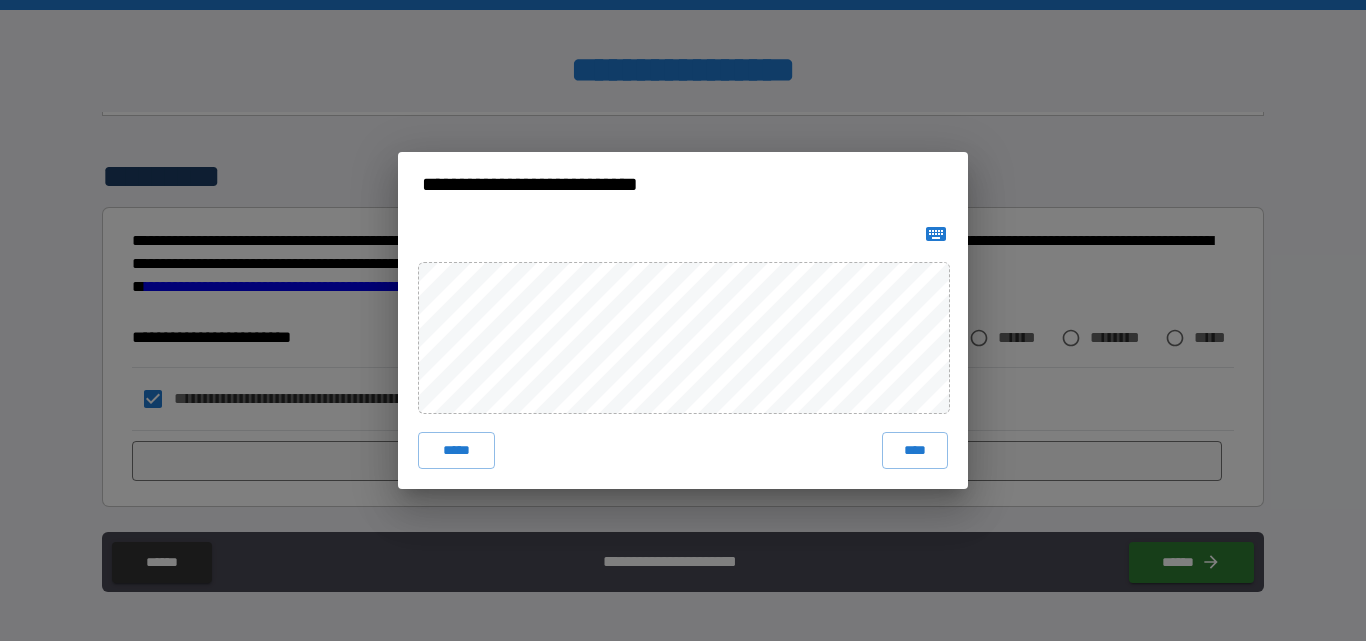 click on "***** ****" at bounding box center [683, 352] 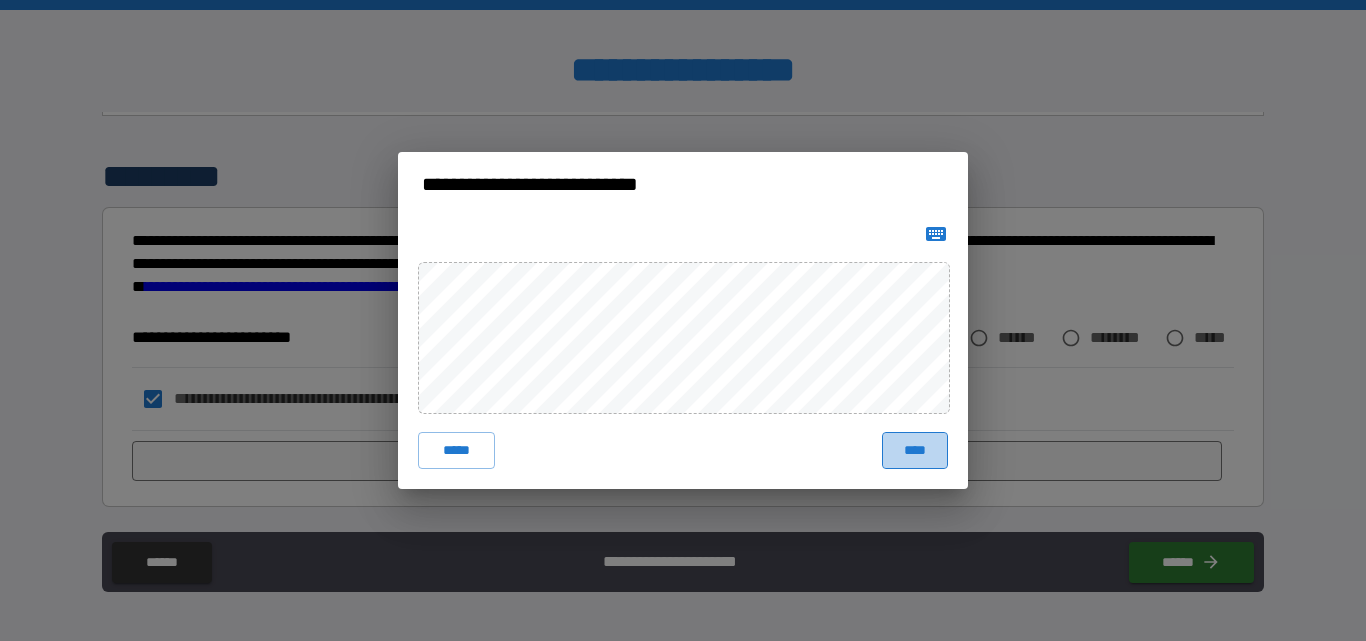 click on "****" at bounding box center [915, 450] 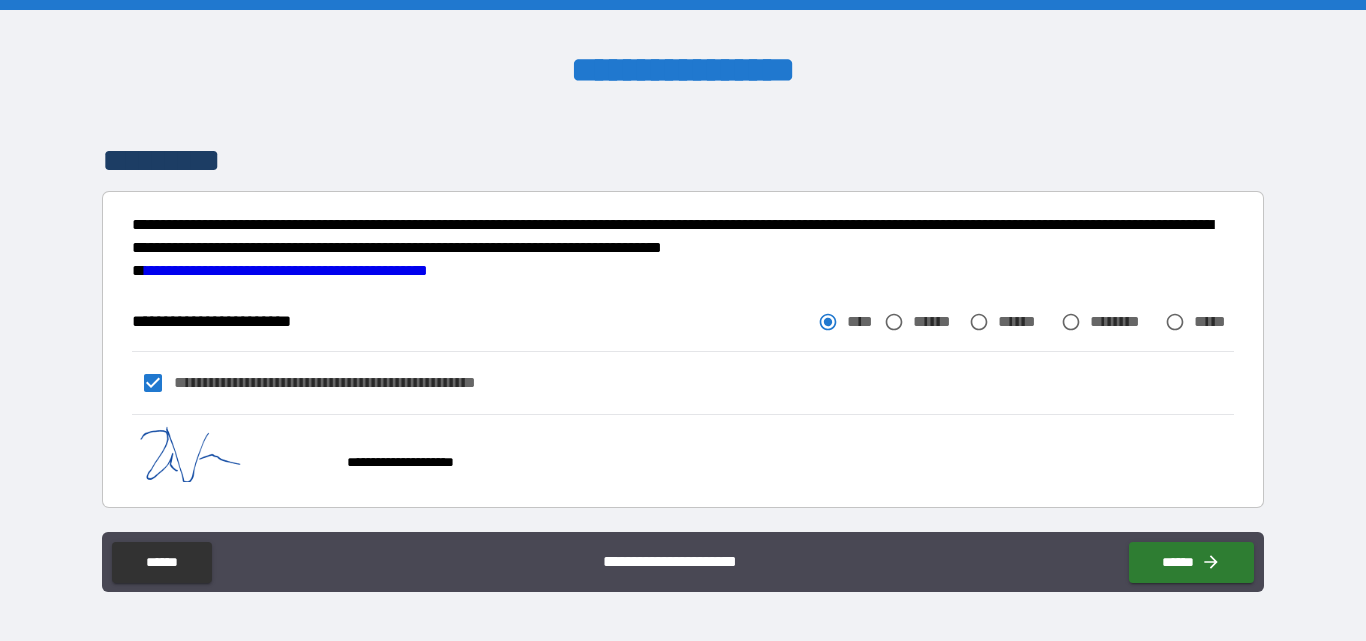 scroll, scrollTop: 333, scrollLeft: 0, axis: vertical 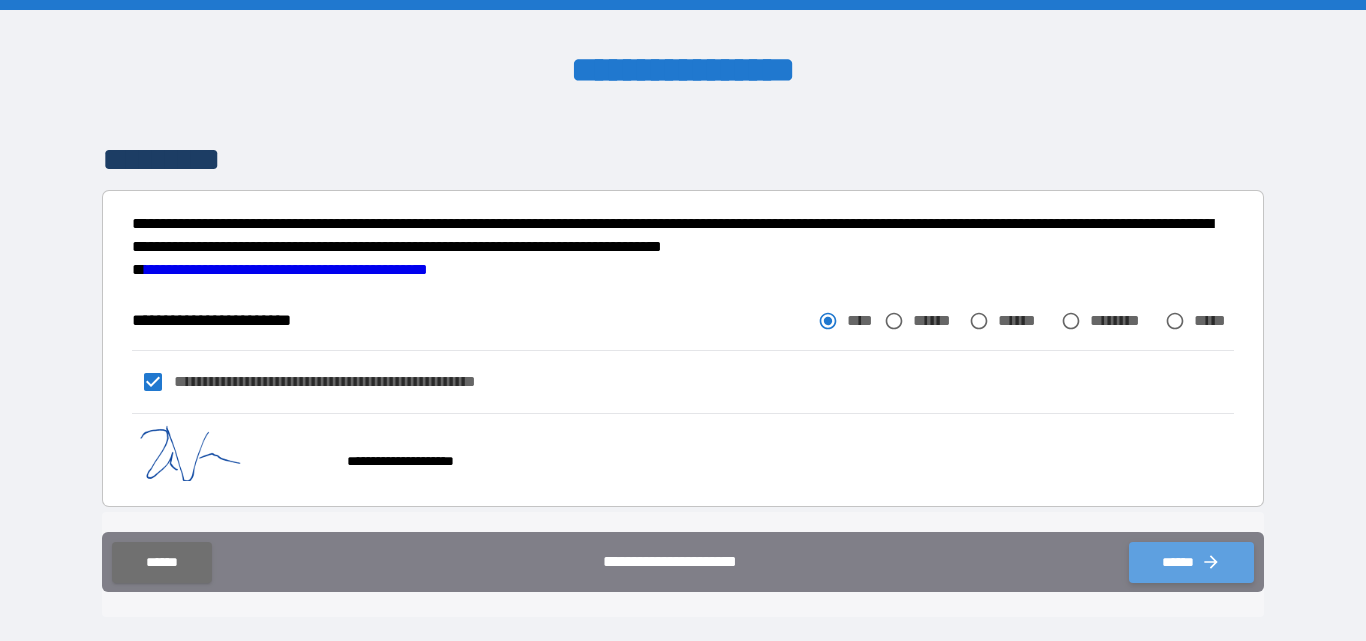 click on "******" at bounding box center [1191, 562] 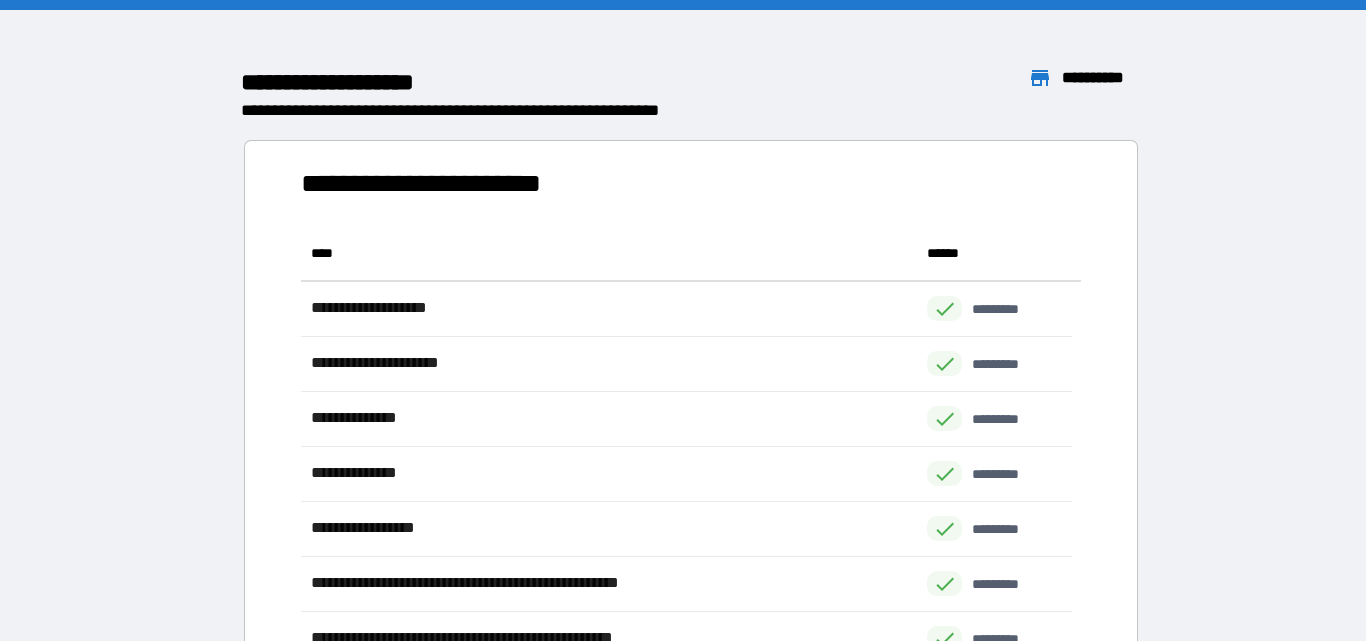 scroll, scrollTop: 16, scrollLeft: 16, axis: both 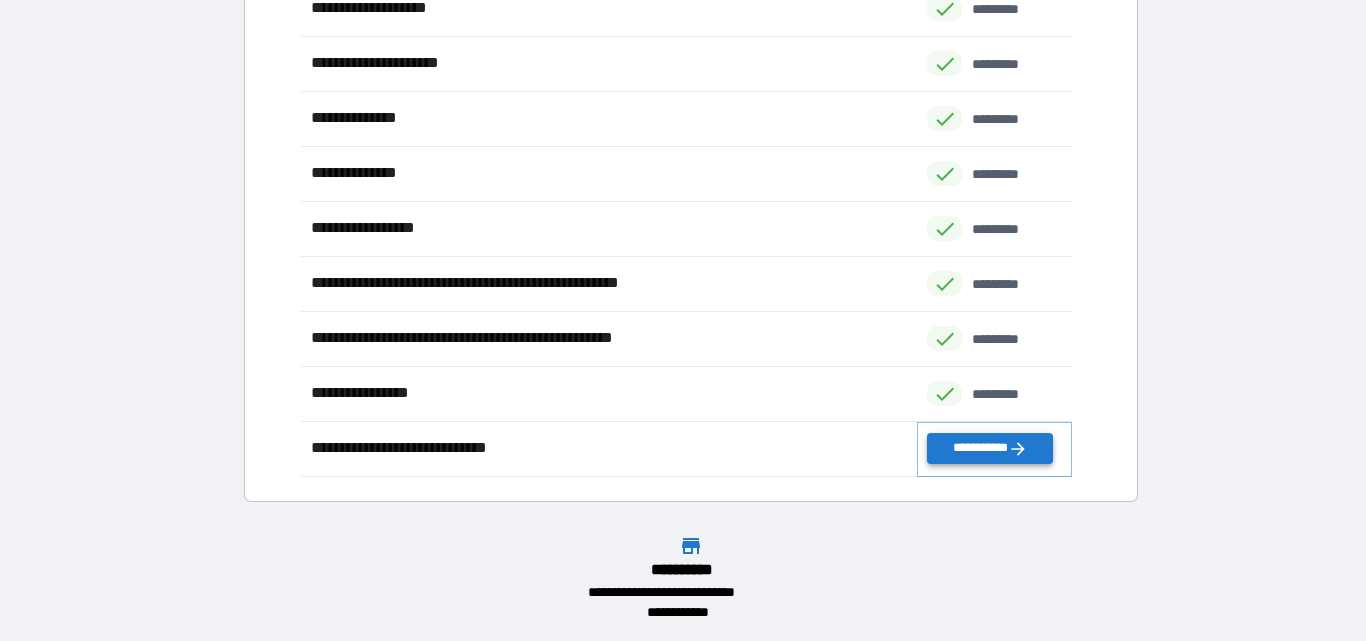 click on "**********" at bounding box center (989, 448) 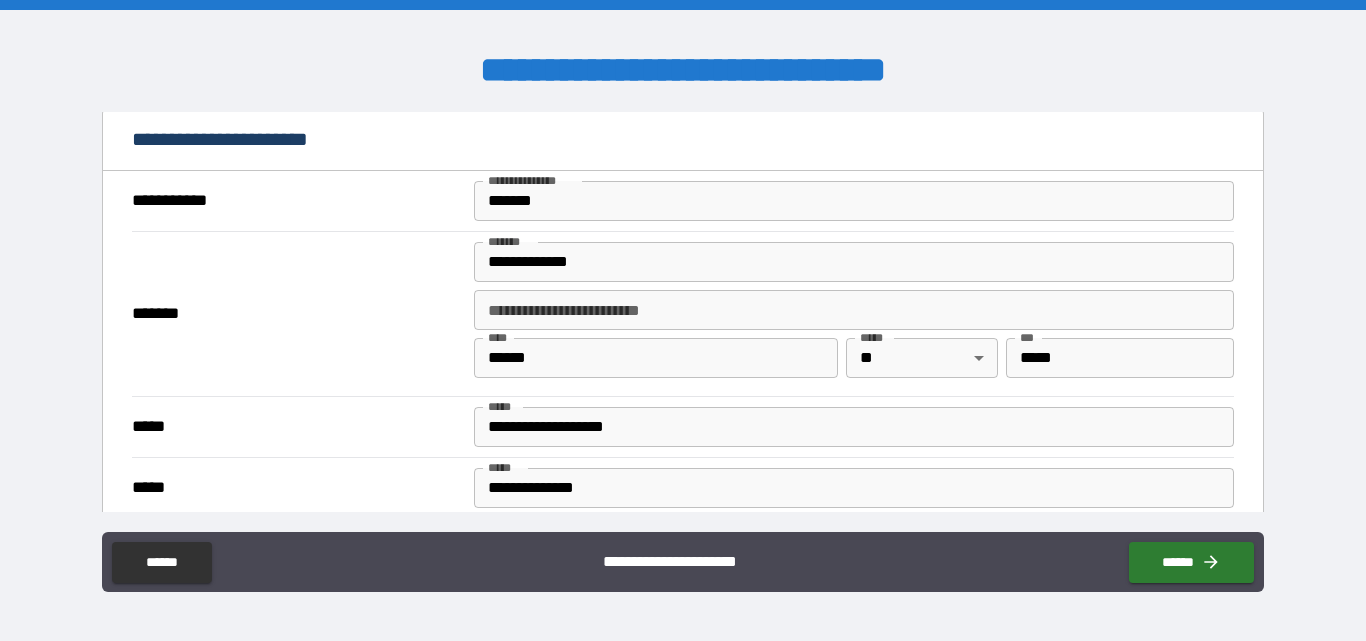 scroll, scrollTop: 600, scrollLeft: 0, axis: vertical 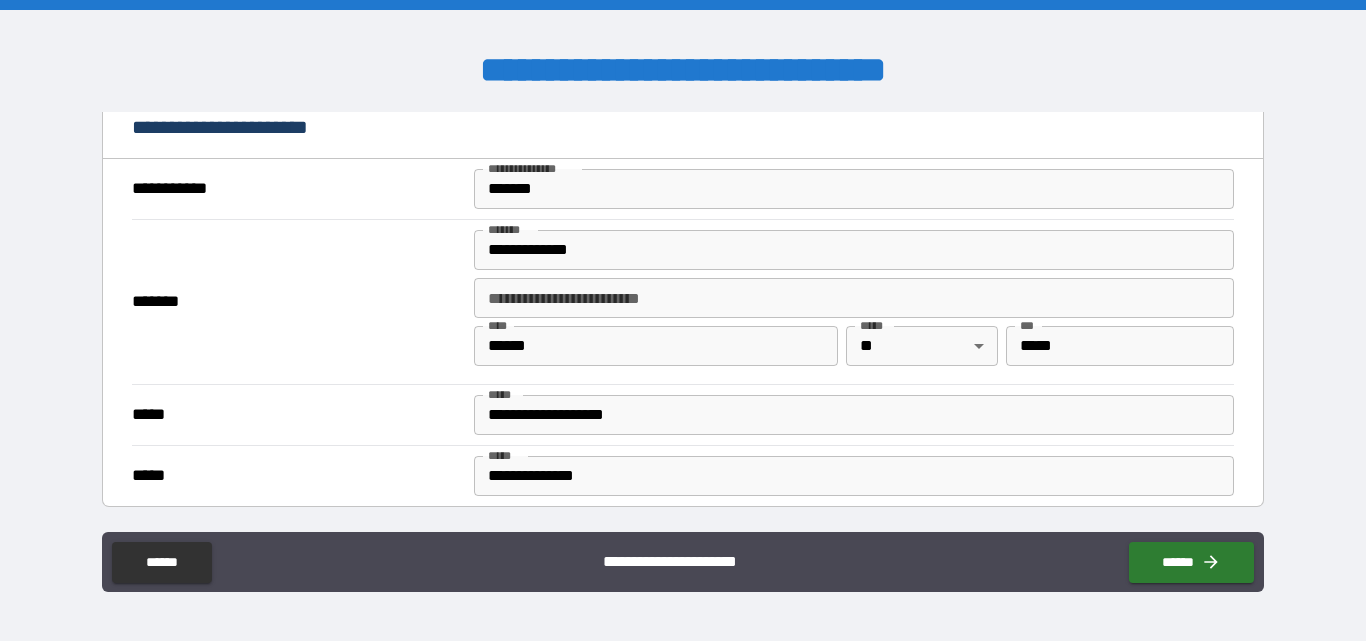 click on "*******" at bounding box center (854, 189) 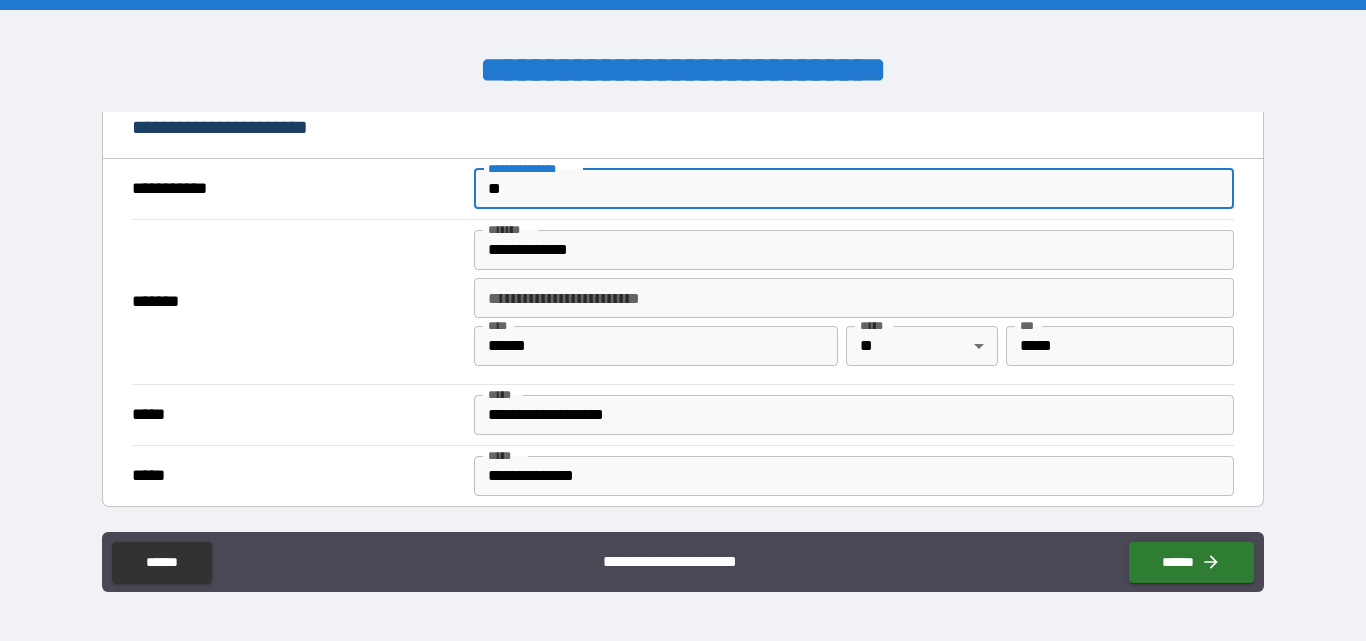 type on "*" 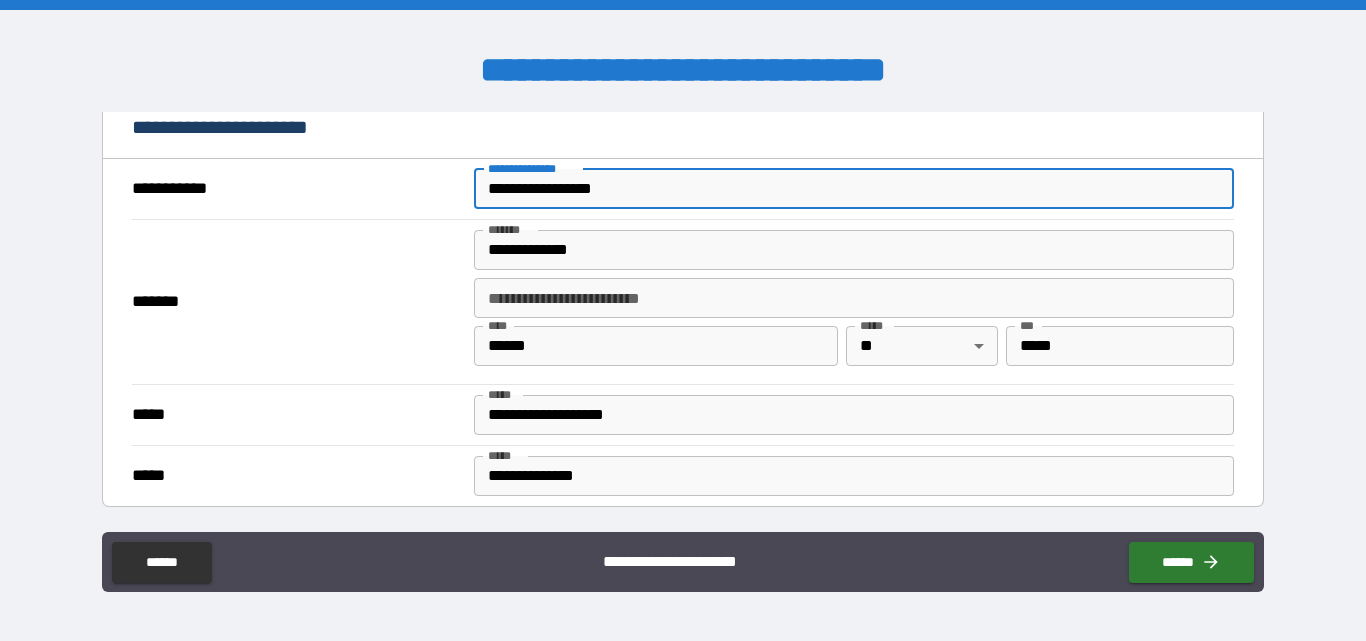 type on "**********" 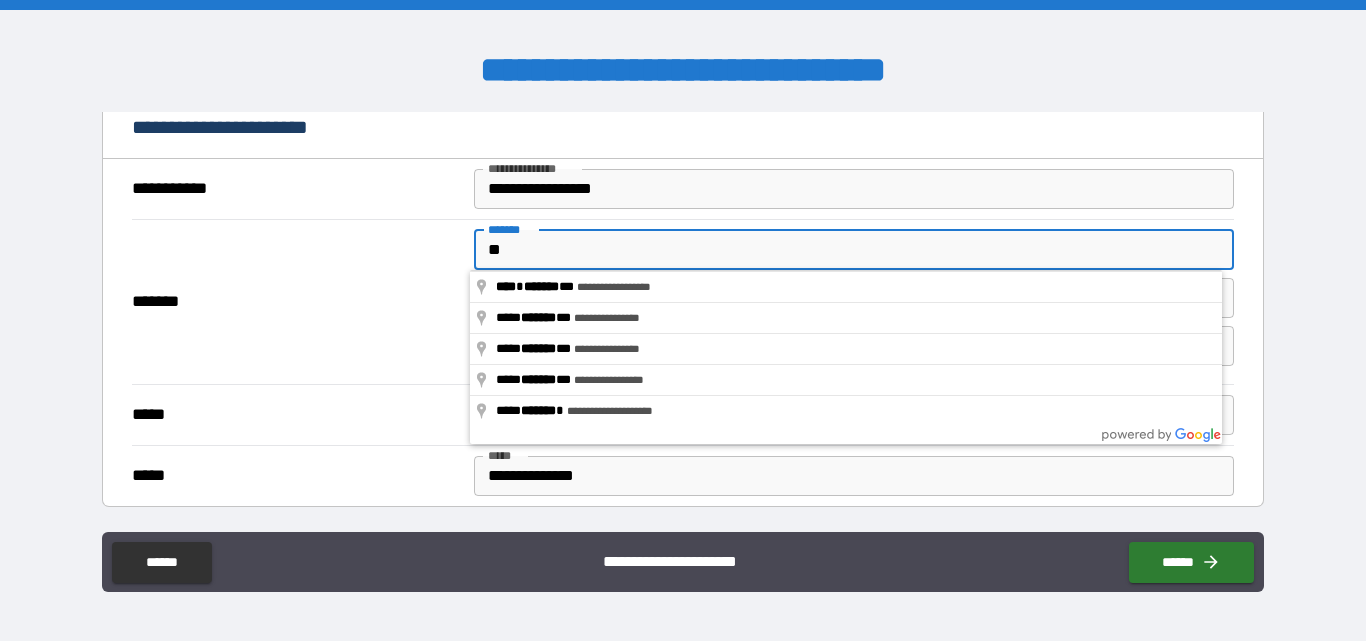 type on "*" 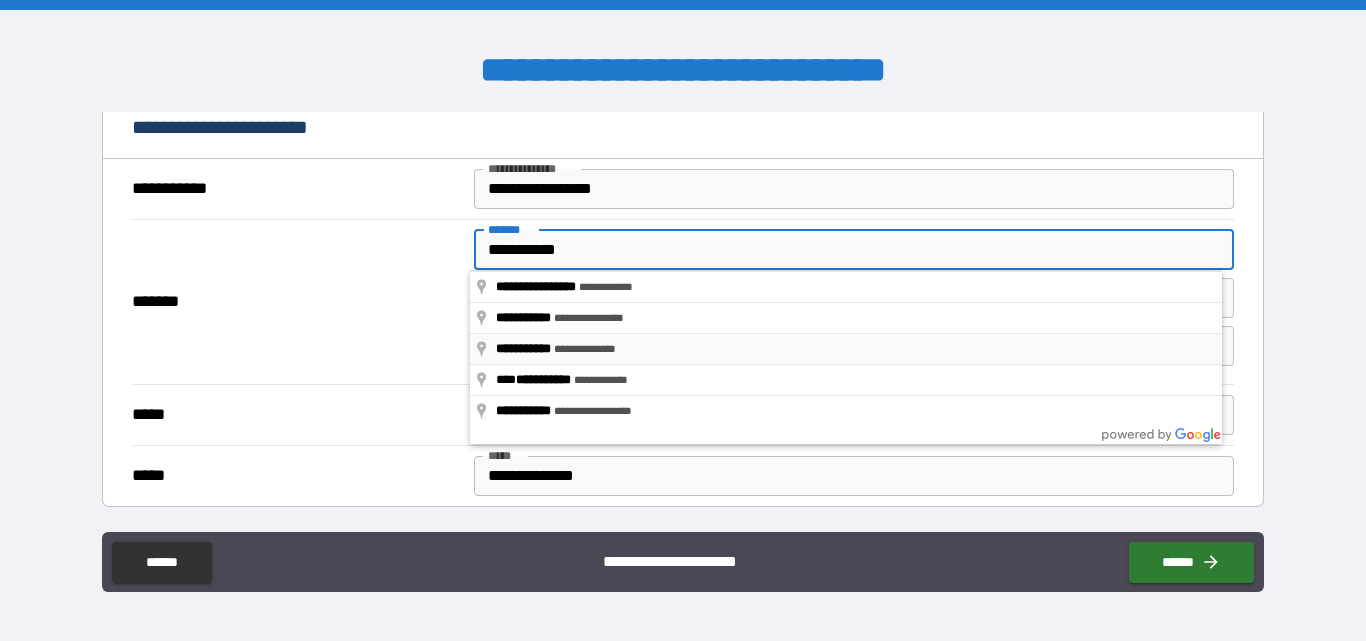 type on "**********" 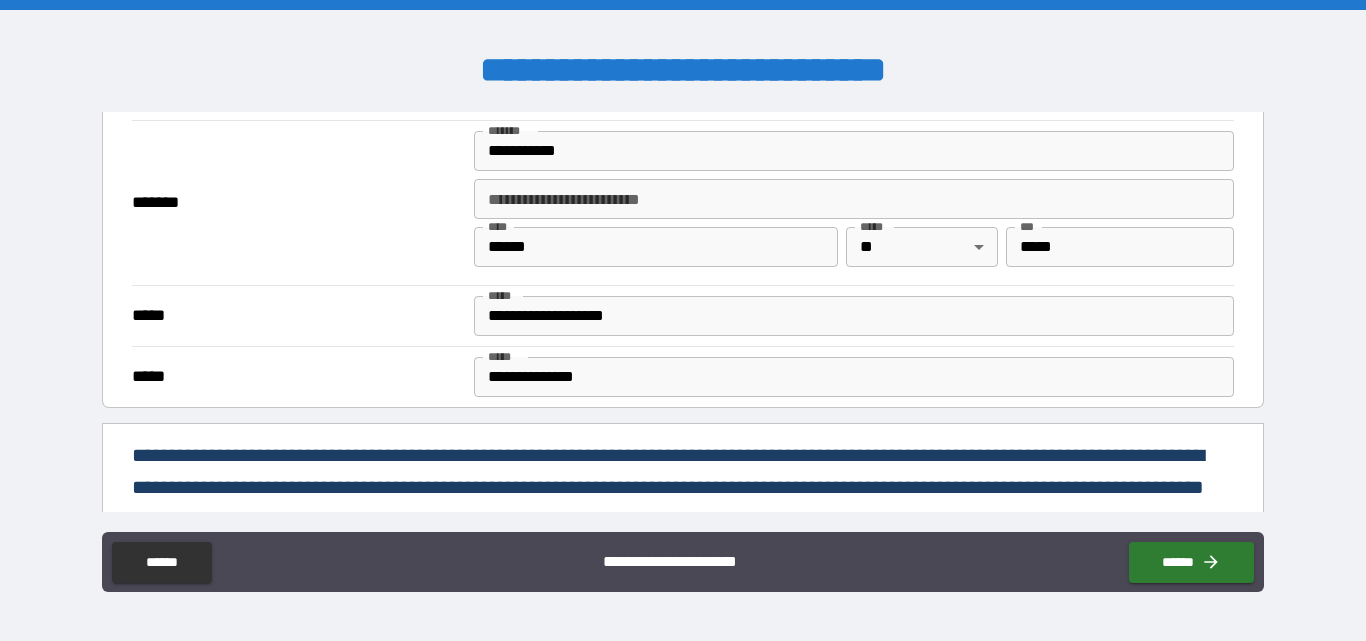 scroll, scrollTop: 800, scrollLeft: 0, axis: vertical 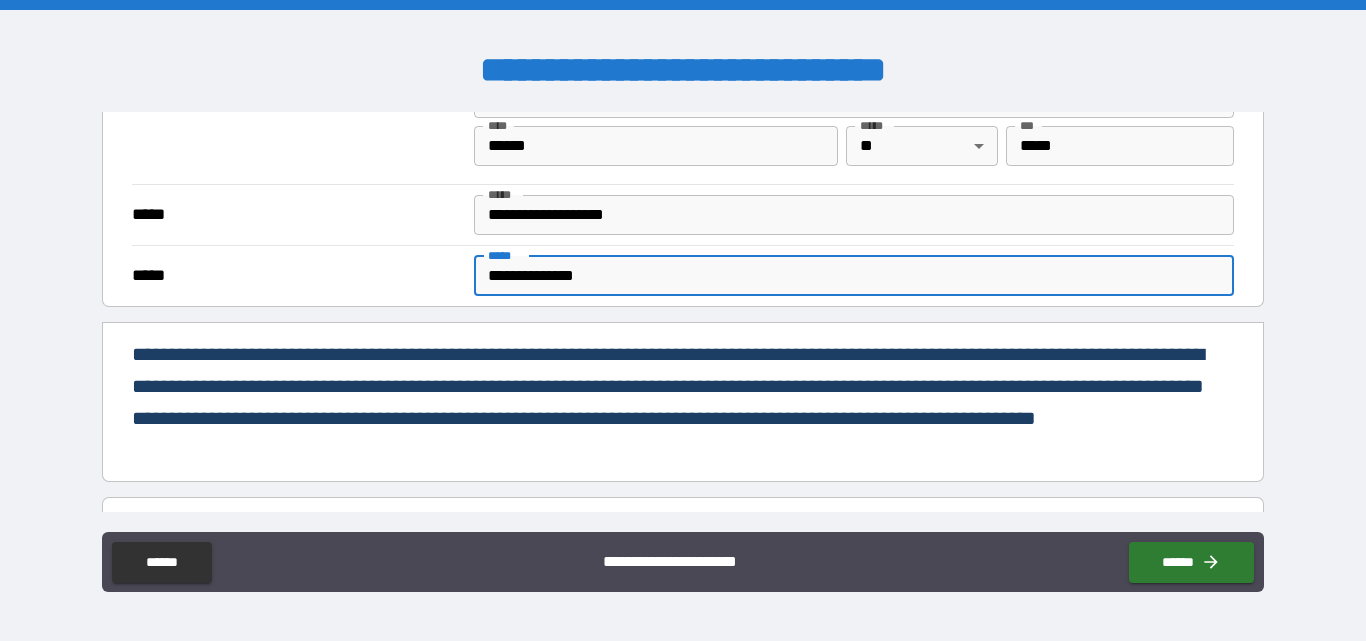 click on "**********" at bounding box center [854, 276] 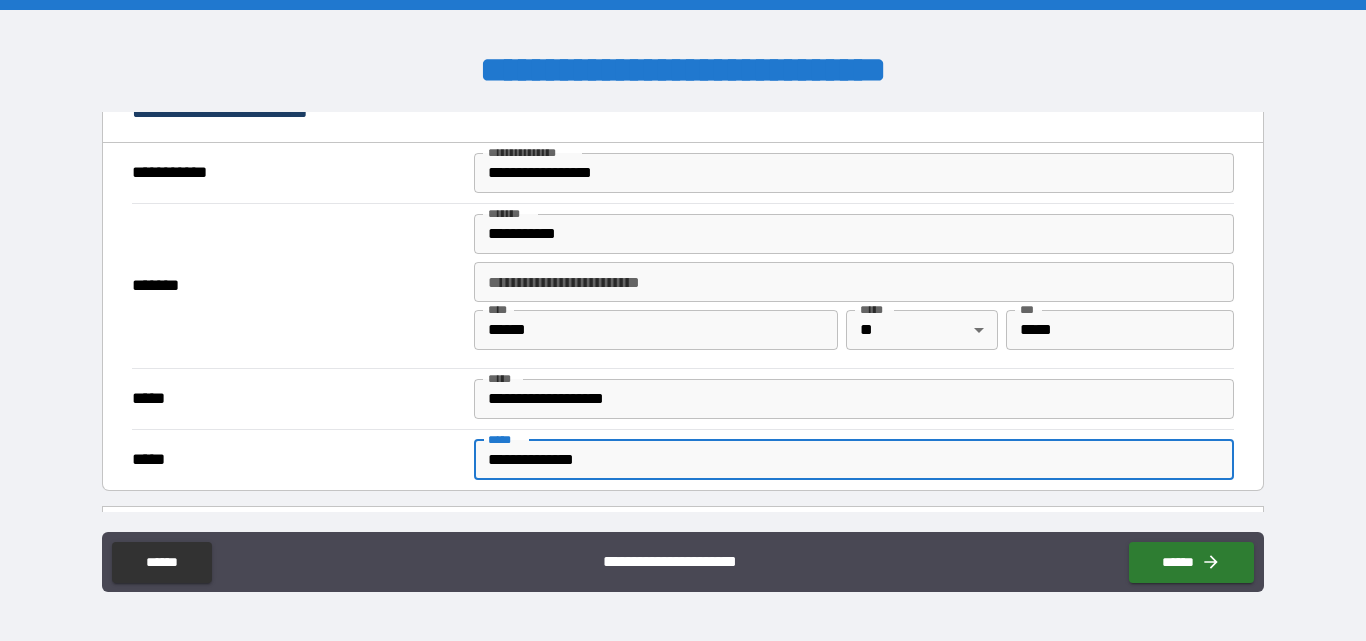 scroll, scrollTop: 600, scrollLeft: 0, axis: vertical 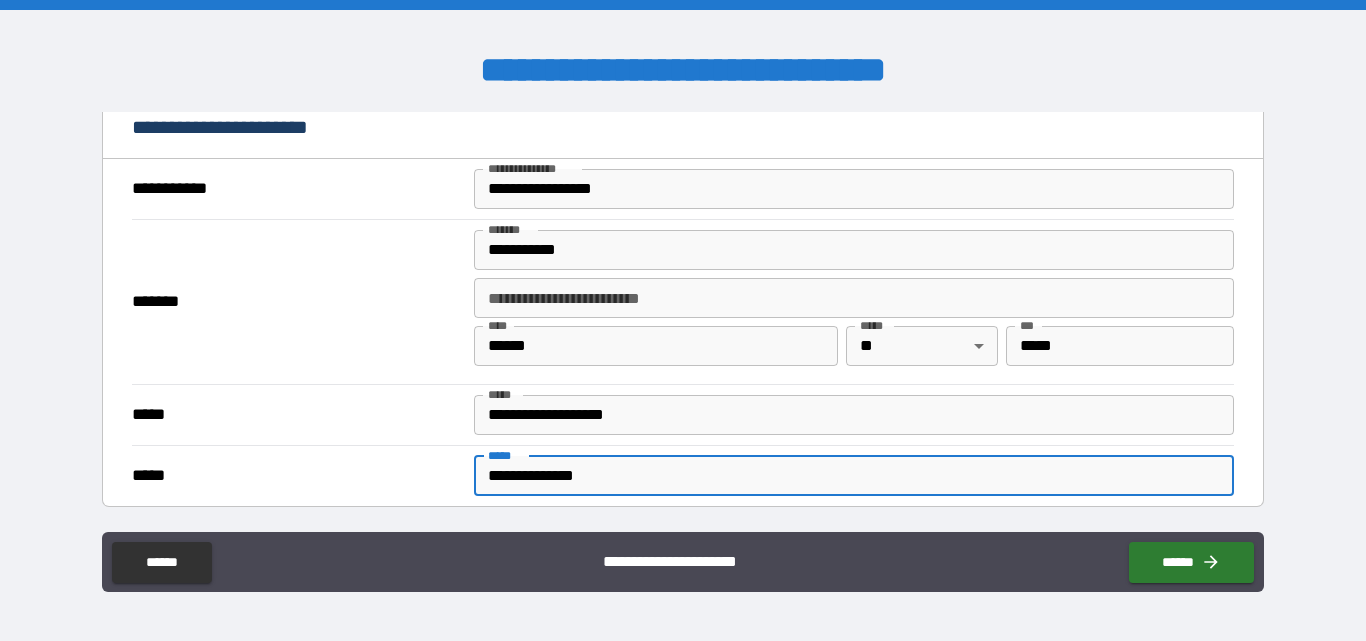 type on "**********" 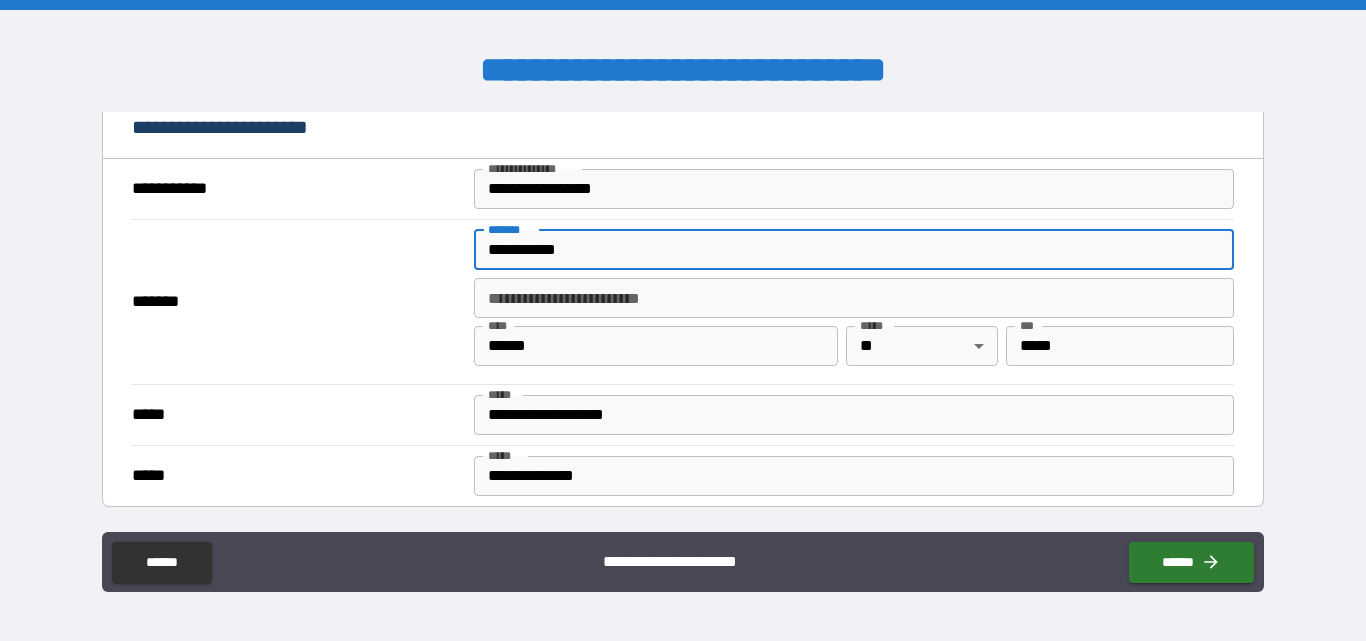 click on "**********" at bounding box center (854, 250) 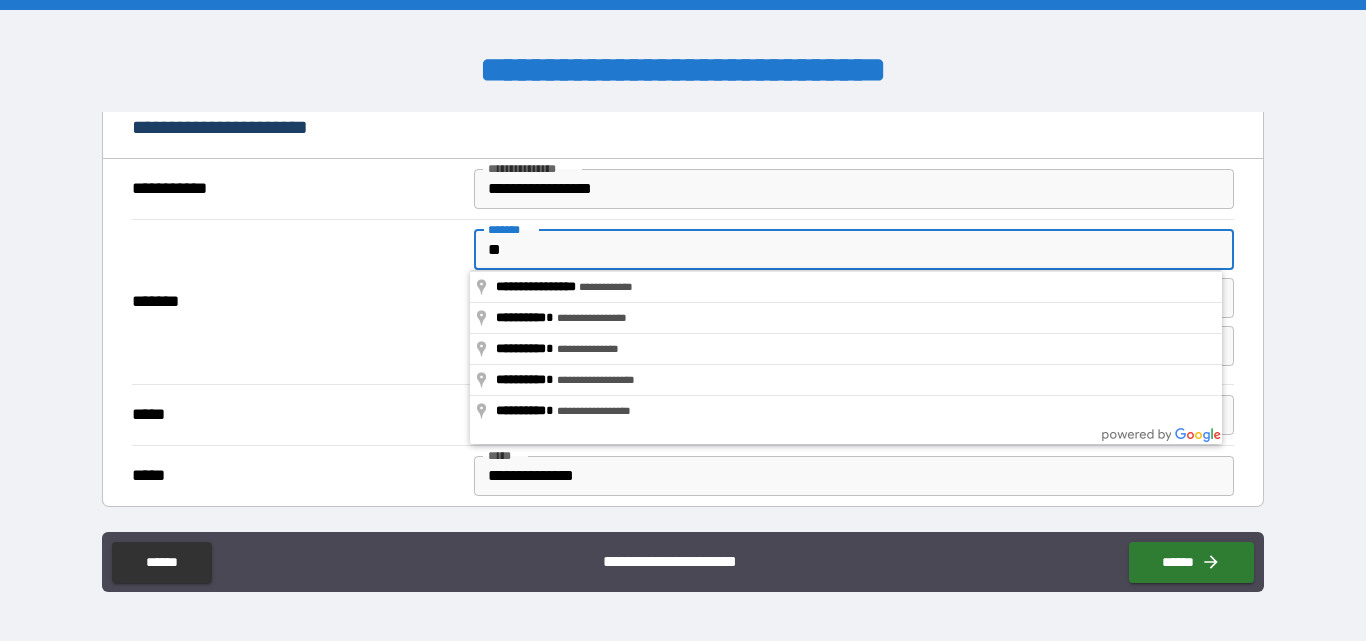 type on "*" 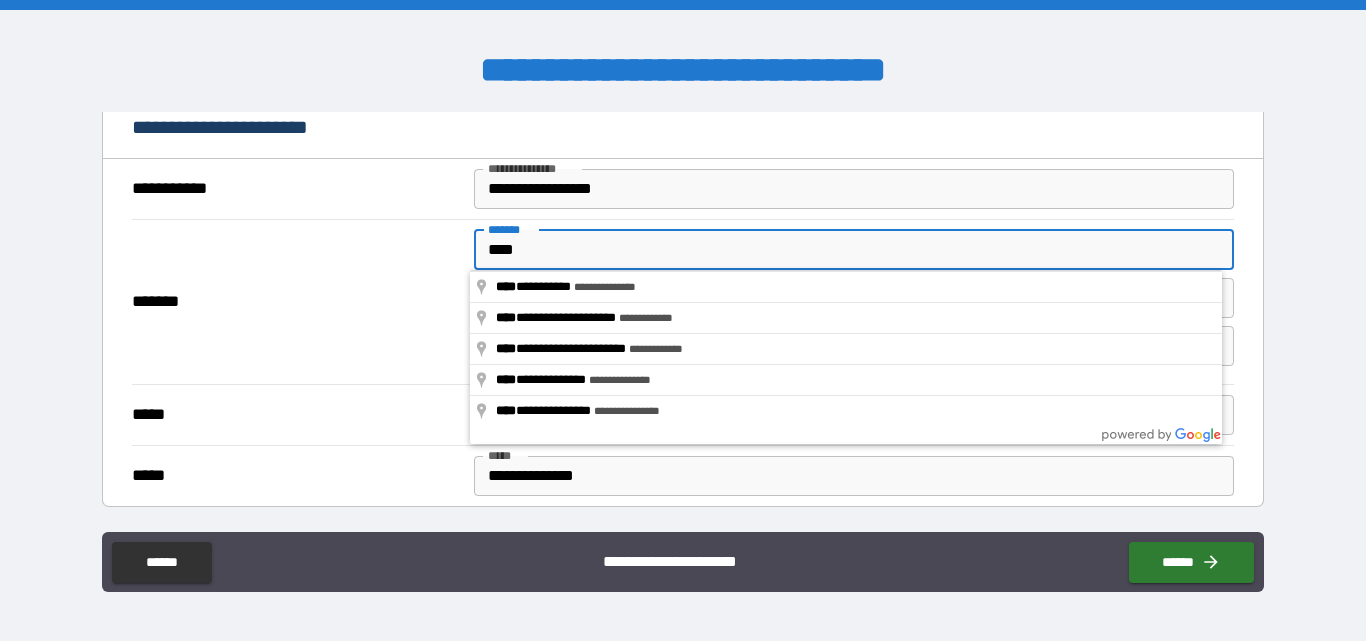 type on "**********" 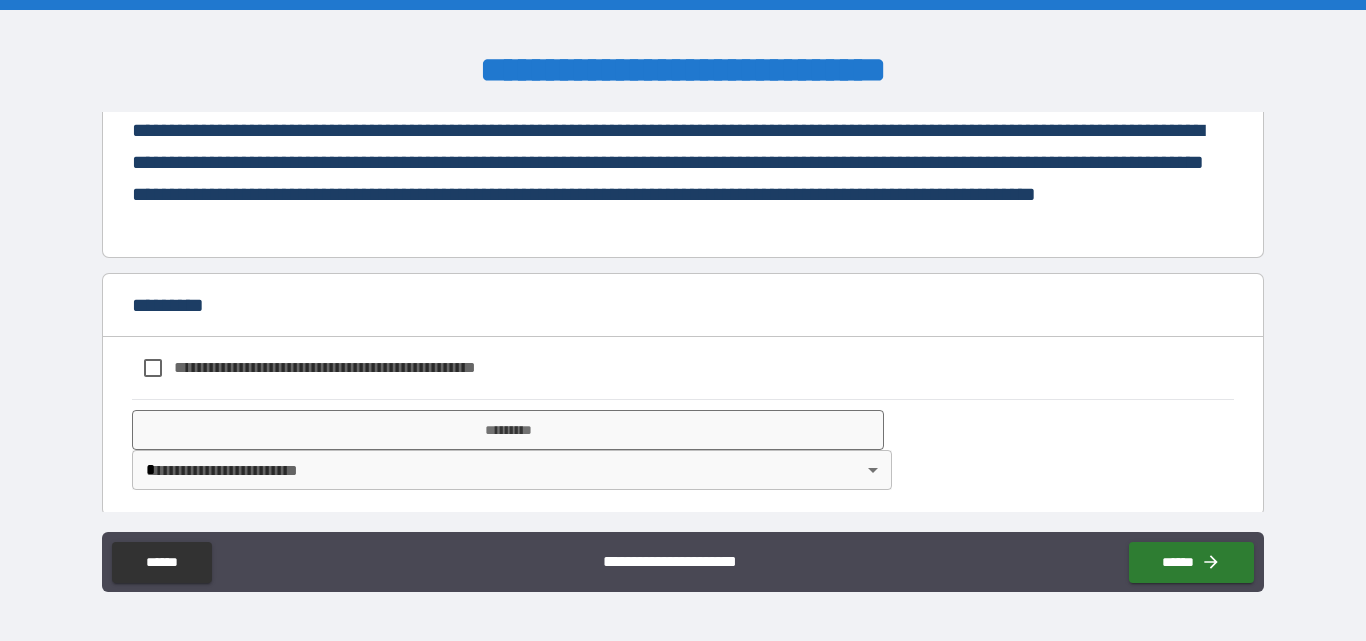 scroll, scrollTop: 1033, scrollLeft: 0, axis: vertical 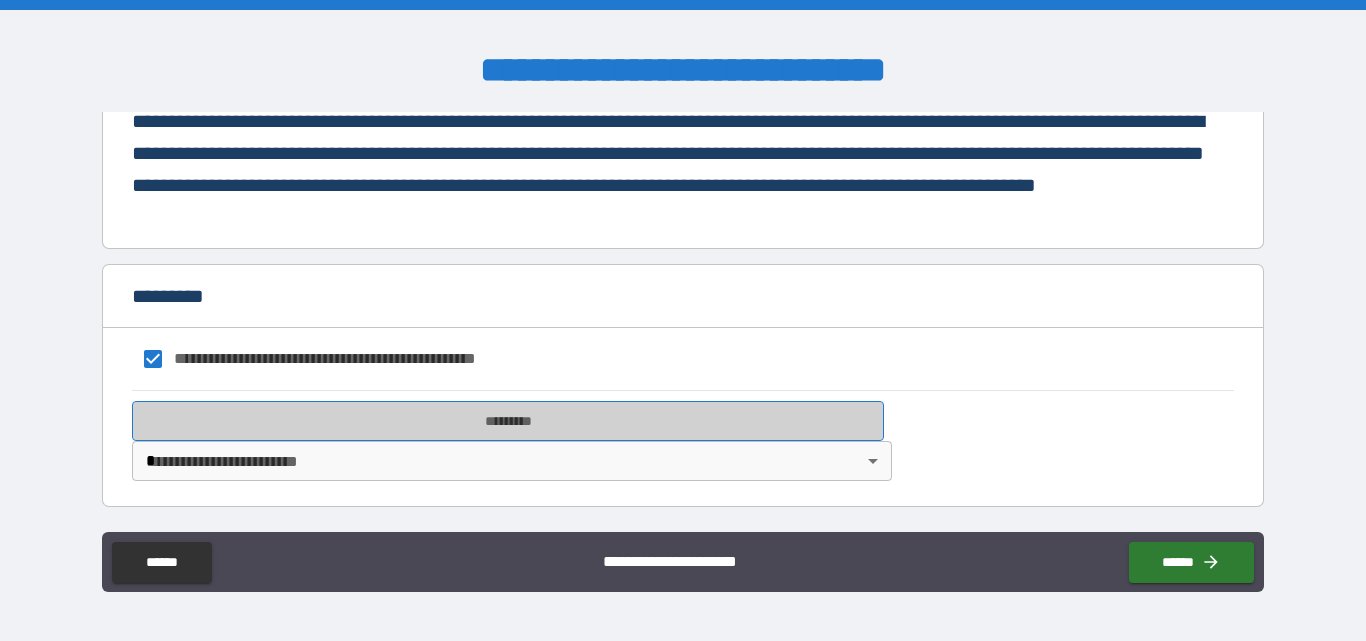 click on "*********" at bounding box center [508, 421] 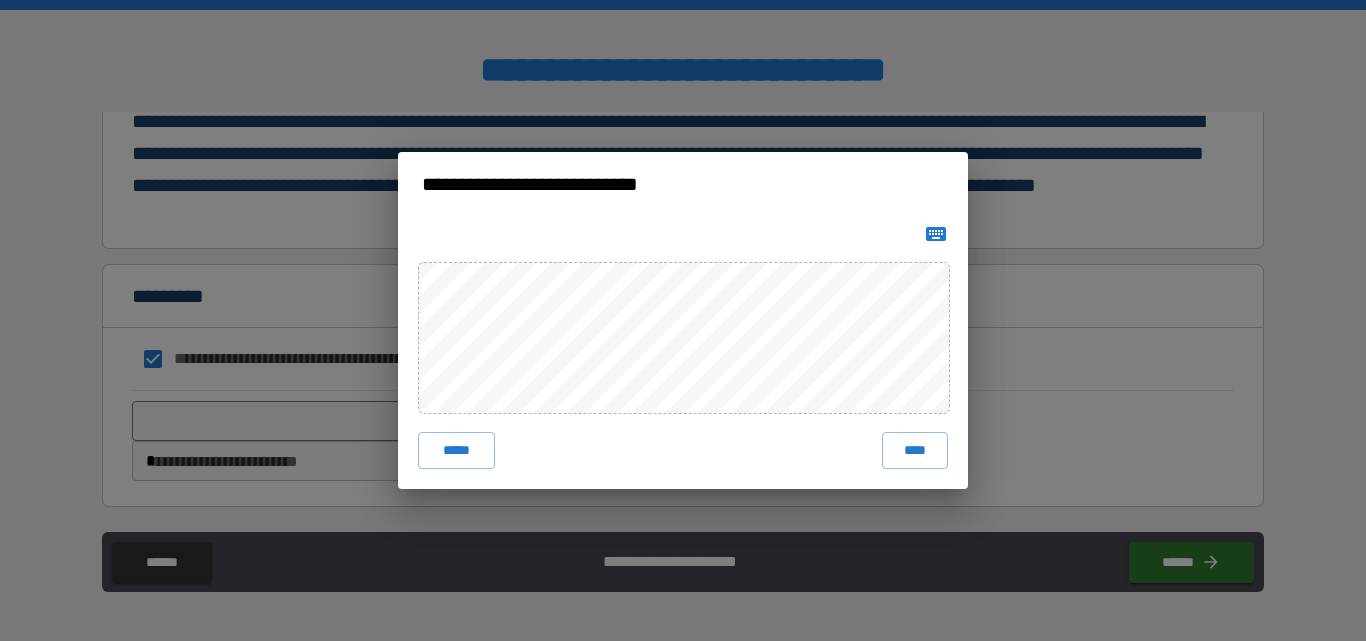 click on "***** ****" at bounding box center [683, 352] 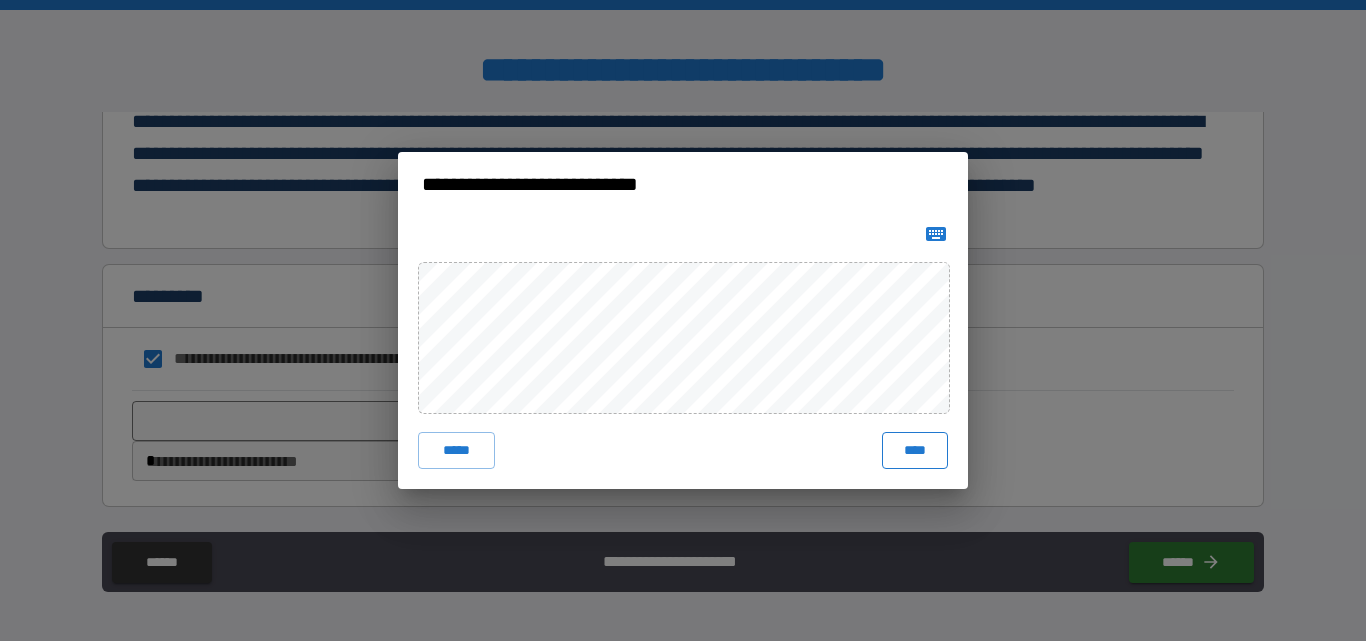click on "****" at bounding box center (915, 450) 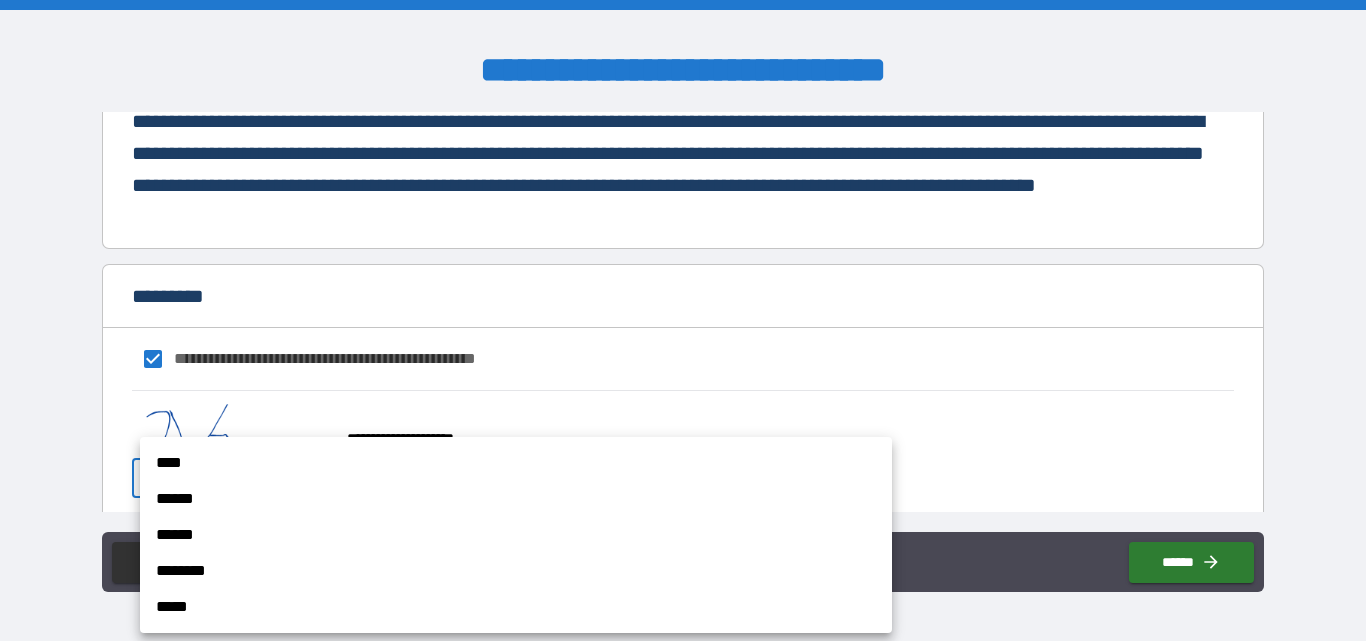click on "**********" at bounding box center (683, 320) 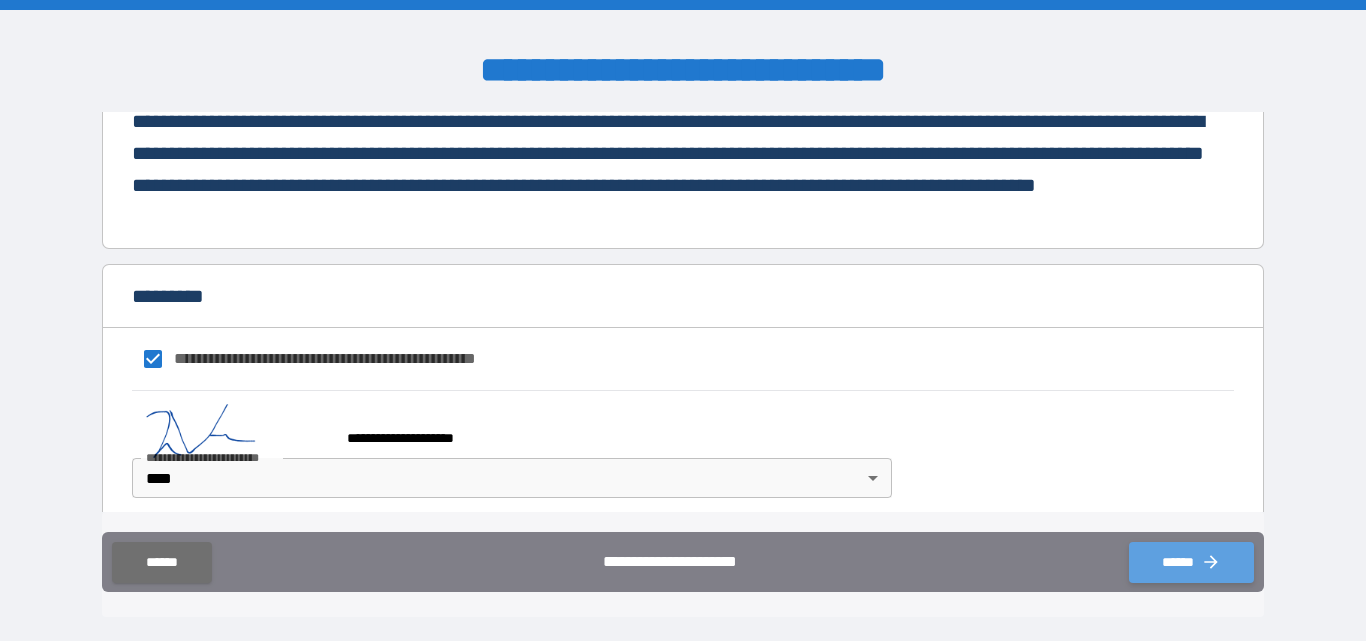 click on "******" at bounding box center [1191, 562] 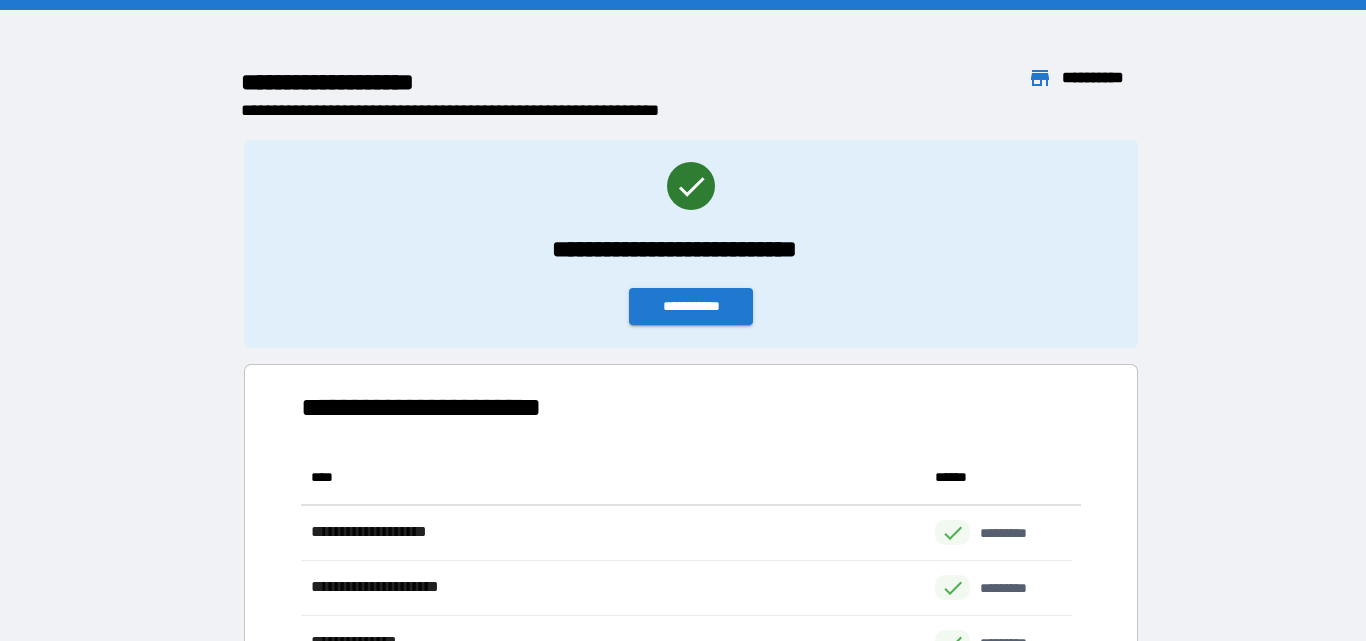 scroll, scrollTop: 536, scrollLeft: 755, axis: both 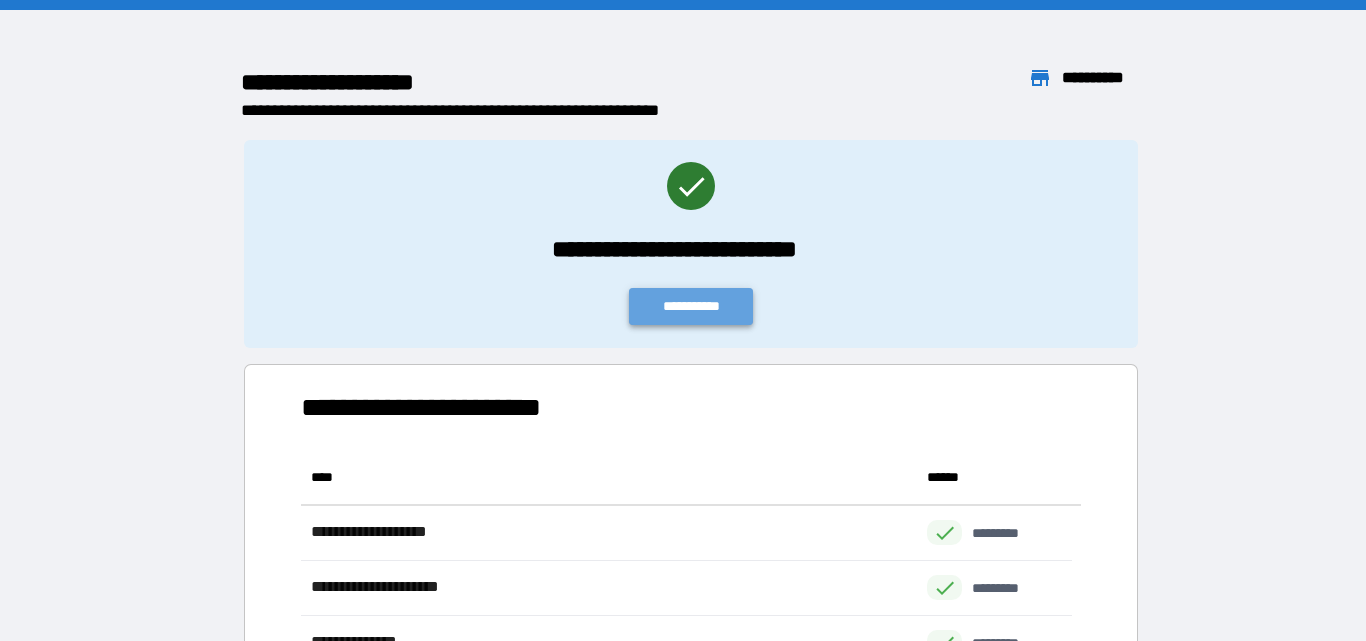 click on "**********" at bounding box center (691, 306) 